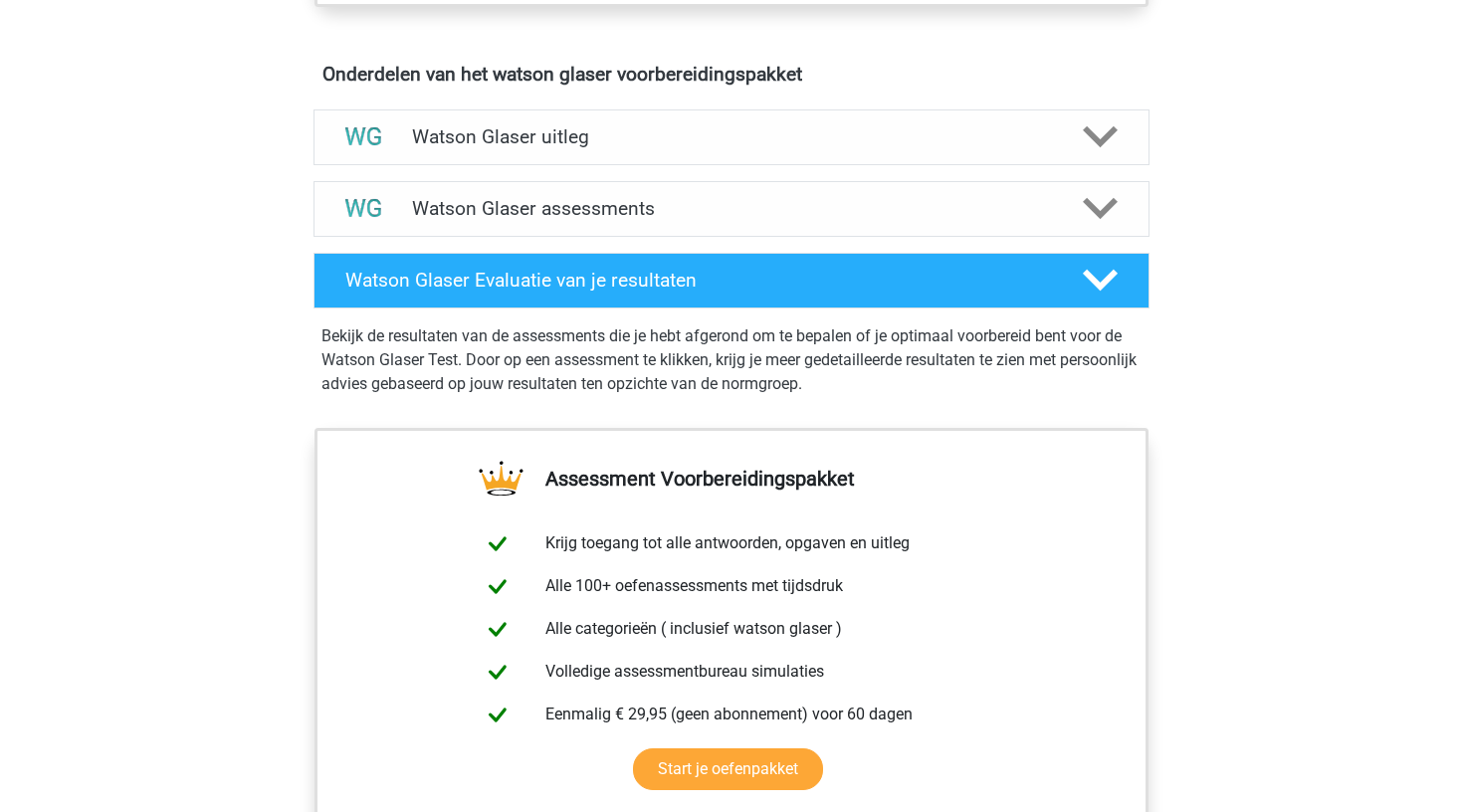 scroll, scrollTop: 1148, scrollLeft: 0, axis: vertical 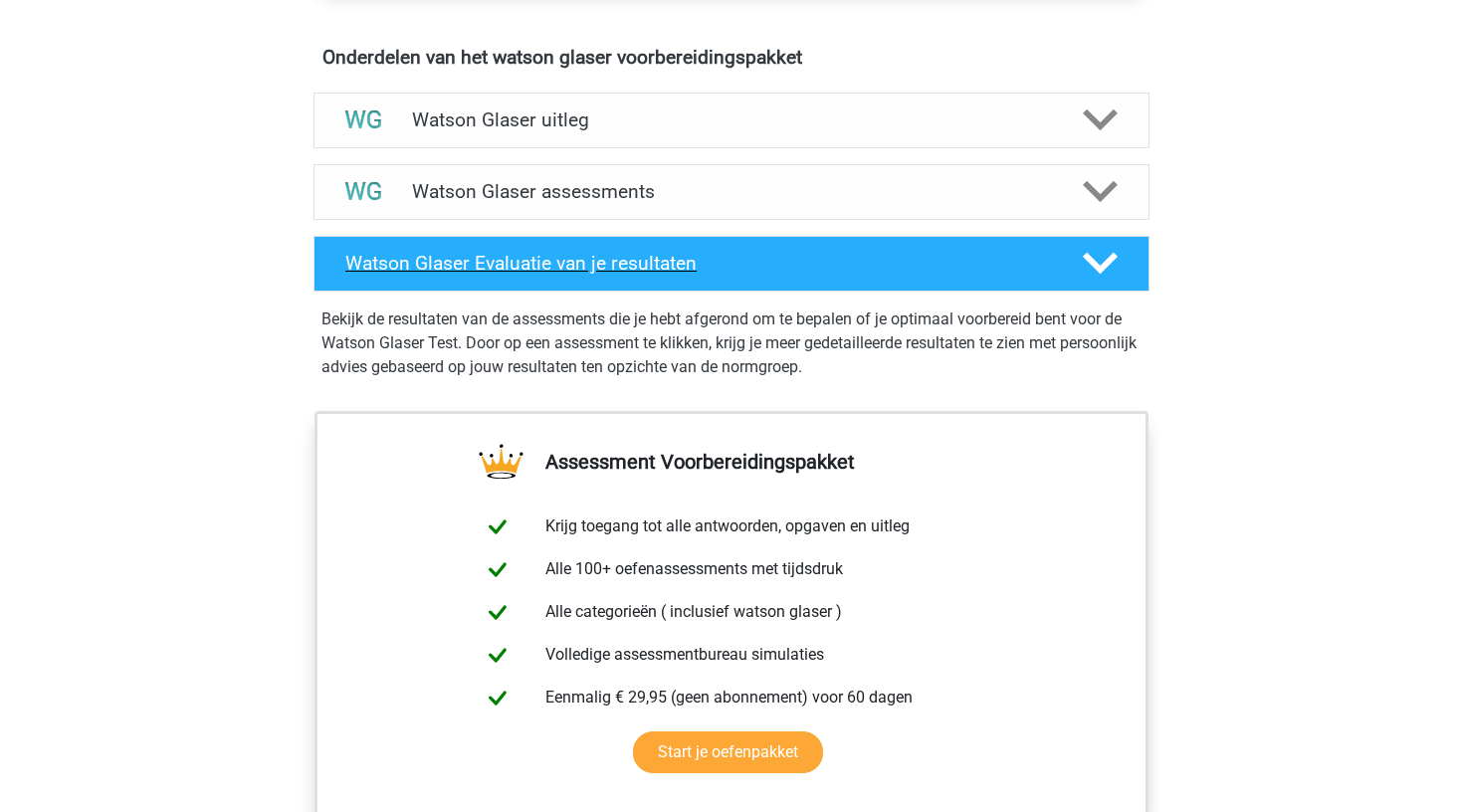 click 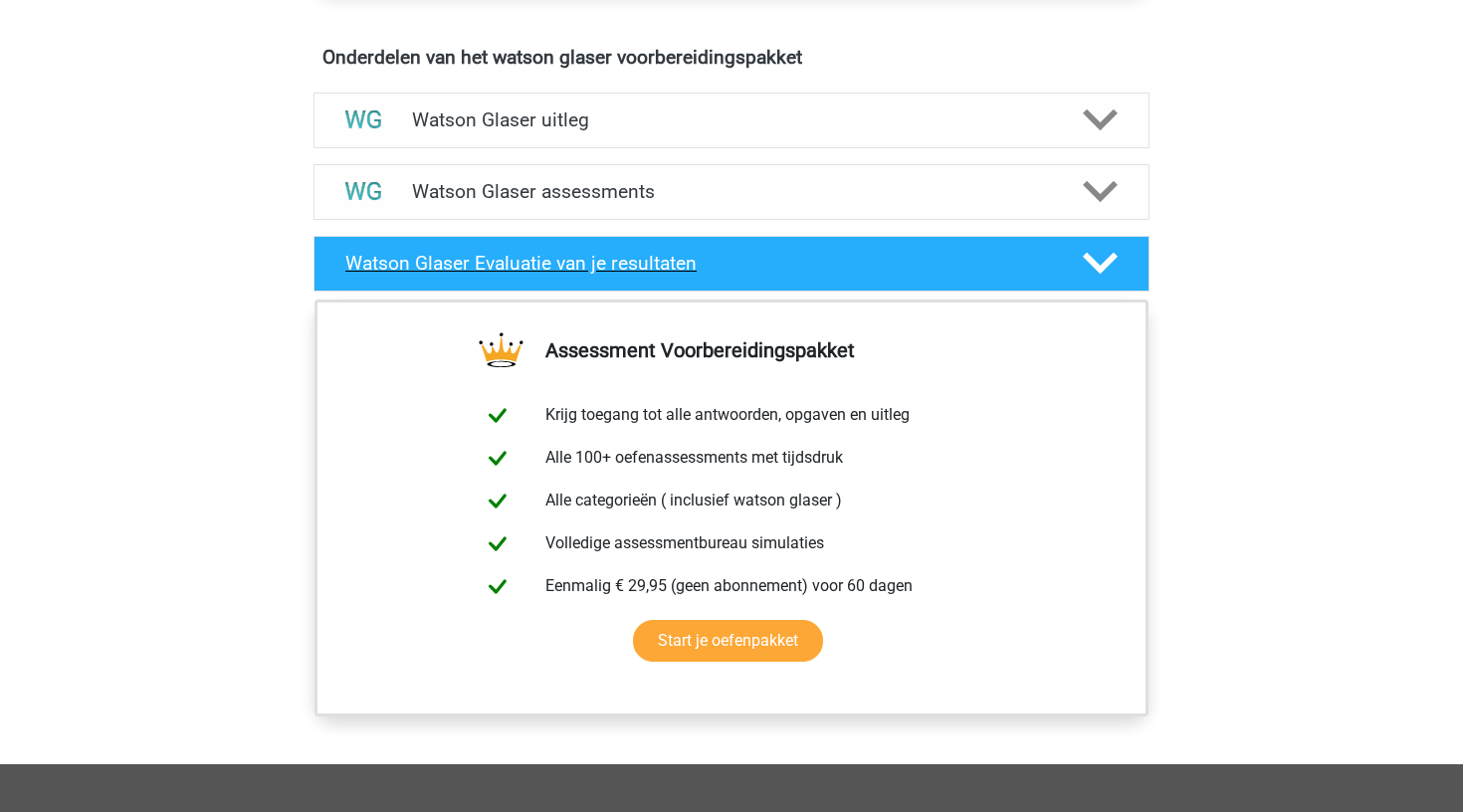 click 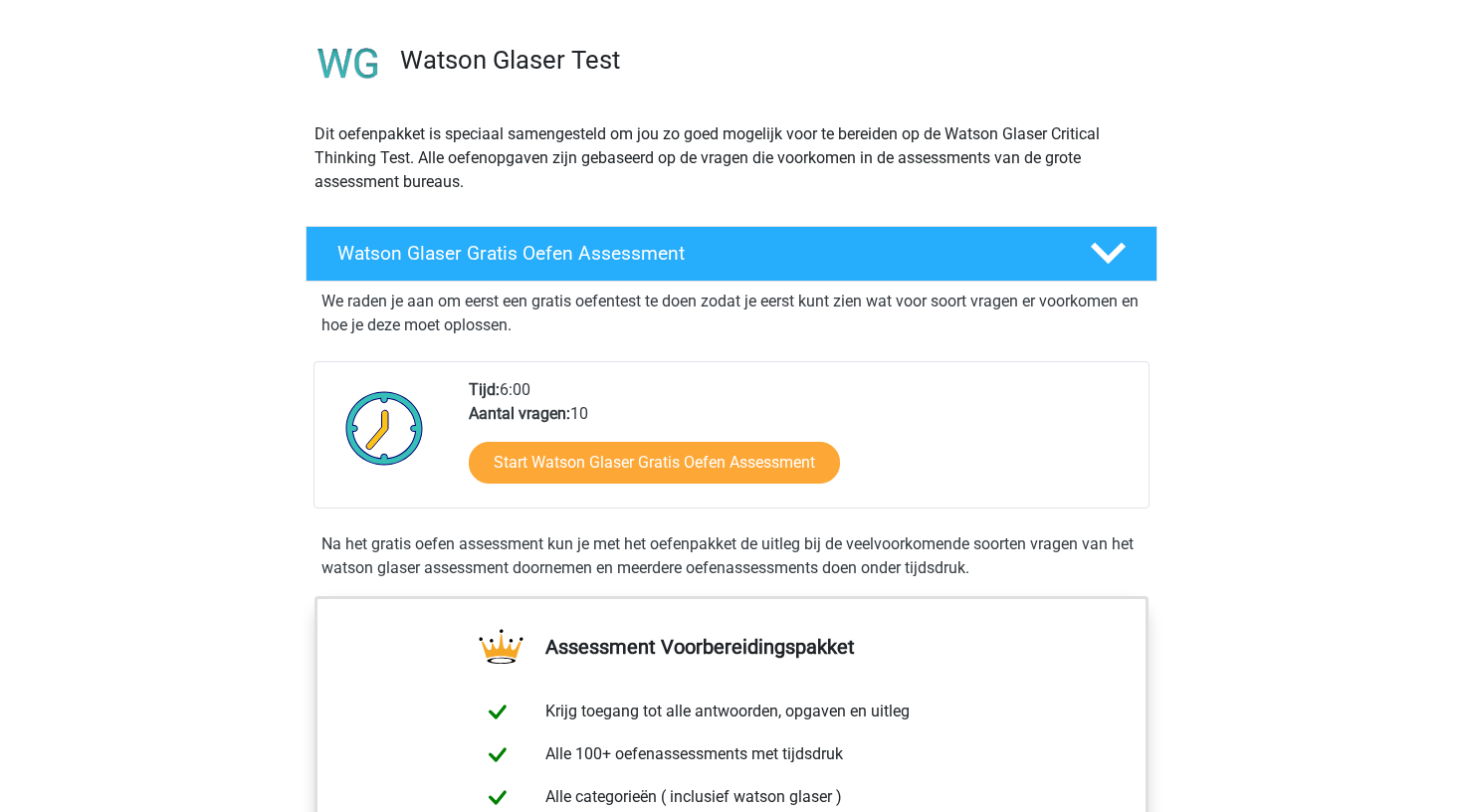 scroll, scrollTop: 103, scrollLeft: 0, axis: vertical 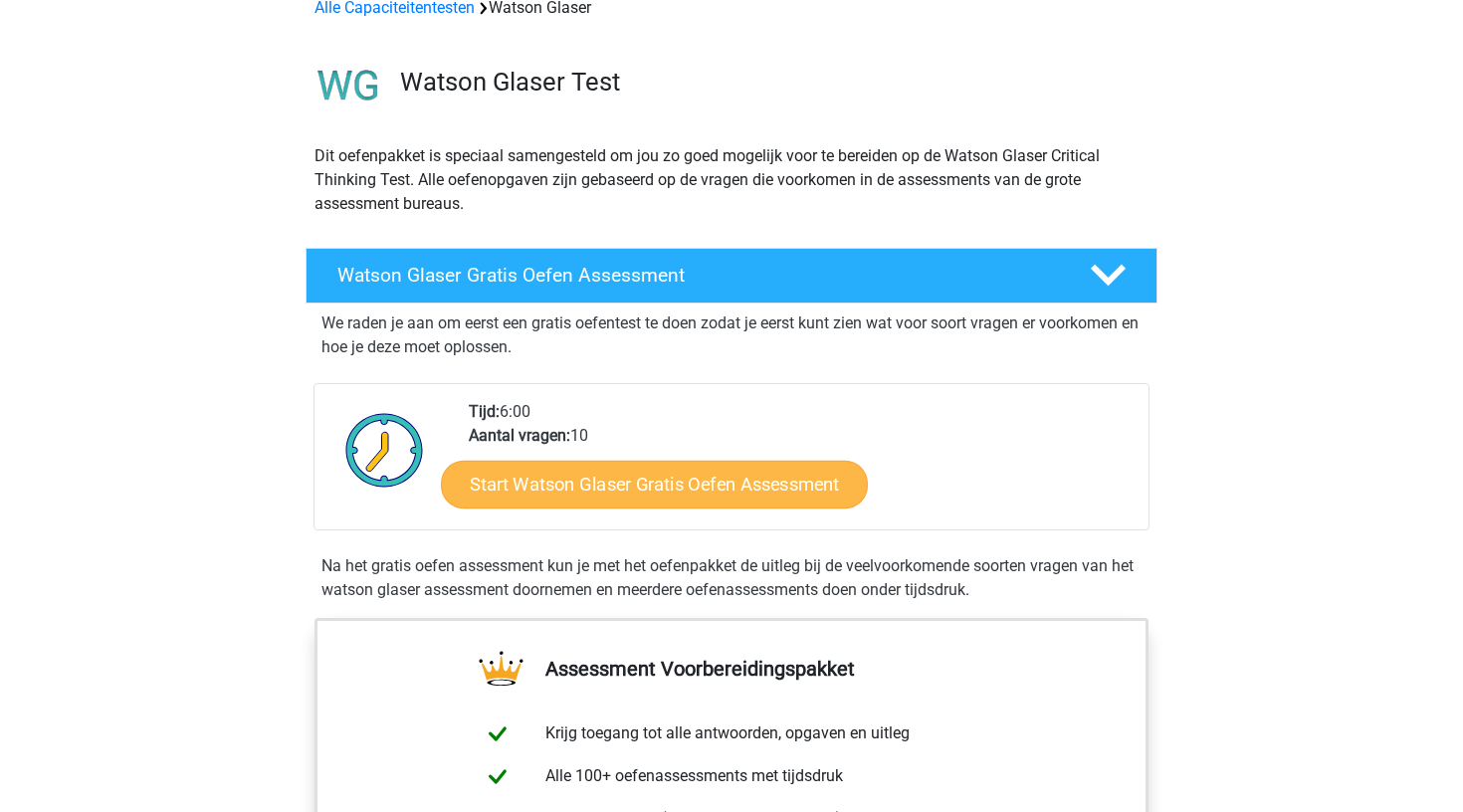 click on "Start Watson Glaser
Gratis Oefen Assessment" at bounding box center (654, 485) 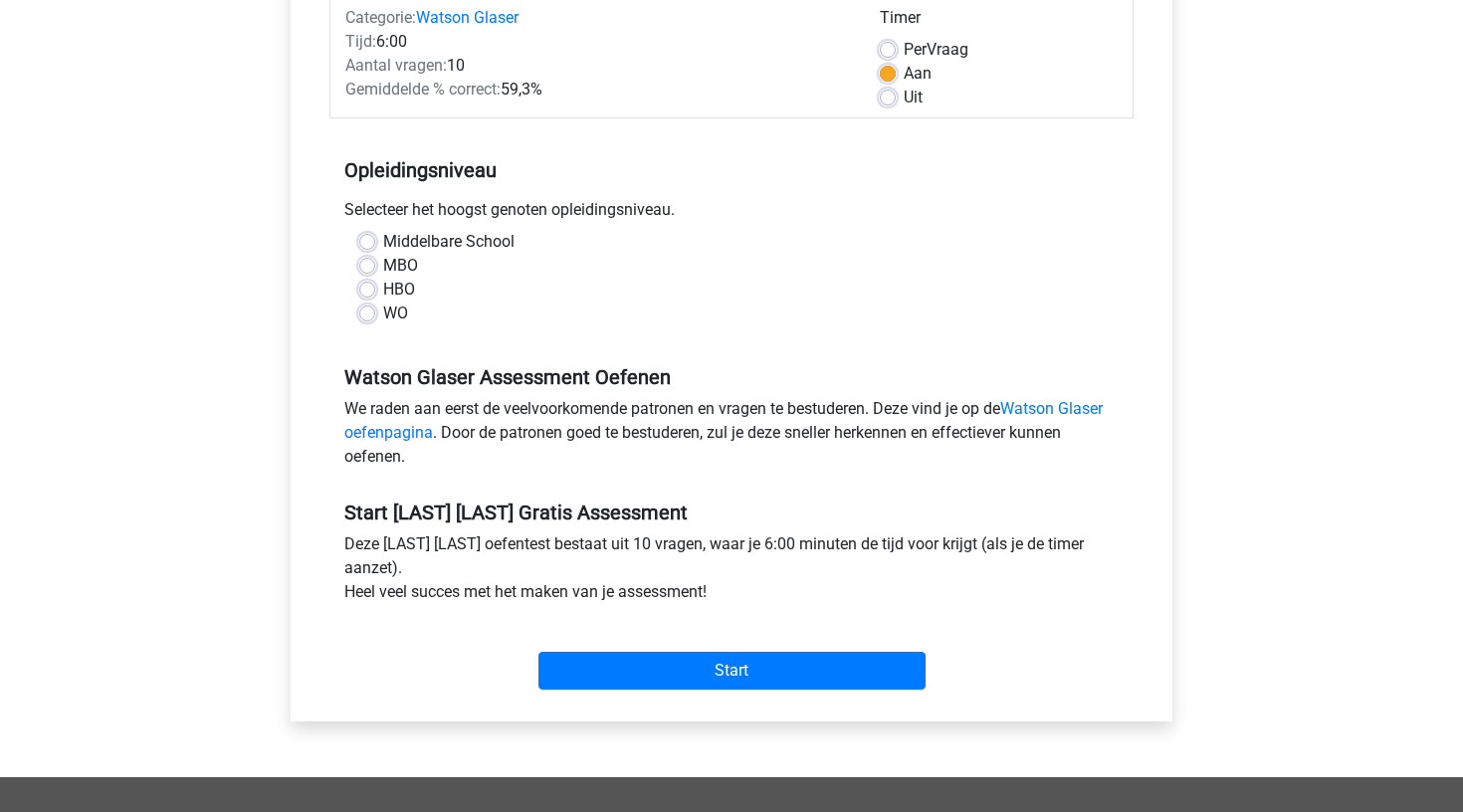 scroll, scrollTop: 282, scrollLeft: 0, axis: vertical 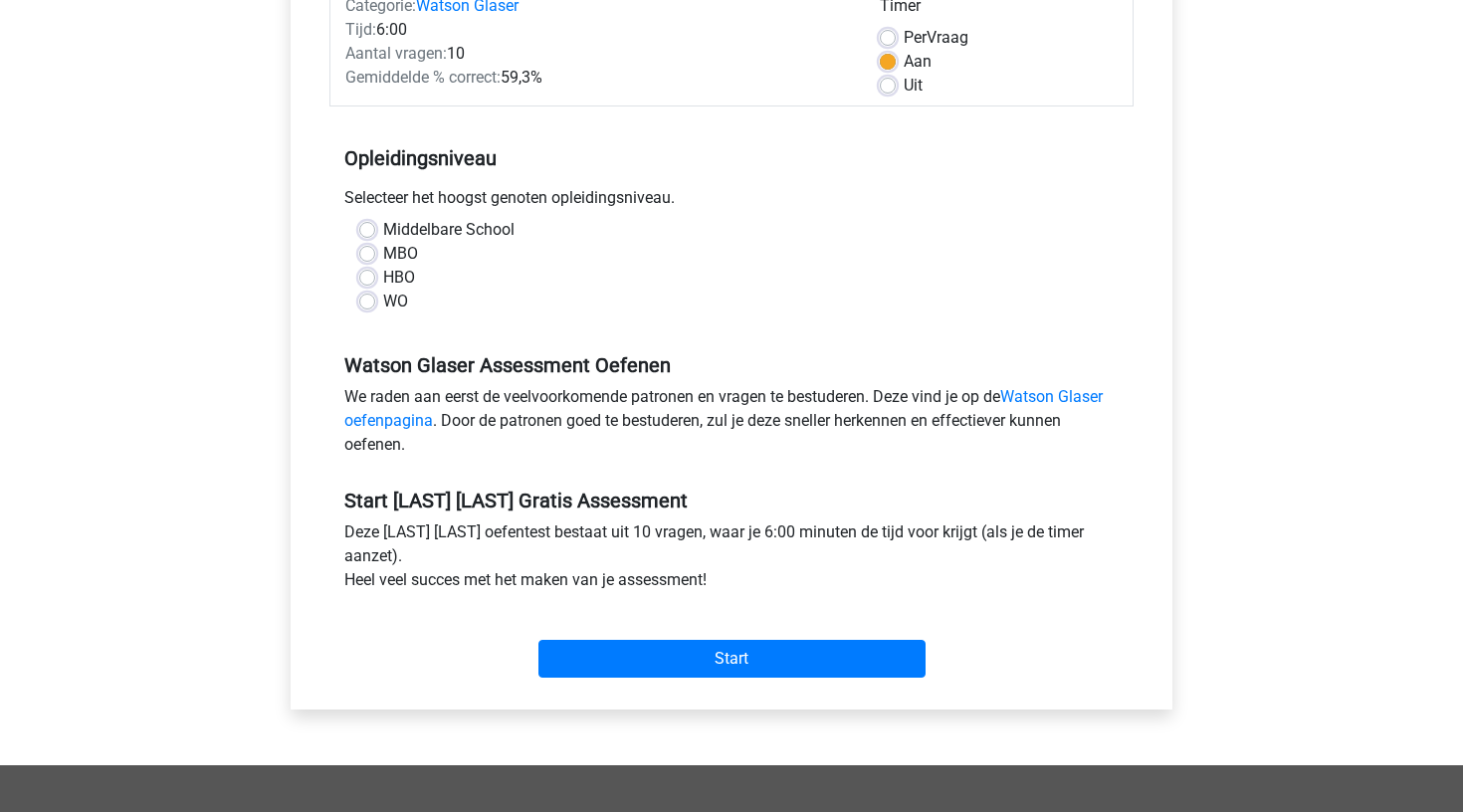 click on "WO" at bounding box center (395, 302) 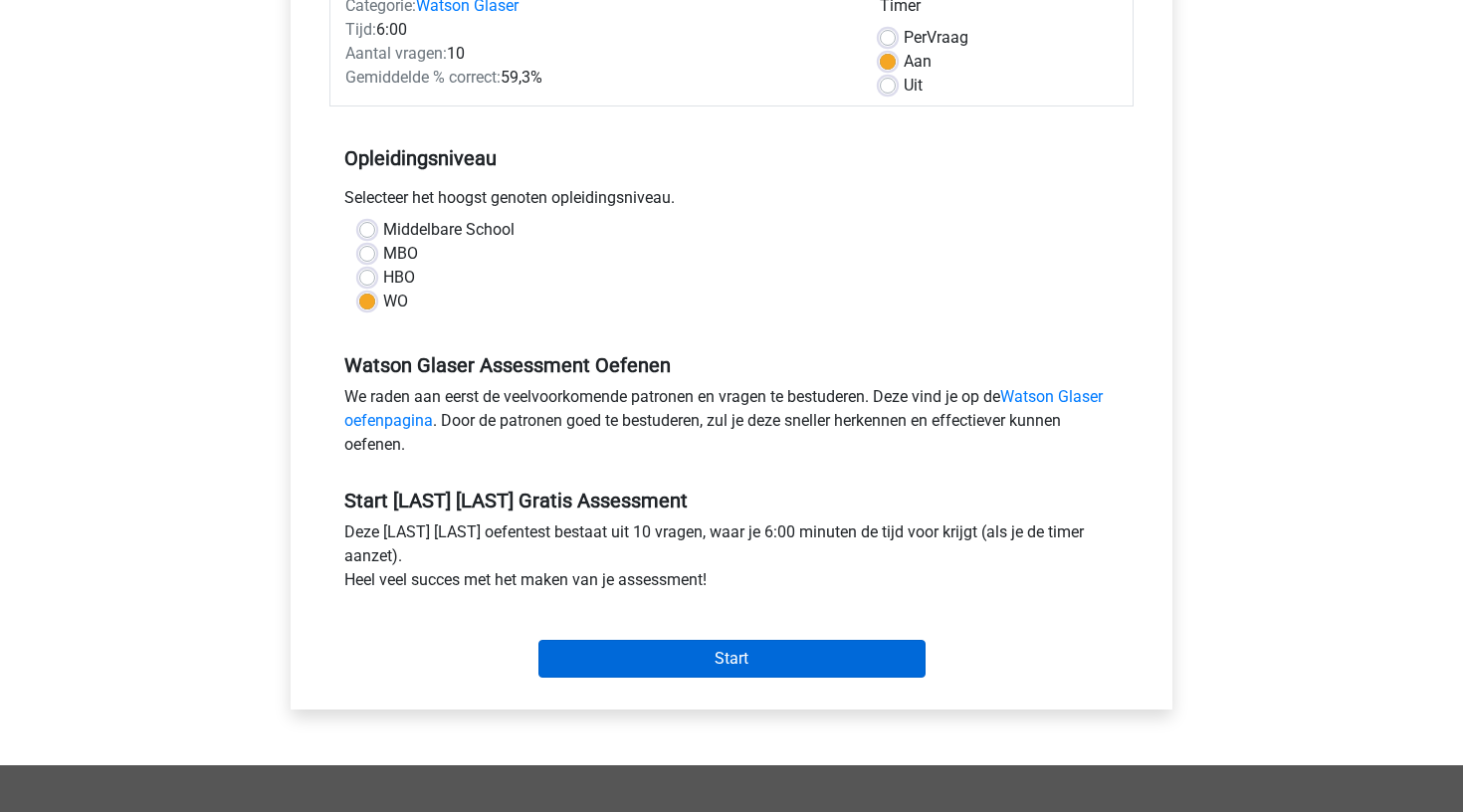 click on "Start" at bounding box center (732, 659) 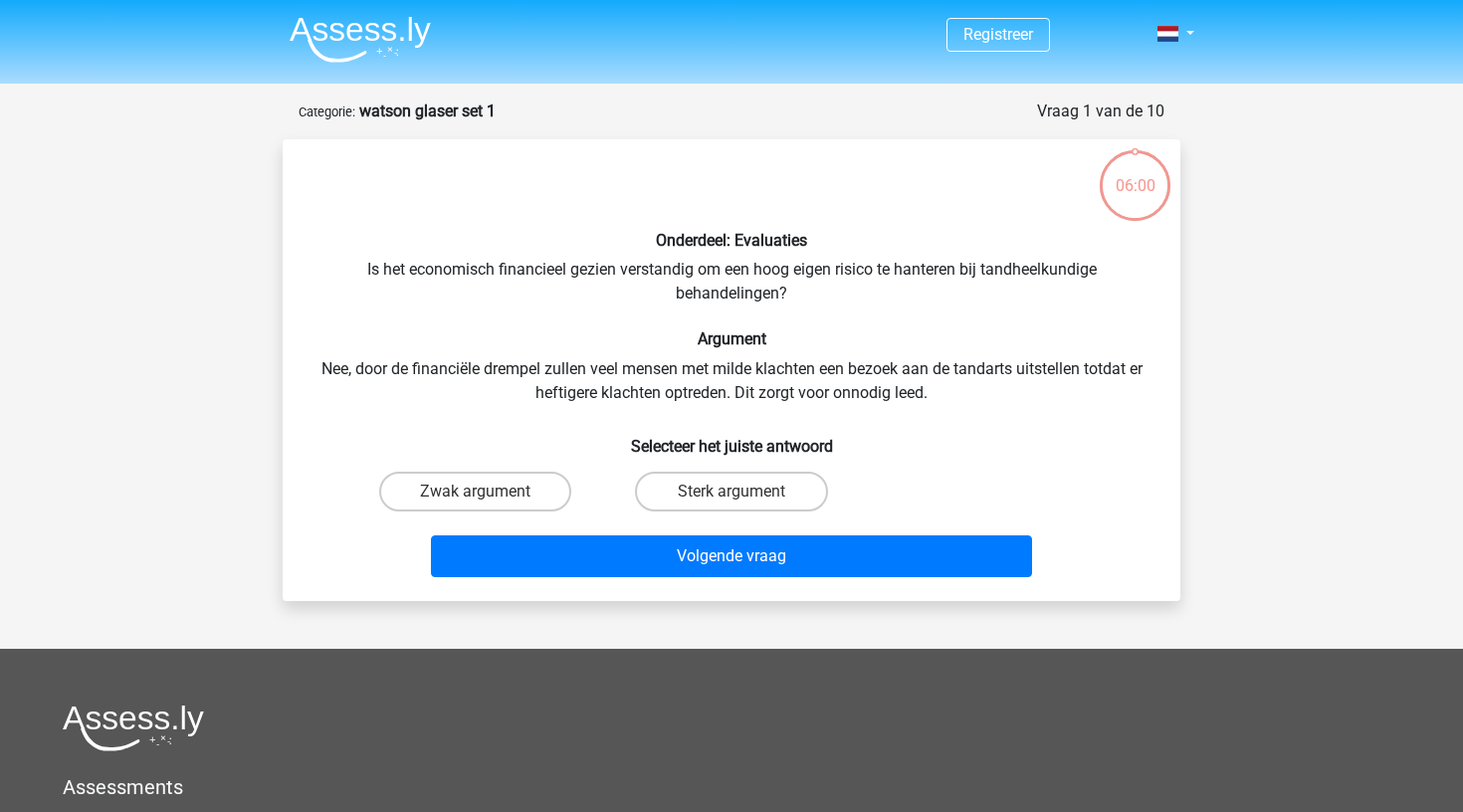 scroll, scrollTop: 0, scrollLeft: 0, axis: both 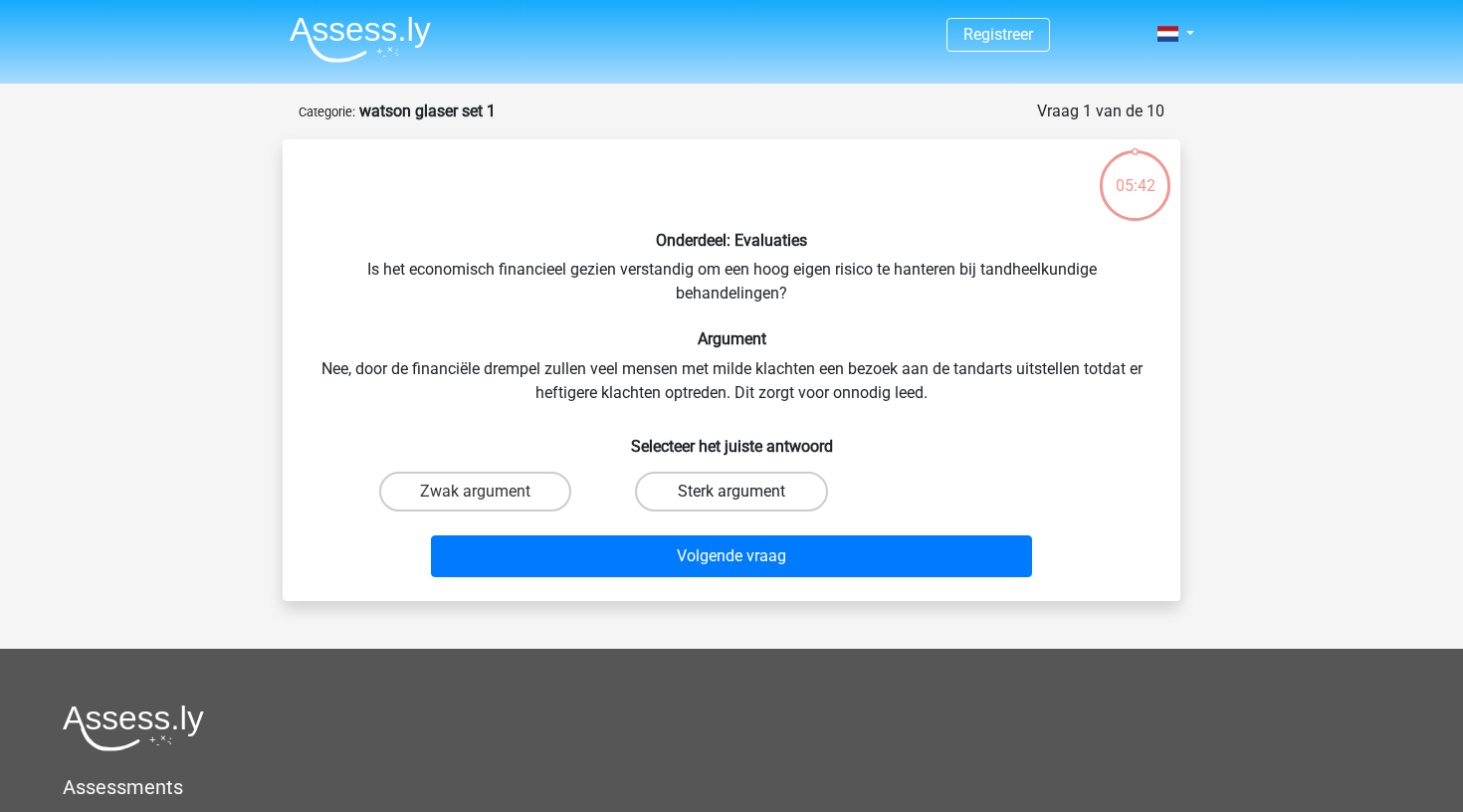click on "Sterk argument" at bounding box center (731, 492) 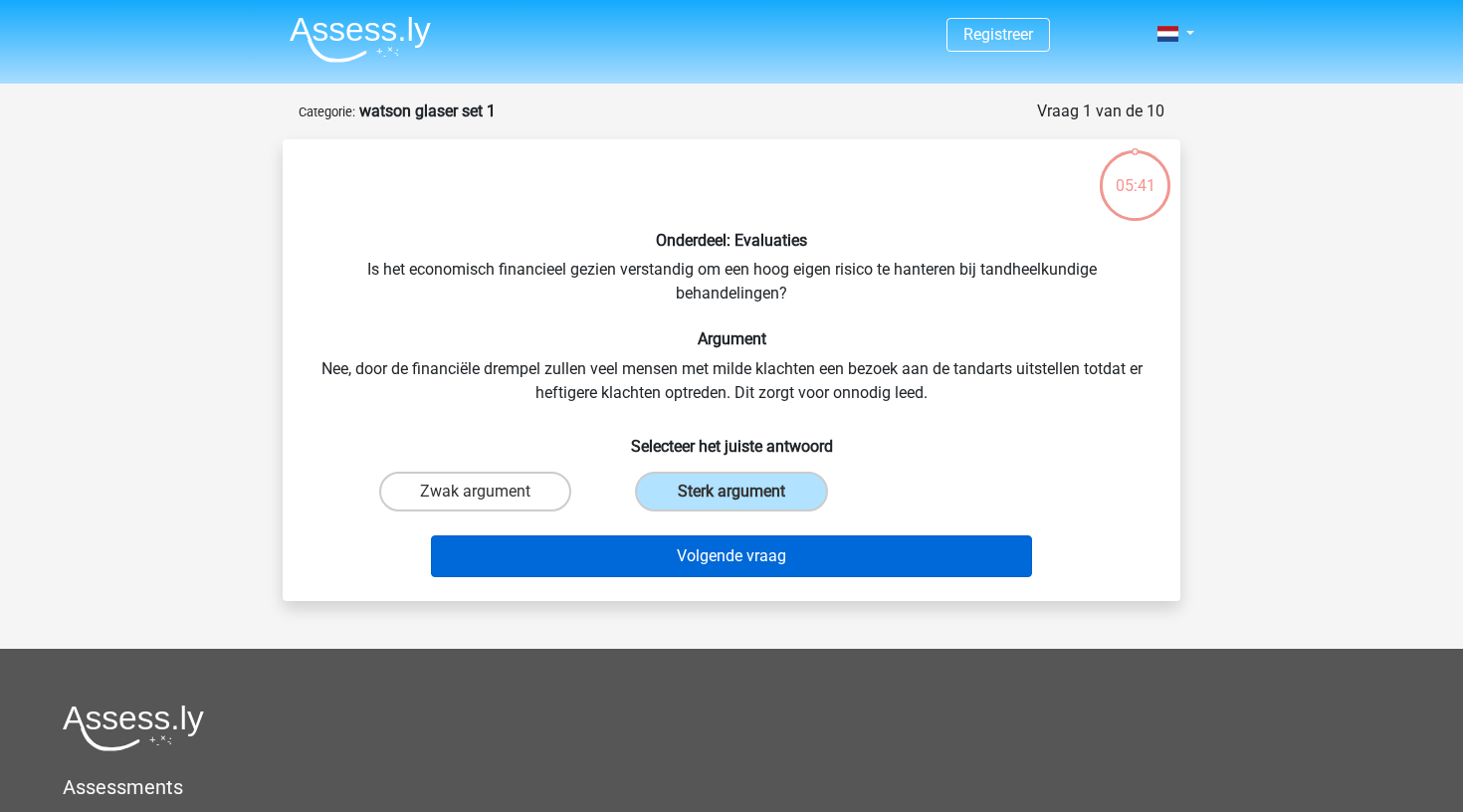 click on "Volgende vraag" at bounding box center (732, 556) 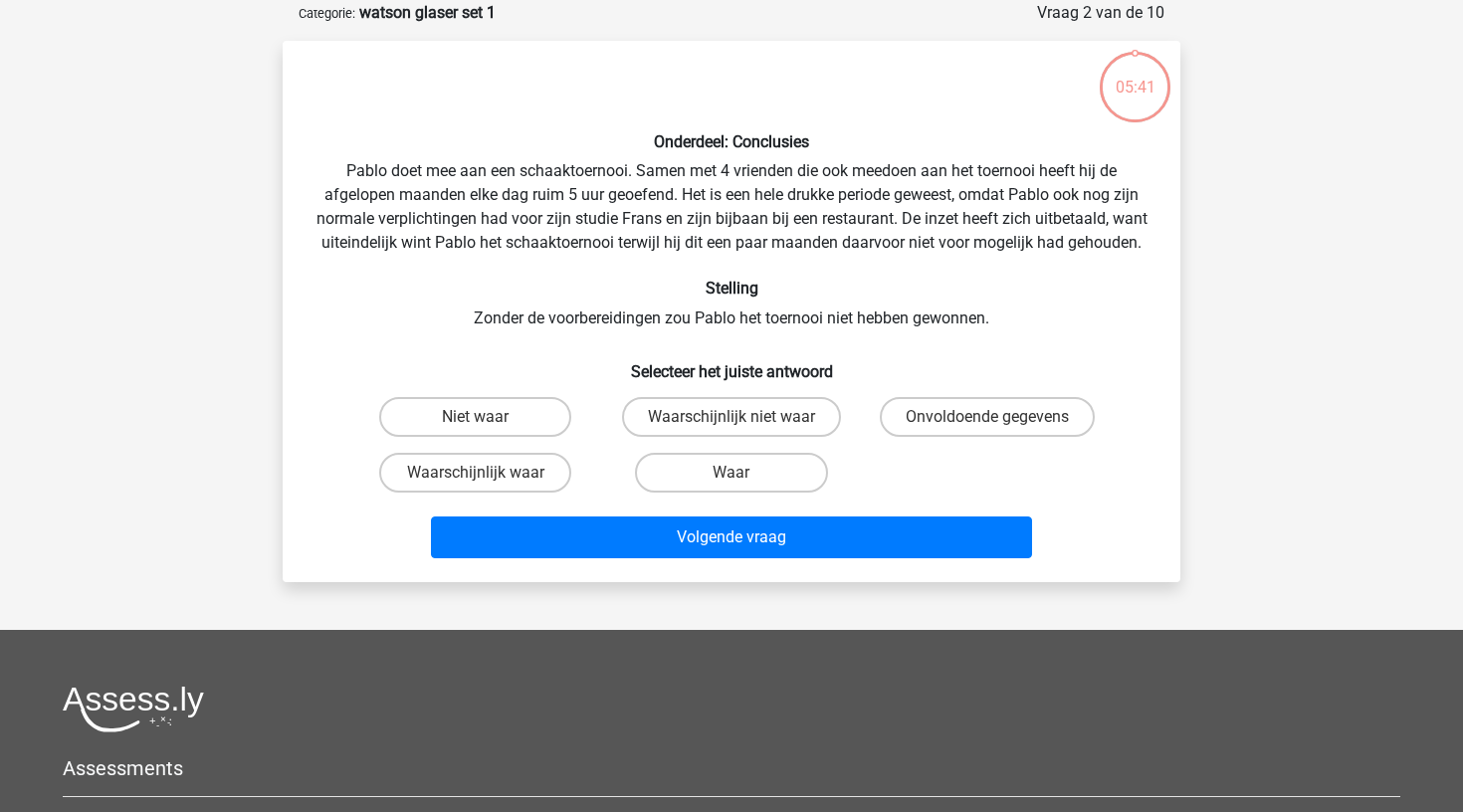 scroll, scrollTop: 100, scrollLeft: 0, axis: vertical 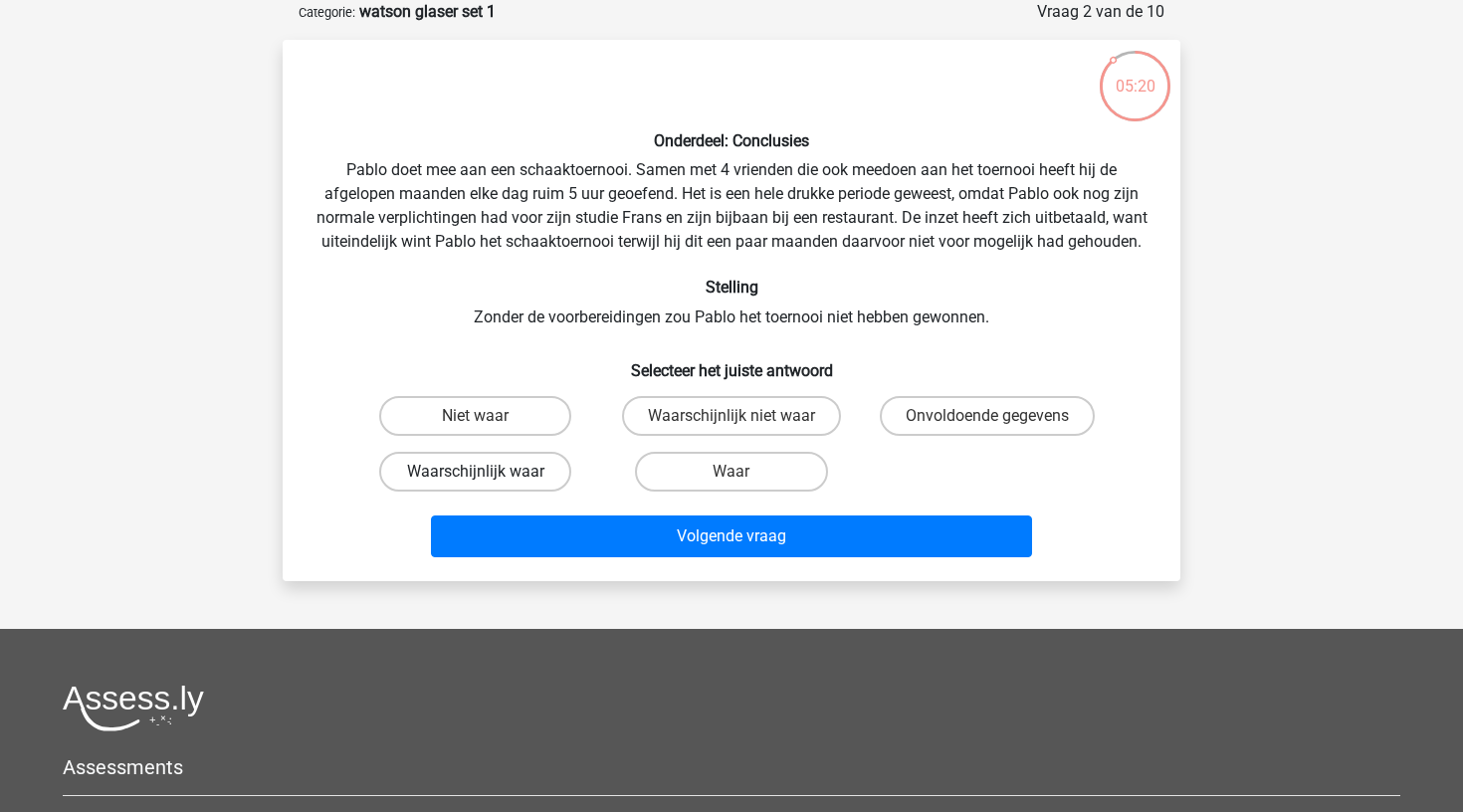 click on "Waarschijnlijk waar" at bounding box center [475, 472] 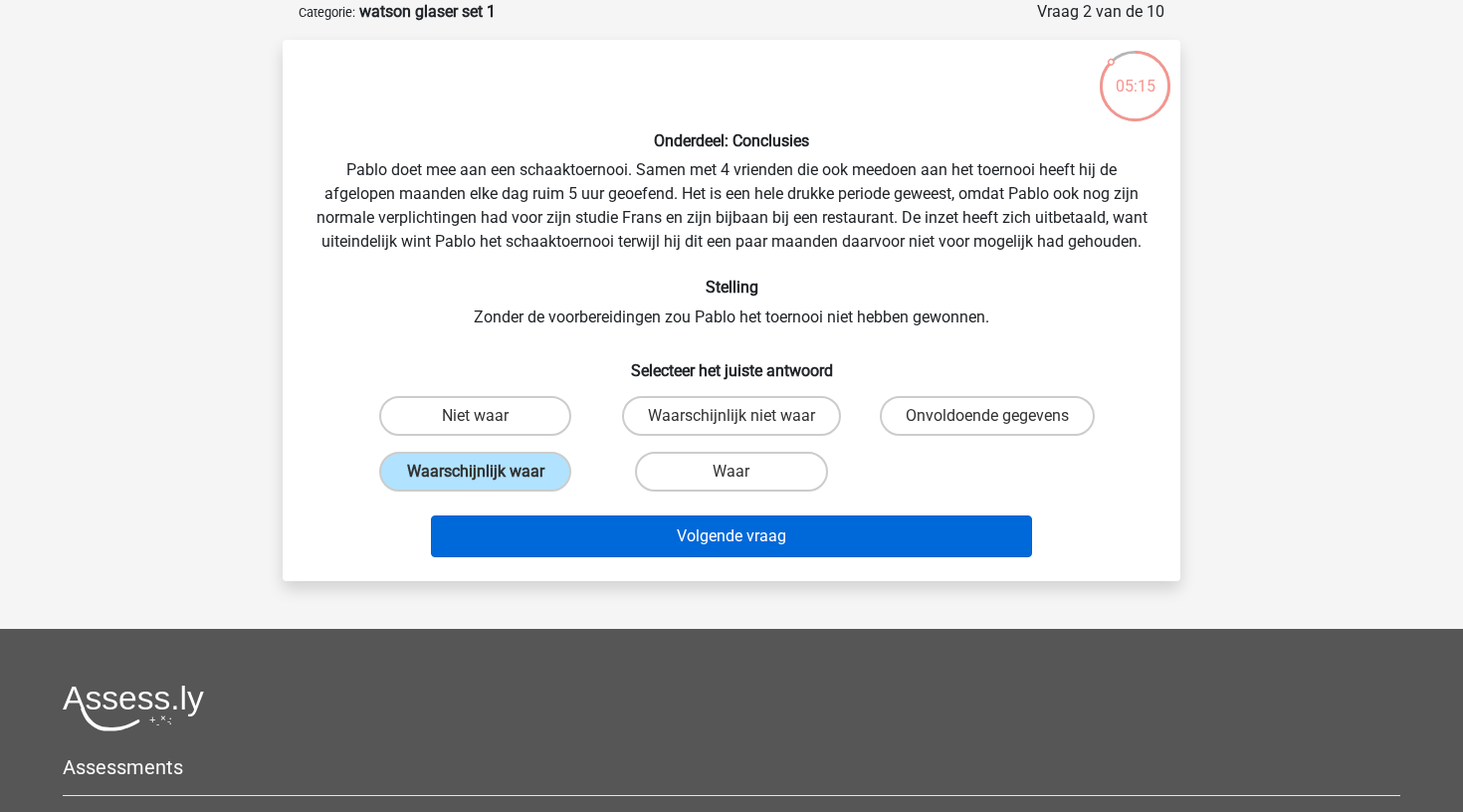 click on "Volgende vraag" at bounding box center [732, 536] 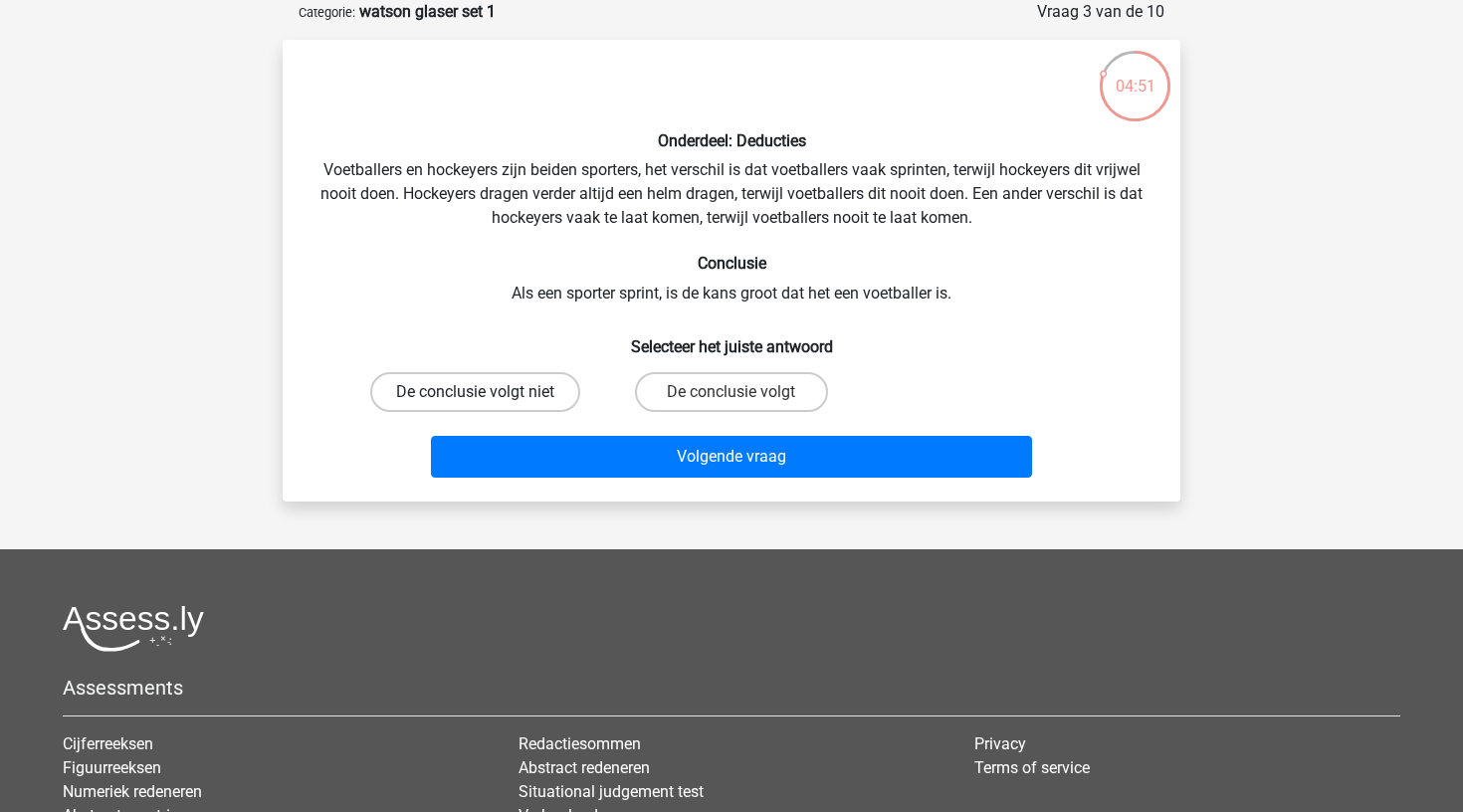 click on "De conclusie volgt niet" at bounding box center (475, 392) 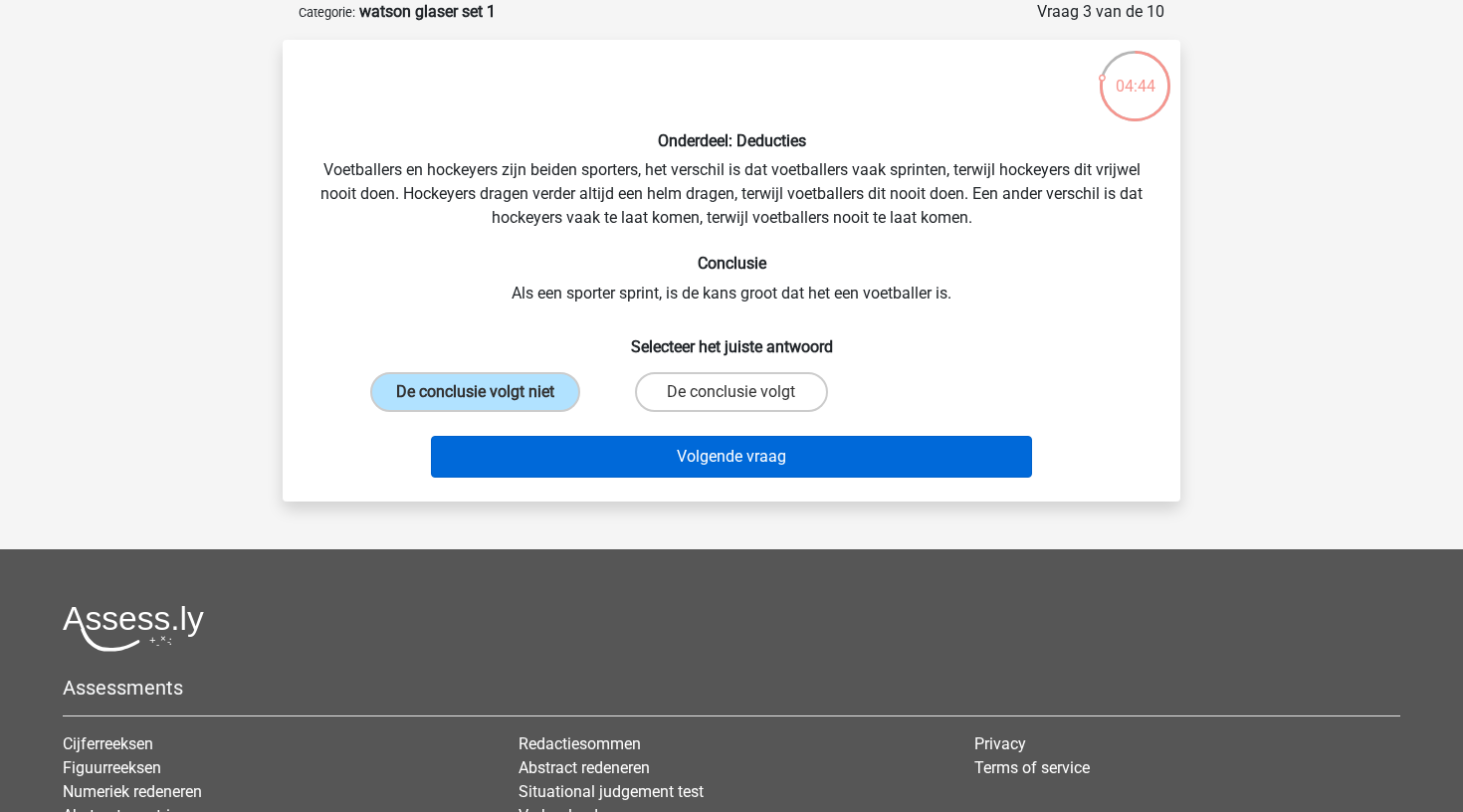 click on "Volgende vraag" at bounding box center (732, 457) 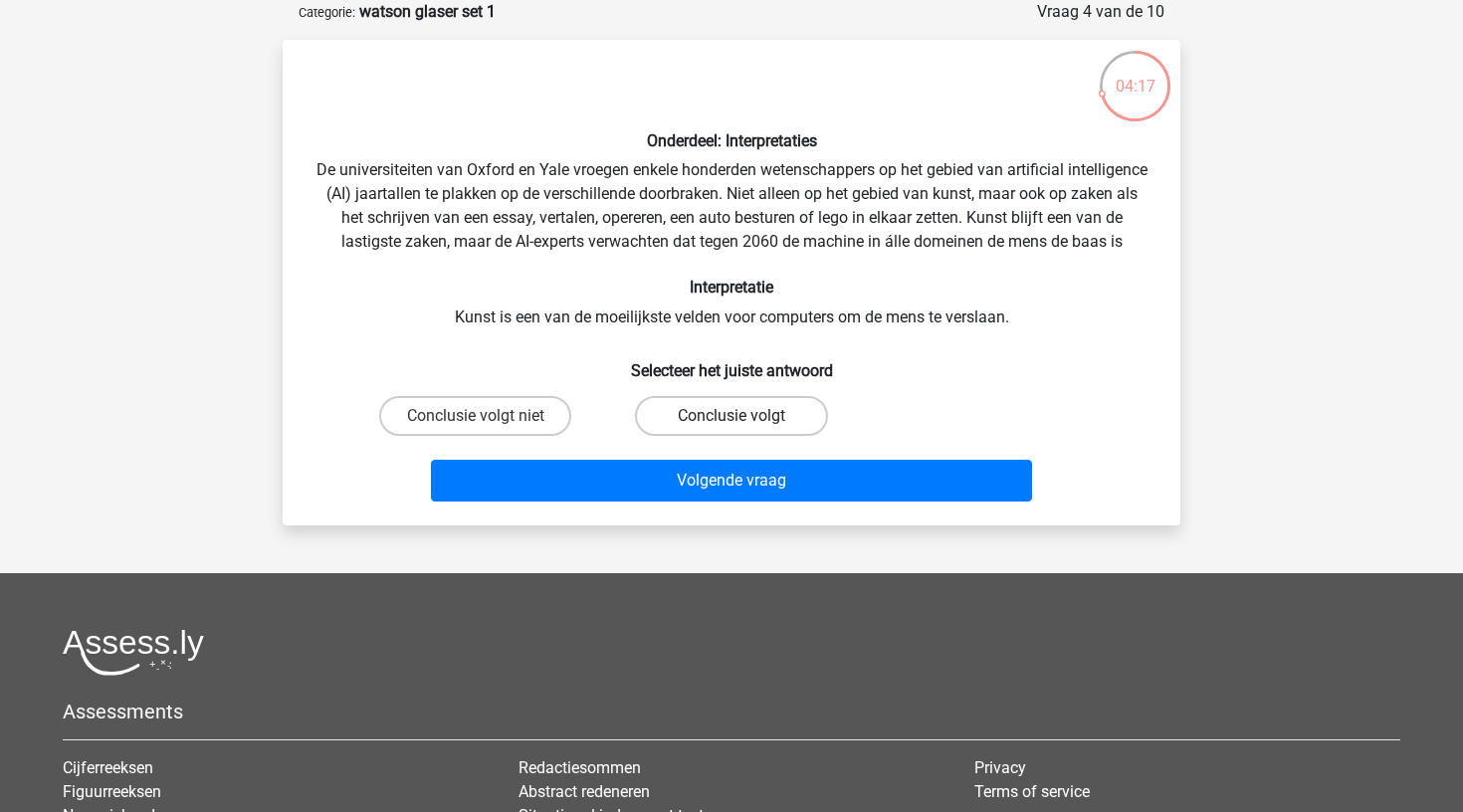 click on "Conclusie volgt" at bounding box center [731, 416] 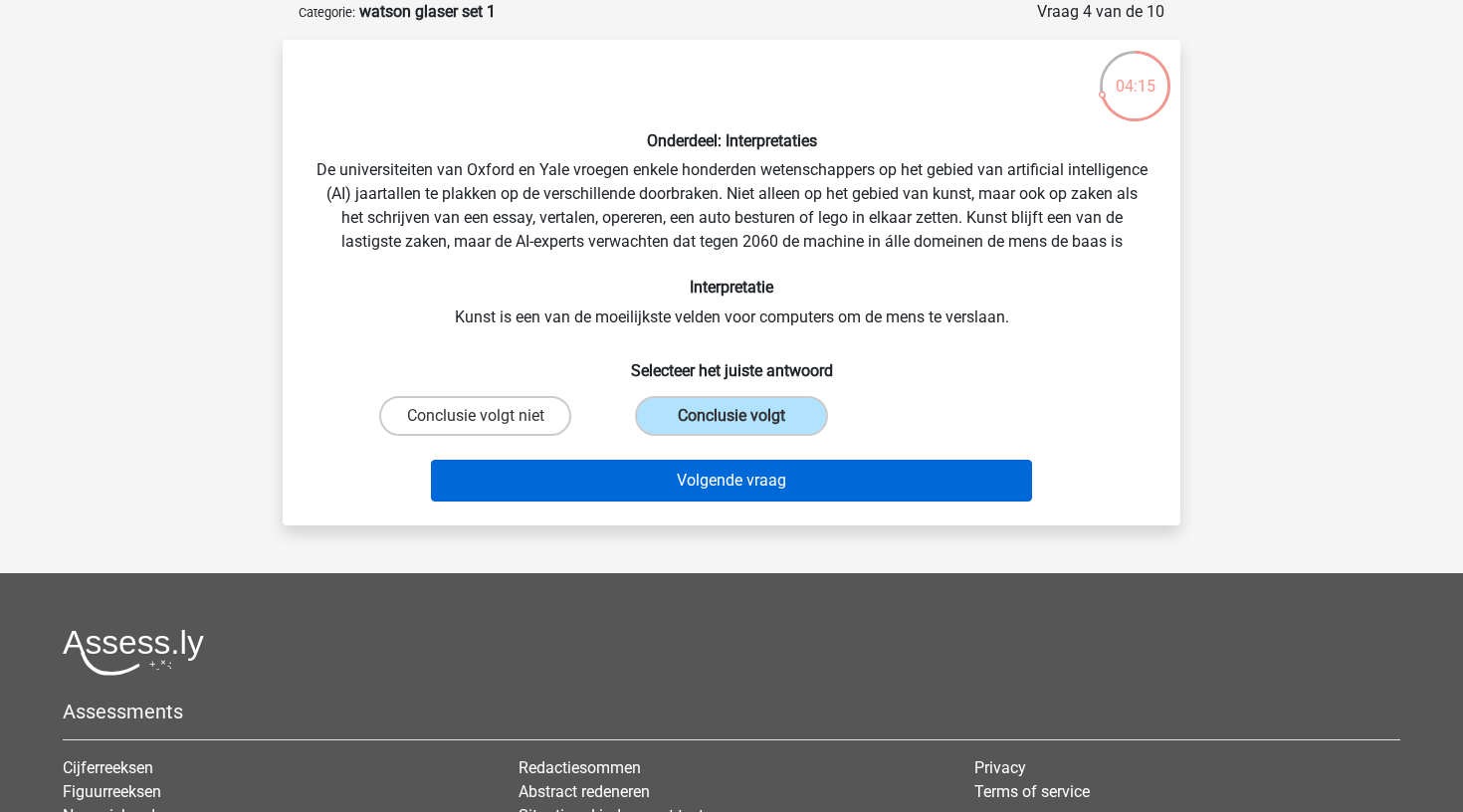 click on "Volgende vraag" at bounding box center (732, 481) 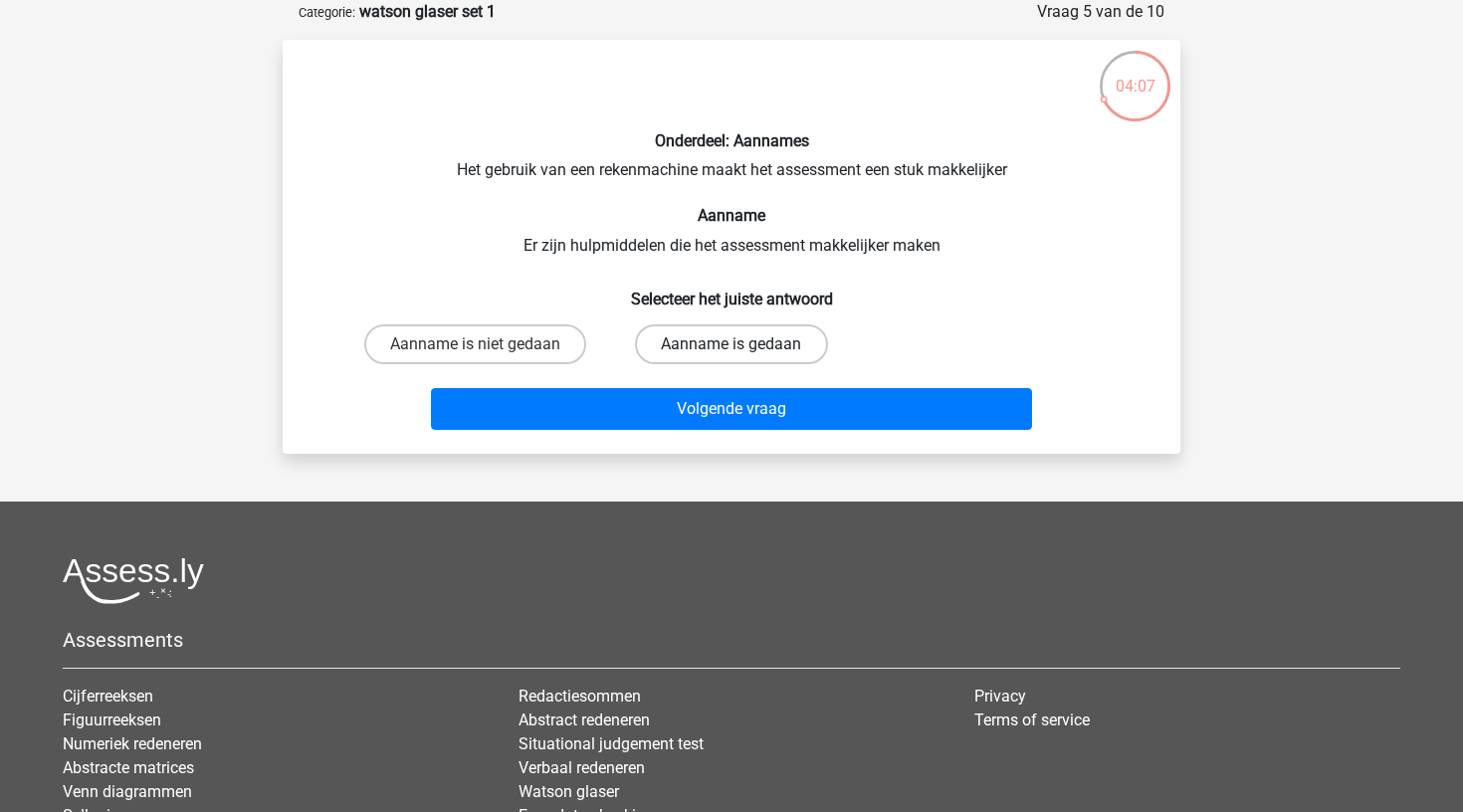 click on "Aanname is gedaan" at bounding box center [731, 344] 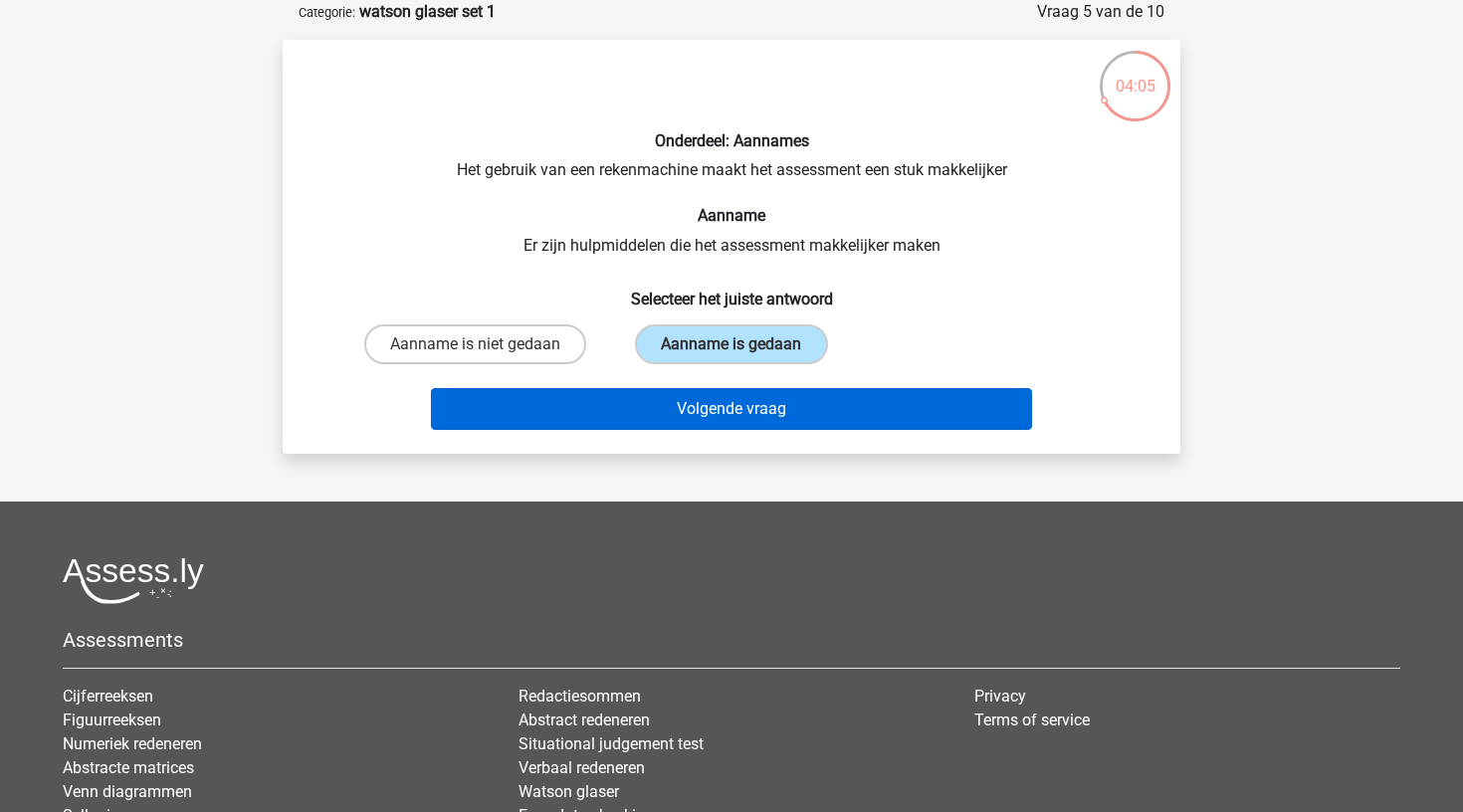 click on "Volgende vraag" at bounding box center (732, 409) 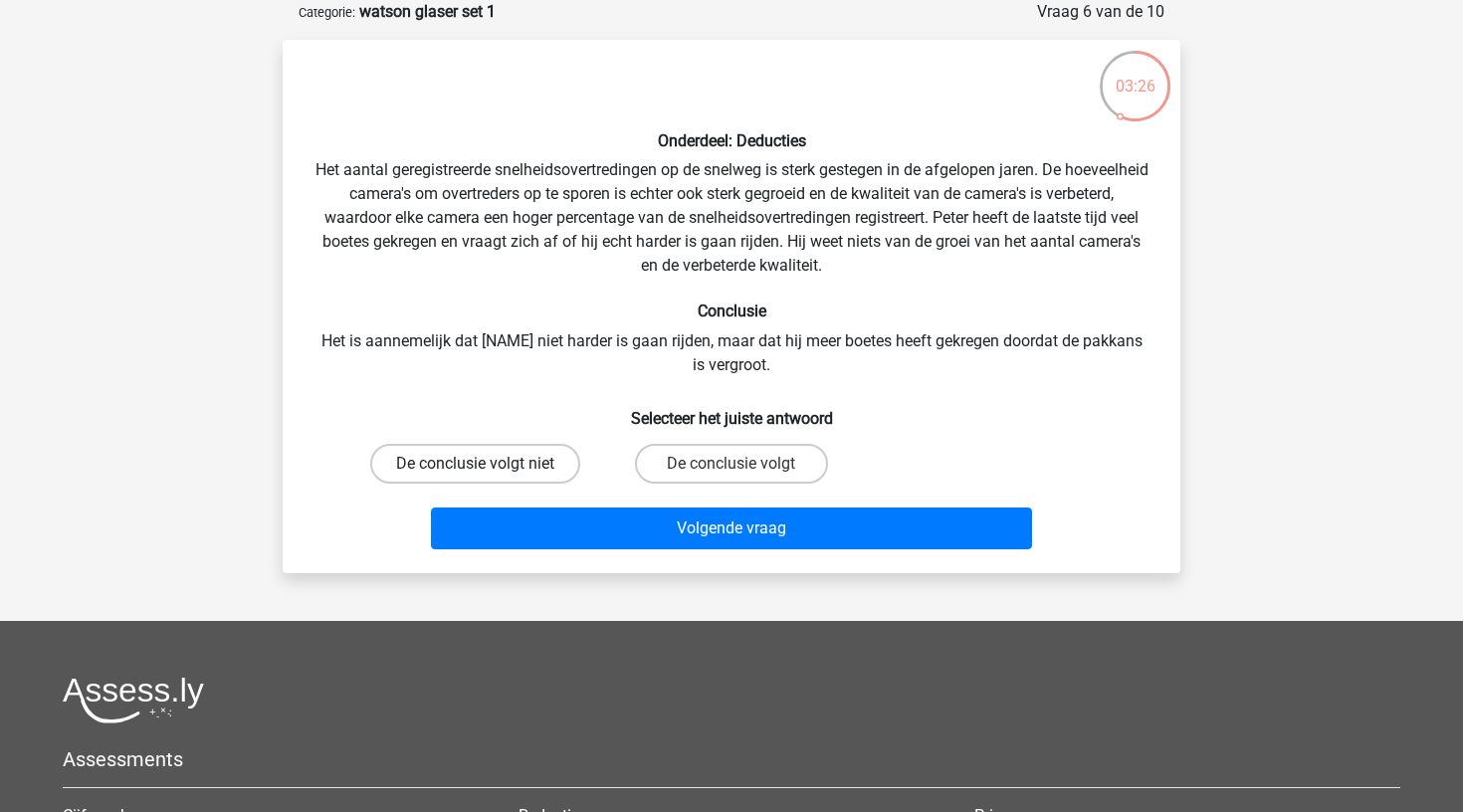 click on "De conclusie volgt niet" at bounding box center (475, 464) 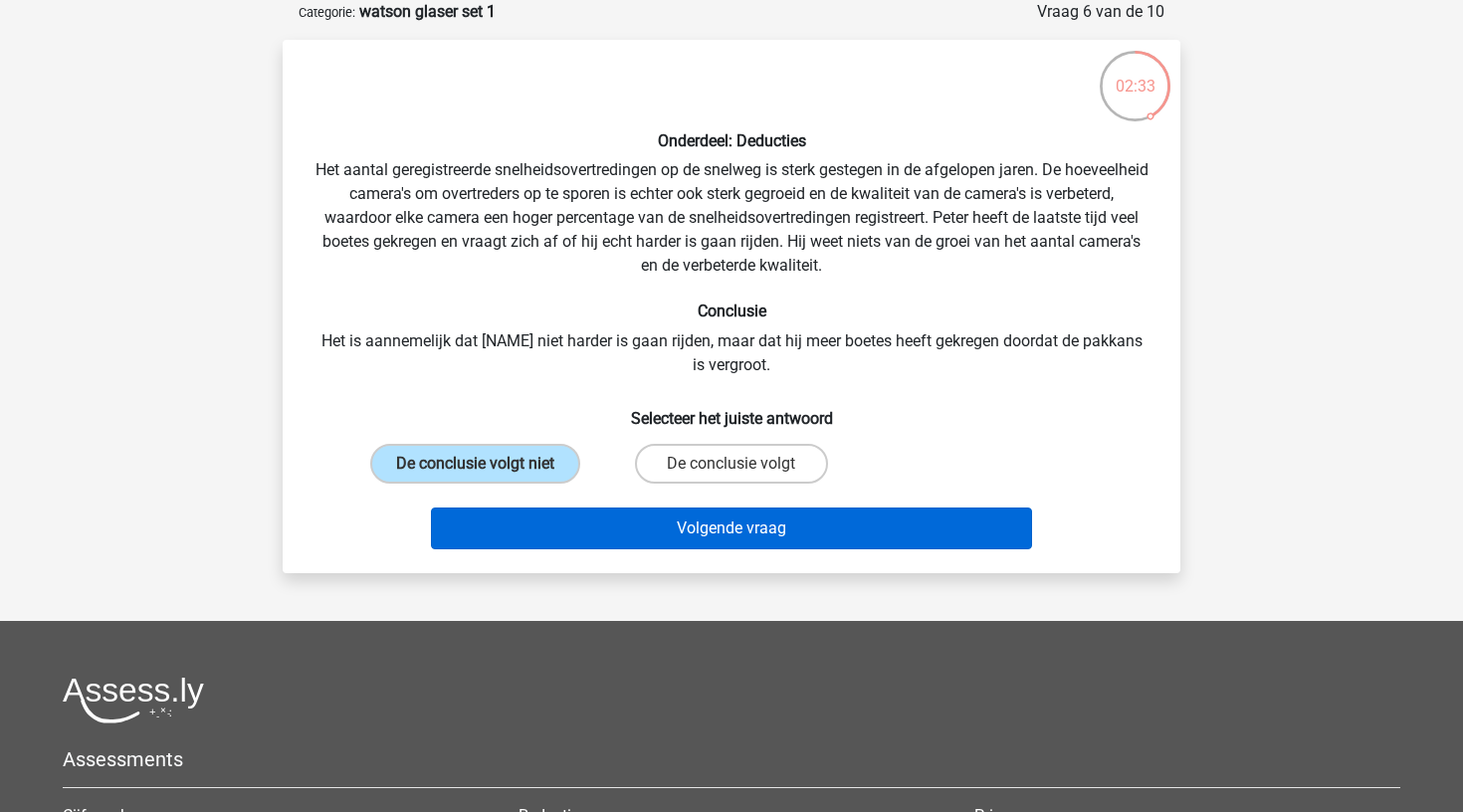 click on "Volgende vraag" at bounding box center [732, 528] 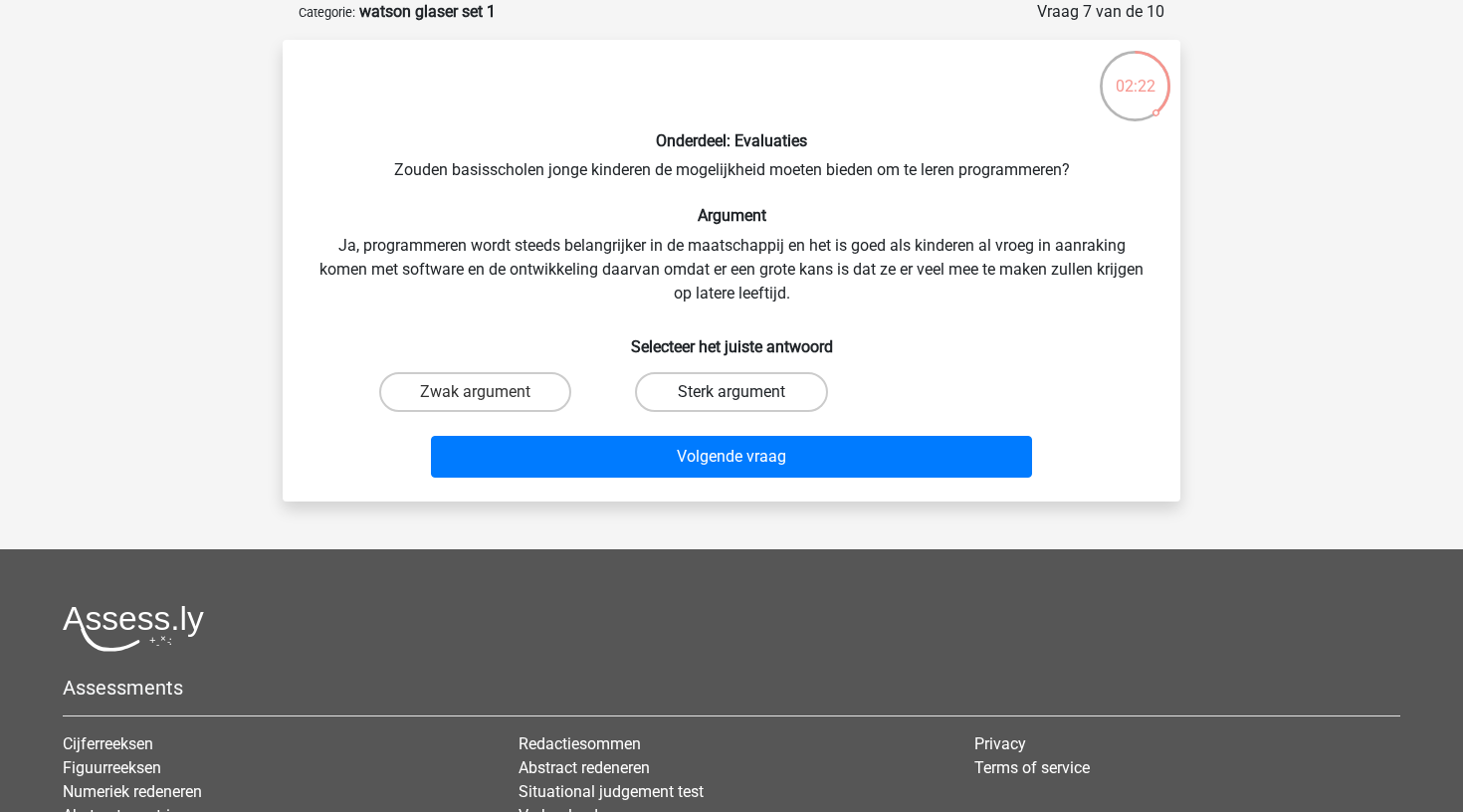 click on "Sterk argument" at bounding box center [731, 392] 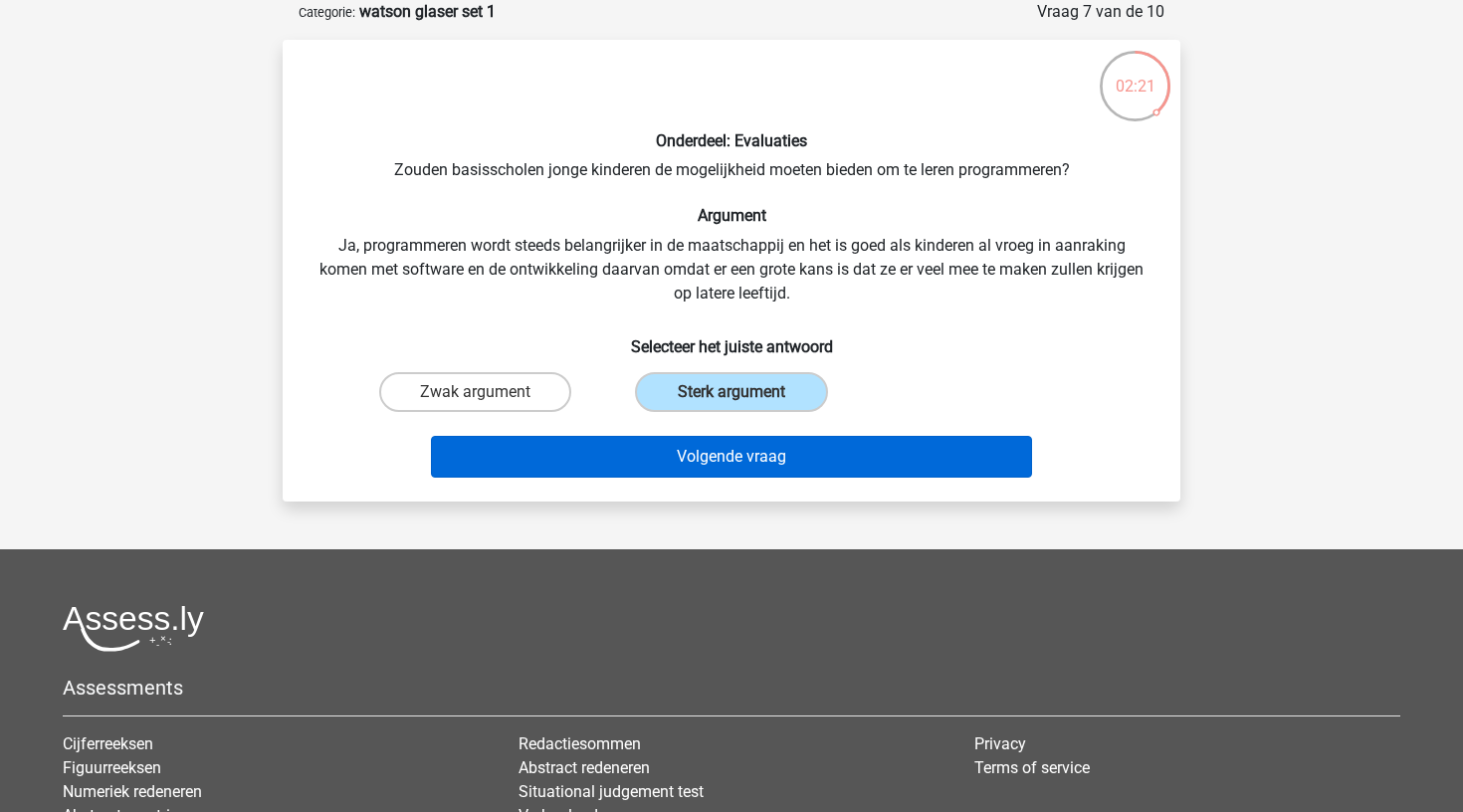 click on "Volgende vraag" at bounding box center (732, 457) 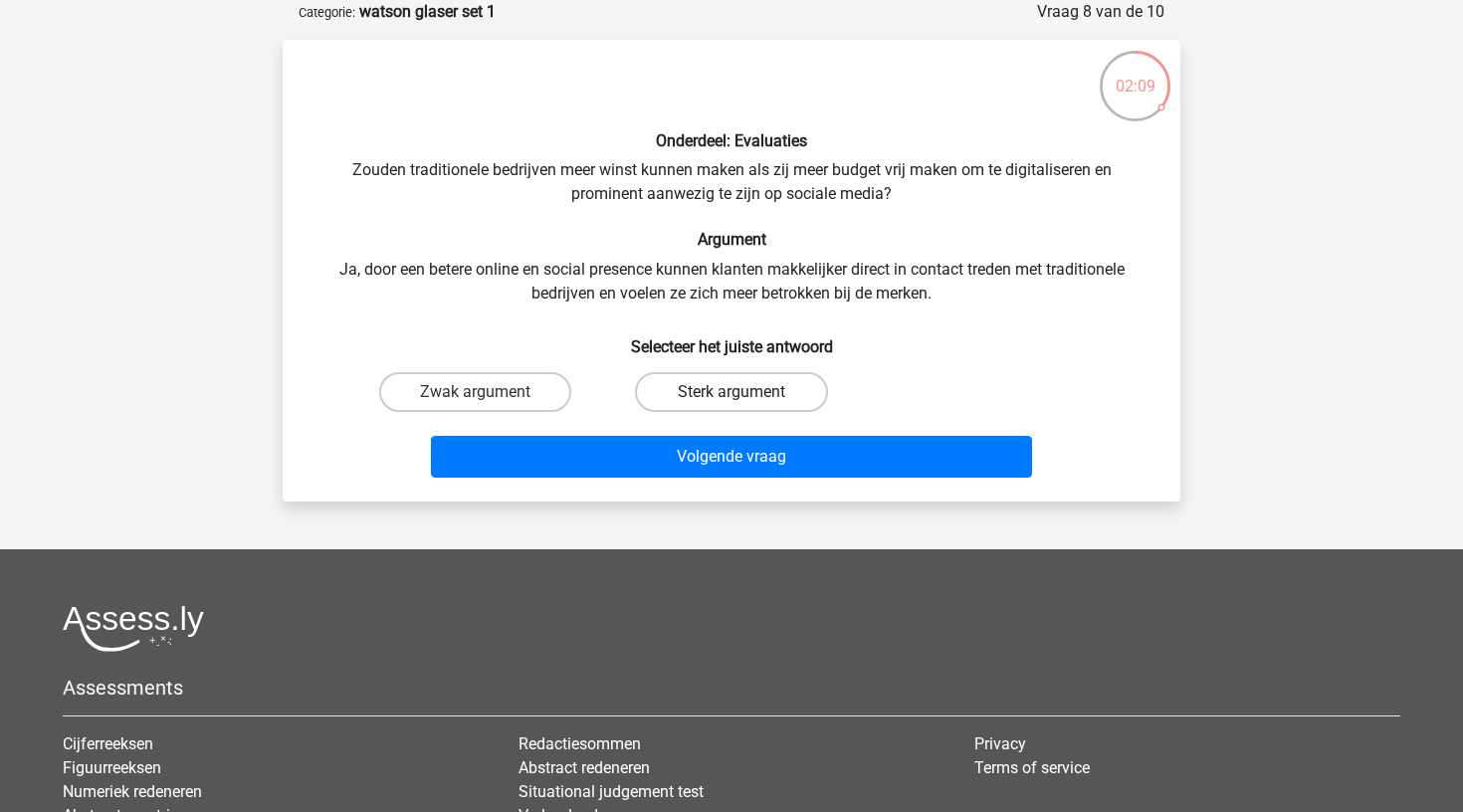 click on "Sterk argument" at bounding box center [731, 392] 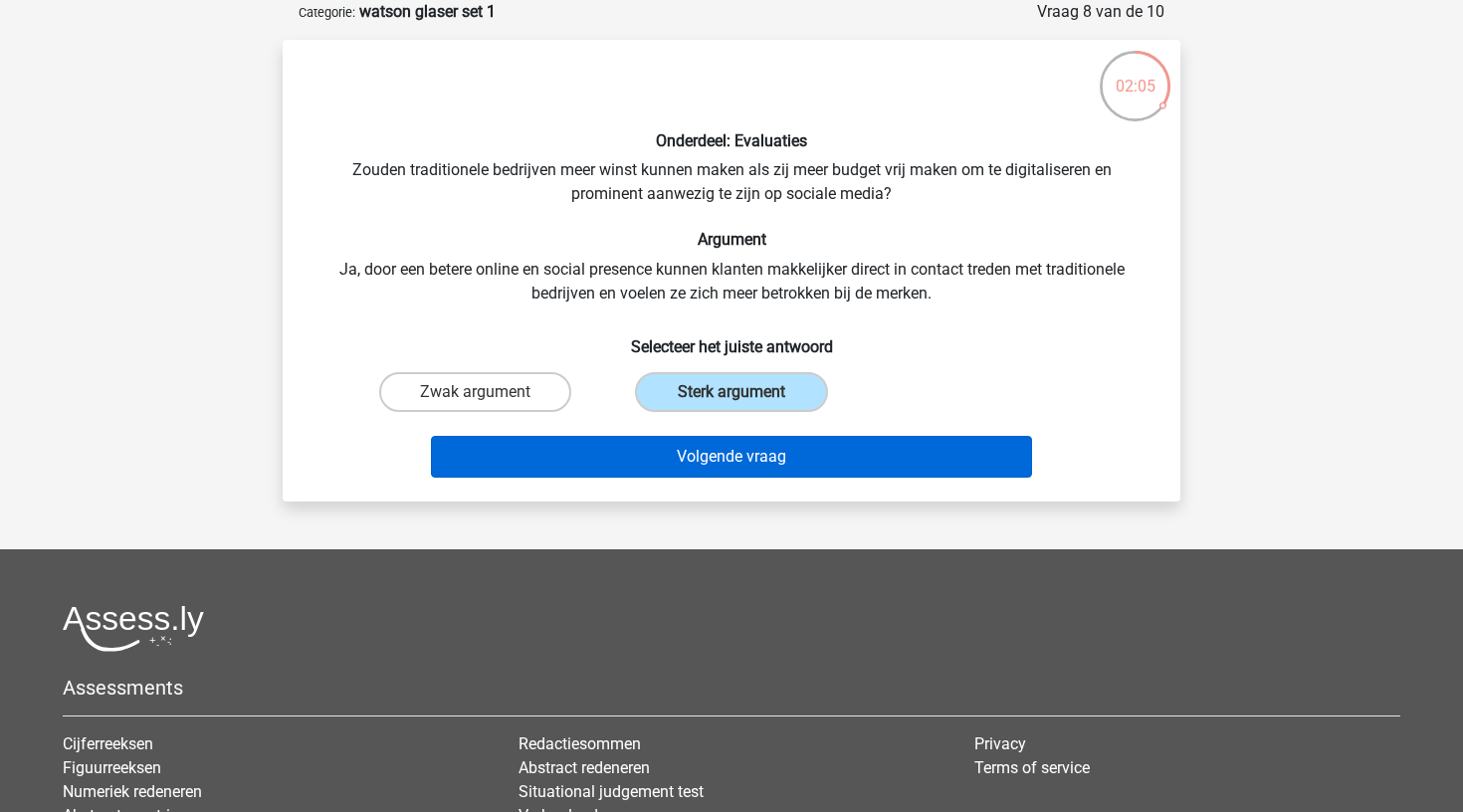 click on "Volgende vraag" at bounding box center [732, 457] 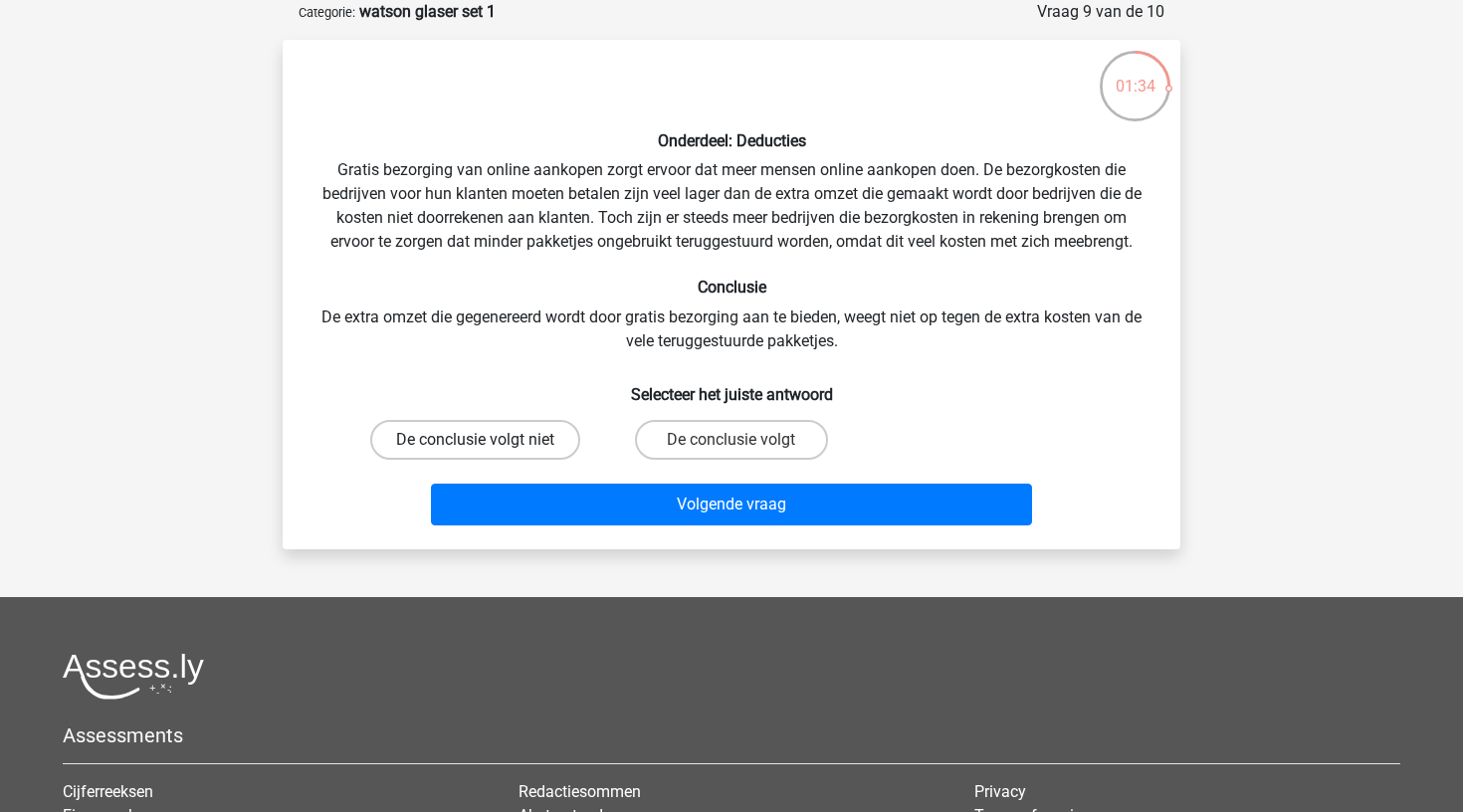 click on "De conclusie volgt niet" at bounding box center (475, 440) 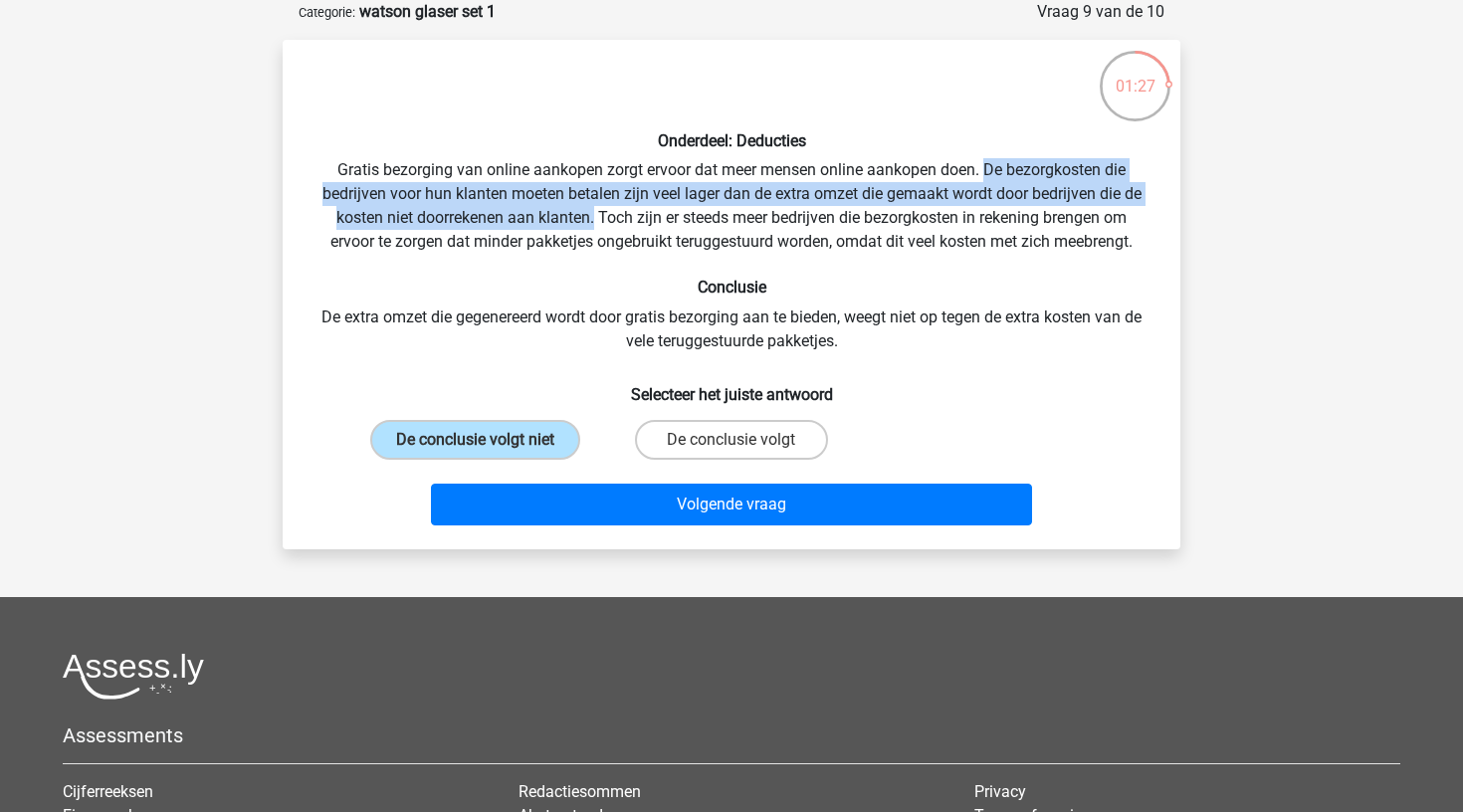 drag, startPoint x: 986, startPoint y: 168, endPoint x: 591, endPoint y: 217, distance: 398.0276 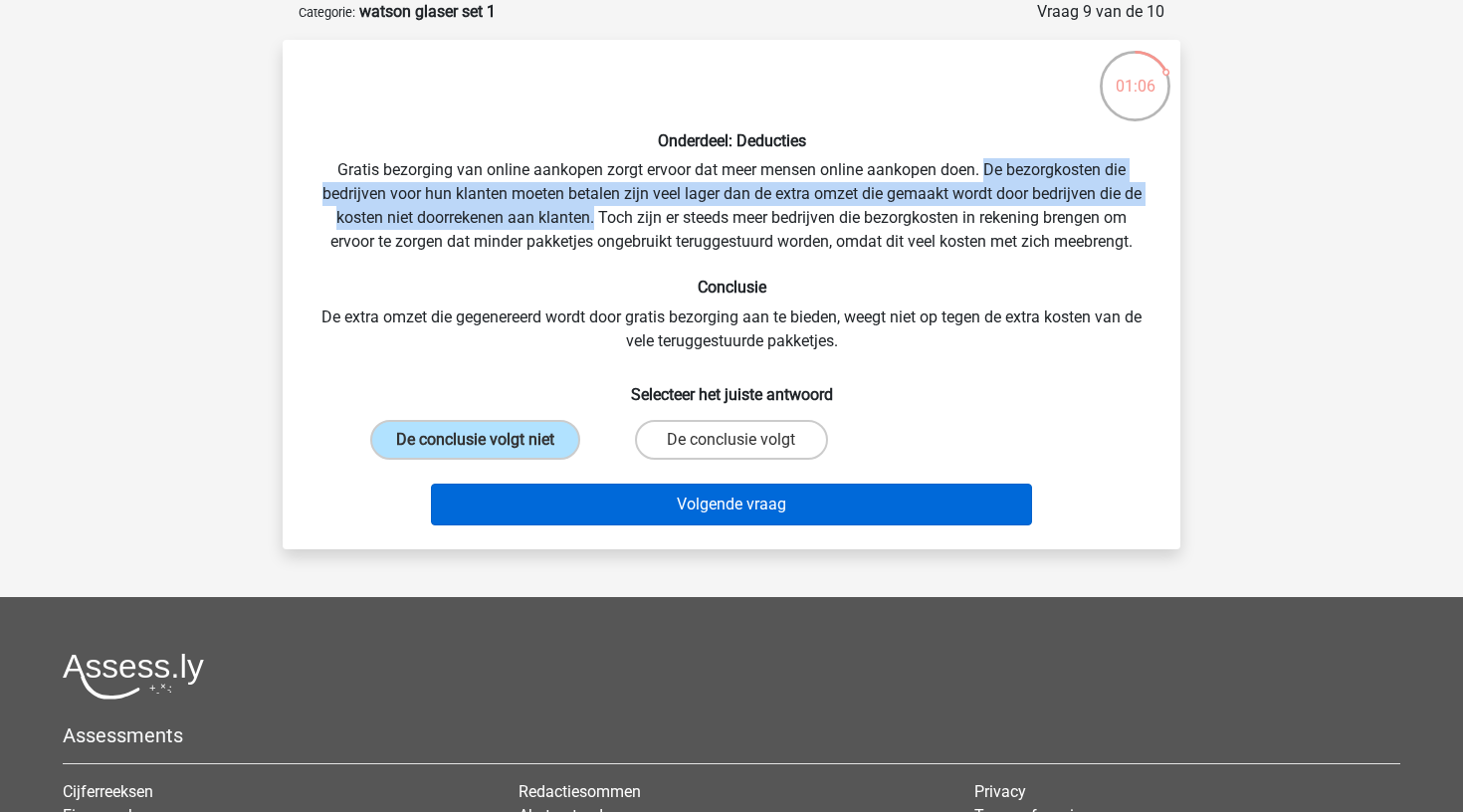 click on "Volgende vraag" at bounding box center [732, 505] 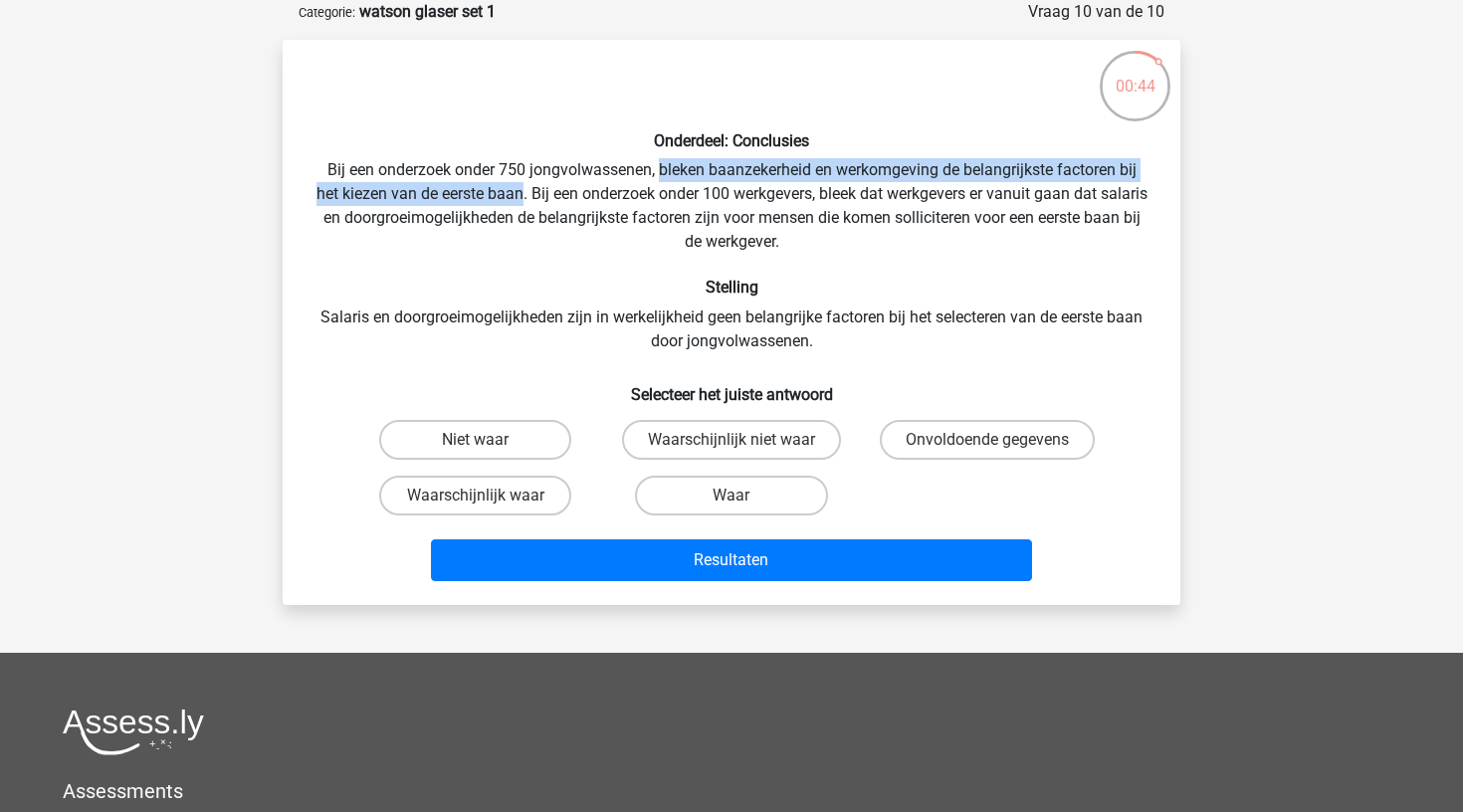 drag, startPoint x: 659, startPoint y: 169, endPoint x: 543, endPoint y: 192, distance: 118.258192 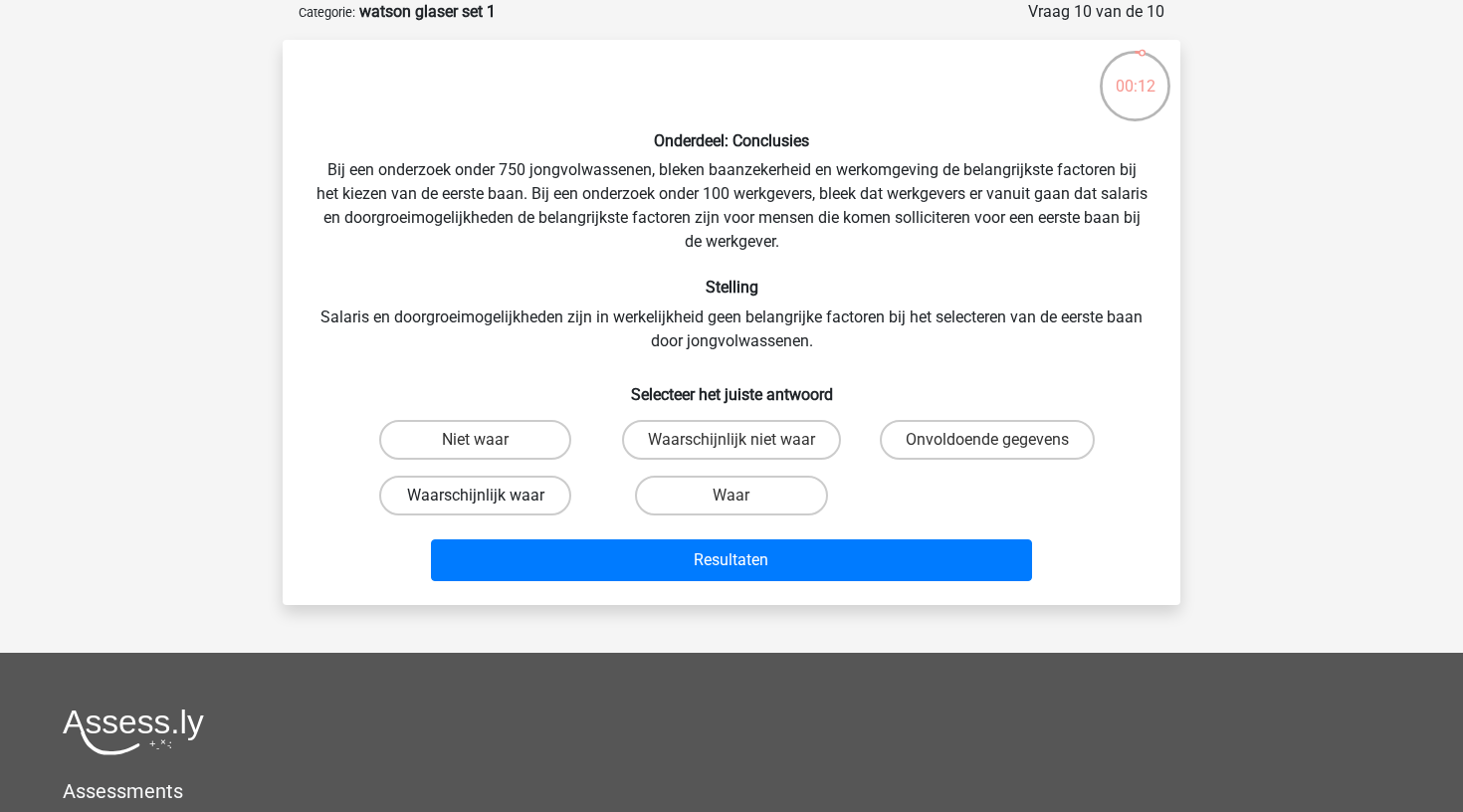 click on "Waarschijnlijk waar" at bounding box center [475, 496] 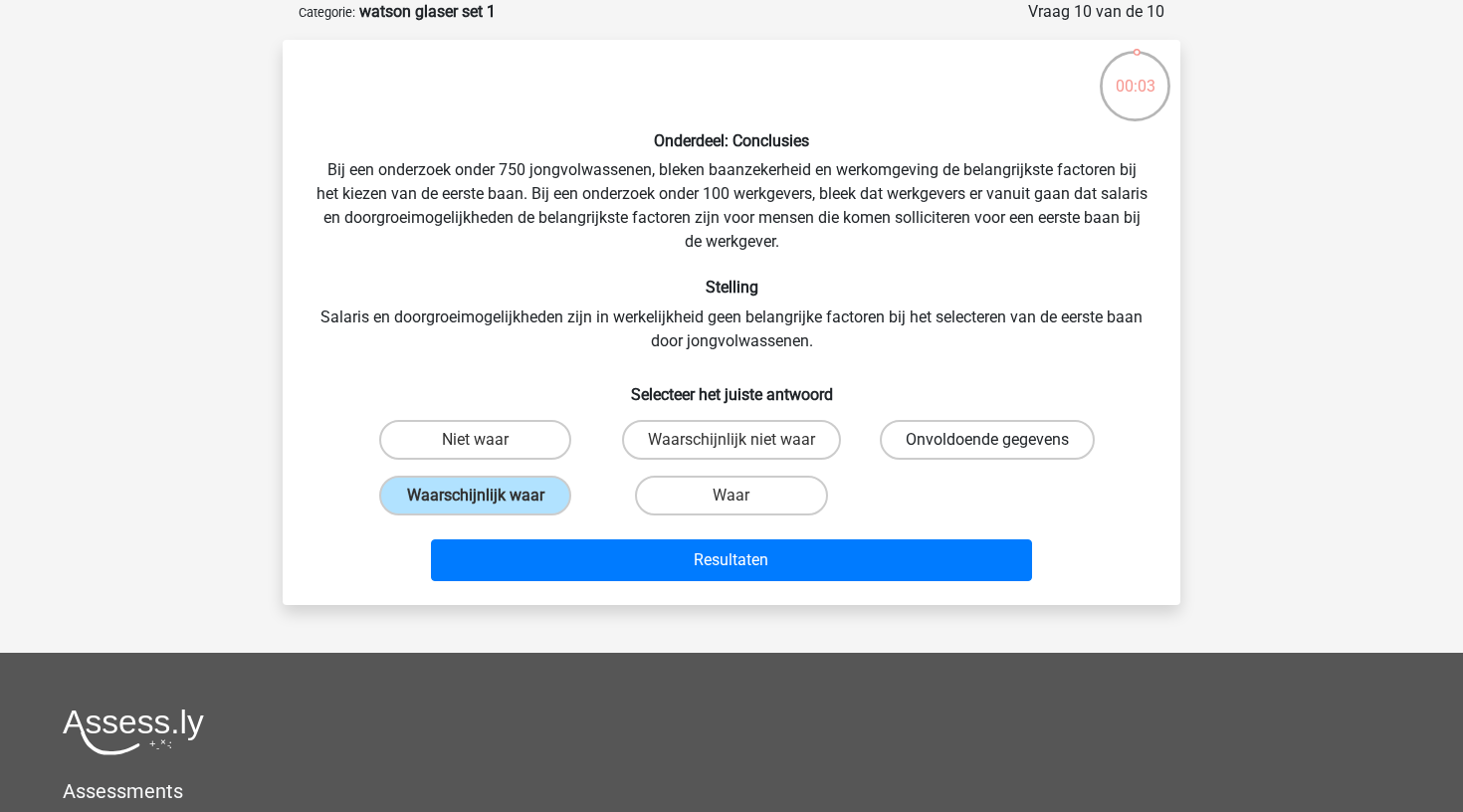 click on "Onvoldoende gegevens" at bounding box center (987, 440) 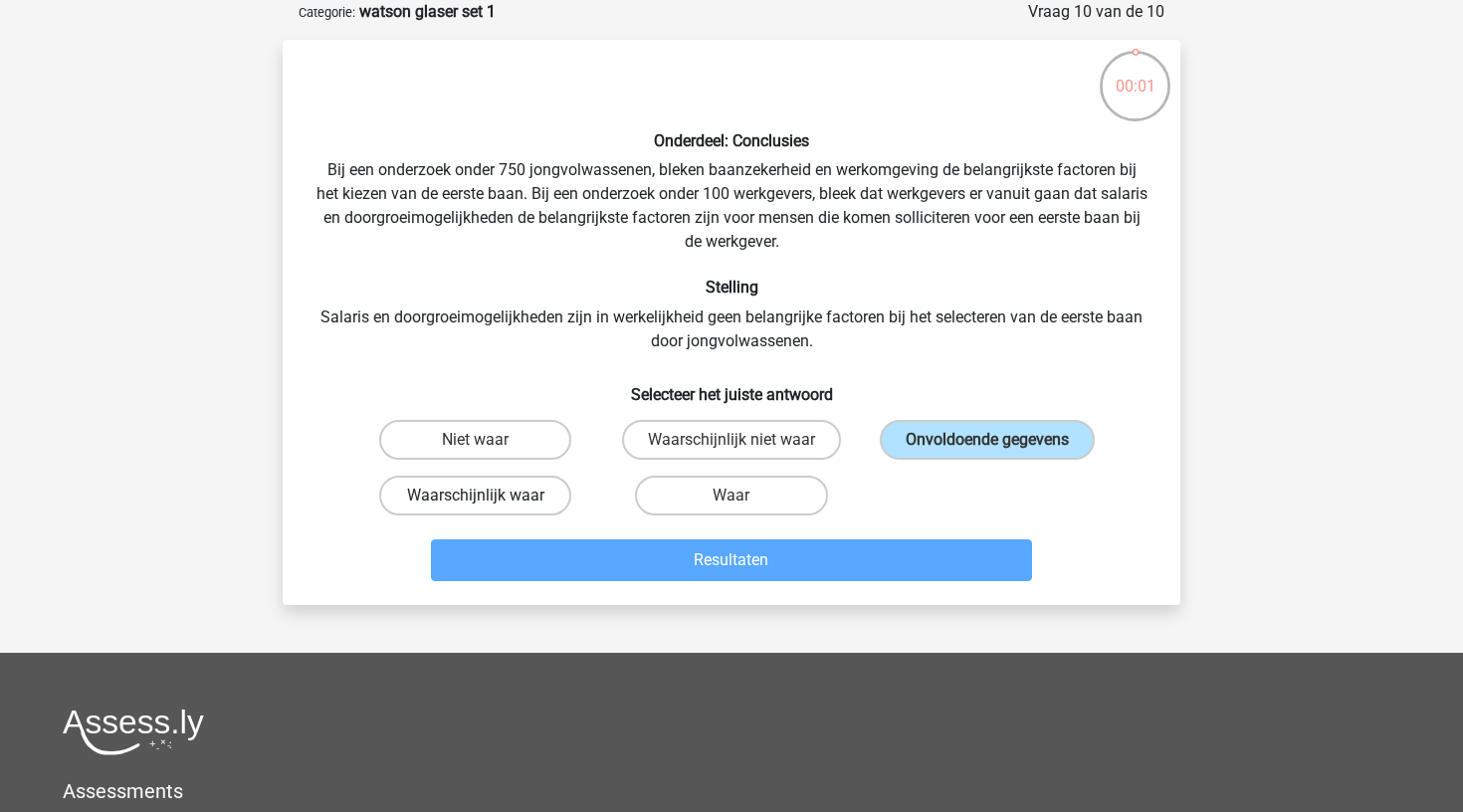 click on "Waarschijnlijk waar" at bounding box center (475, 496) 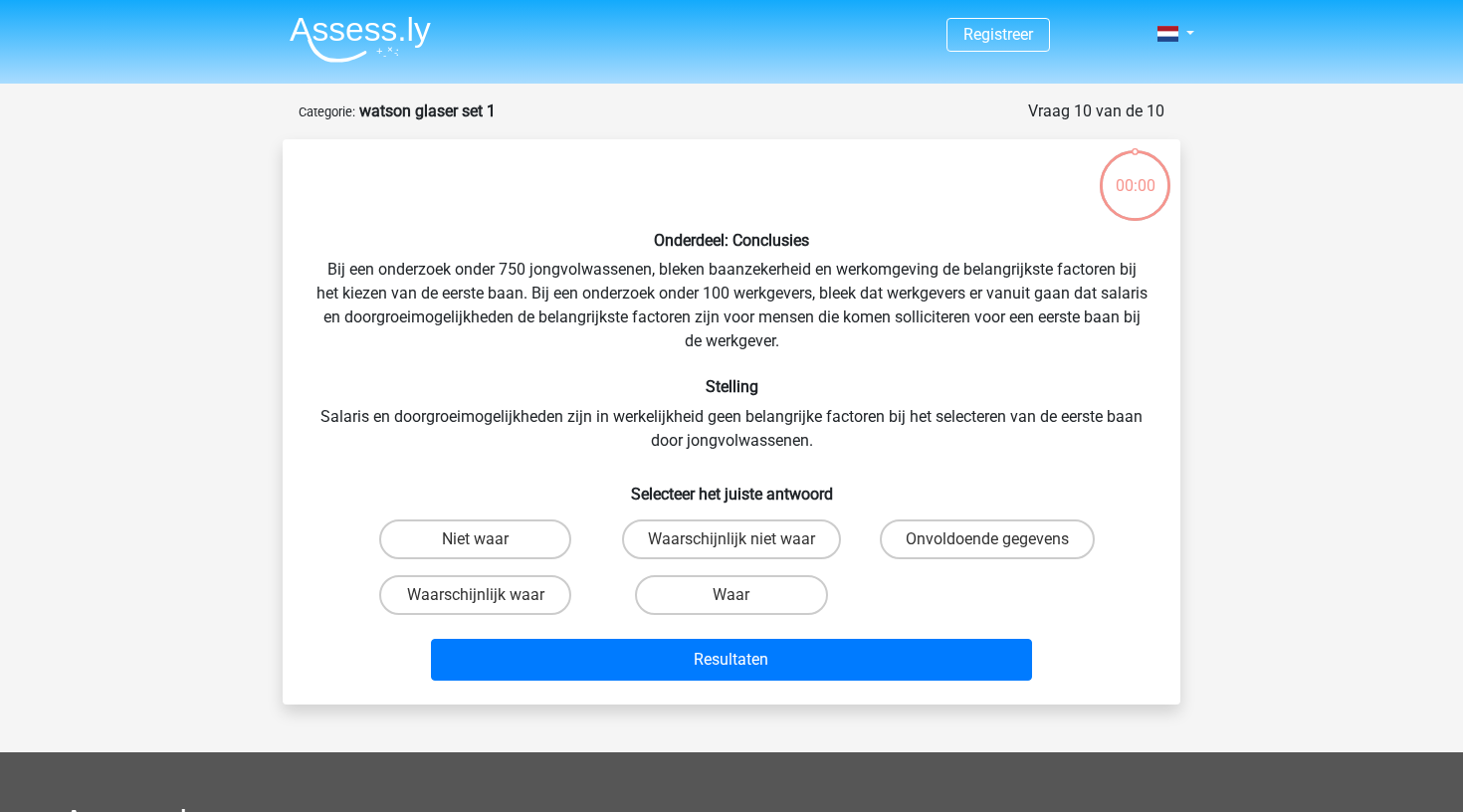scroll, scrollTop: 100, scrollLeft: 0, axis: vertical 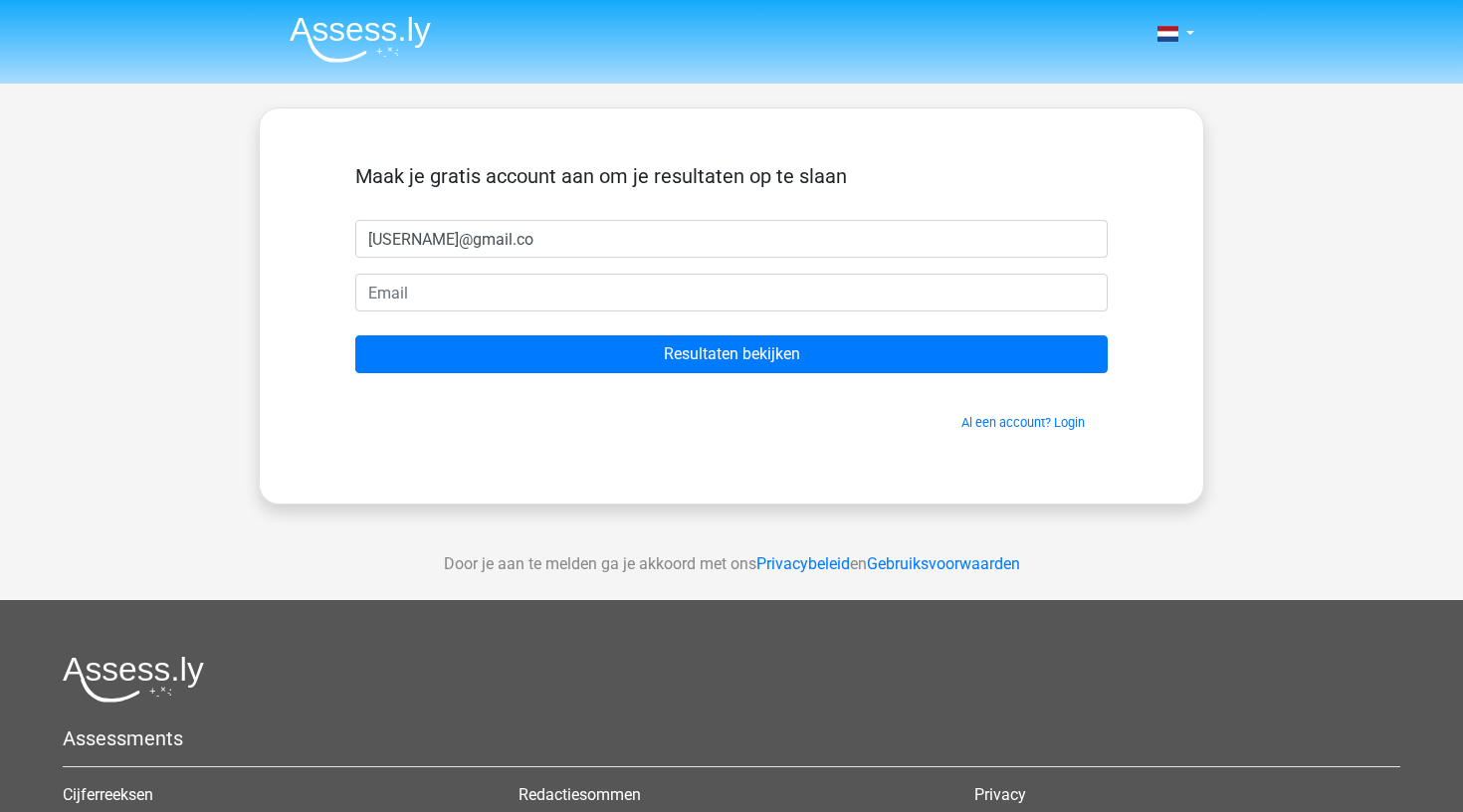type on "[USERNAME]@gmail.com" 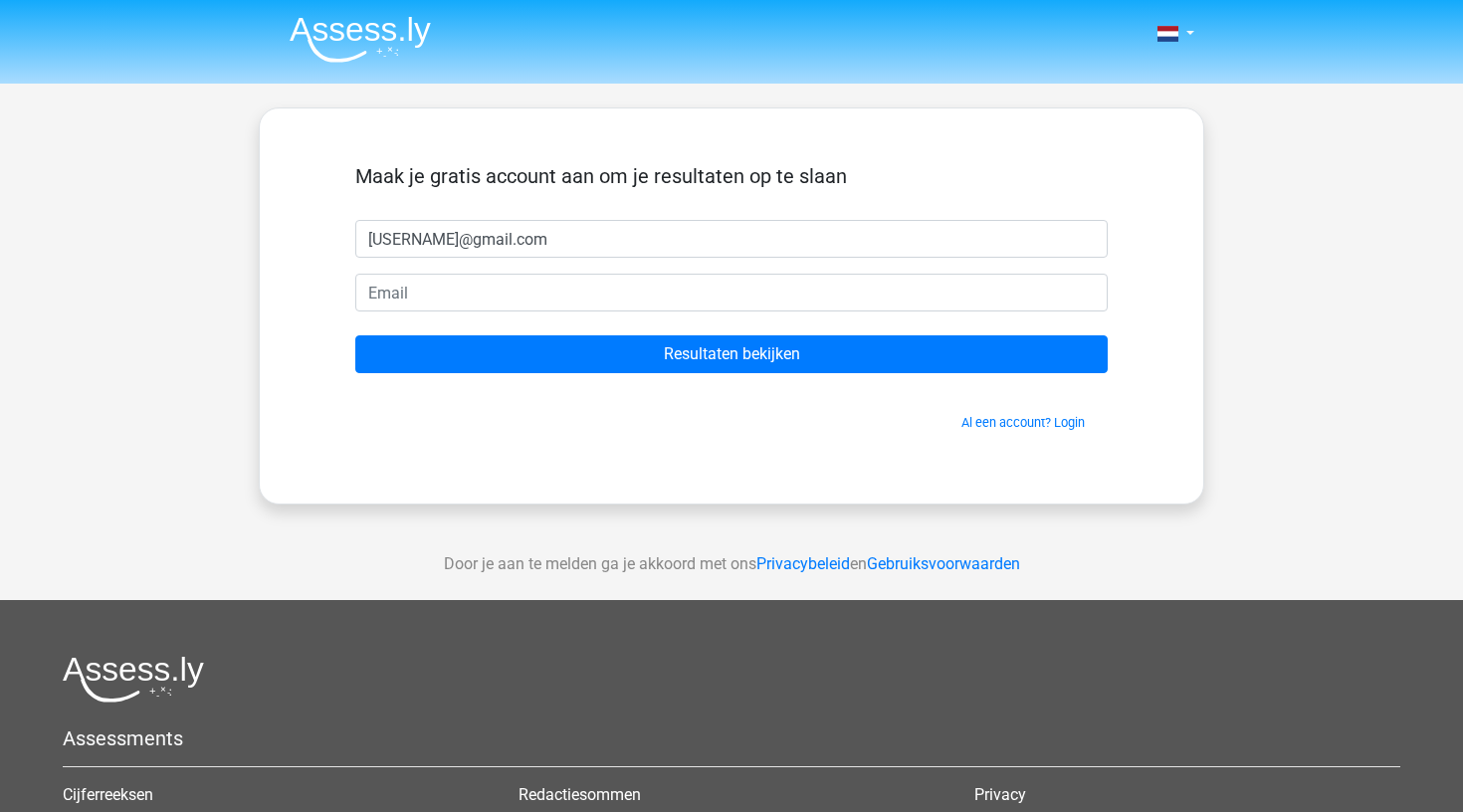 type 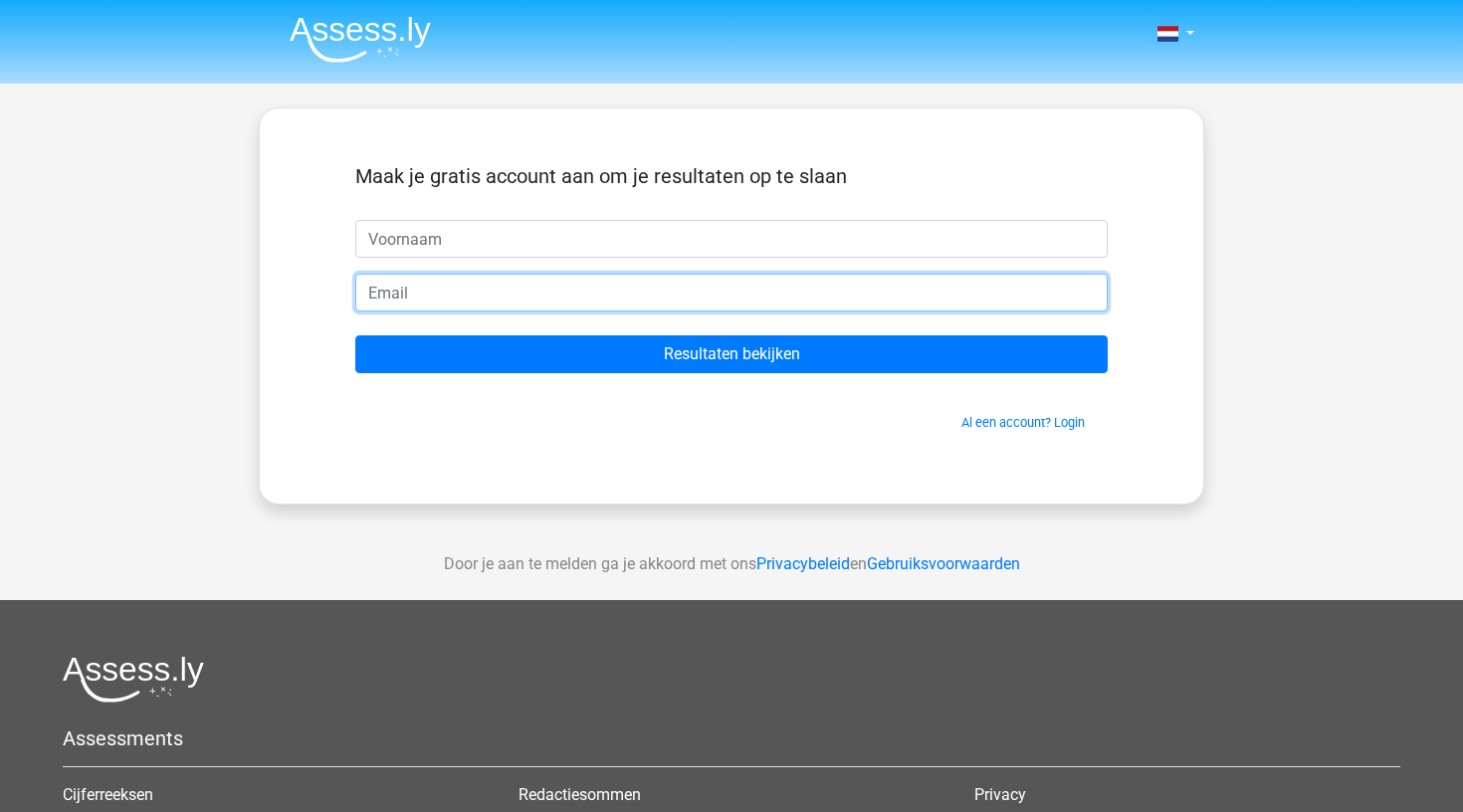 paste on "[USERNAME]@gmail.com" 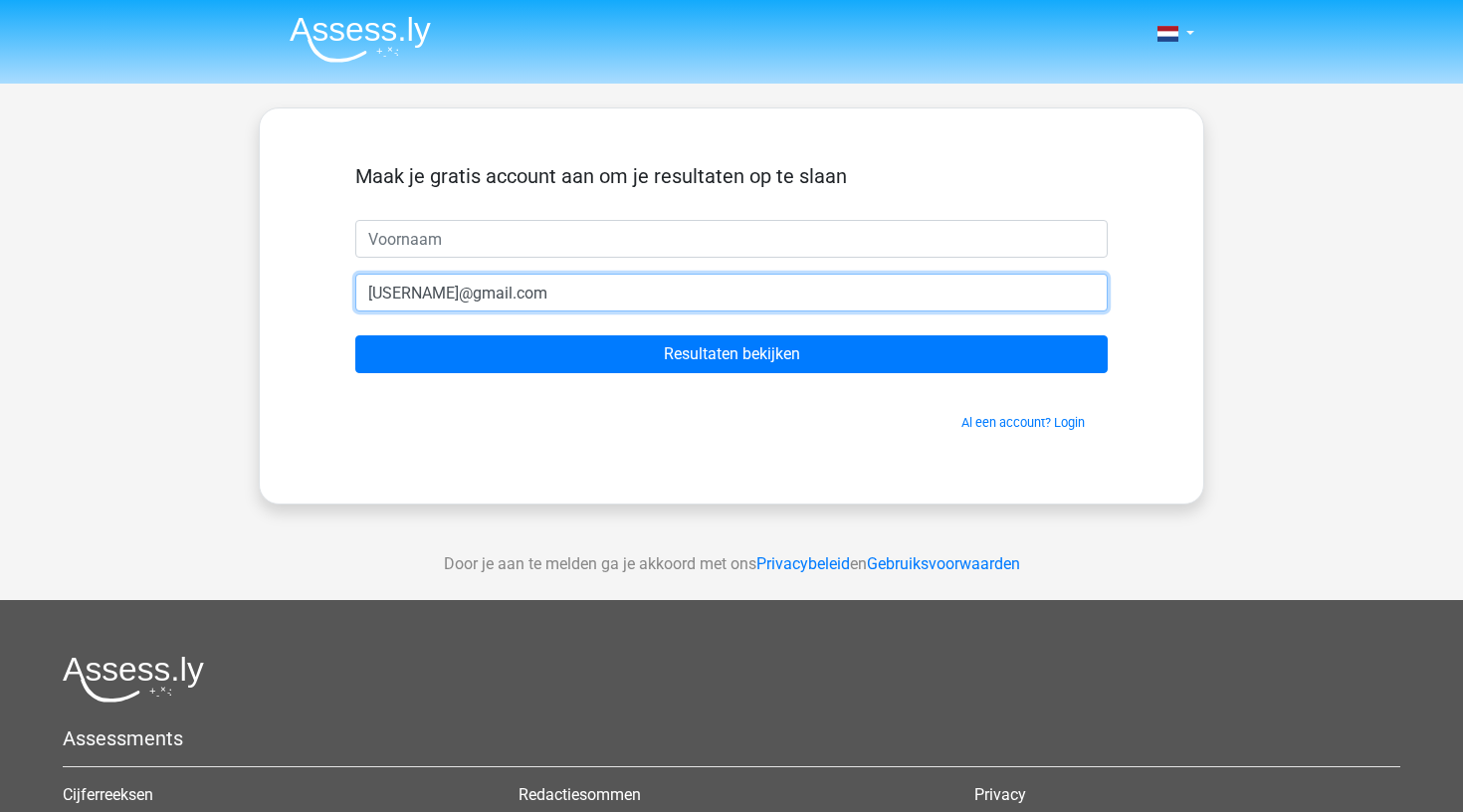 type on "[USERNAME]@gmail.com" 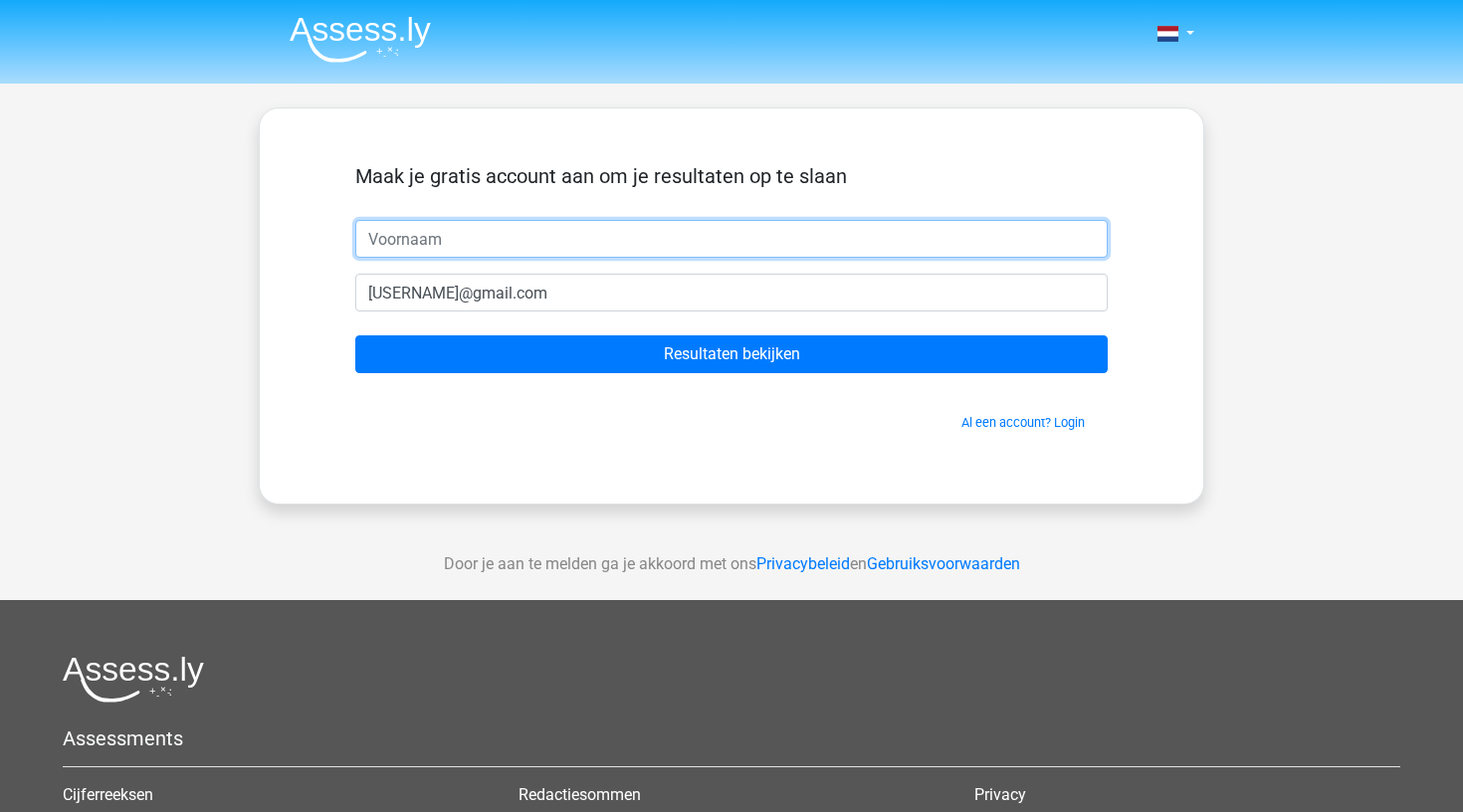click at bounding box center (732, 239) 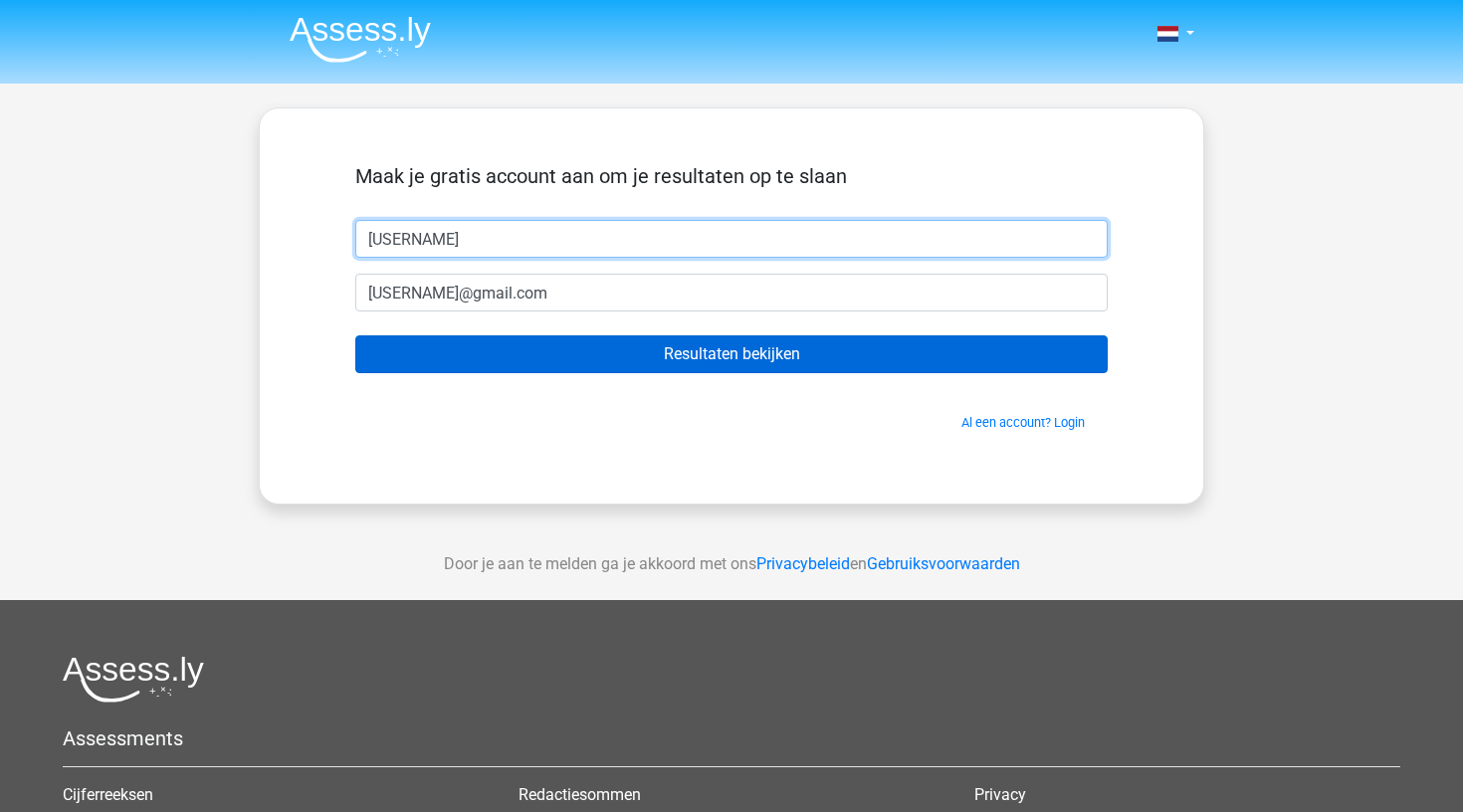 type on "[FIRST]" 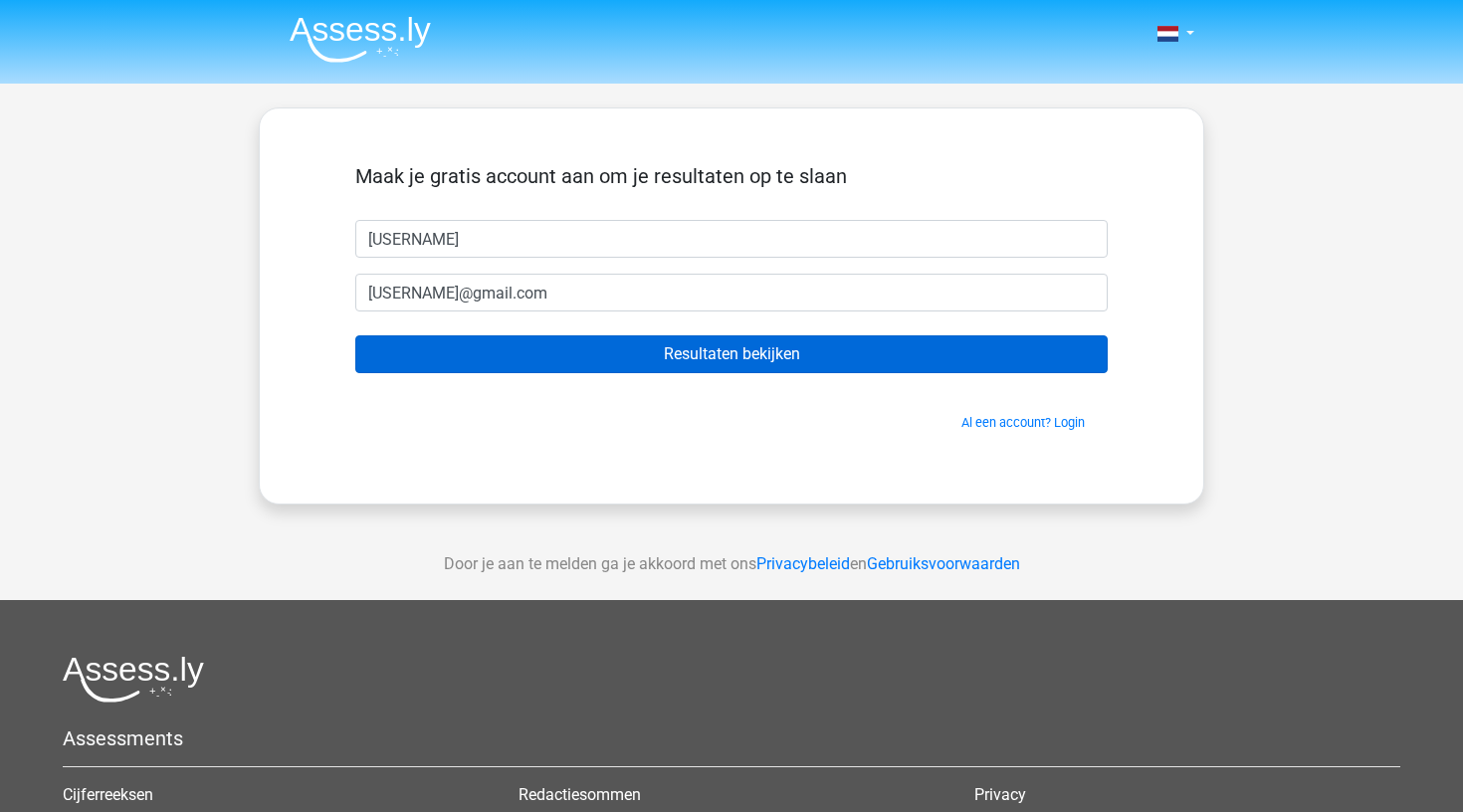 click on "Resultaten bekijken" at bounding box center [732, 354] 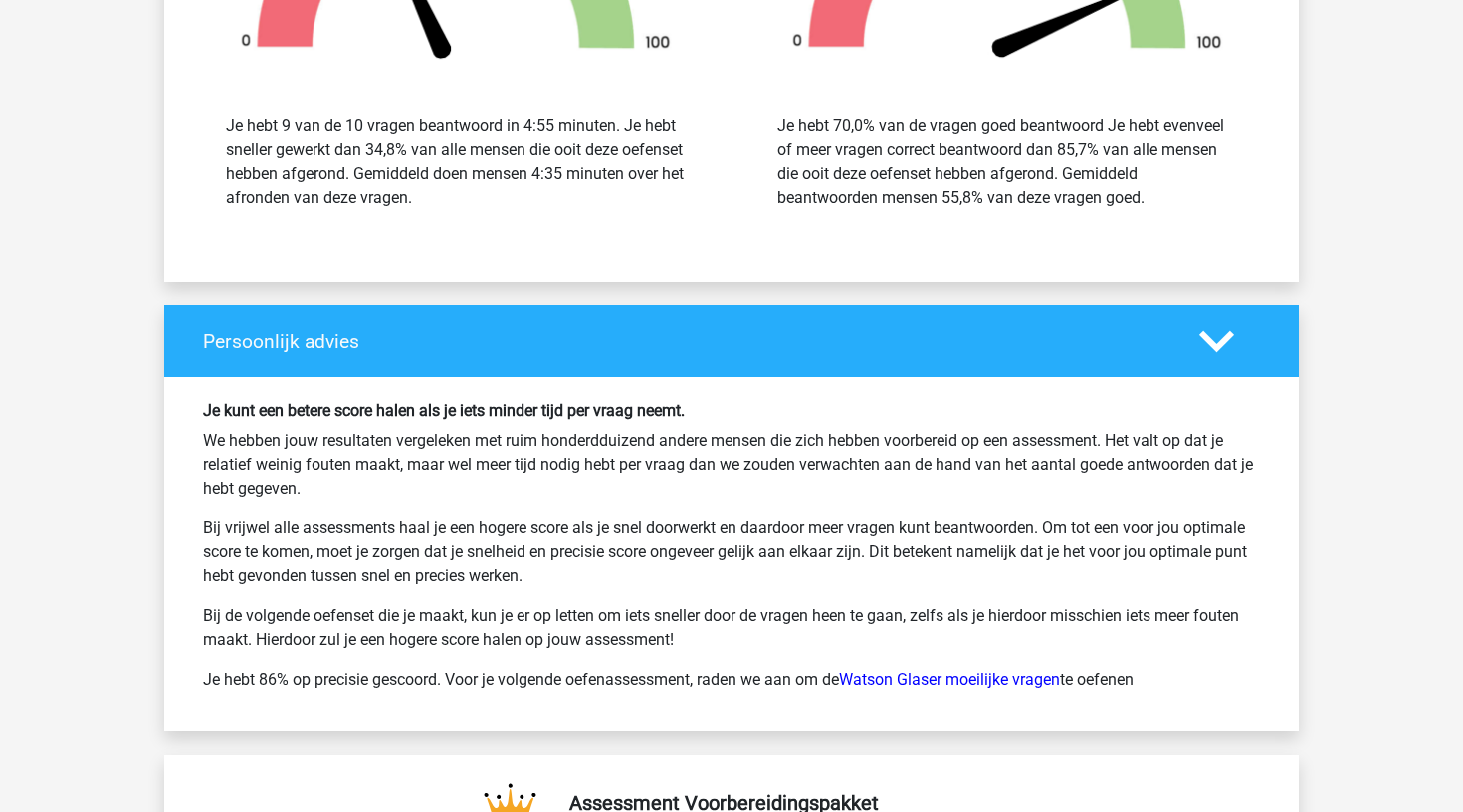 scroll, scrollTop: 2774, scrollLeft: 0, axis: vertical 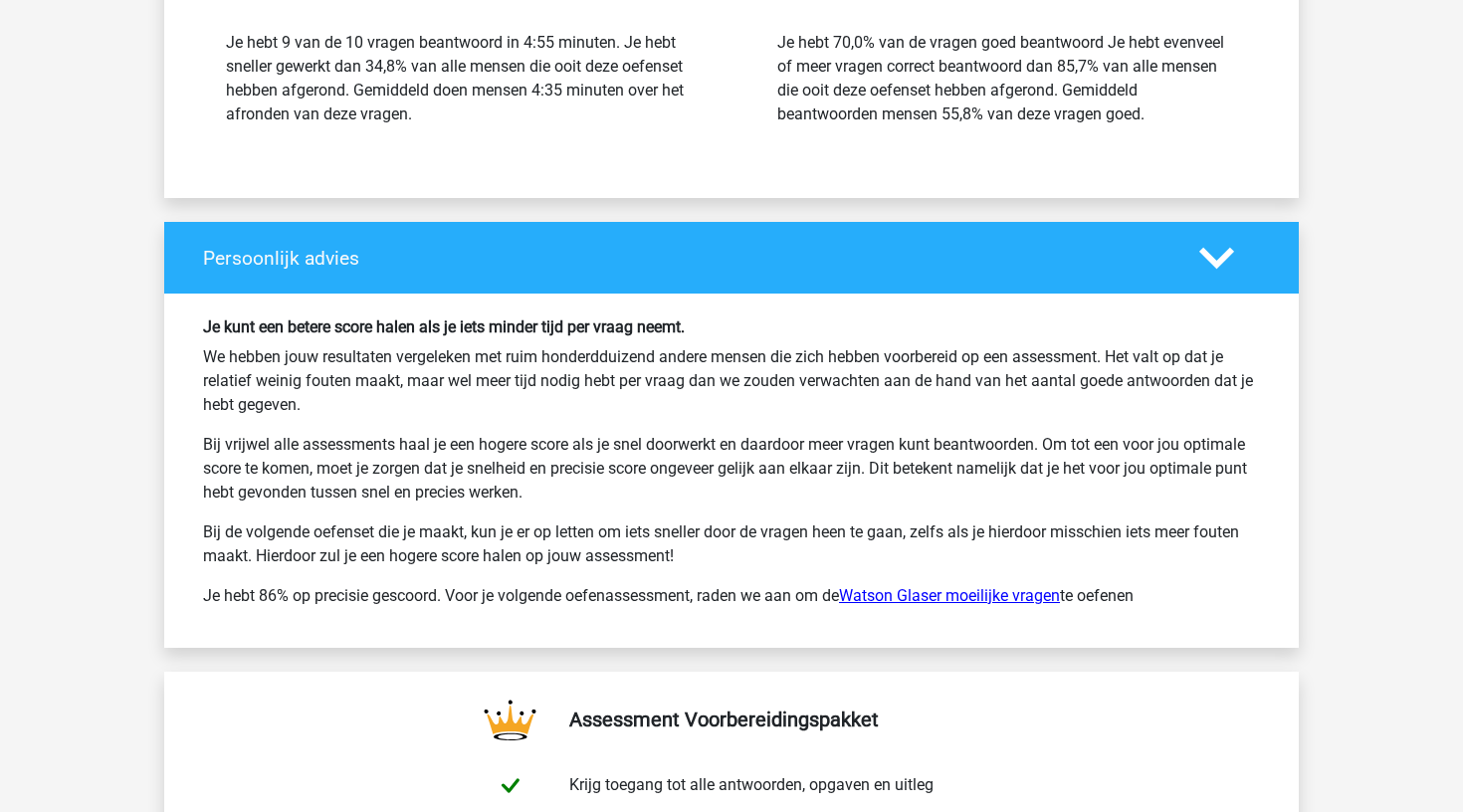 click on "Watson Glaser moeilijke vragen" at bounding box center [949, 595] 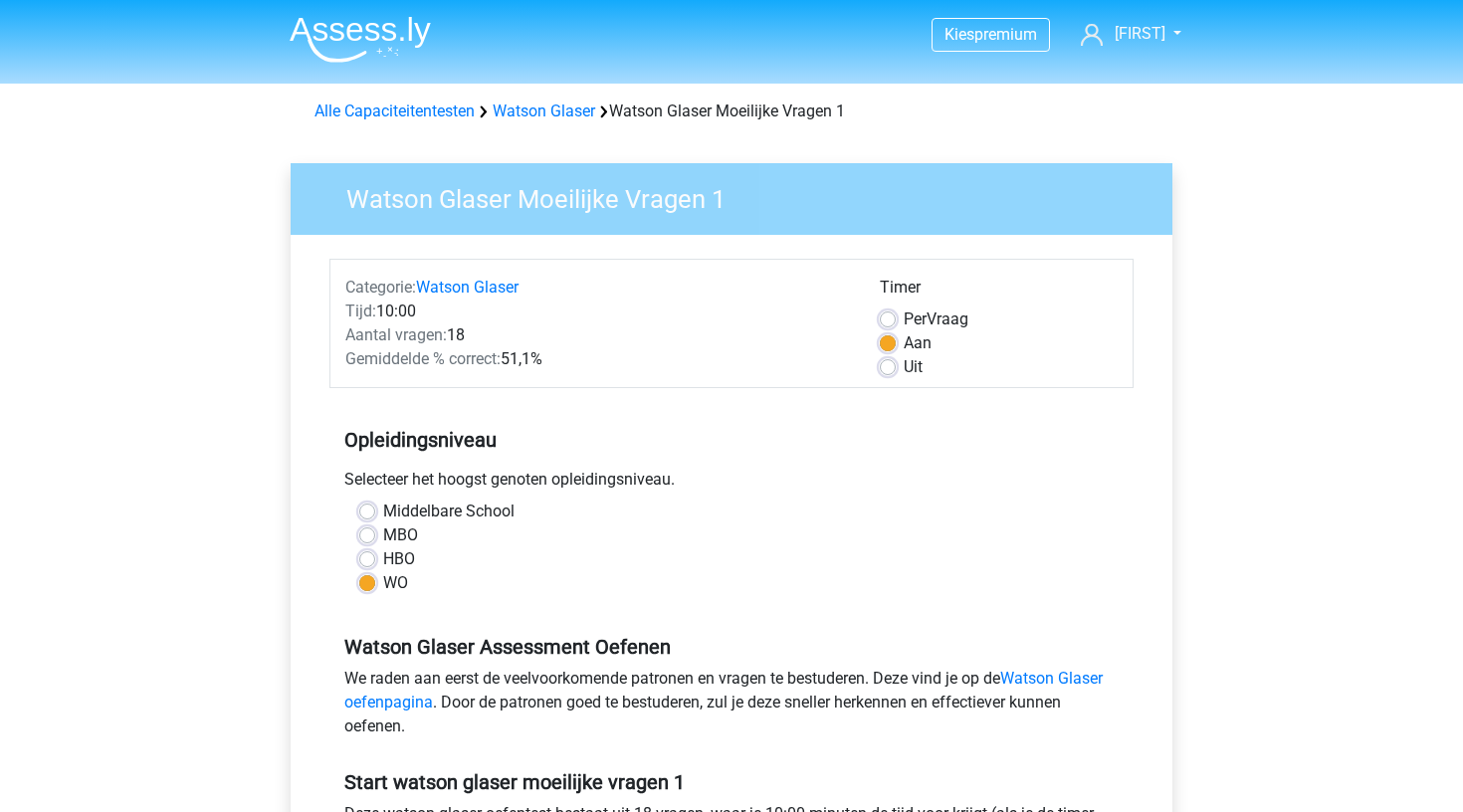 scroll, scrollTop: 0, scrollLeft: 0, axis: both 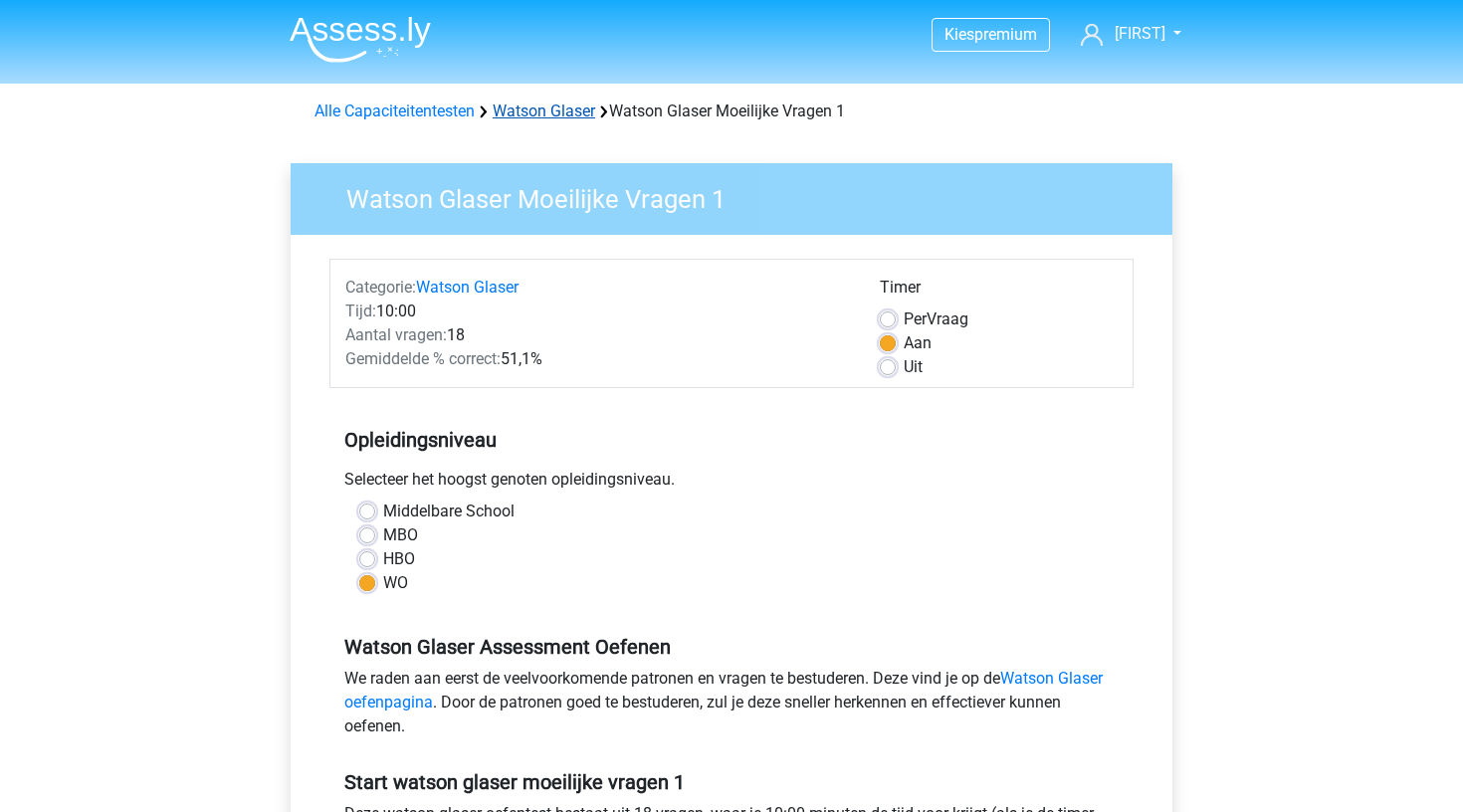 click on "Watson Glaser" at bounding box center (543, 110) 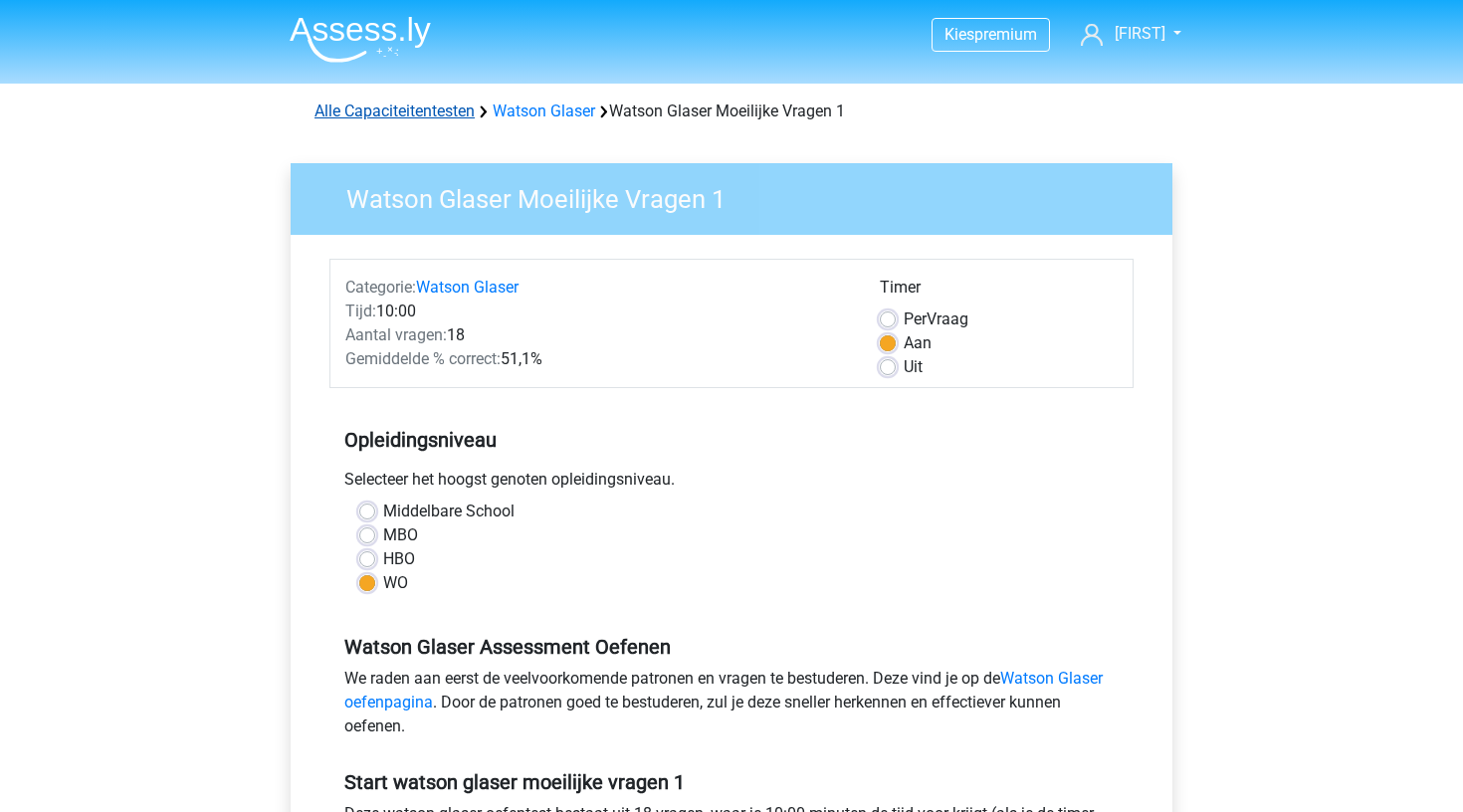 click on "Alle Capaciteitentesten" at bounding box center [394, 110] 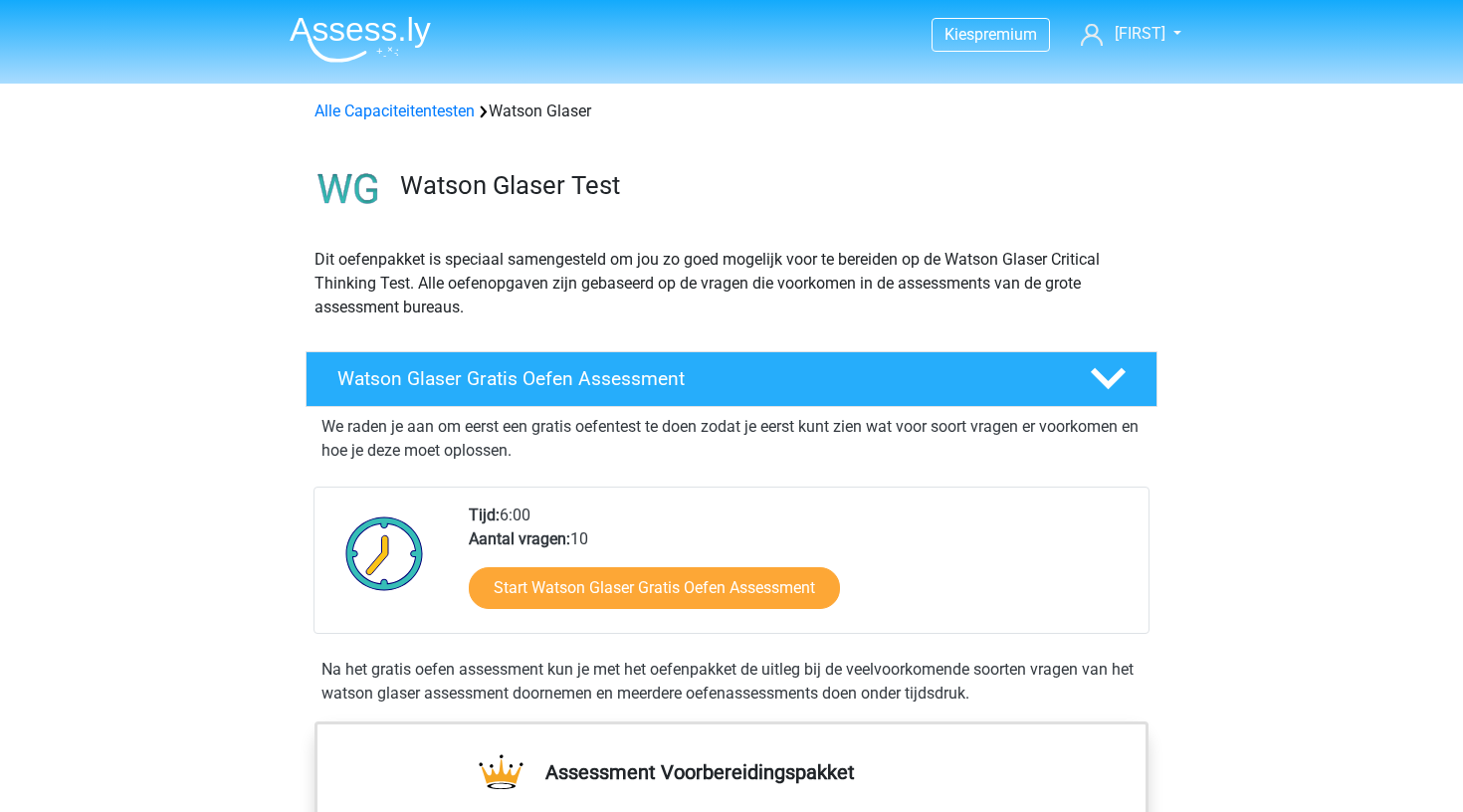 scroll, scrollTop: 0, scrollLeft: 0, axis: both 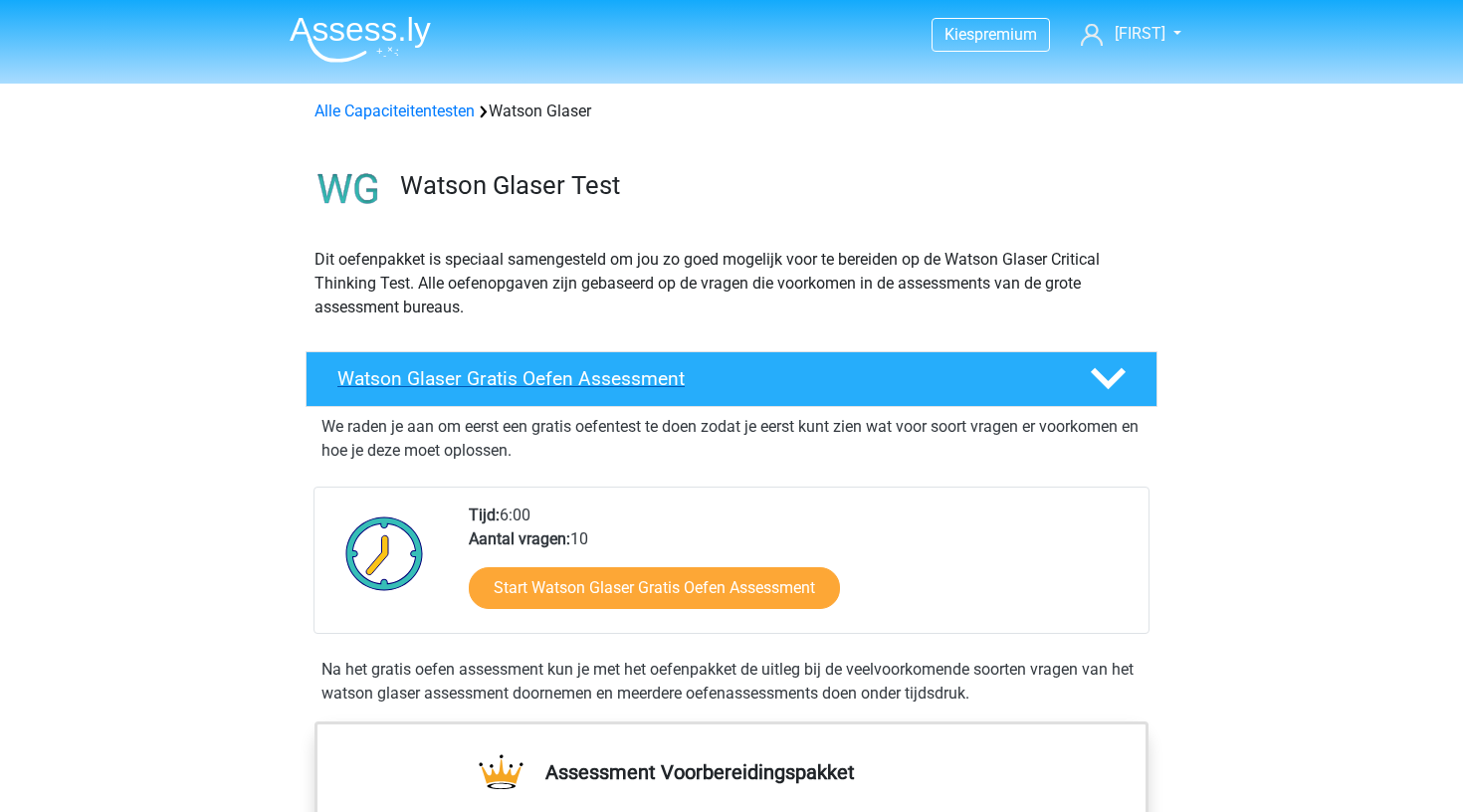 click at bounding box center (1107, 378) 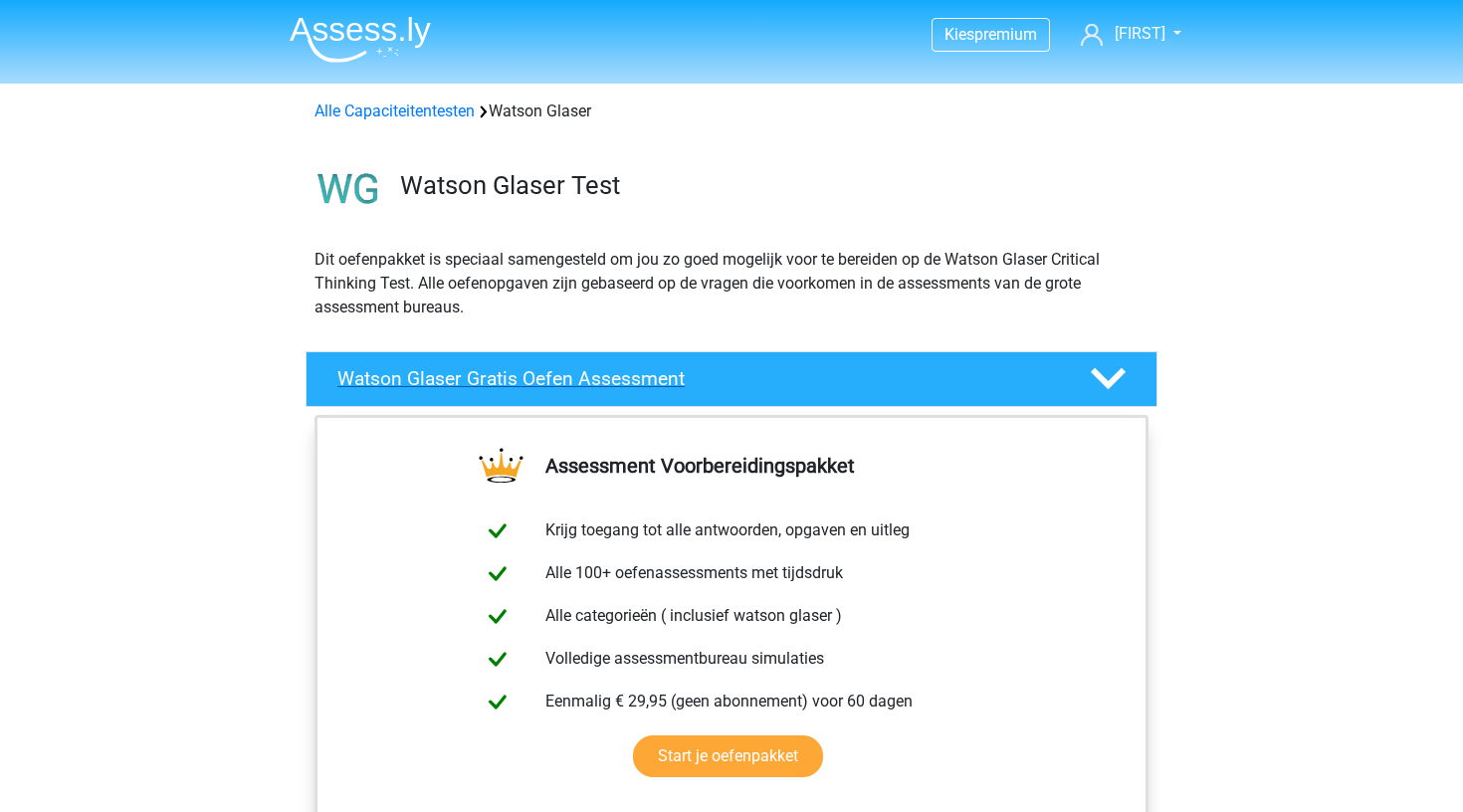 click at bounding box center [1107, 378] 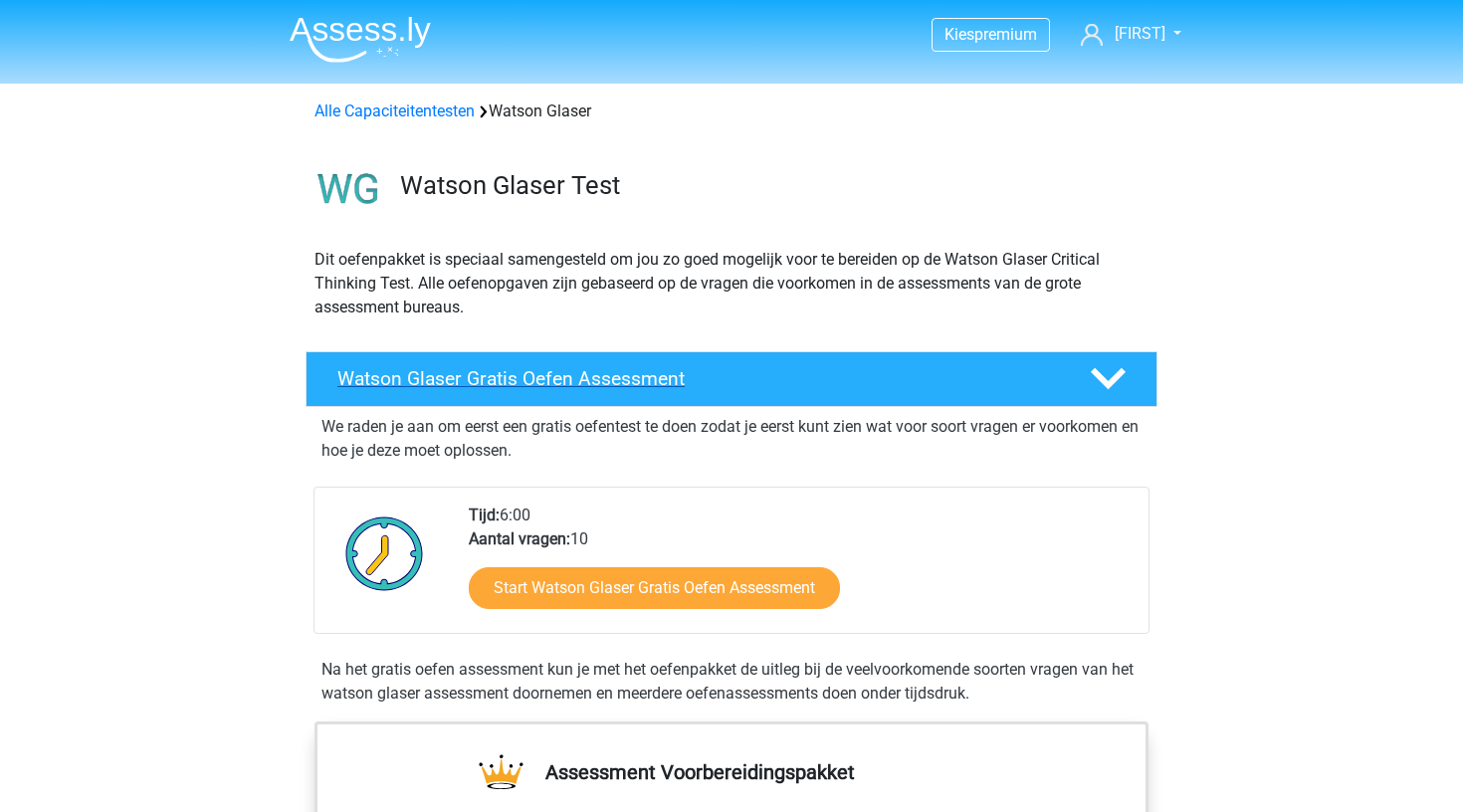 scroll, scrollTop: 0, scrollLeft: 0, axis: both 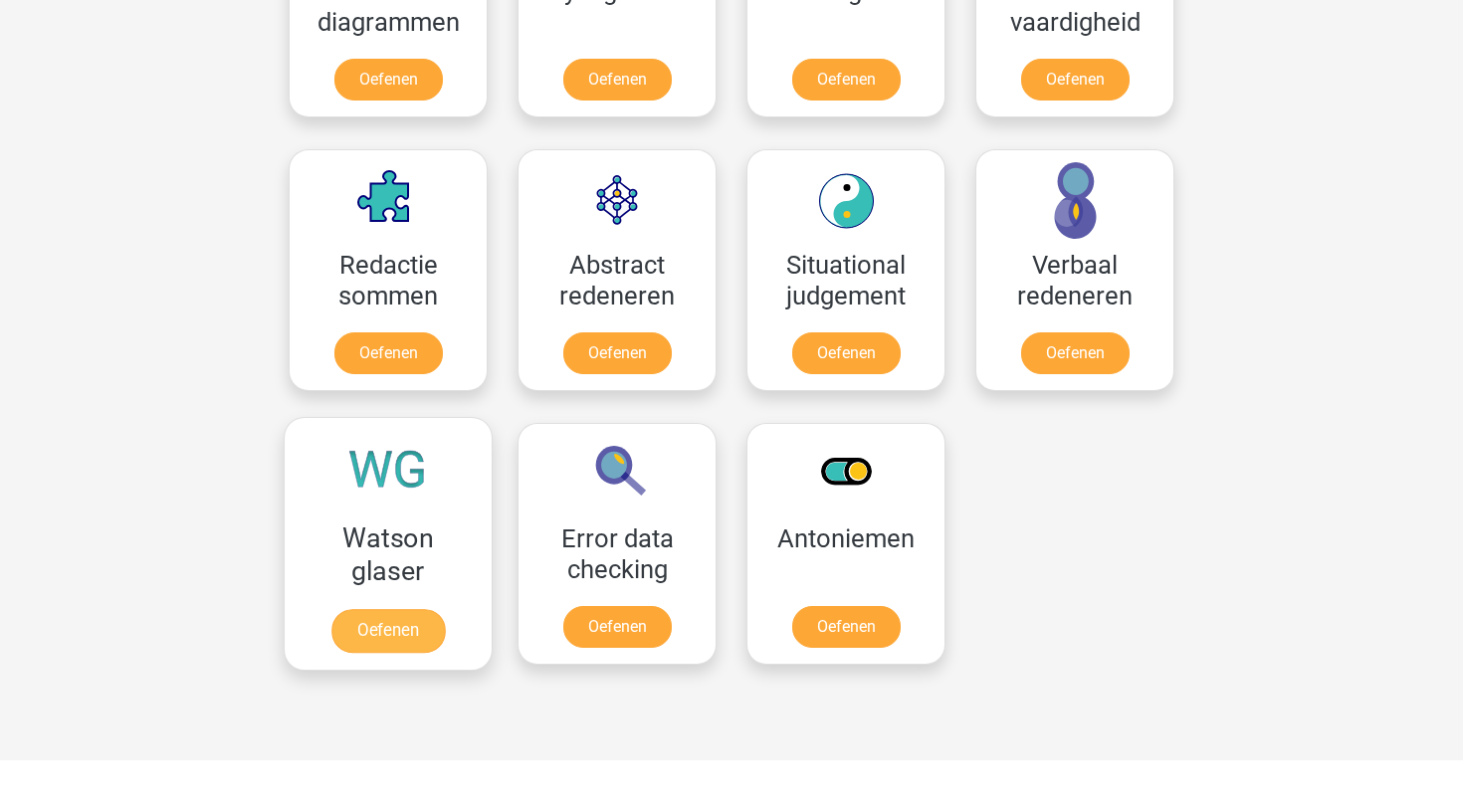 click on "Oefenen" at bounding box center [388, 631] 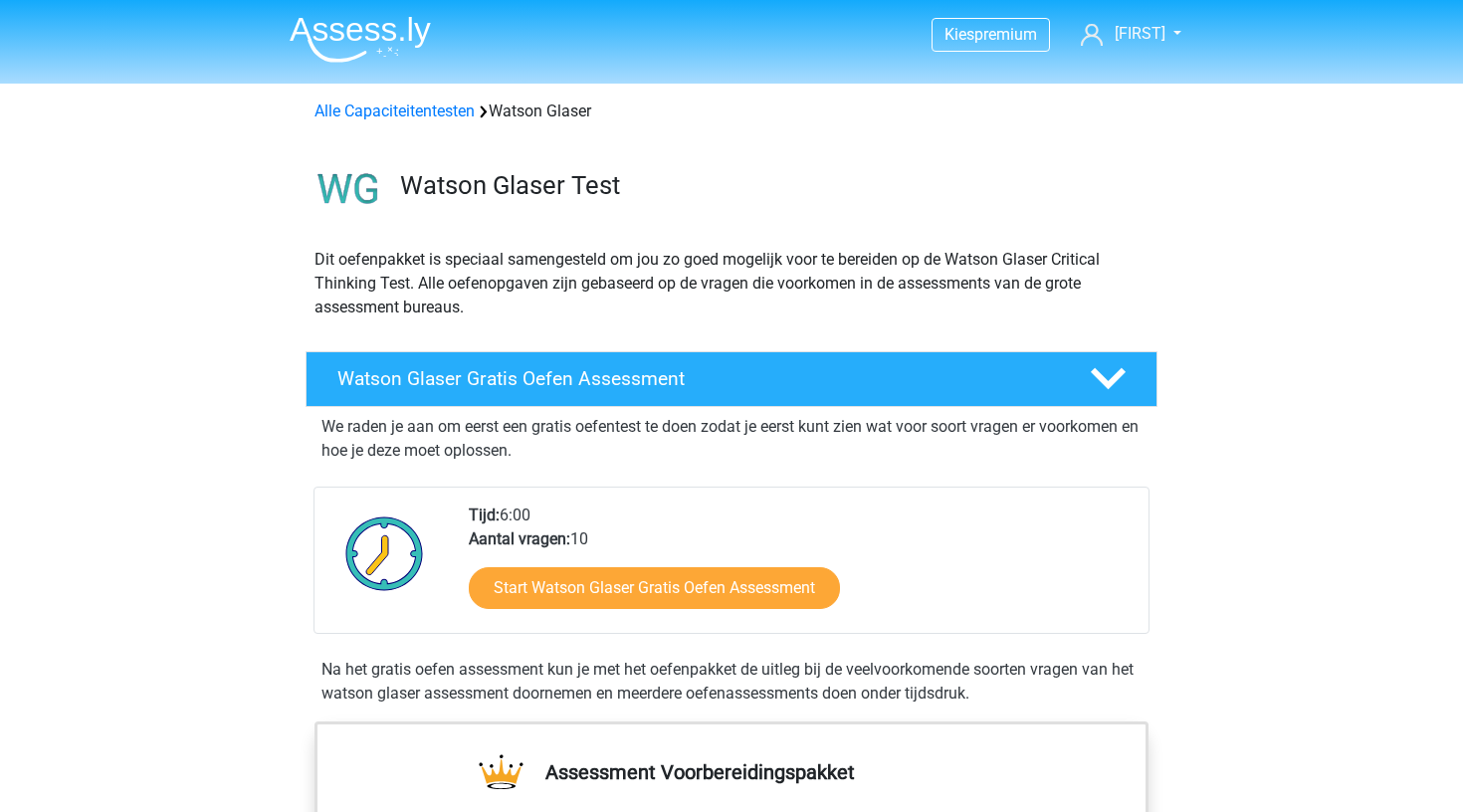 scroll, scrollTop: 0, scrollLeft: 0, axis: both 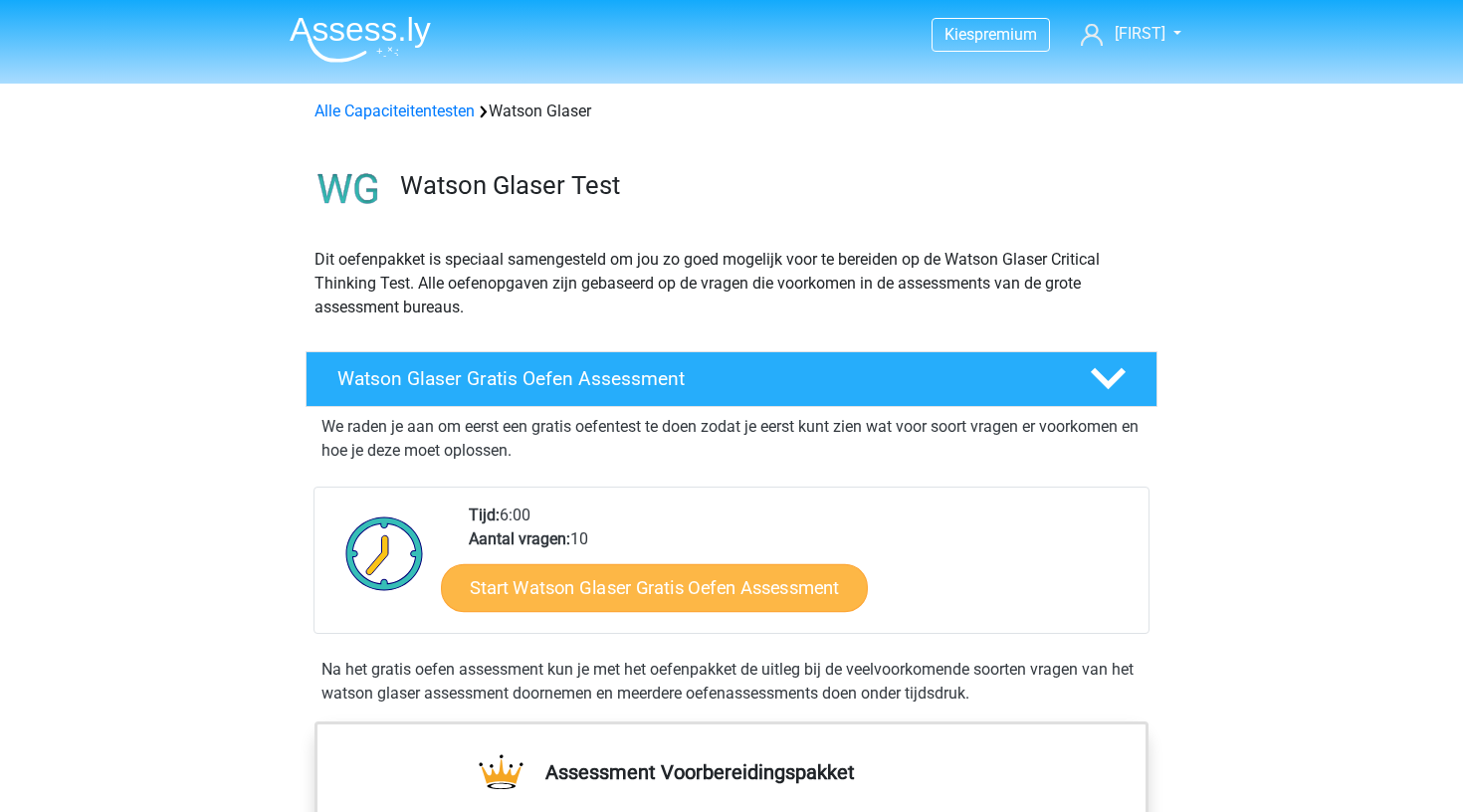 click on "Start Watson Glaser
Gratis Oefen Assessment" at bounding box center (654, 588) 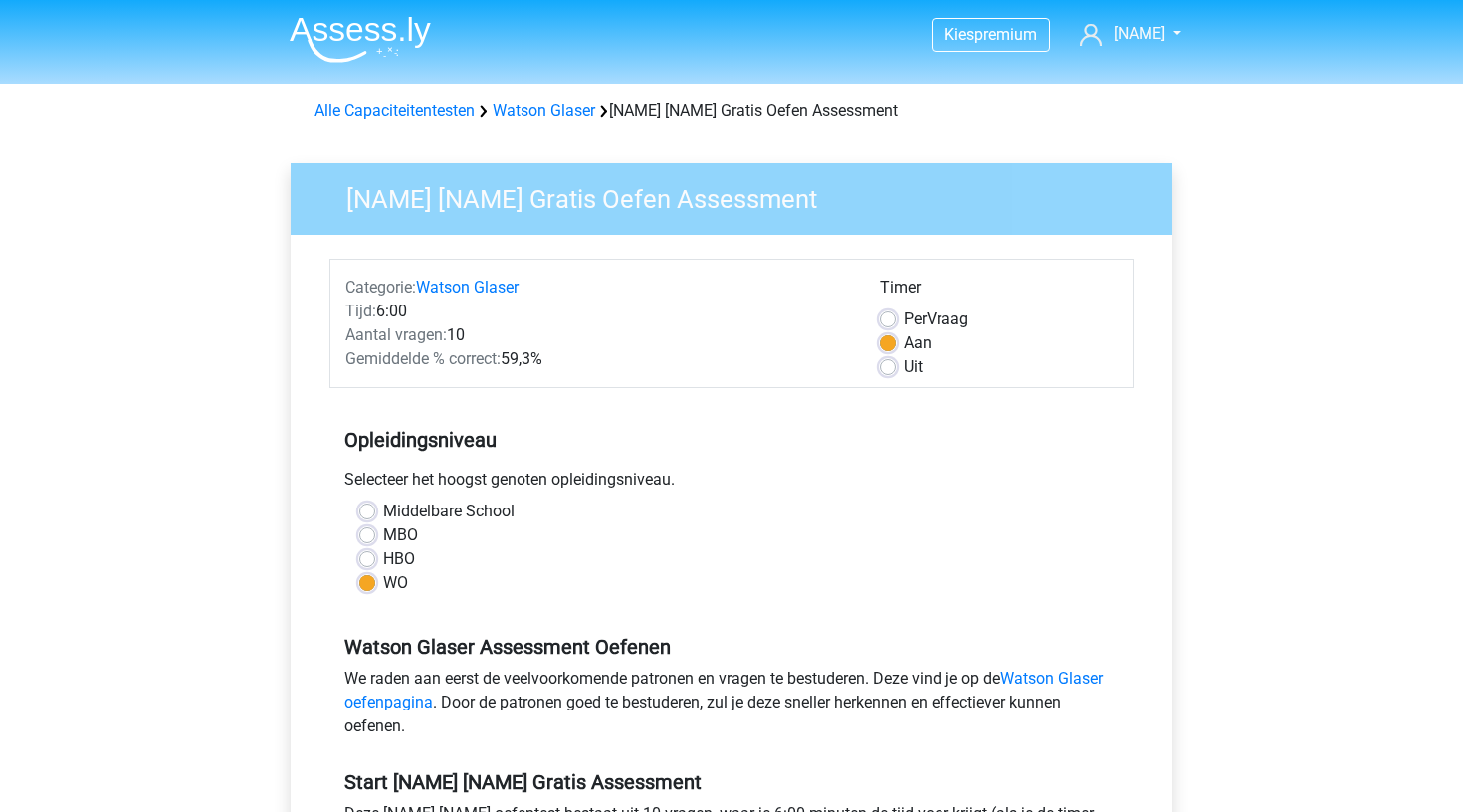 scroll, scrollTop: 0, scrollLeft: 0, axis: both 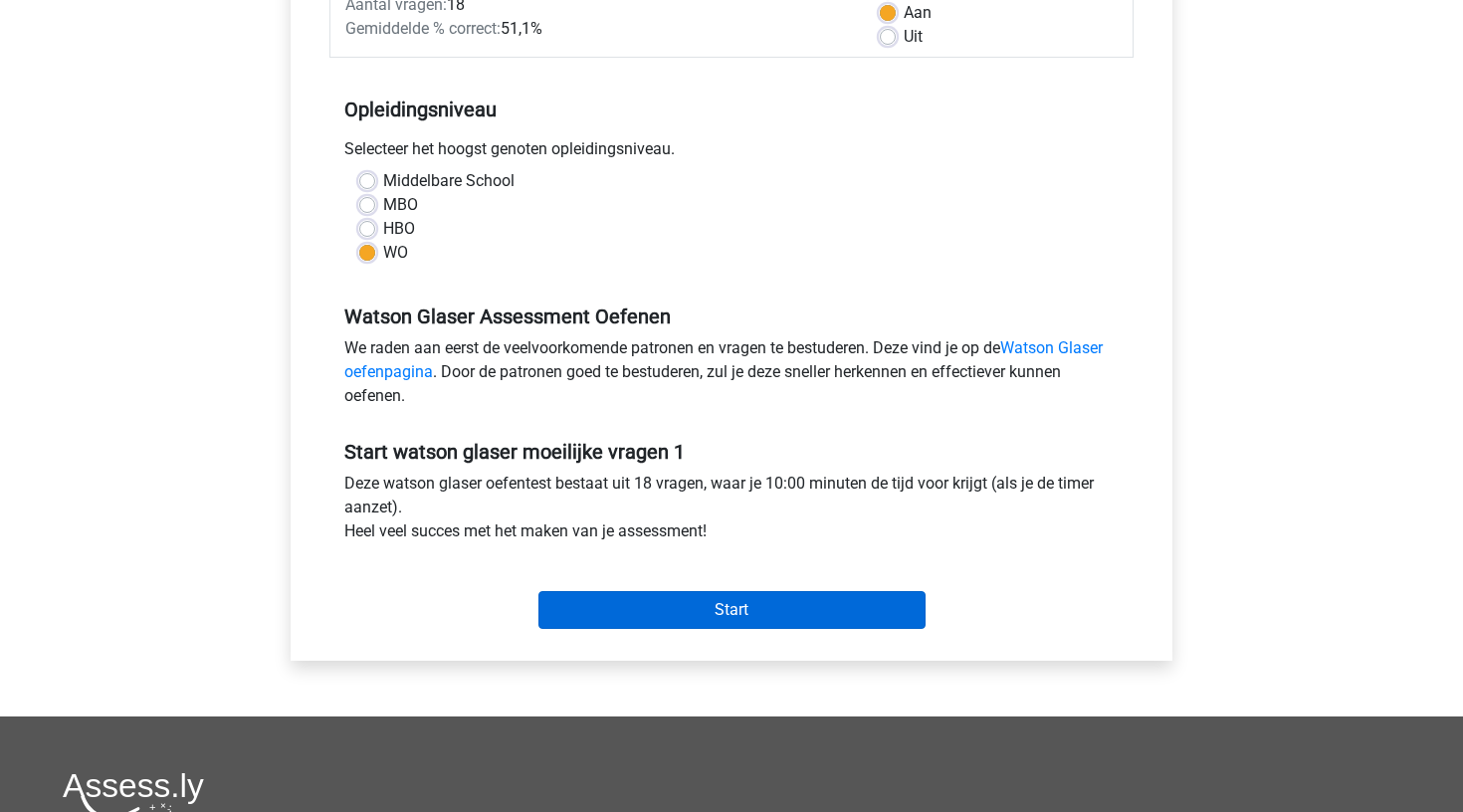 click on "Start" at bounding box center (732, 610) 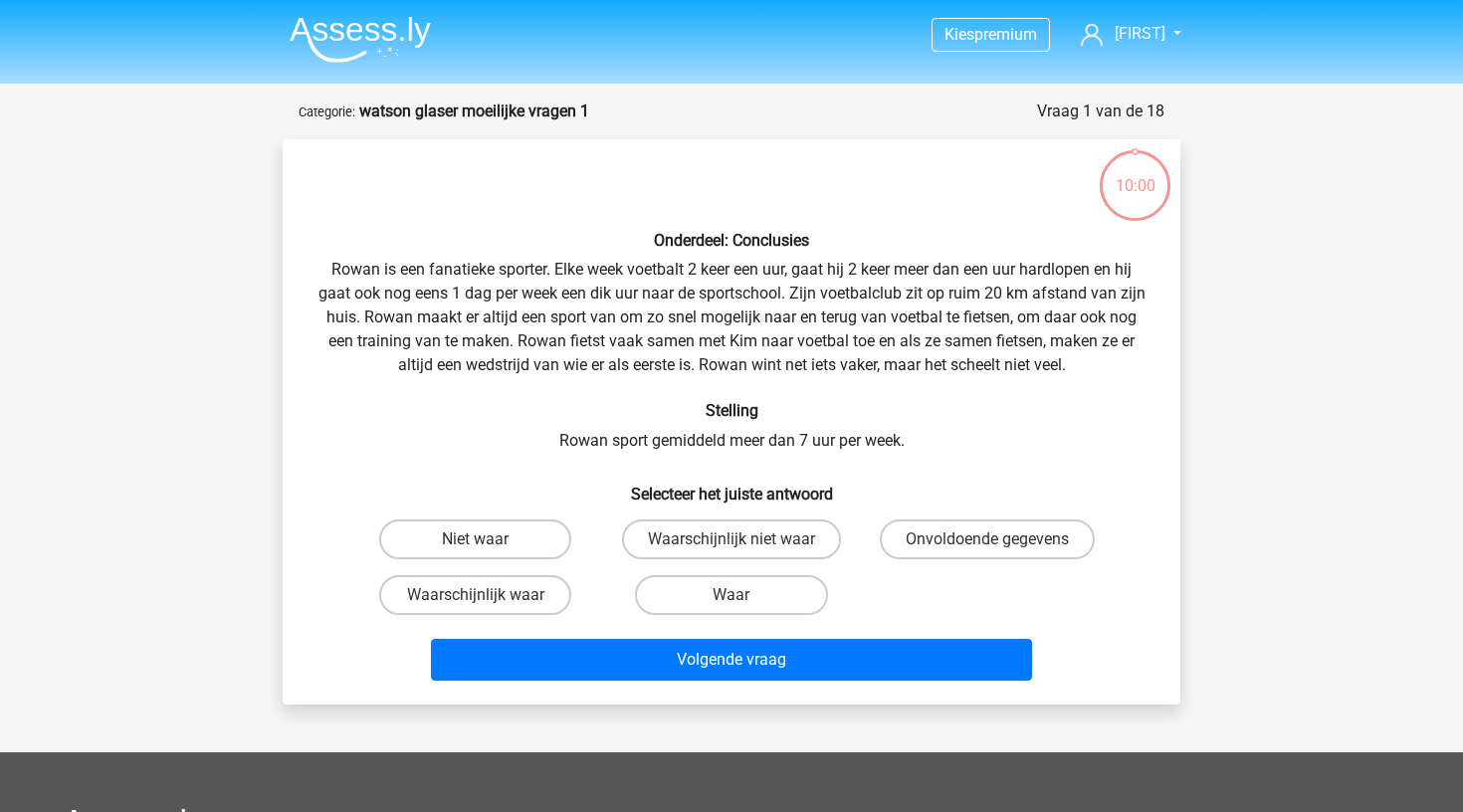 scroll, scrollTop: 0, scrollLeft: 0, axis: both 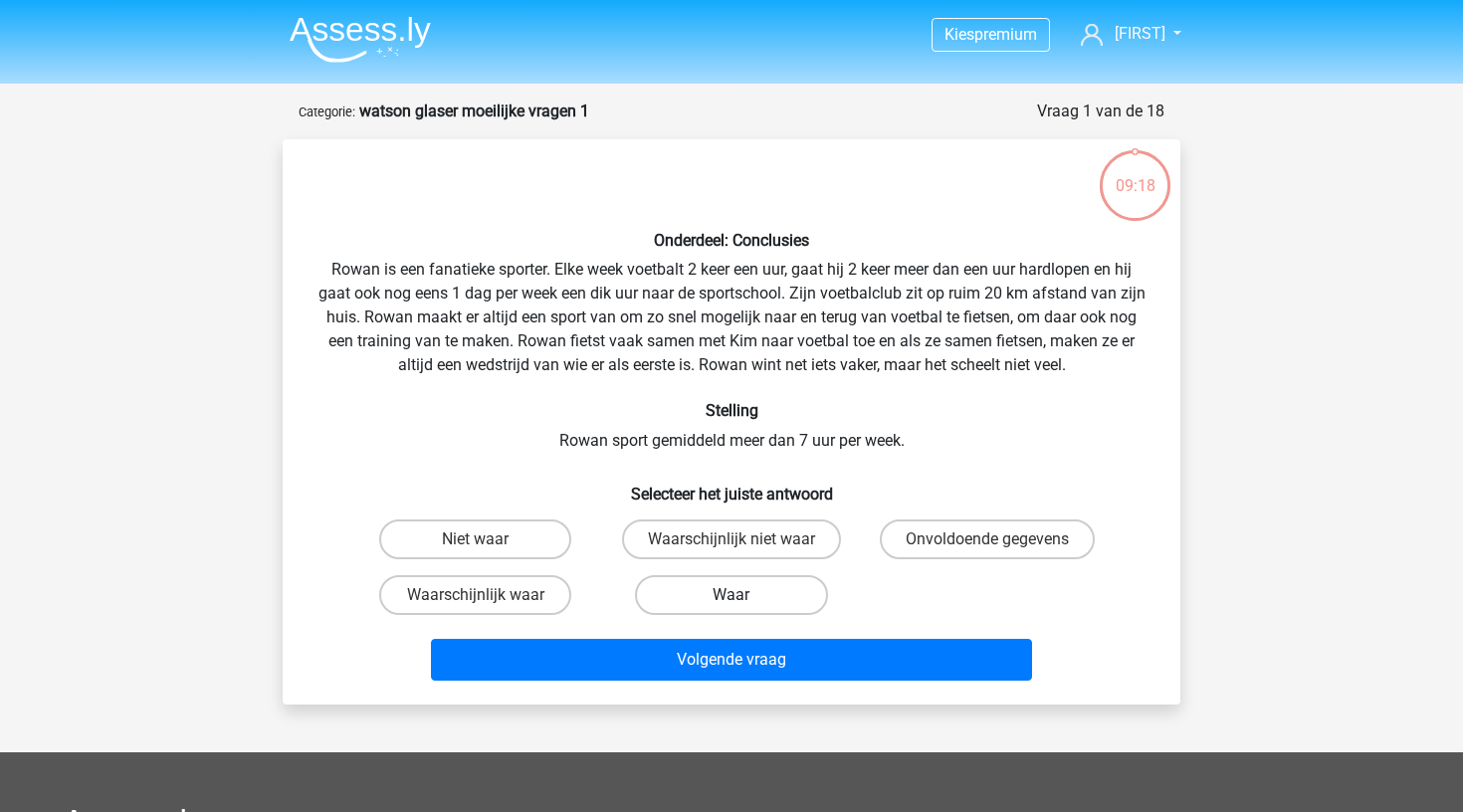 click on "Waar" at bounding box center (731, 595) 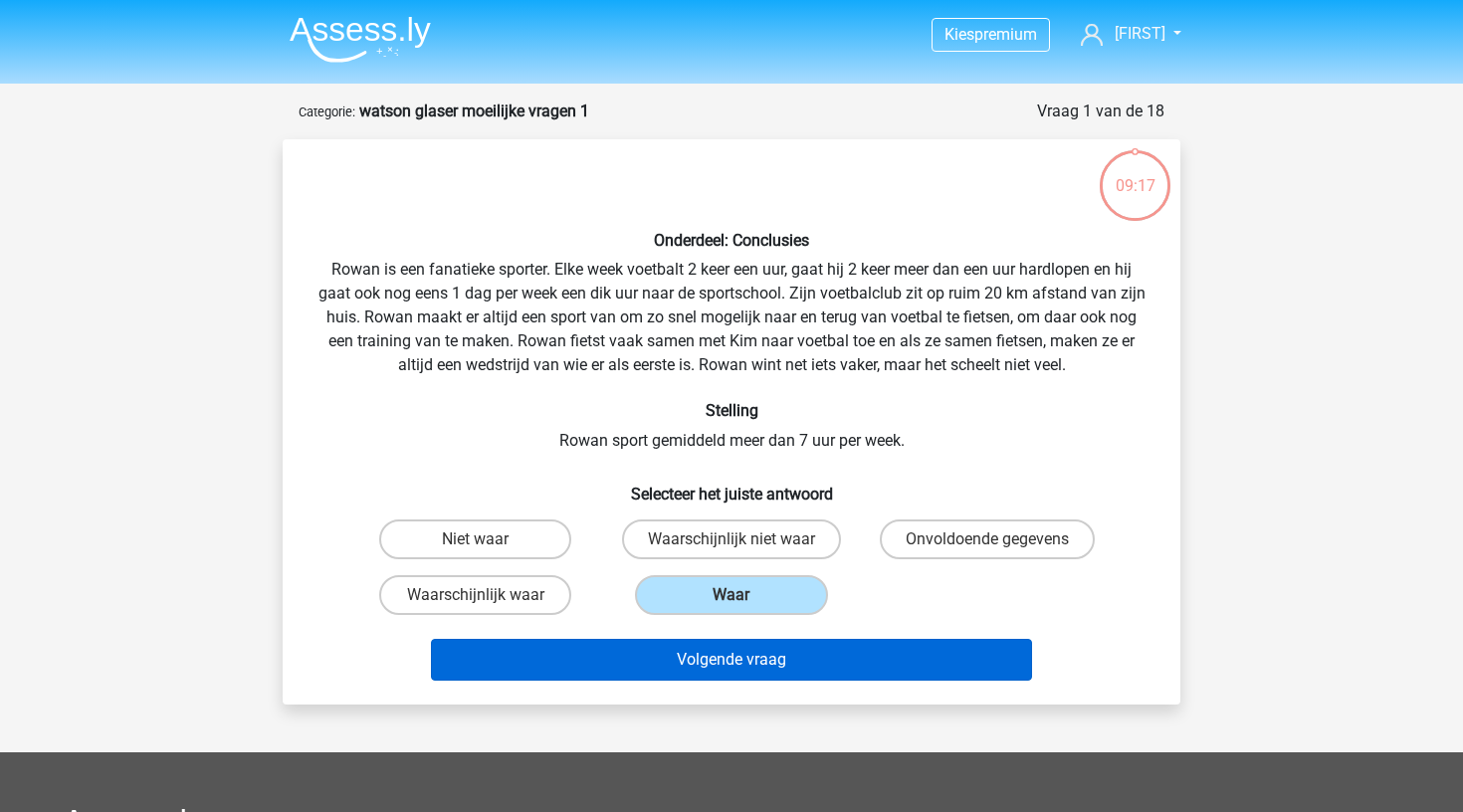 click on "Volgende vraag" at bounding box center (732, 660) 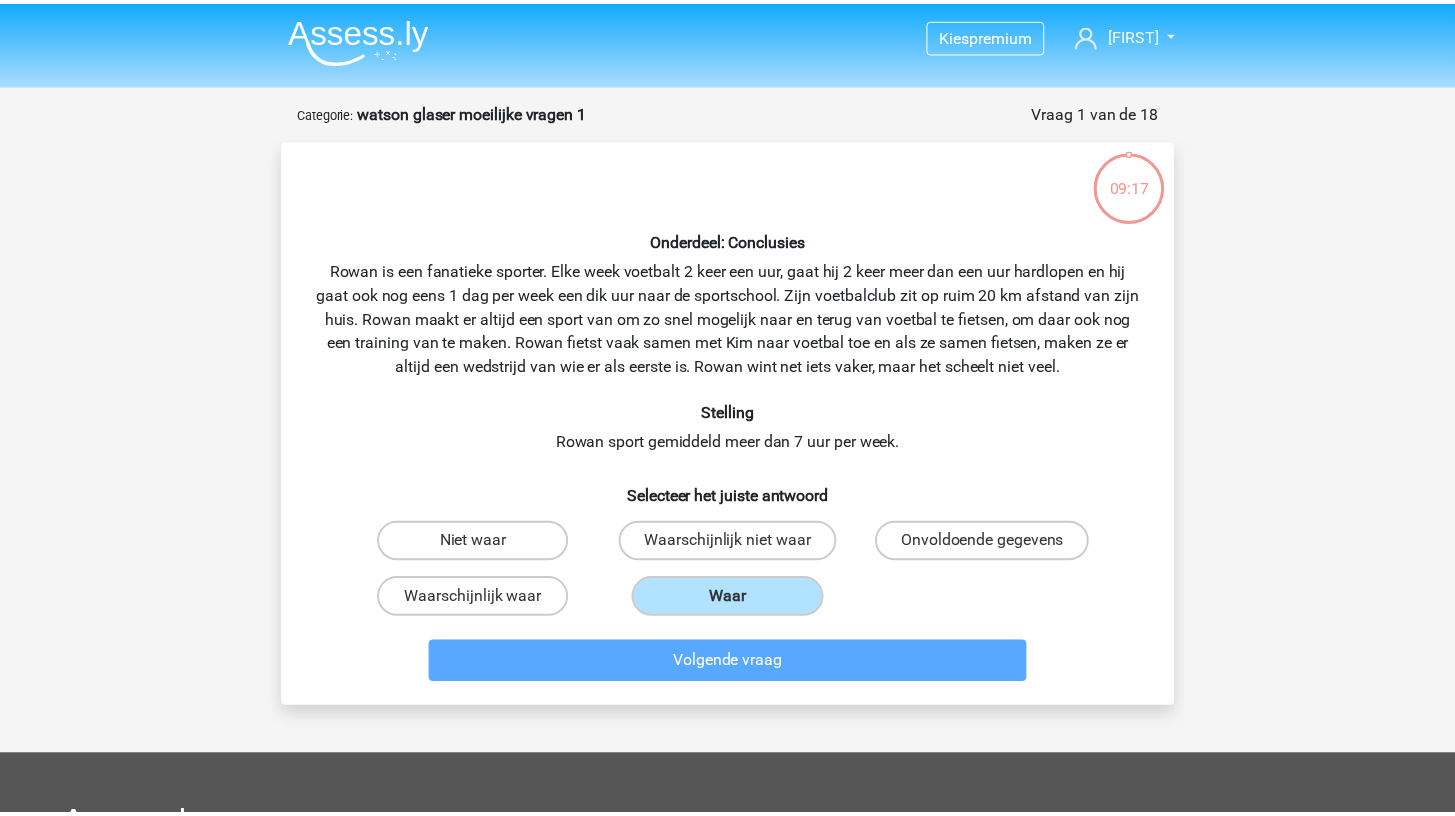 scroll, scrollTop: 100, scrollLeft: 0, axis: vertical 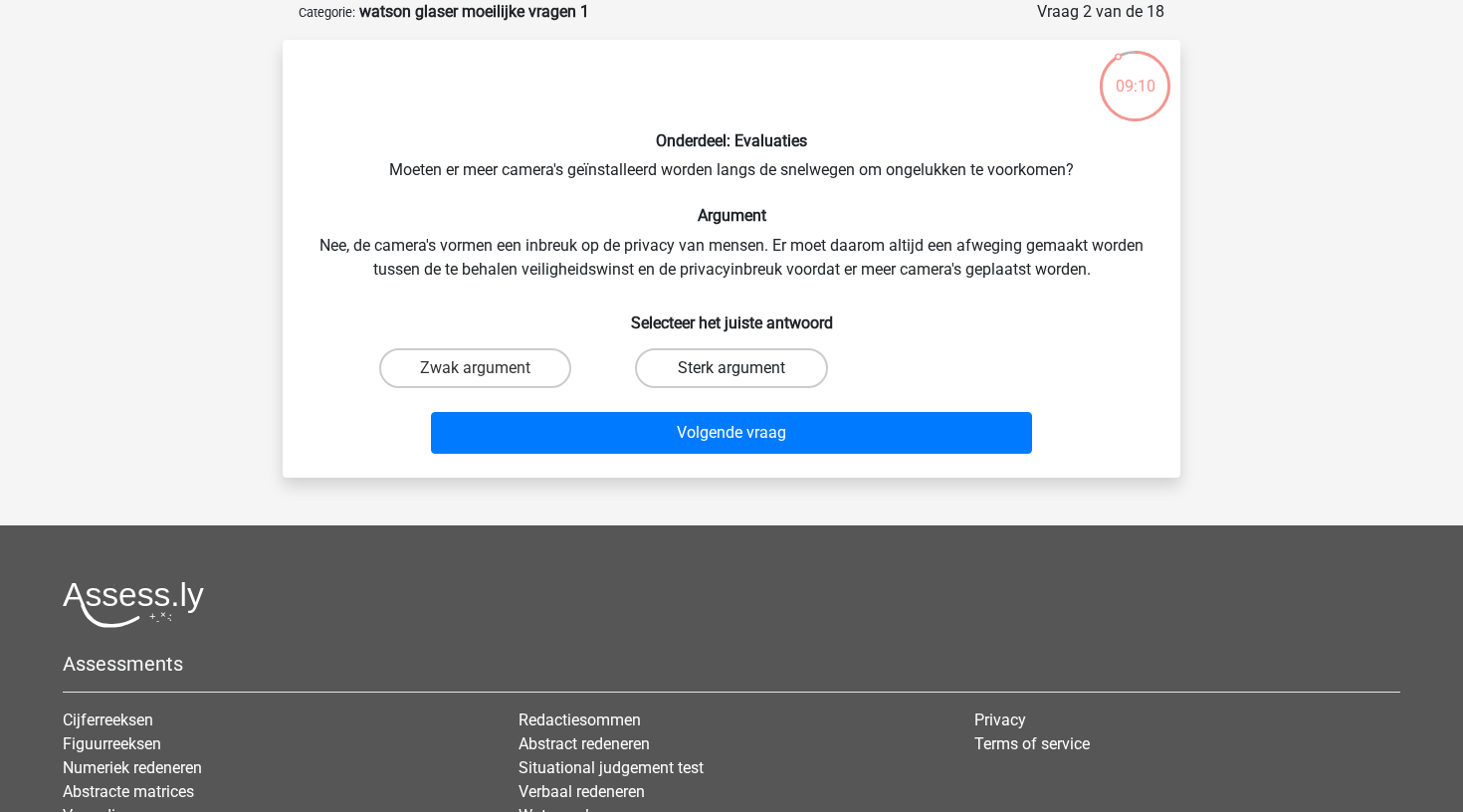 click on "Sterk argument" at bounding box center (731, 368) 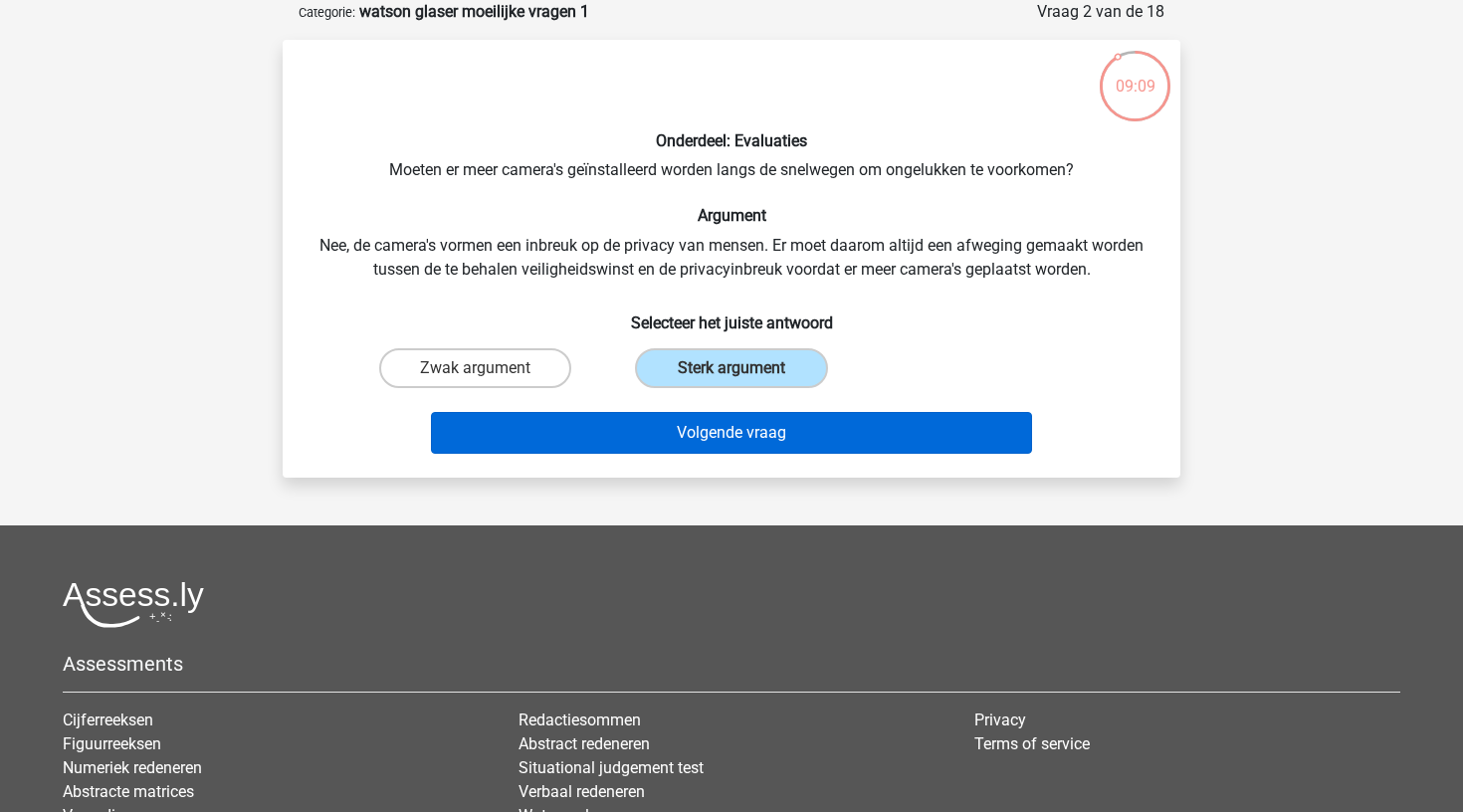 click on "Volgende vraag" at bounding box center (732, 433) 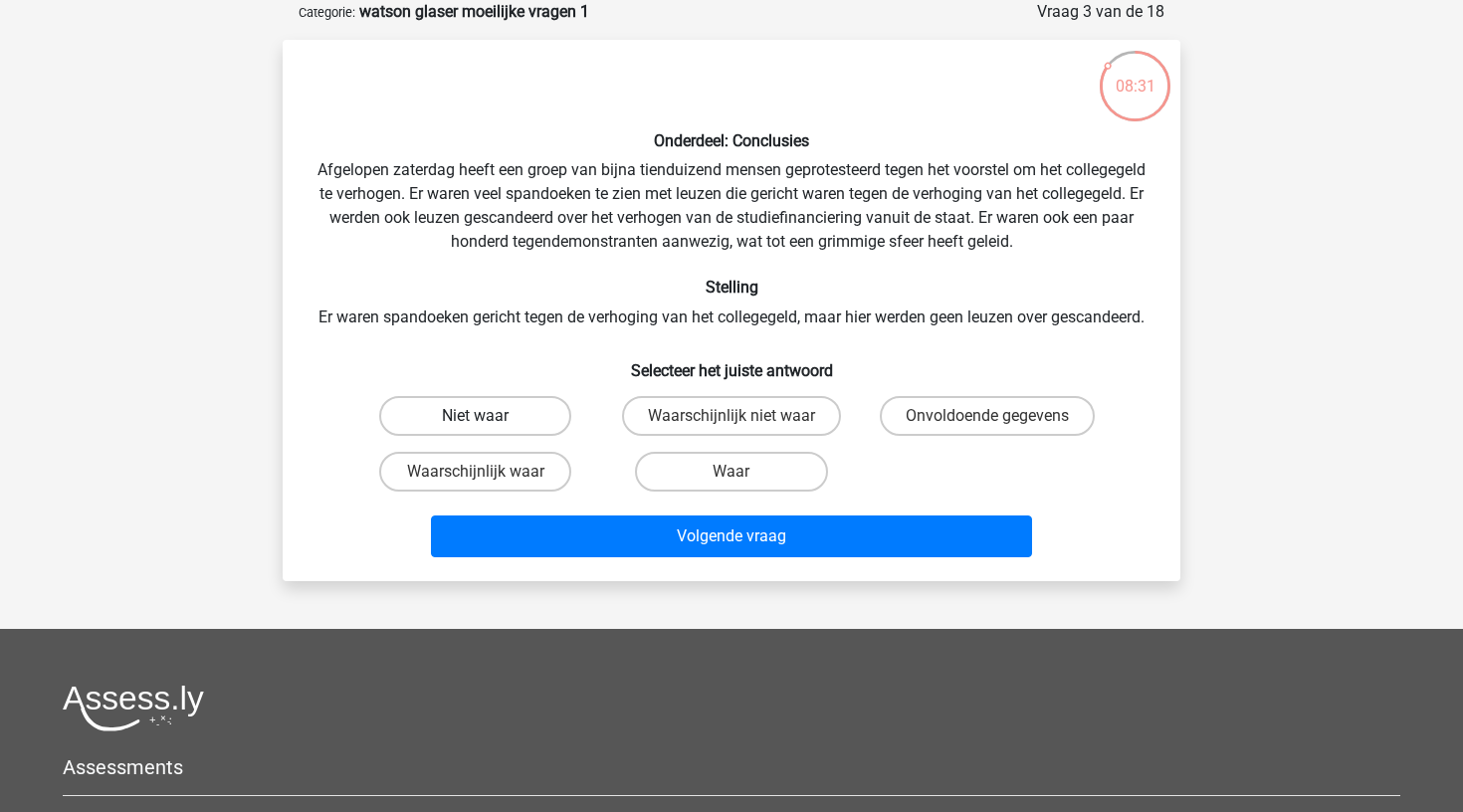 click on "Niet waar" at bounding box center [475, 416] 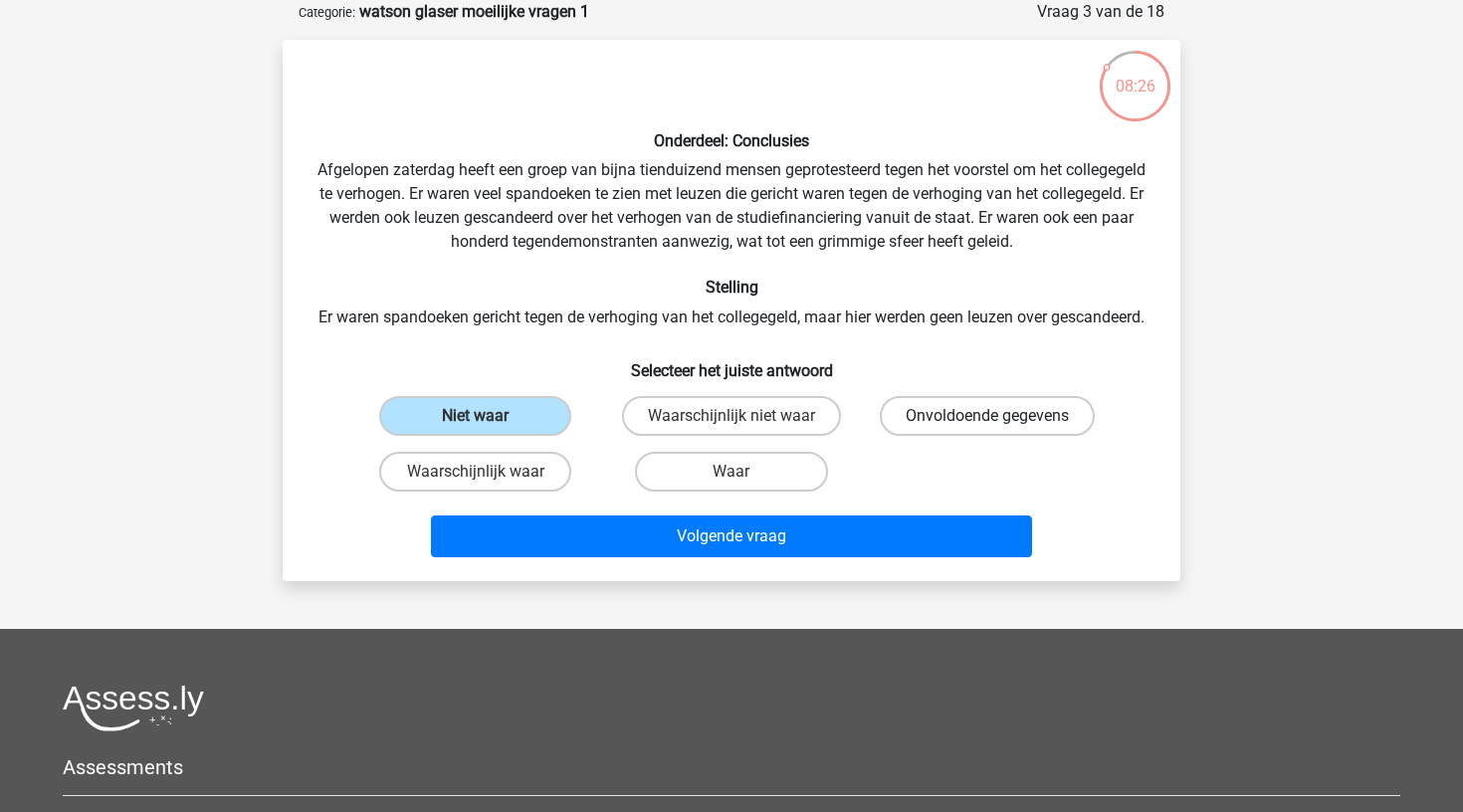 click on "Onvoldoende gegevens" at bounding box center (987, 416) 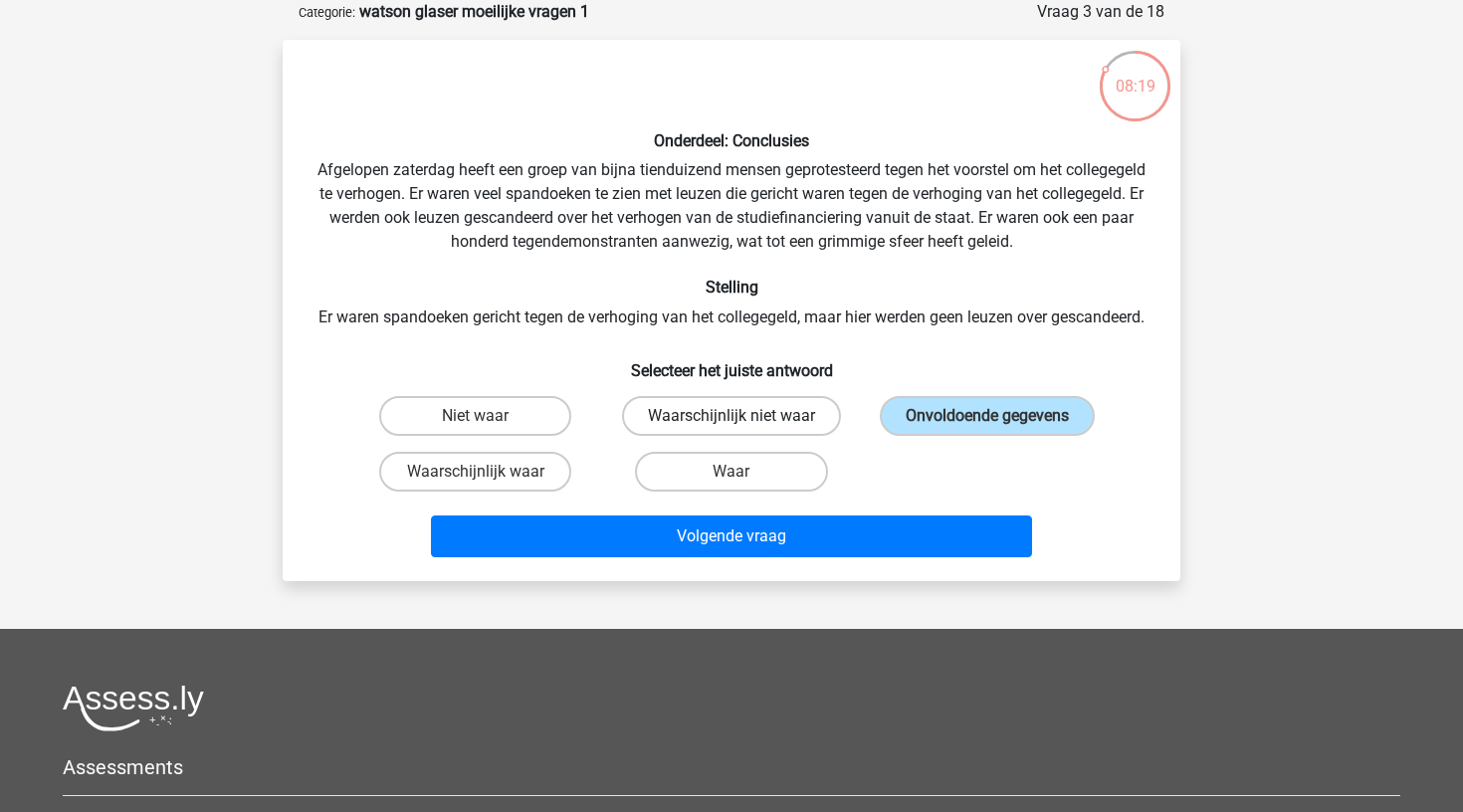 click on "Waarschijnlijk niet waar" at bounding box center [732, 416] 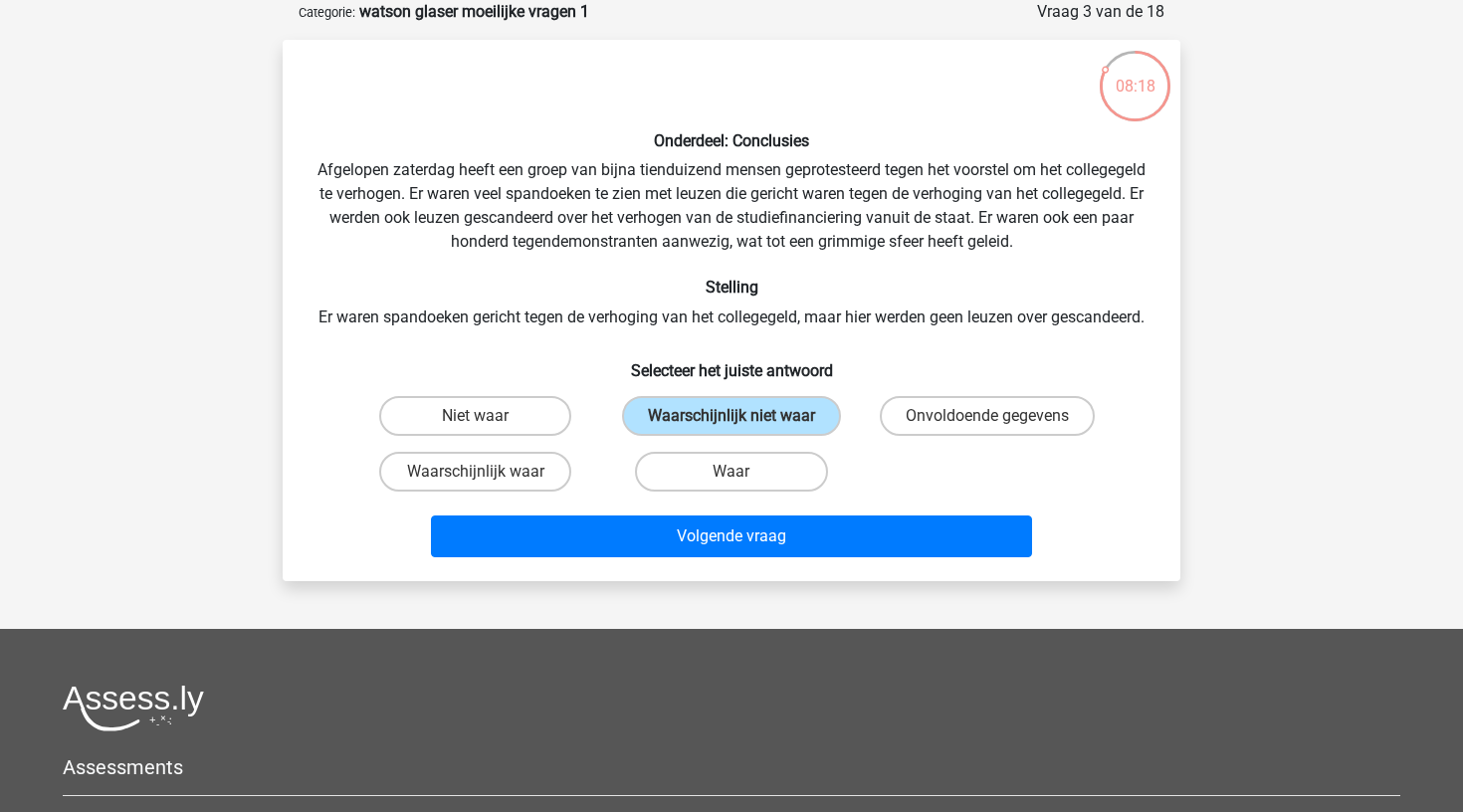 click on "Volgende vraag" at bounding box center [732, 532] 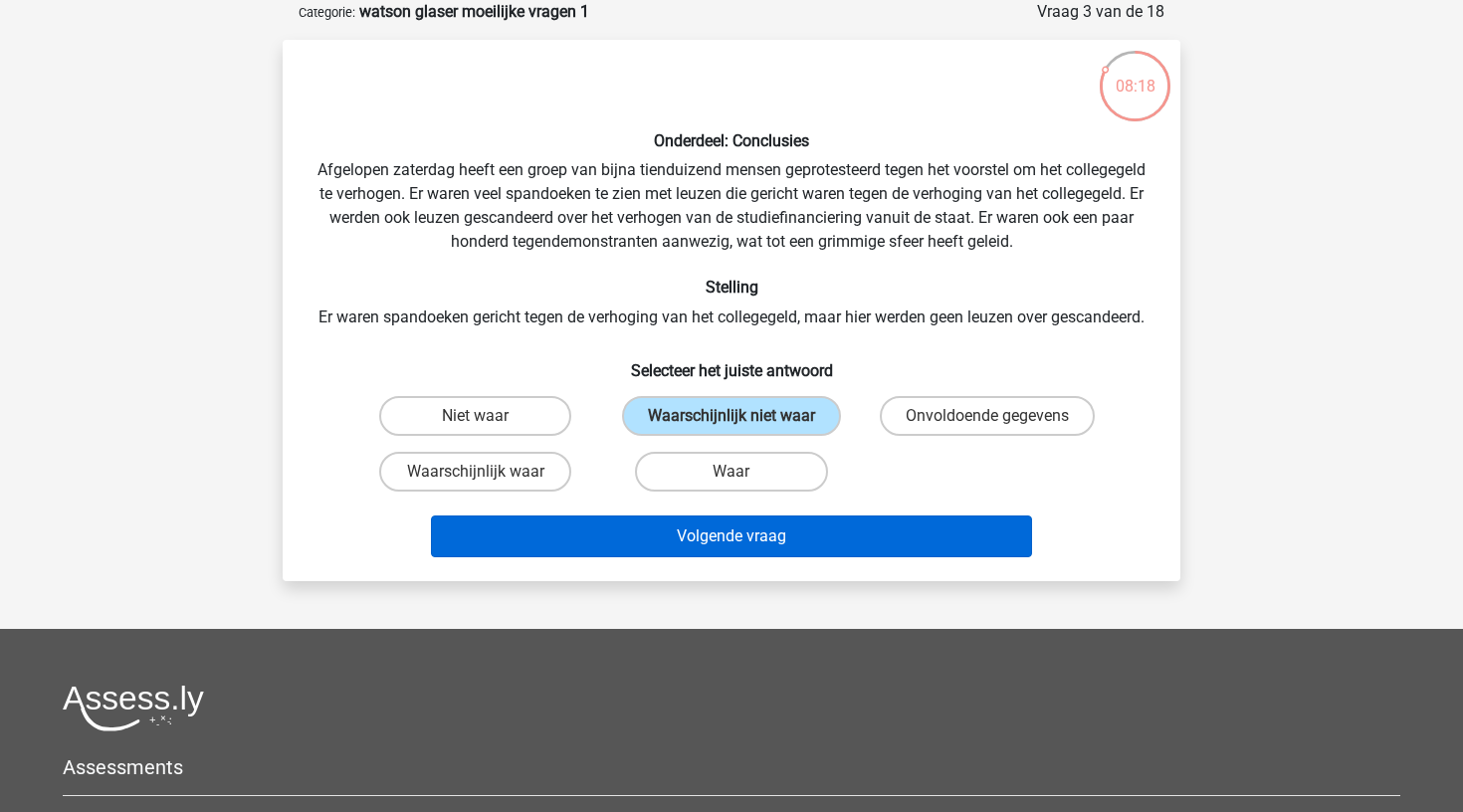click on "Volgende vraag" at bounding box center (732, 536) 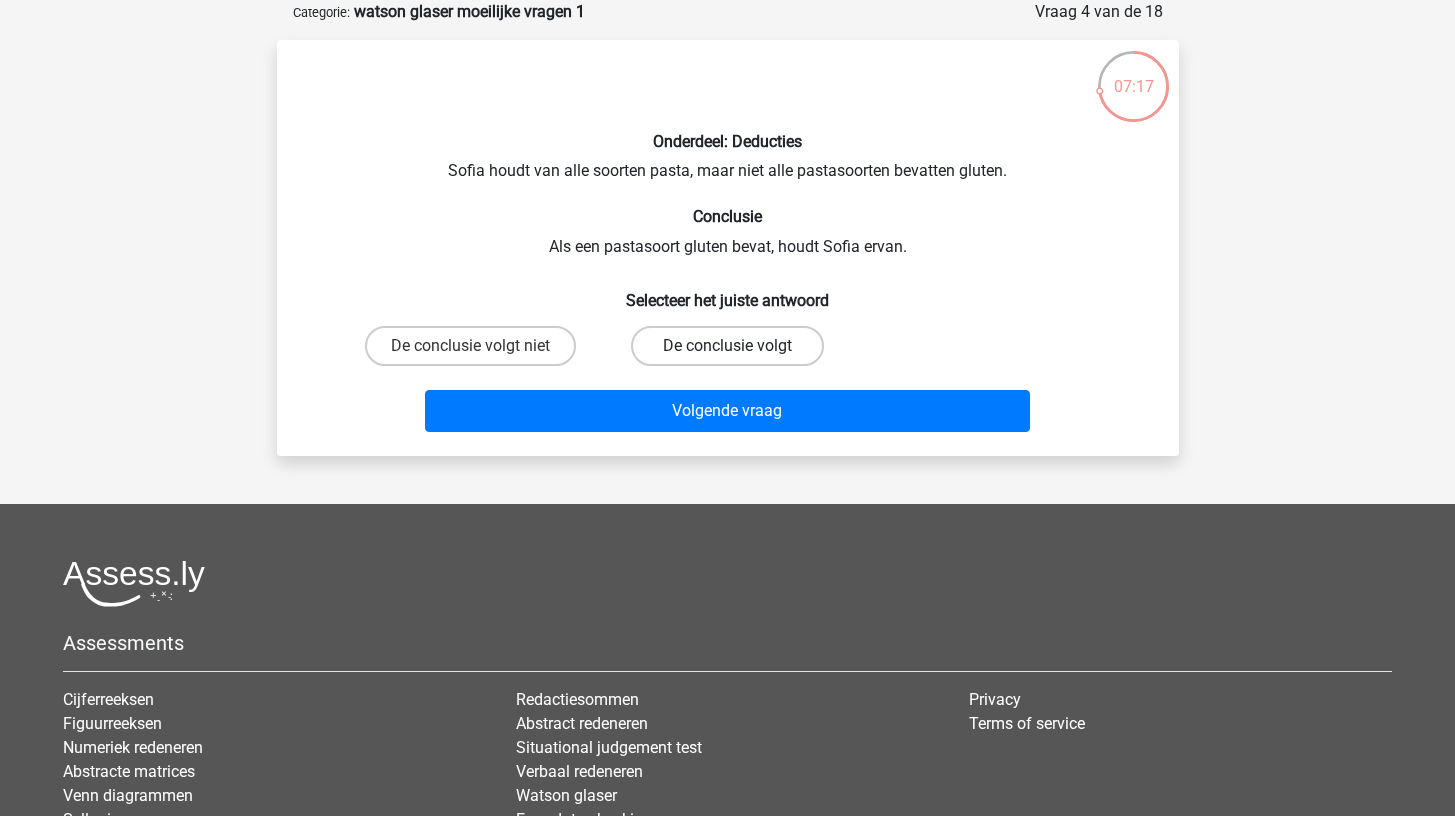 click on "De conclusie volgt" at bounding box center [727, 346] 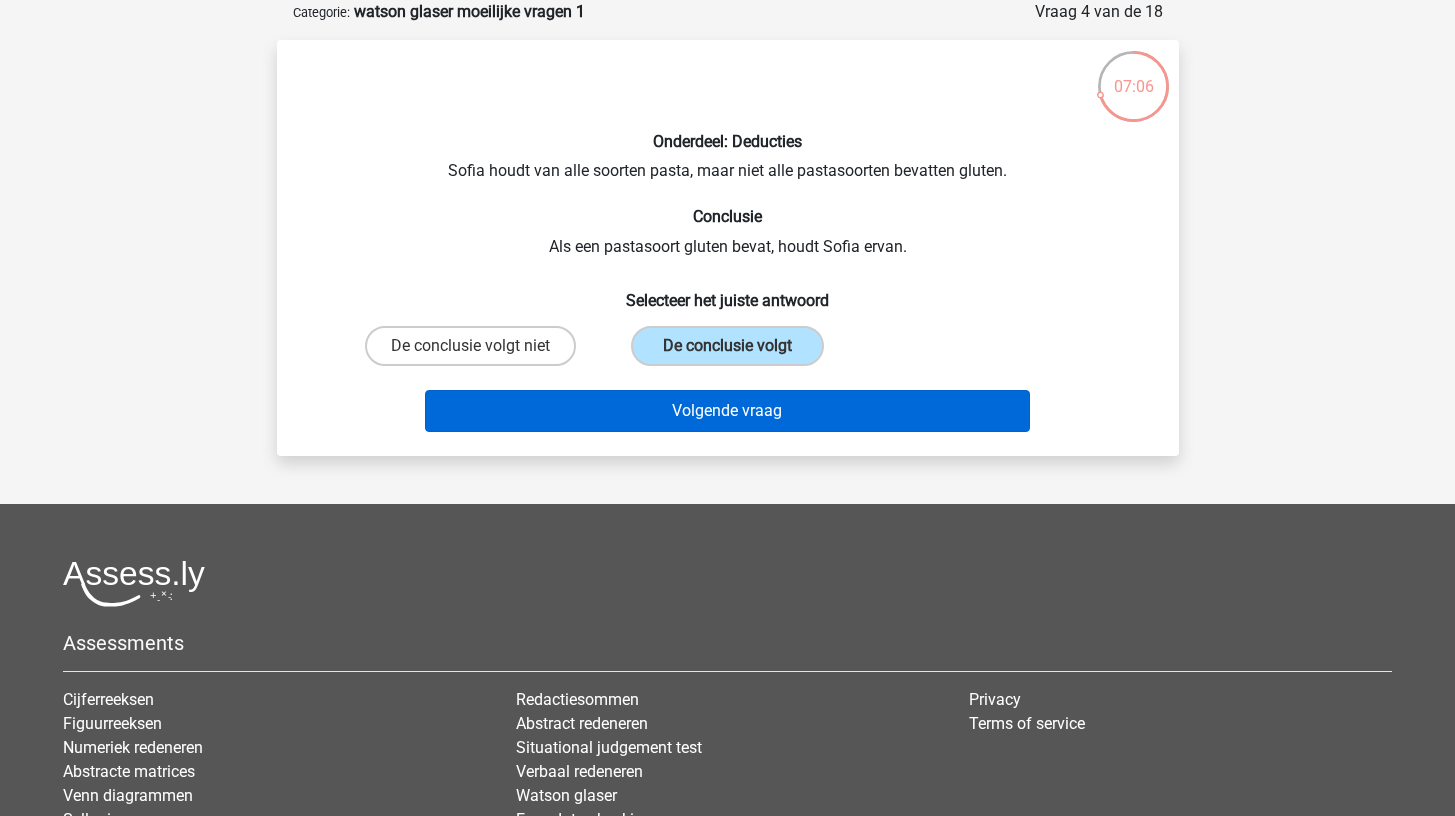 click on "Volgende vraag" at bounding box center (727, 411) 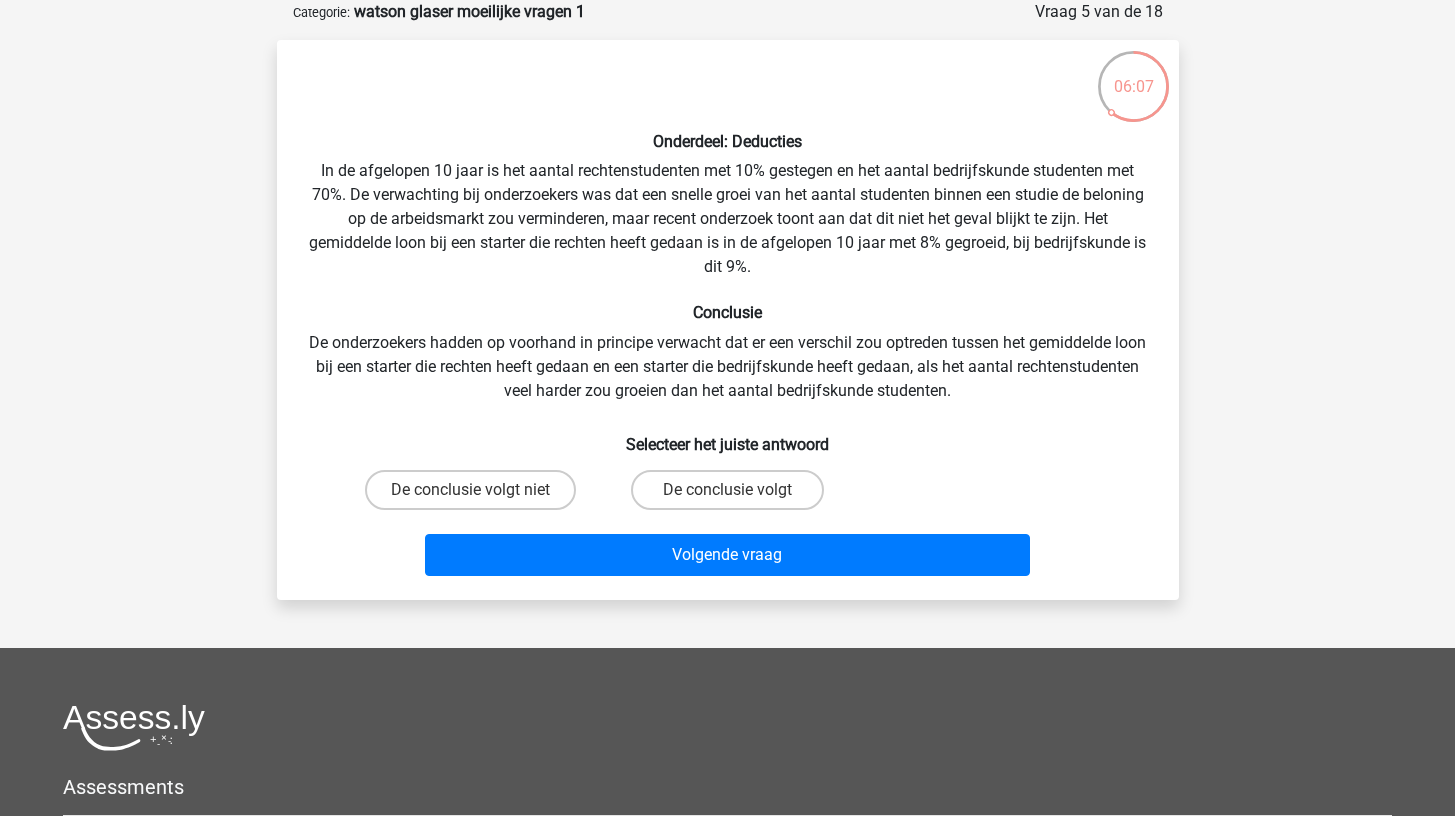 click on "De conclusie volgt" at bounding box center (727, 490) 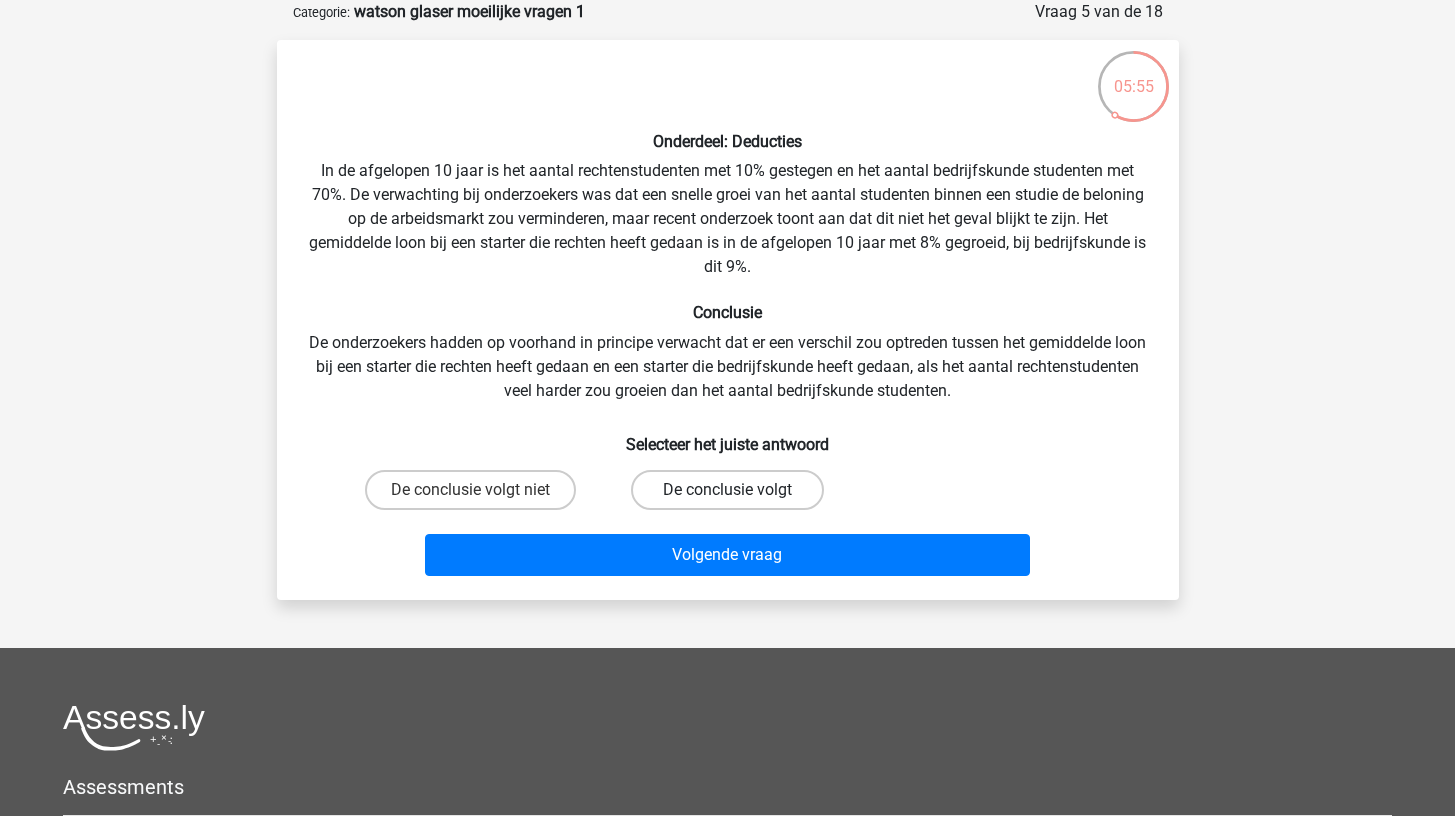 click on "De conclusie volgt" at bounding box center [727, 490] 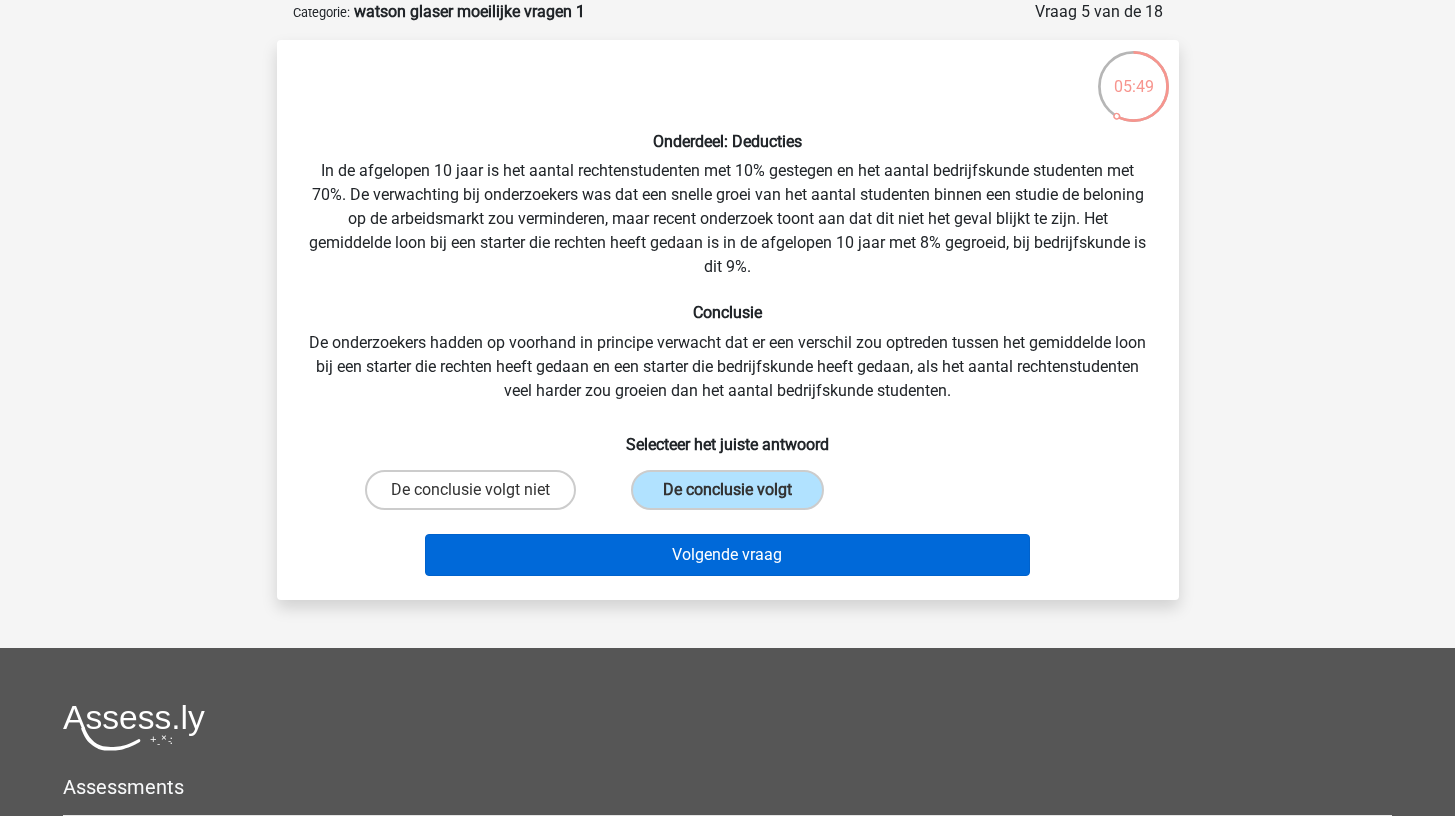 click on "Volgende vraag" at bounding box center (727, 555) 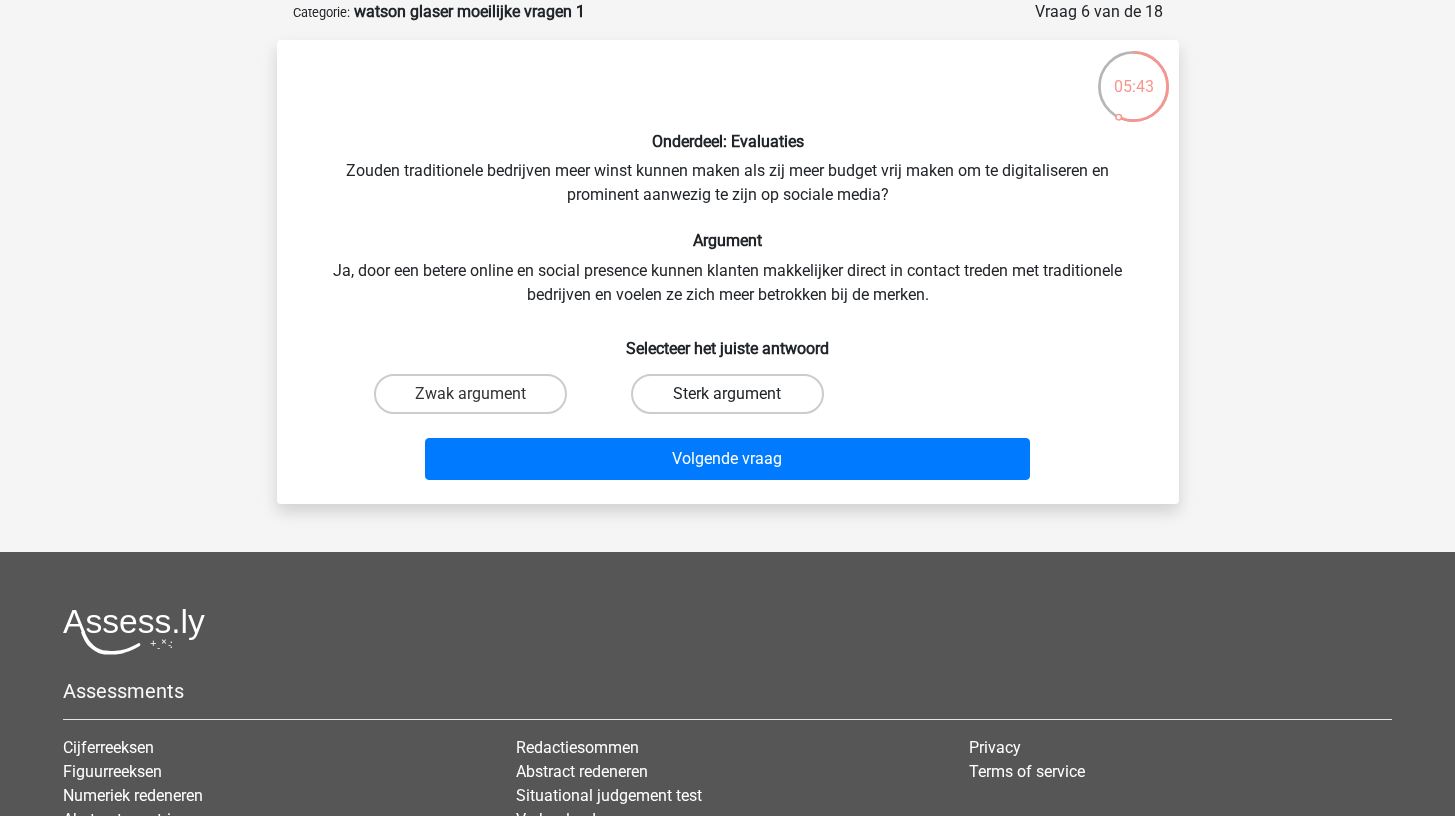 click on "Sterk argument" at bounding box center [727, 394] 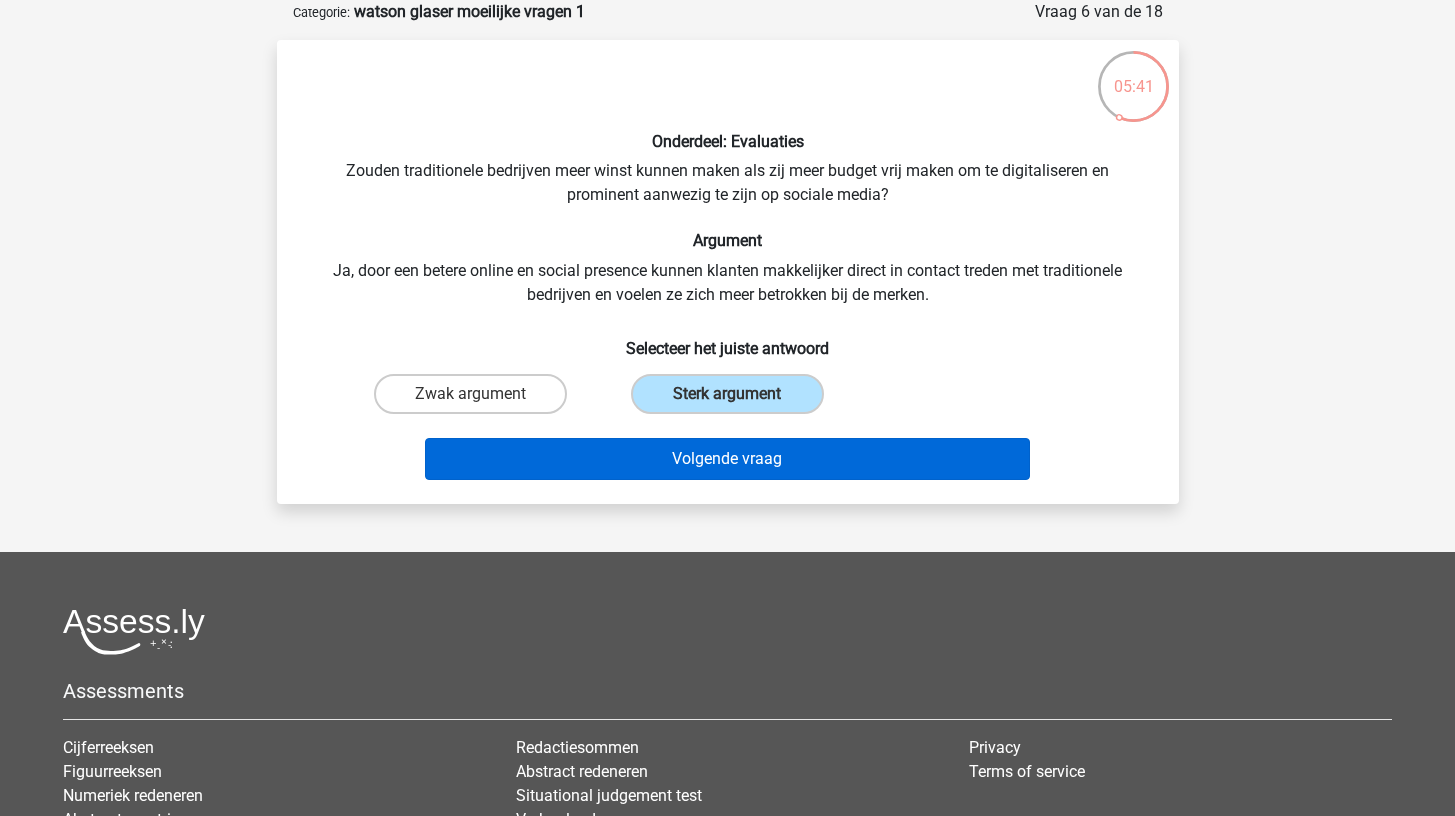 click on "Volgende vraag" at bounding box center (727, 459) 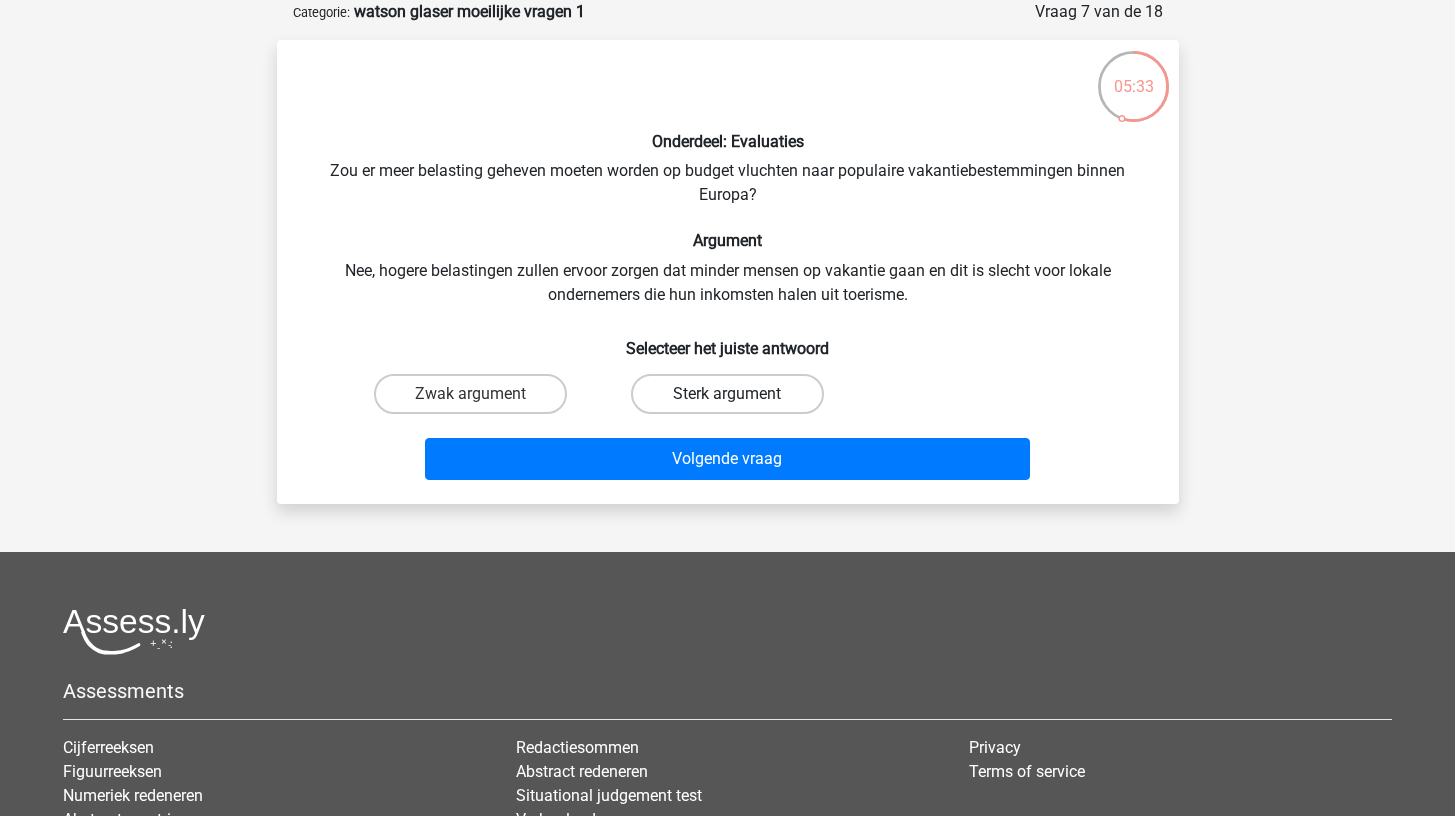 click on "Sterk argument" at bounding box center [727, 394] 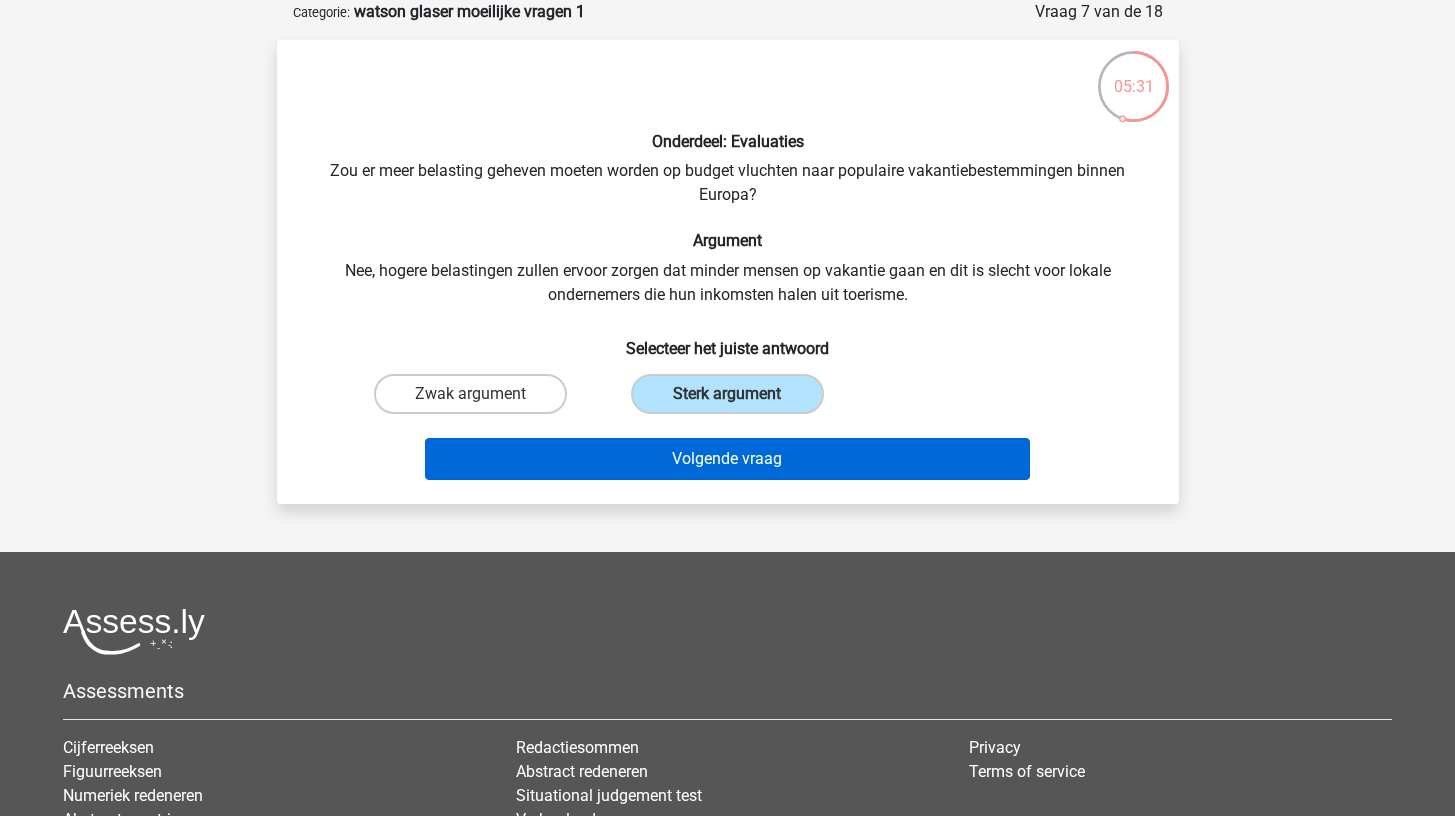 click on "Volgende vraag" at bounding box center [727, 459] 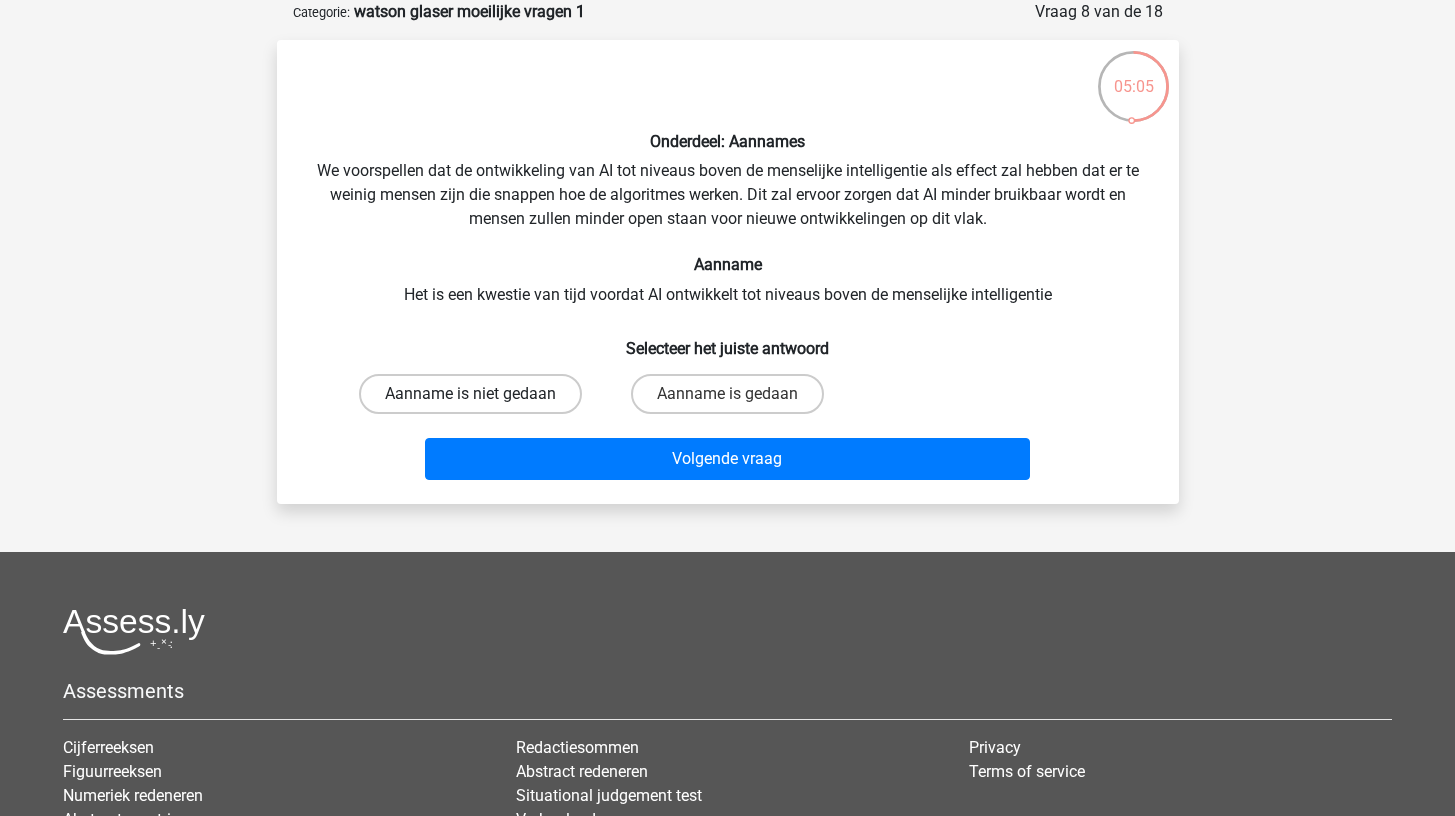 click on "Aanname is niet gedaan" at bounding box center (470, 394) 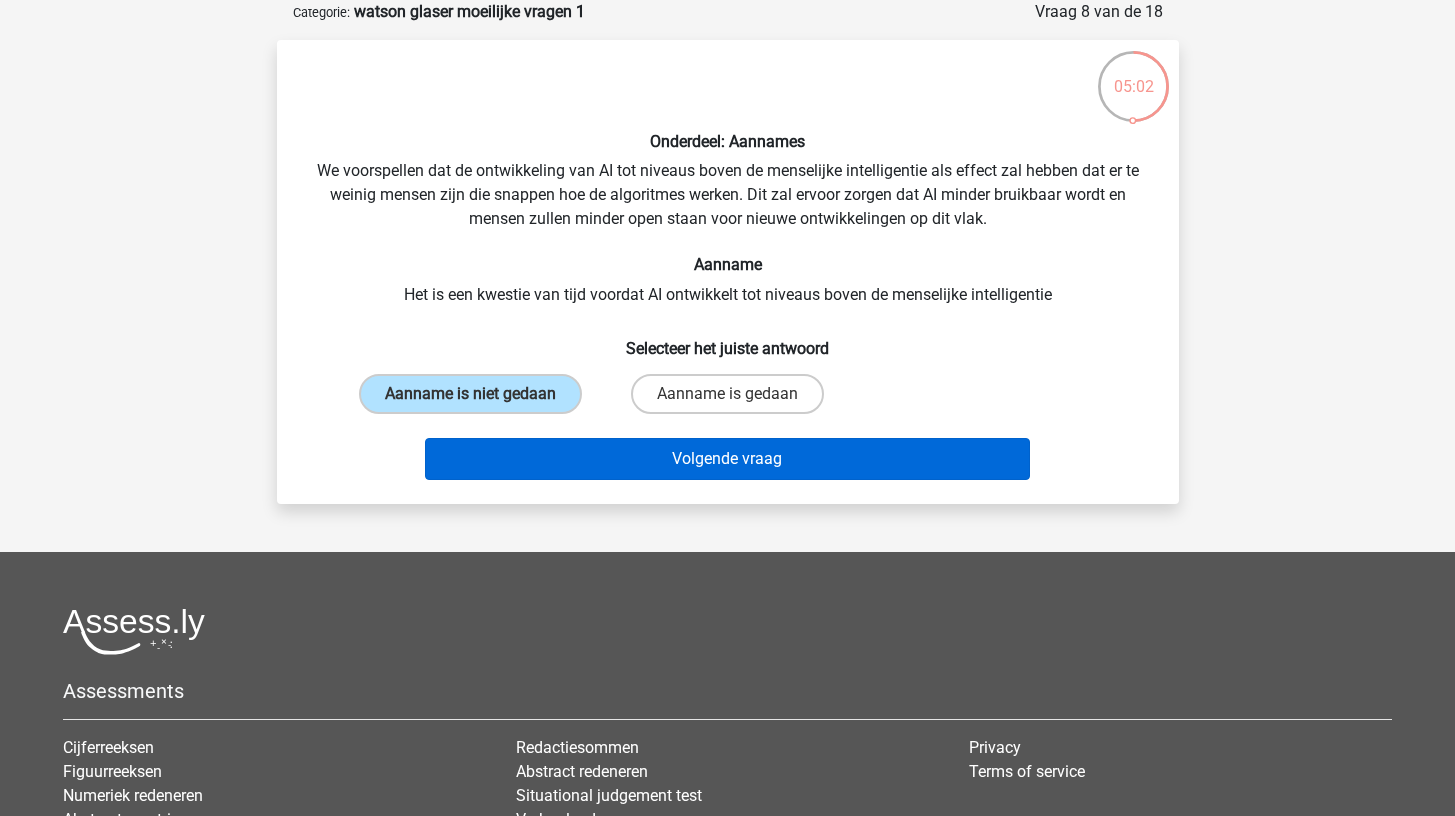 click on "Volgende vraag" at bounding box center (727, 459) 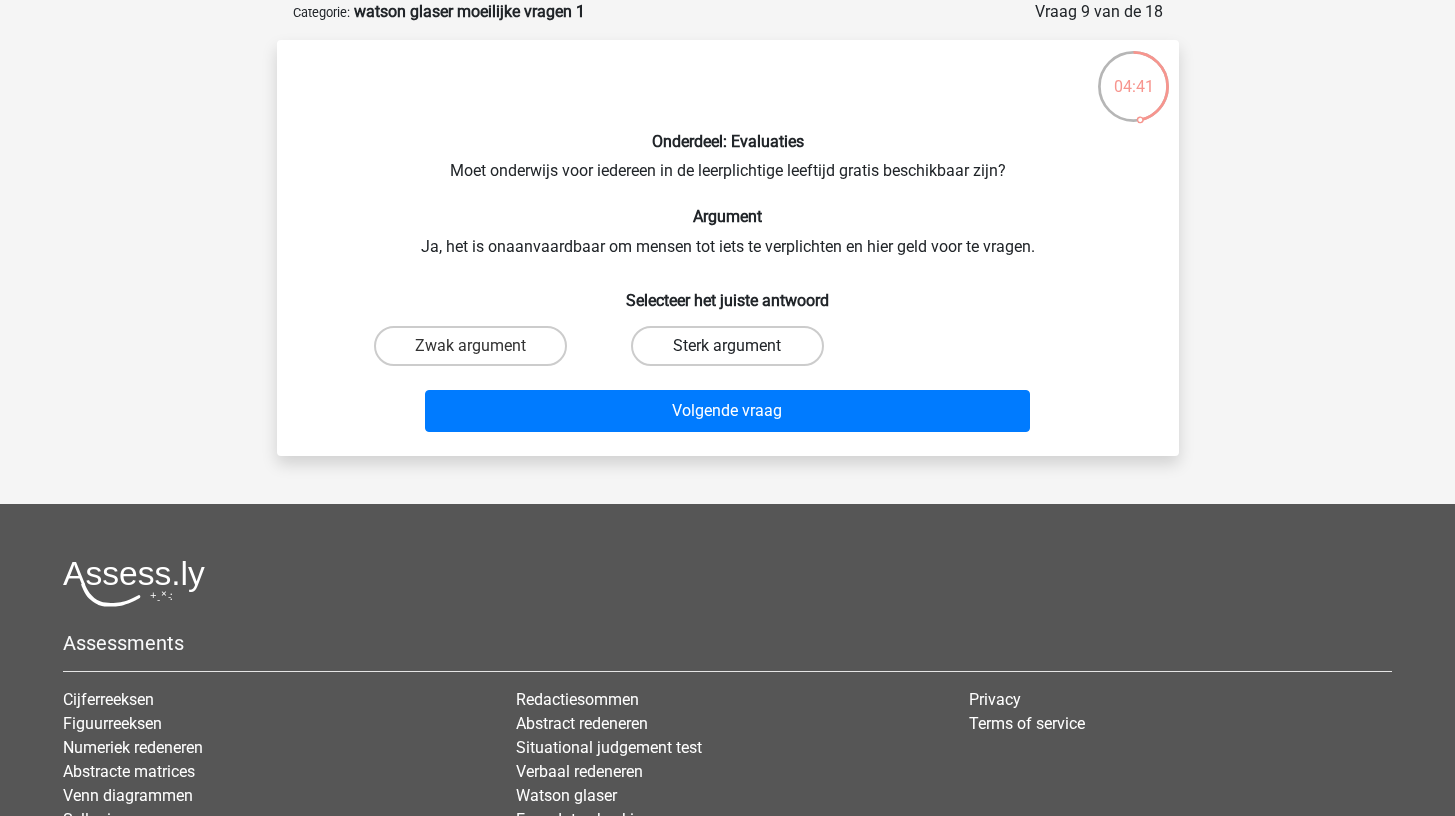 click on "Sterk argument" at bounding box center [727, 346] 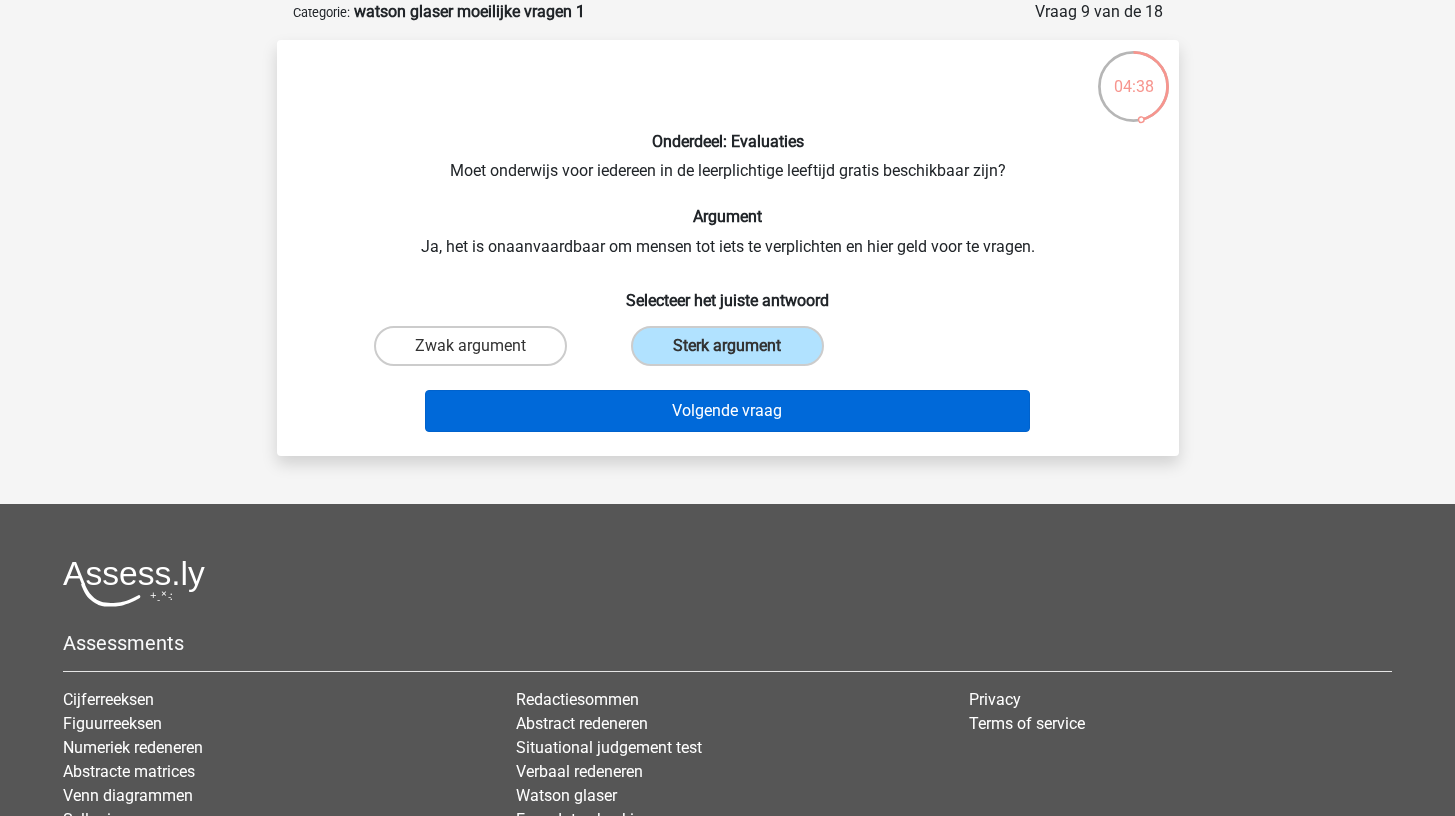 click on "Volgende vraag" at bounding box center (727, 411) 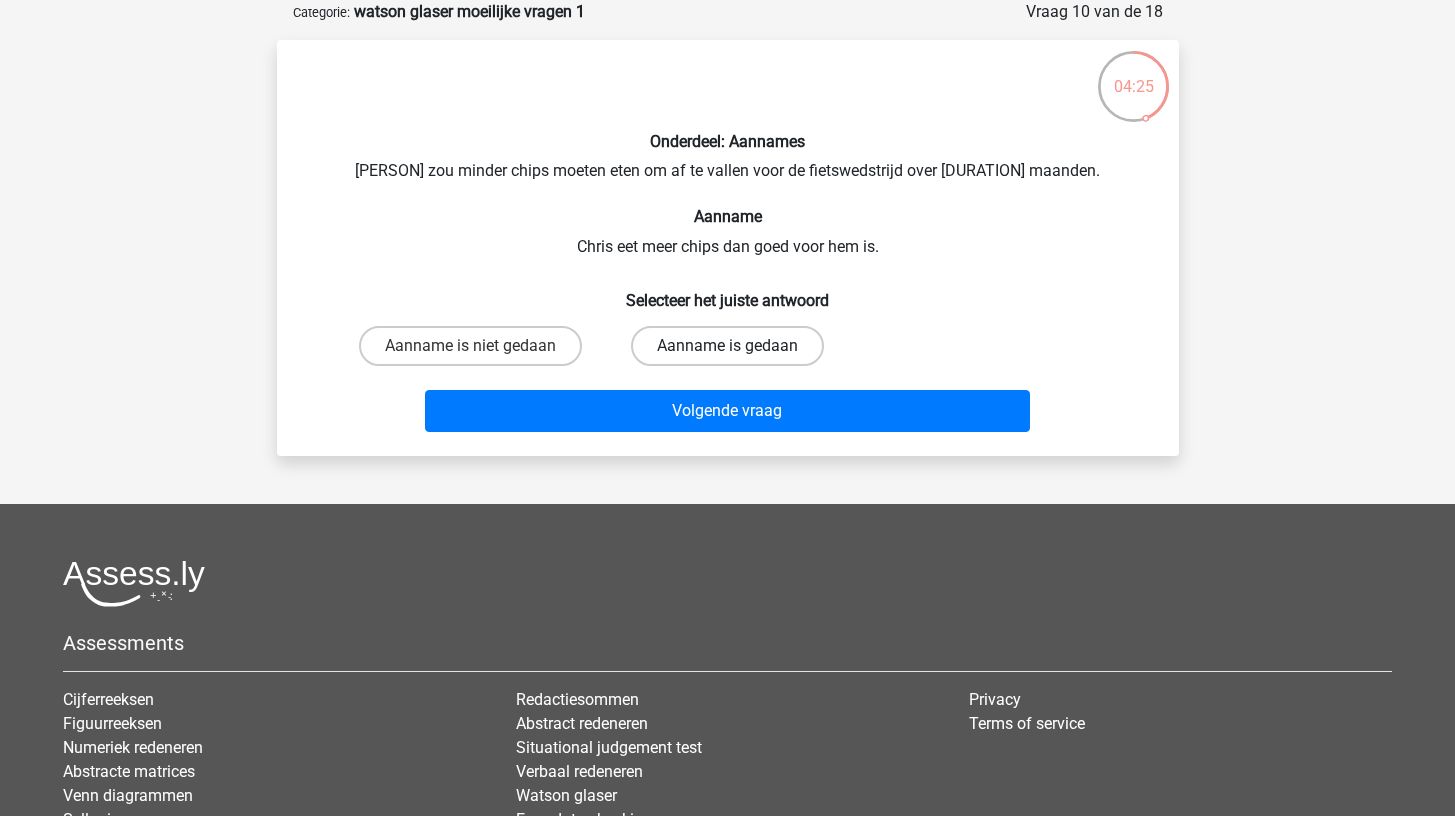 click on "Aanname is gedaan" at bounding box center (727, 346) 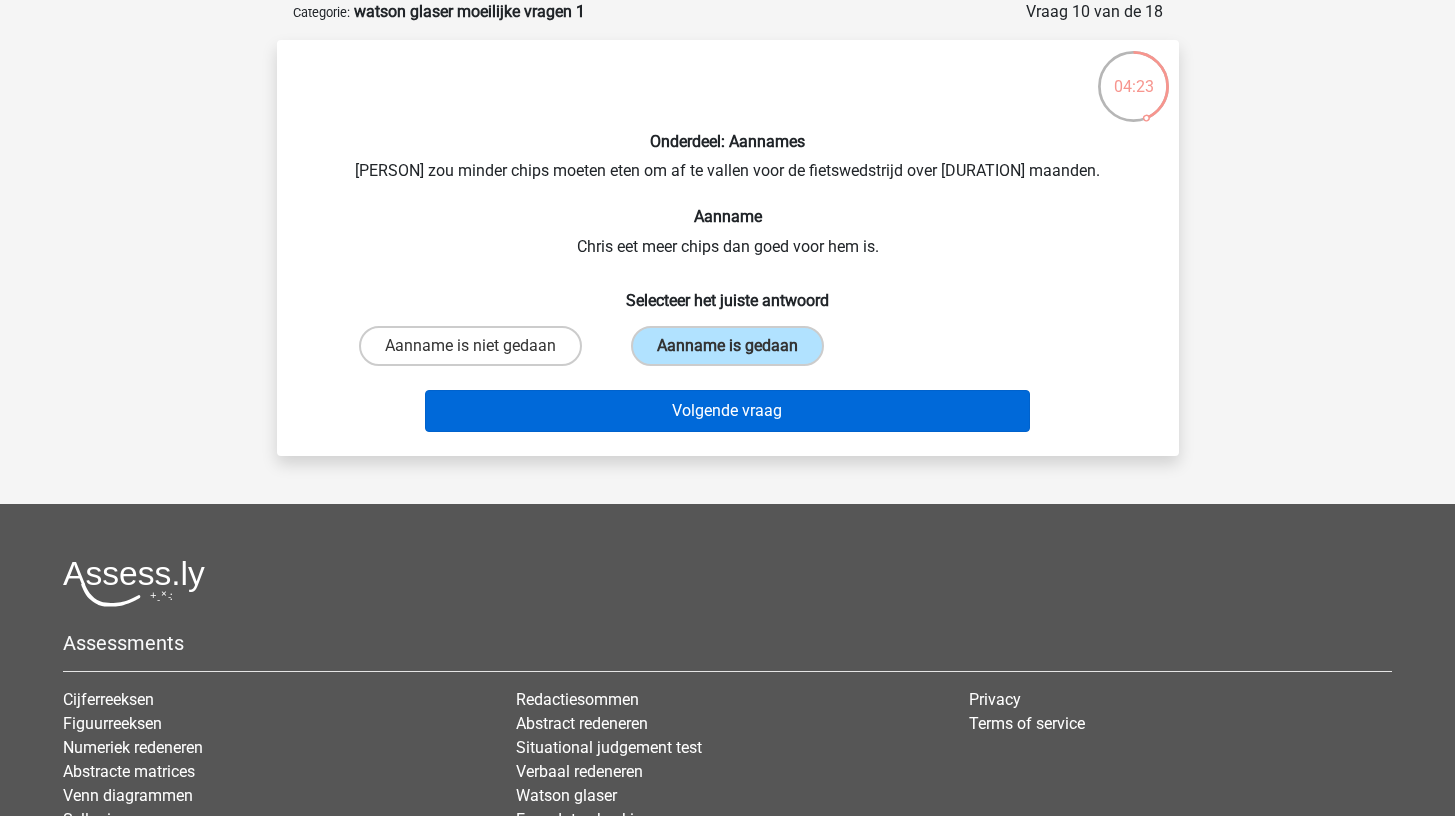 click on "Volgende vraag" at bounding box center (727, 411) 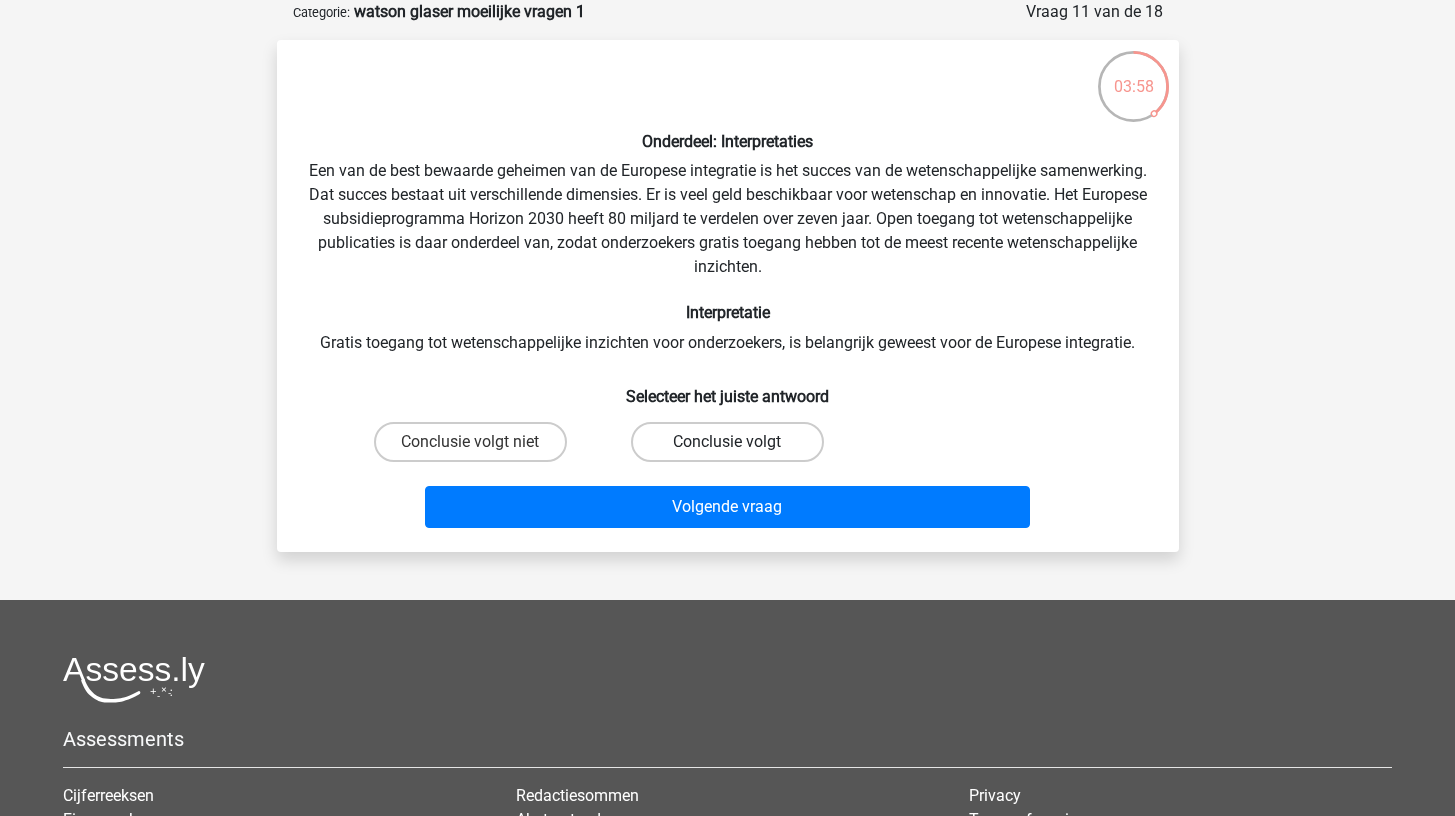 click on "Conclusie volgt" at bounding box center [727, 442] 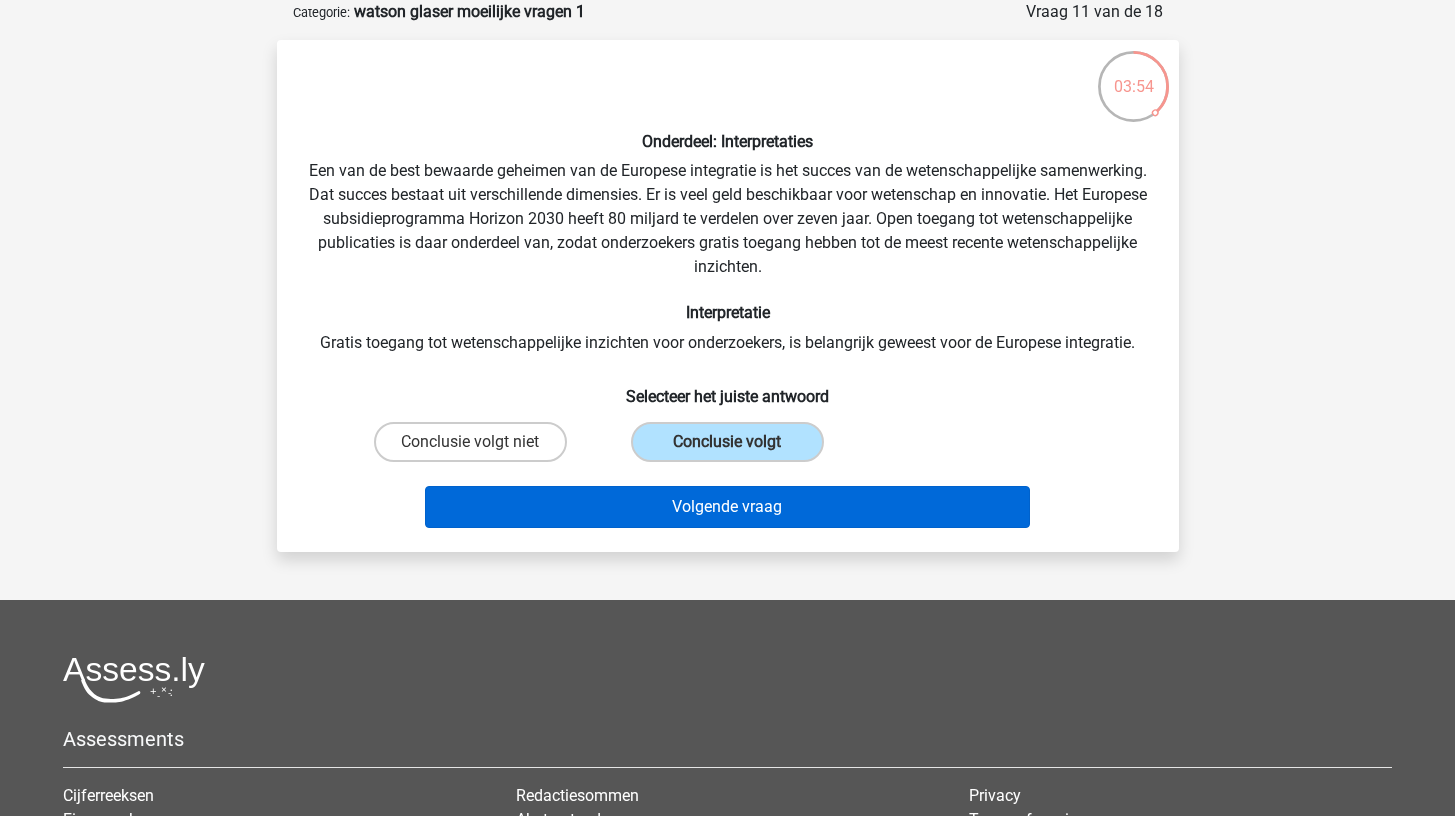 click on "Volgende vraag" at bounding box center (727, 507) 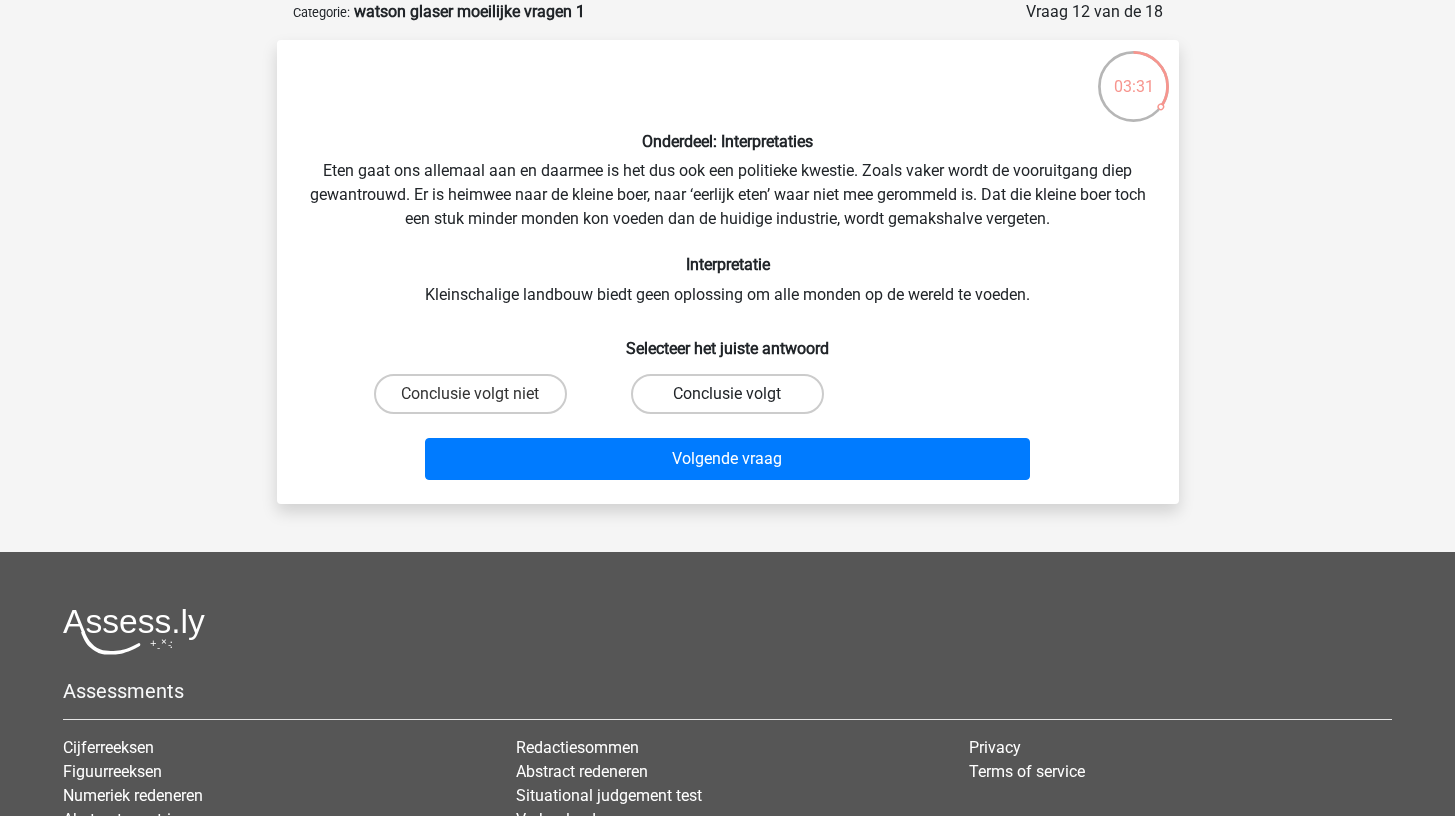 click on "Conclusie volgt" at bounding box center [727, 394] 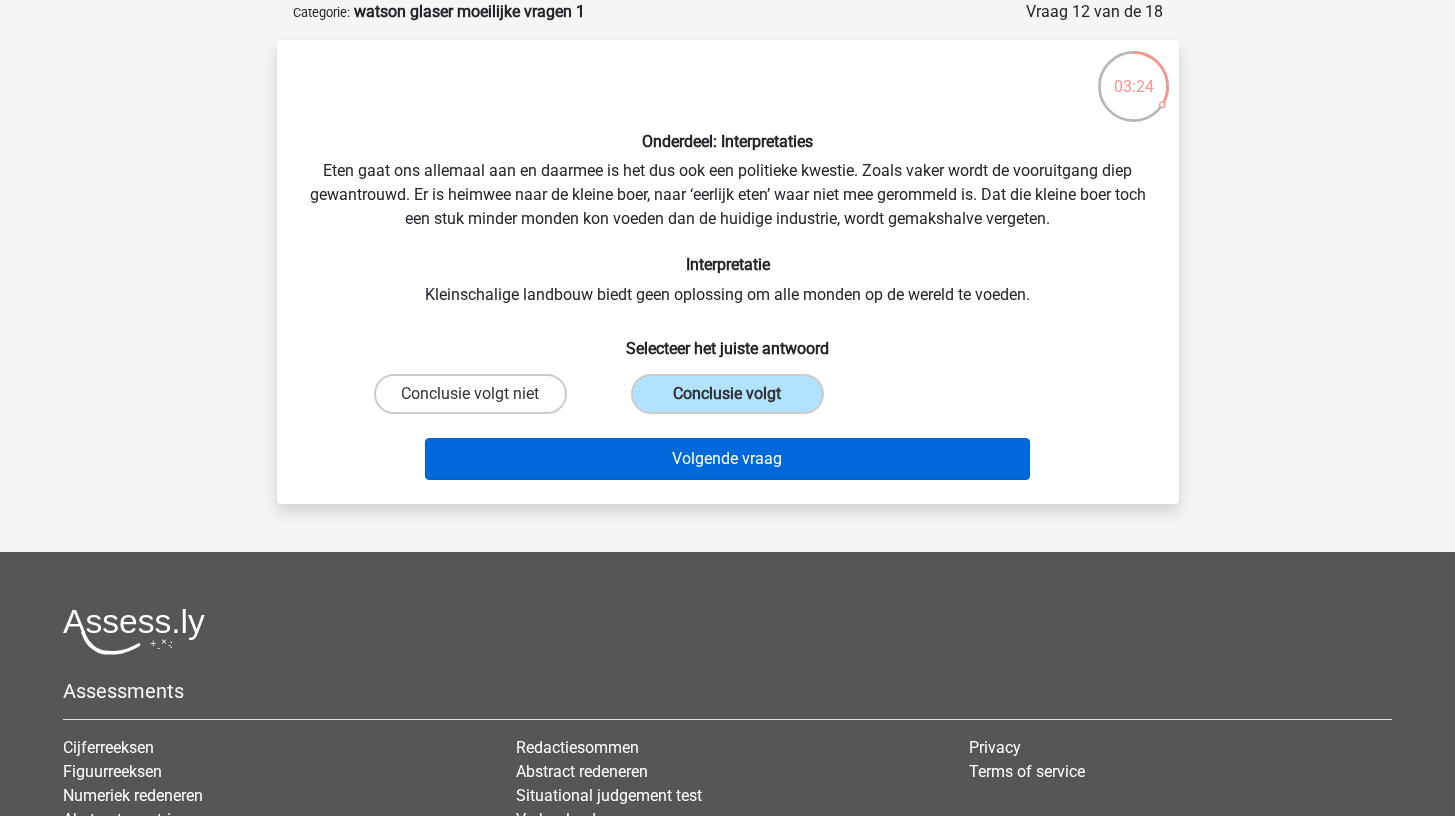 click on "Volgende vraag" at bounding box center (727, 459) 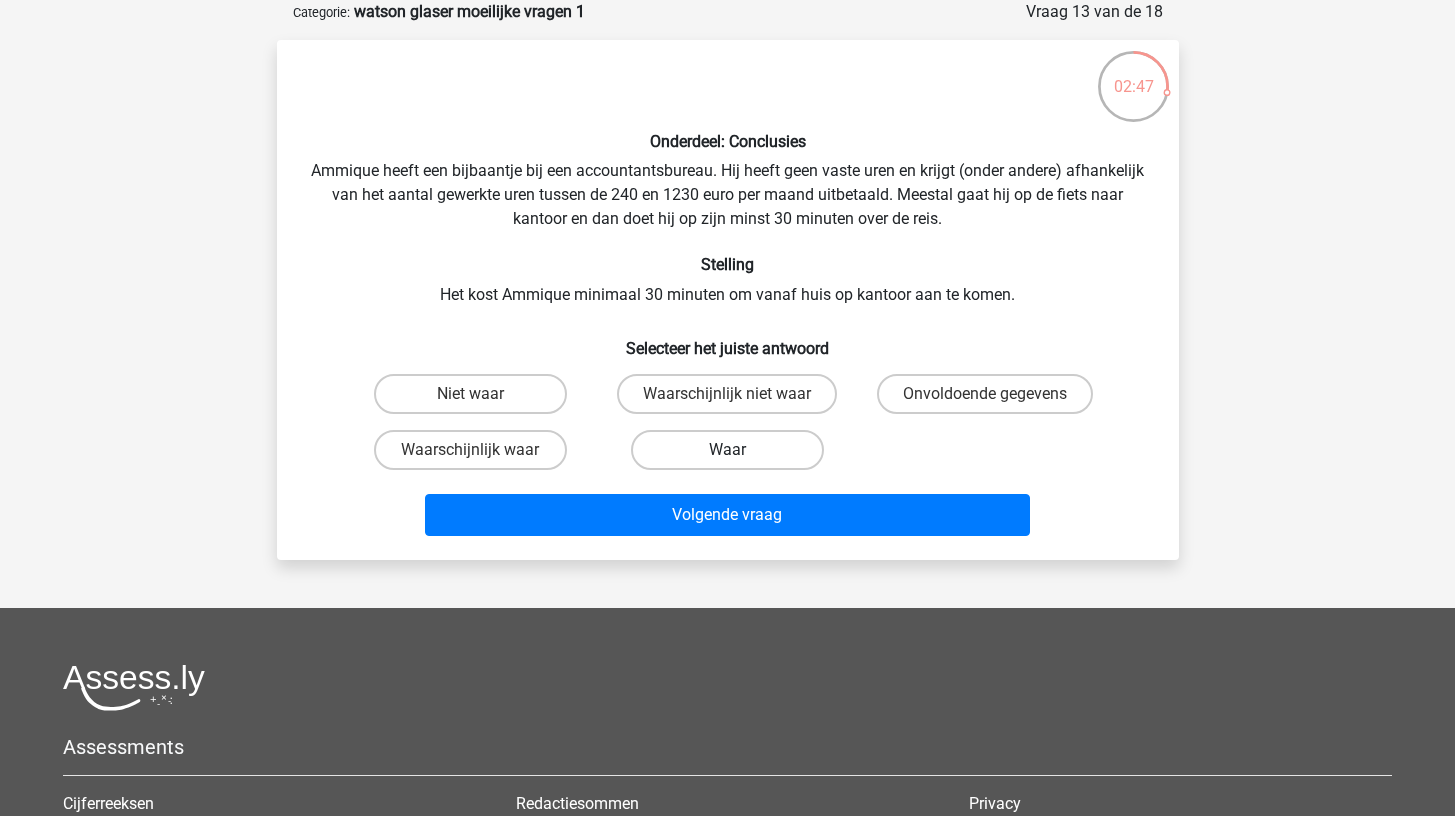 click on "Waar" at bounding box center (727, 450) 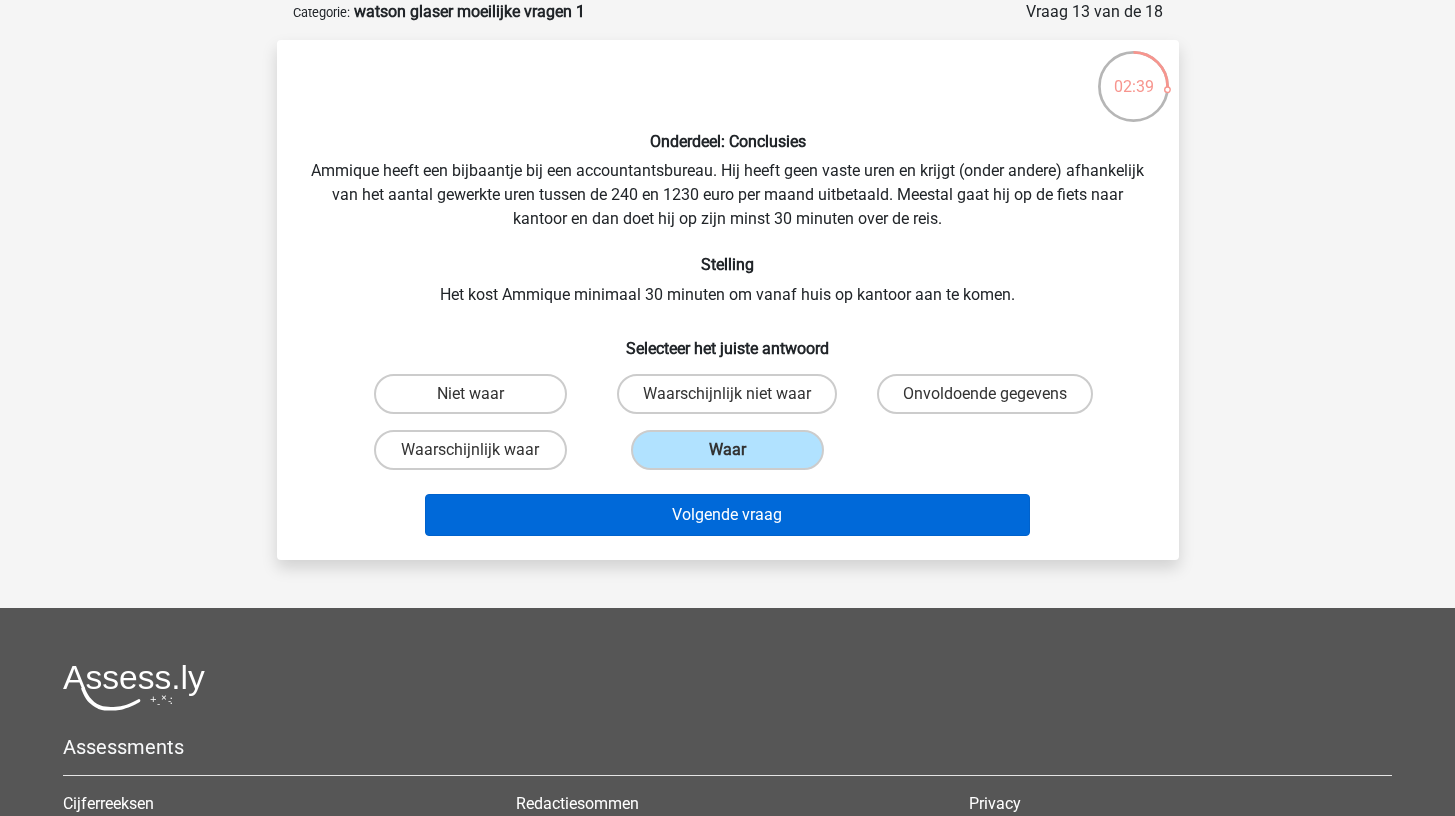 click on "Volgende vraag" at bounding box center [727, 515] 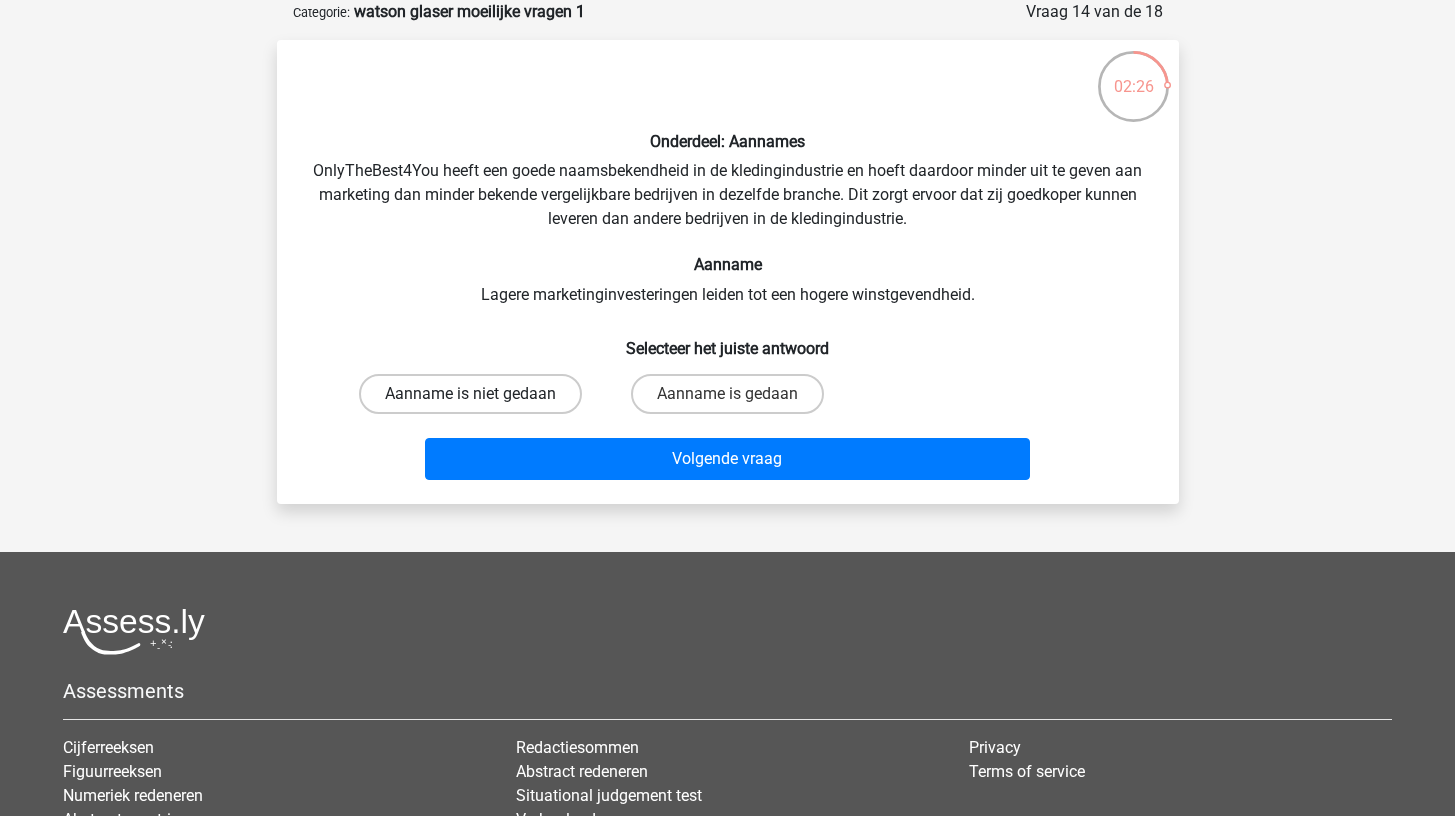 click on "Aanname is niet gedaan" at bounding box center [470, 394] 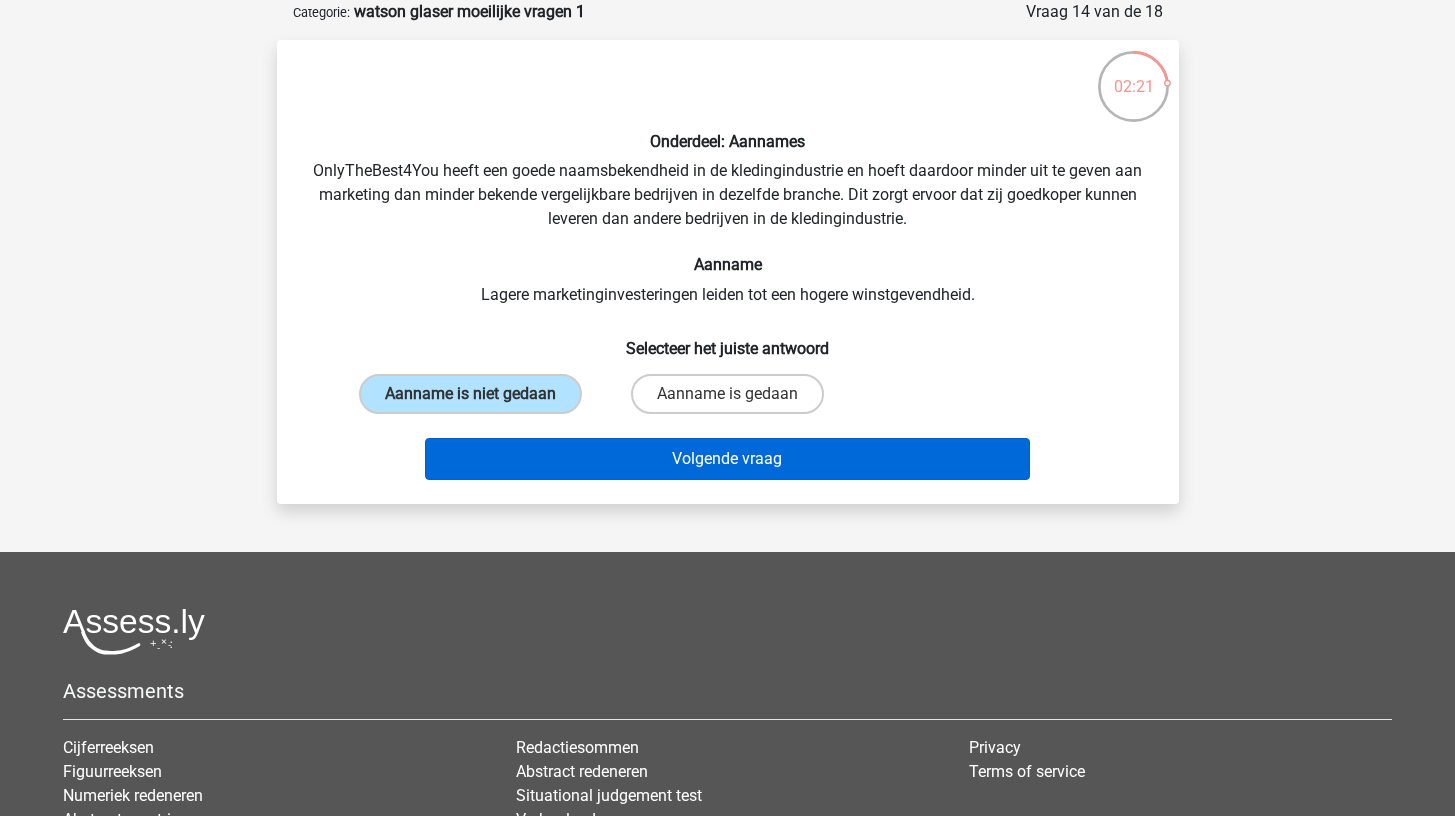 click on "Volgende vraag" at bounding box center (727, 459) 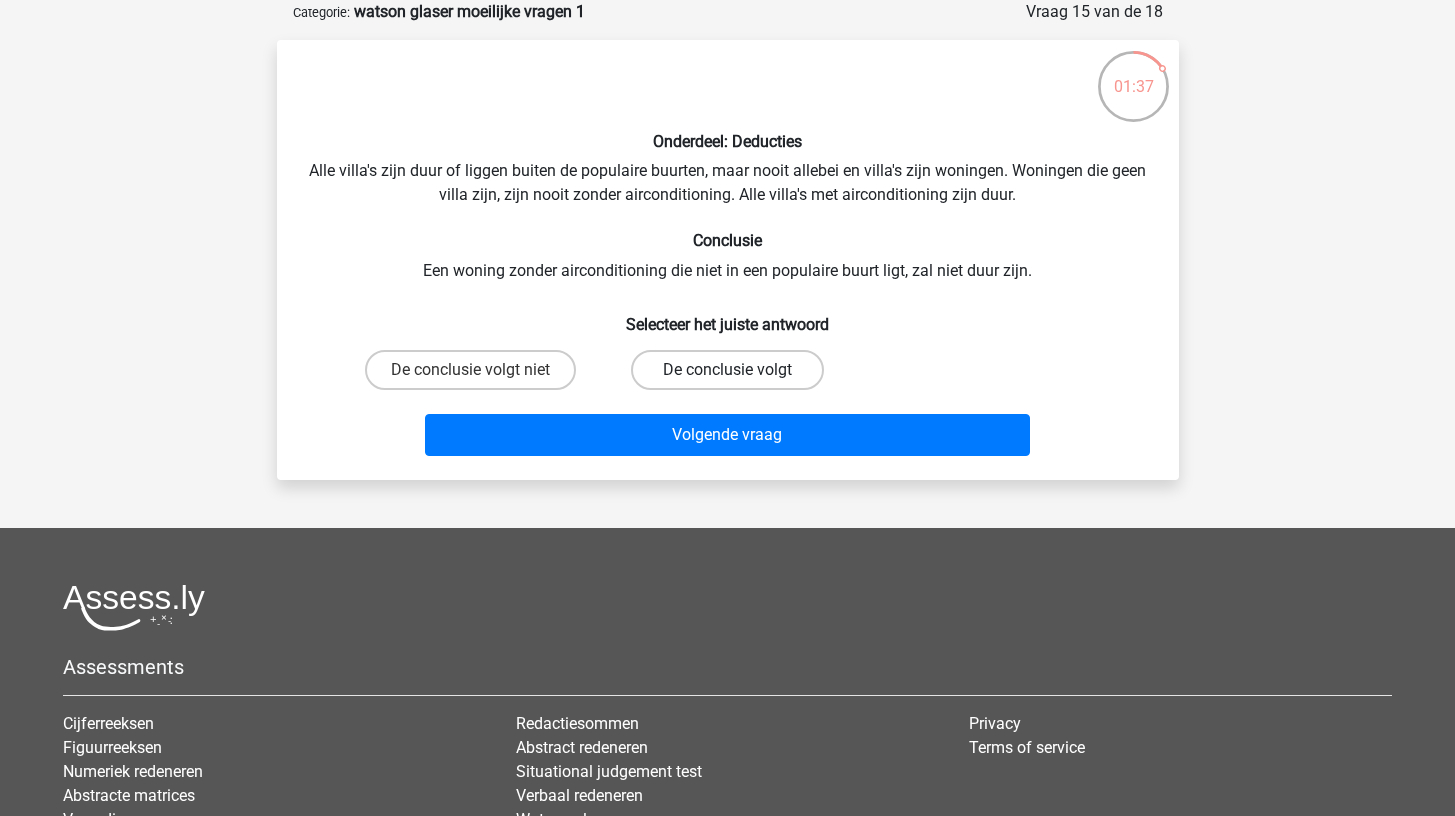 click on "De conclusie volgt" at bounding box center (727, 370) 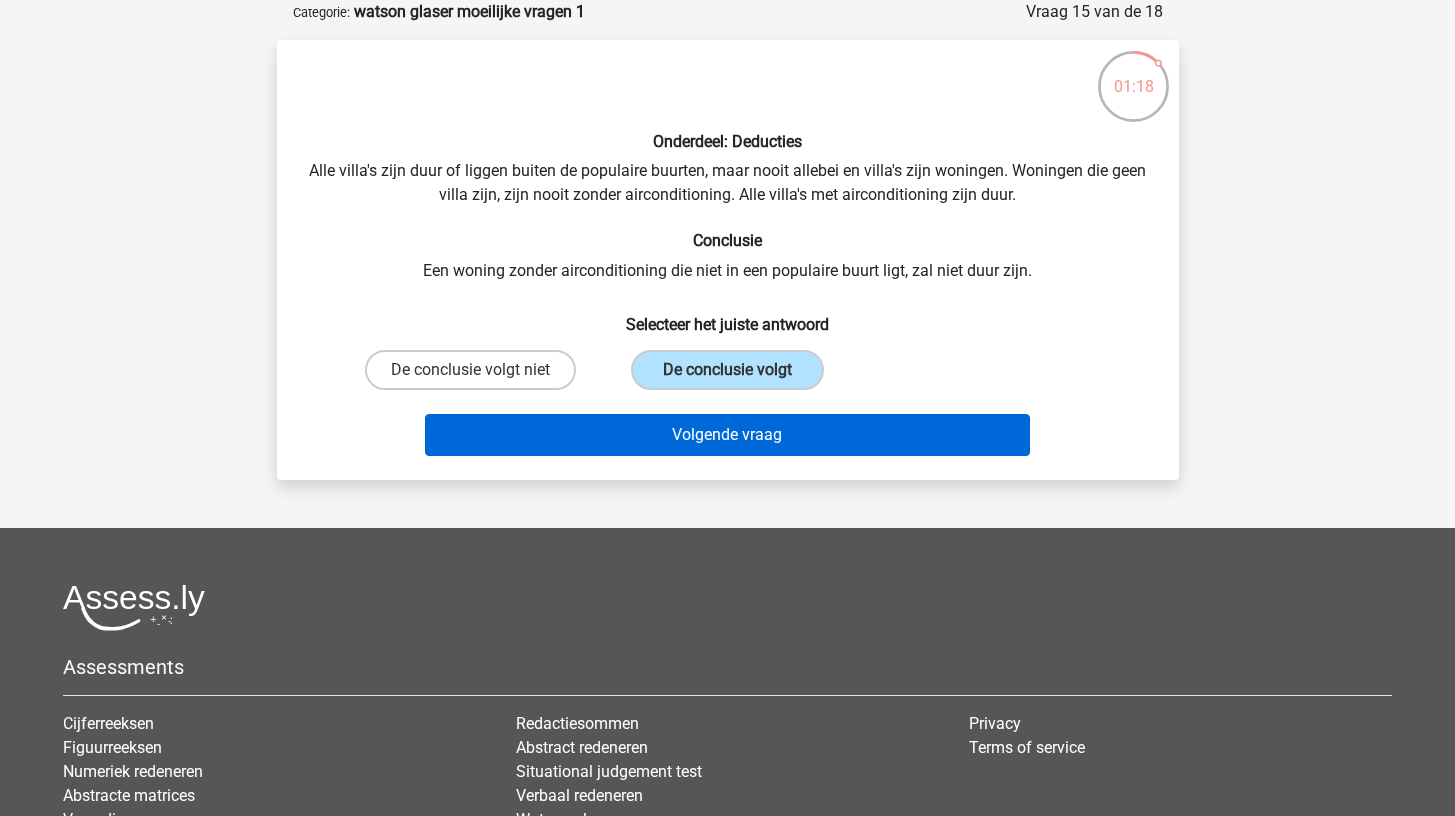 click on "Volgende vraag" at bounding box center (727, 435) 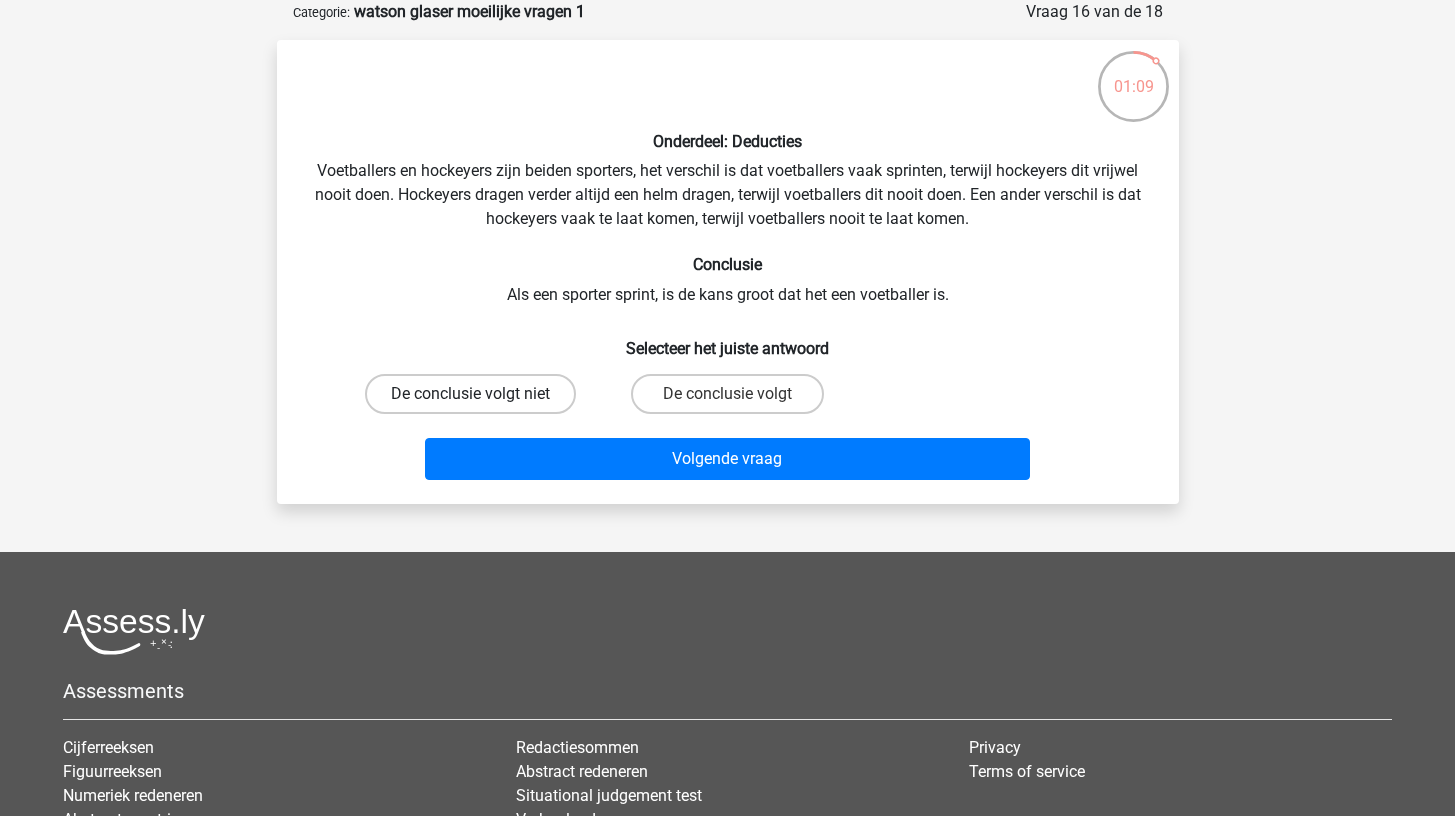 click on "De conclusie volgt niet" at bounding box center [470, 394] 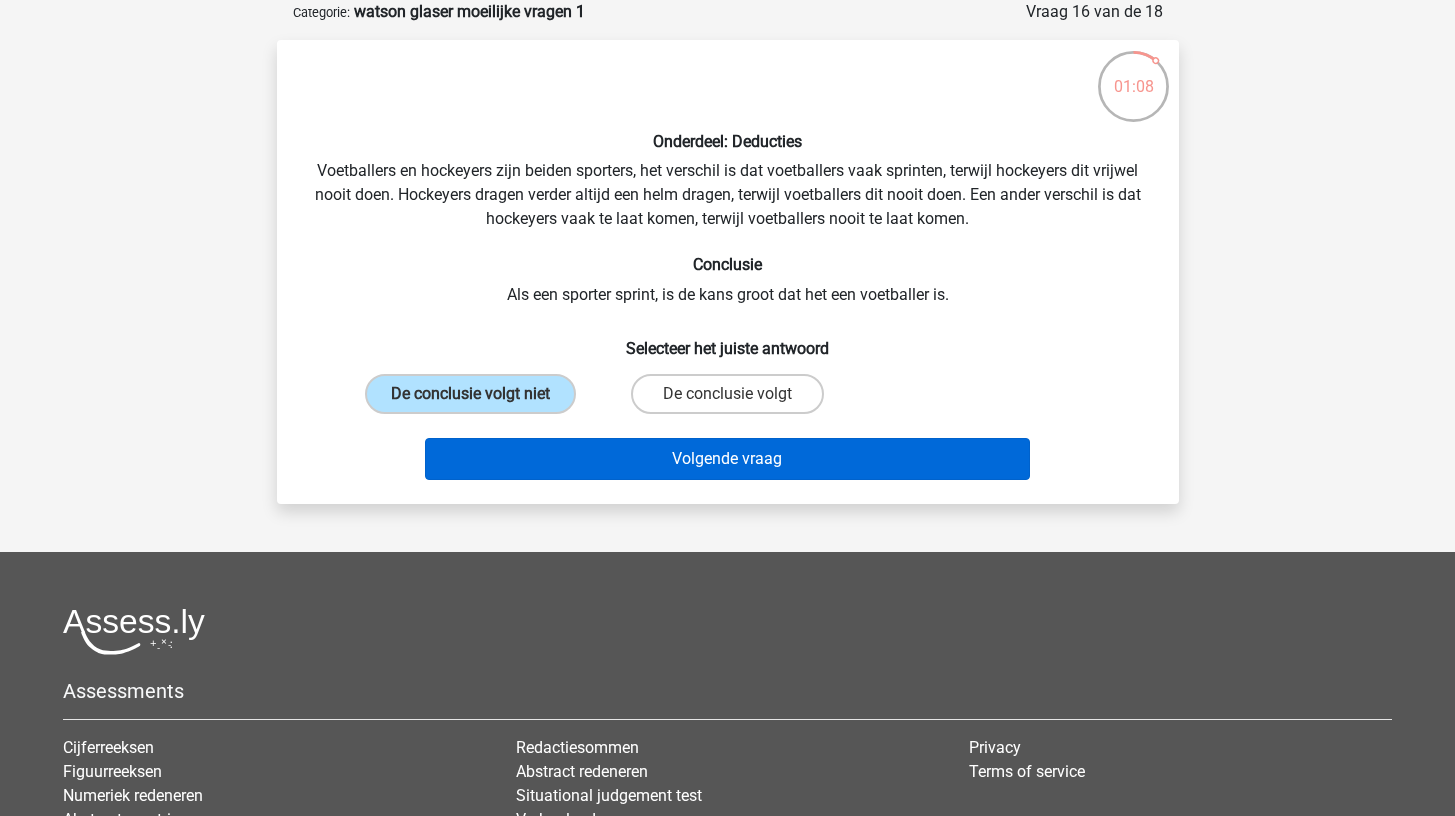 click on "Volgende vraag" at bounding box center [727, 459] 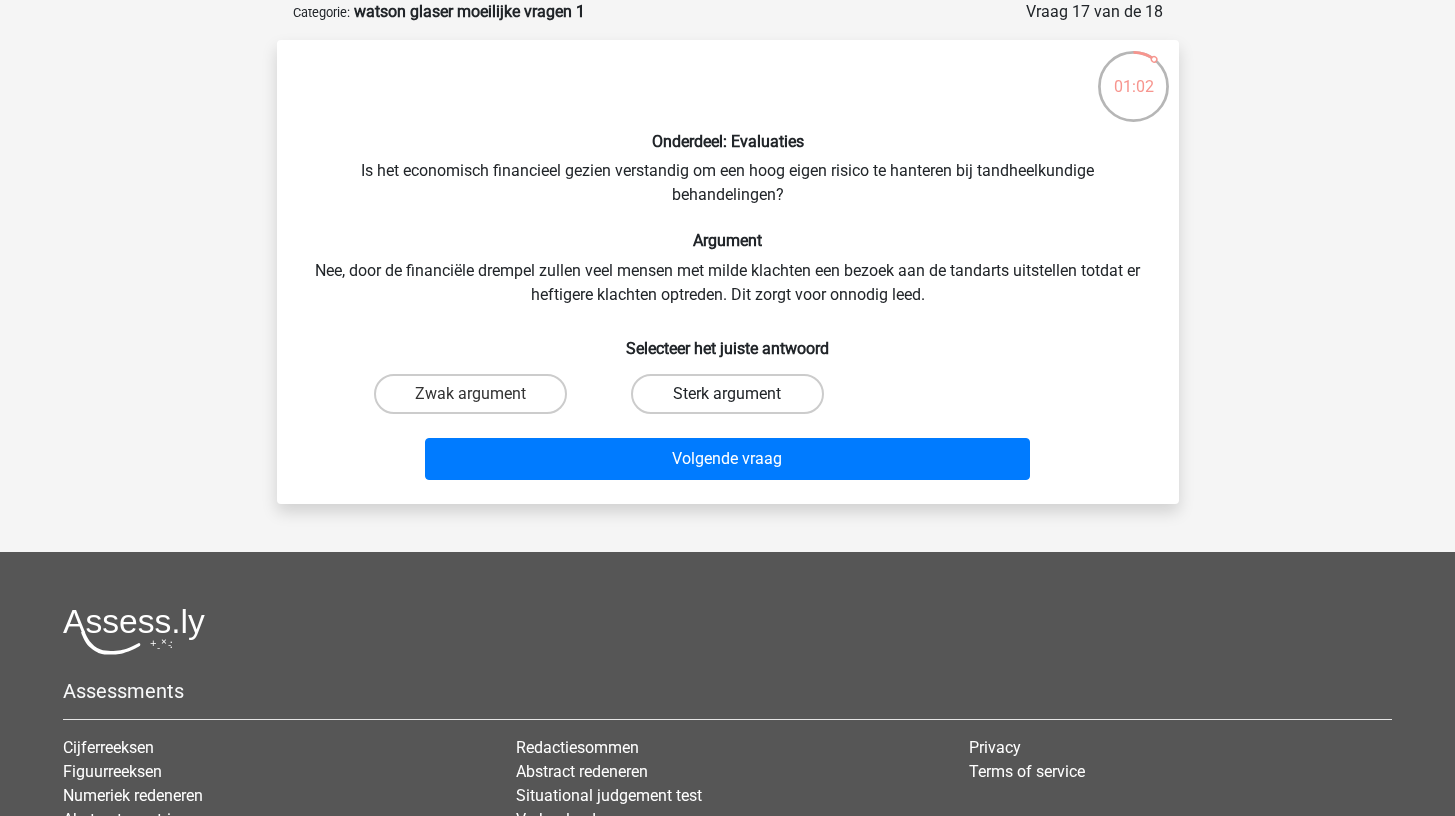 click on "Sterk argument" at bounding box center (727, 394) 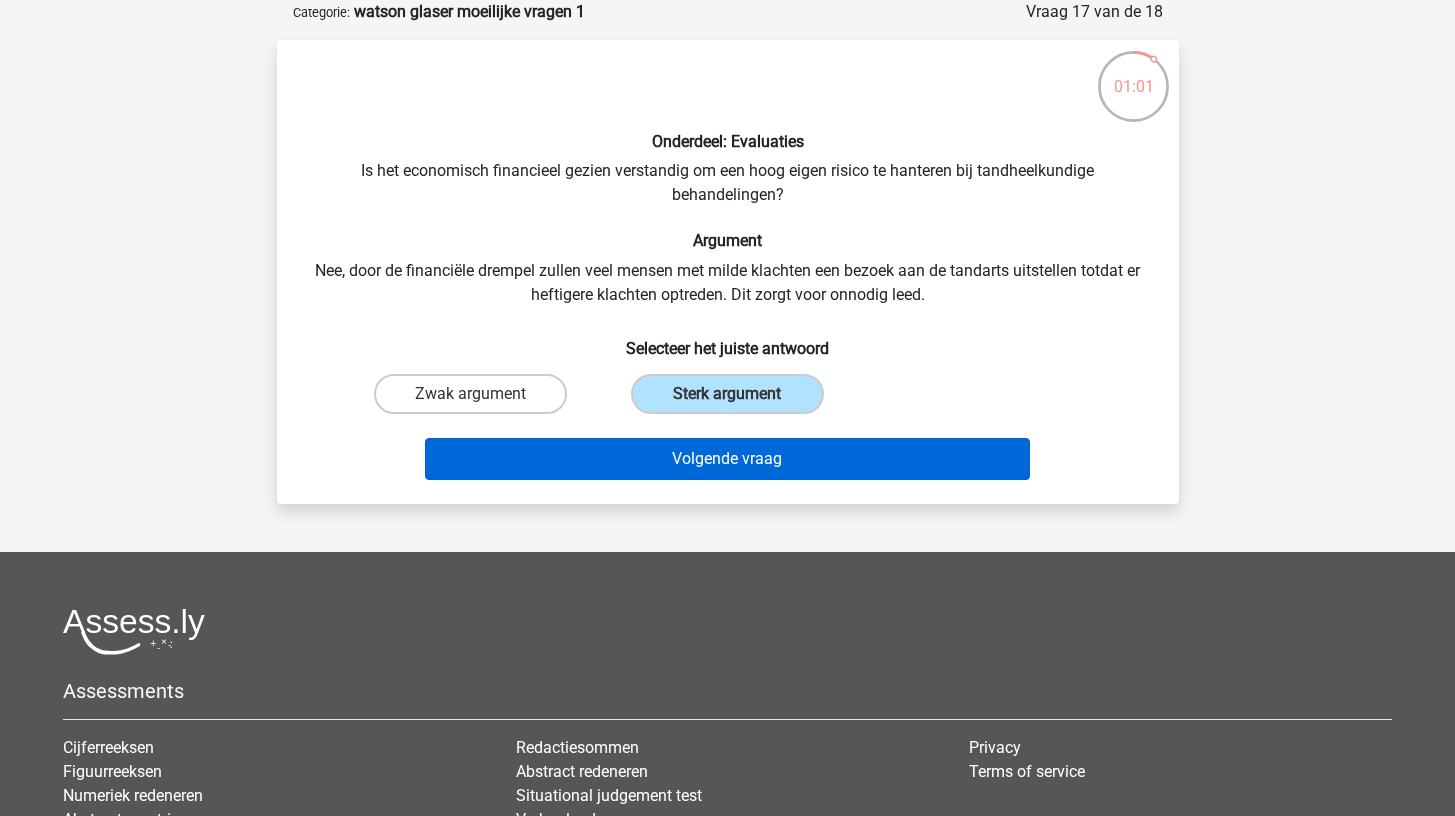 click on "Volgende vraag" at bounding box center [727, 459] 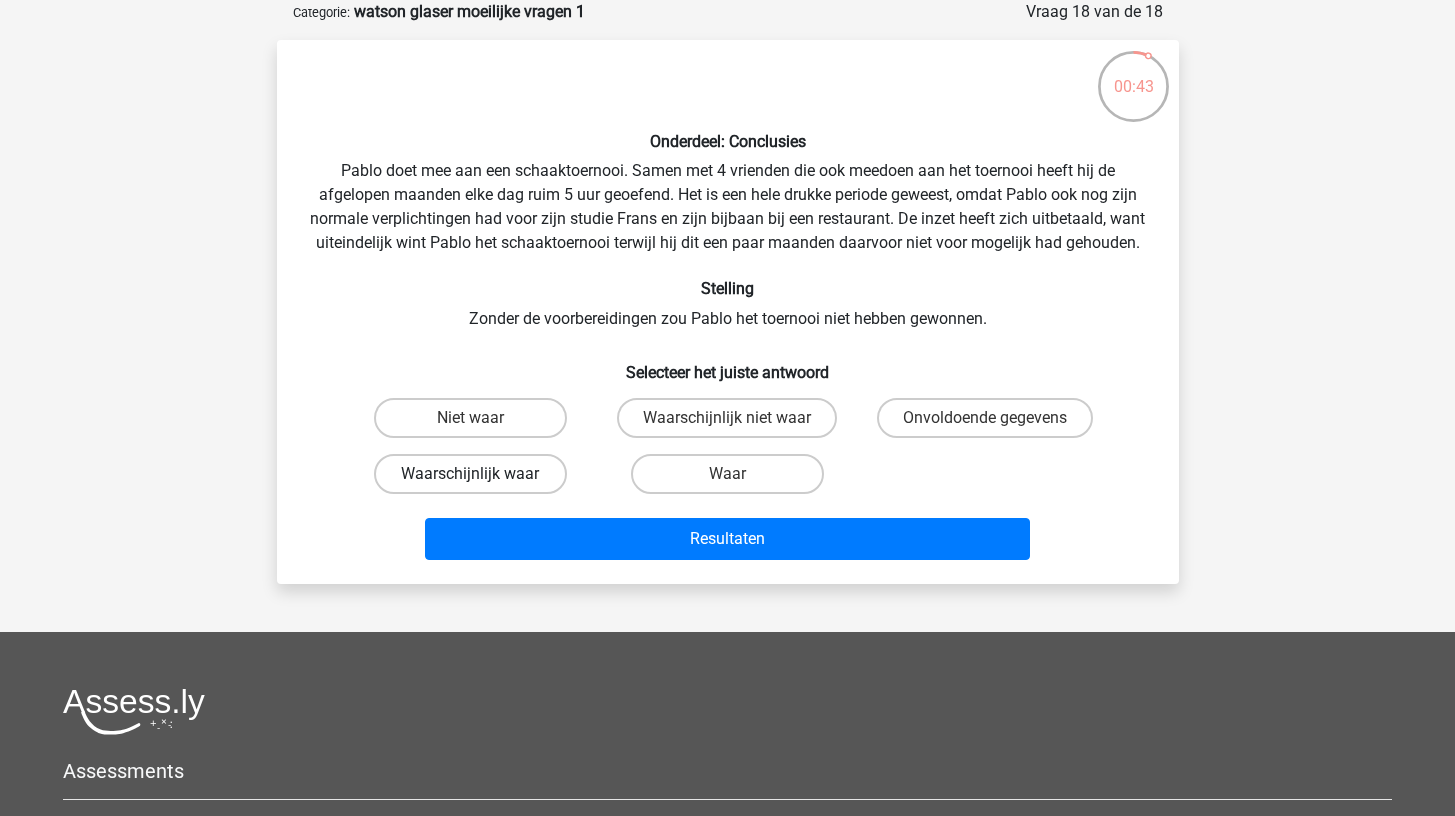 click on "Waarschijnlijk waar" at bounding box center [470, 474] 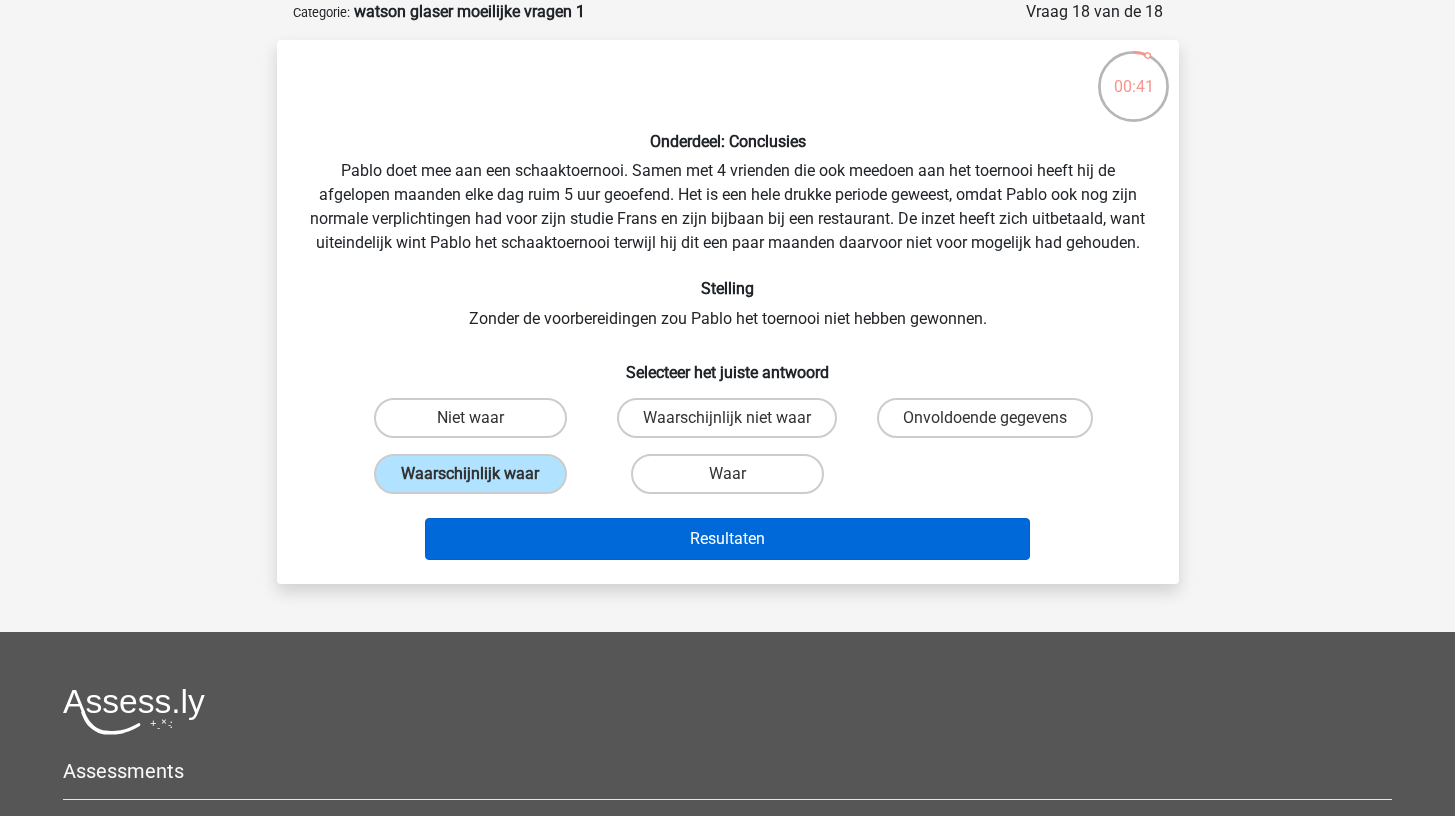 click on "Resultaten" at bounding box center (727, 539) 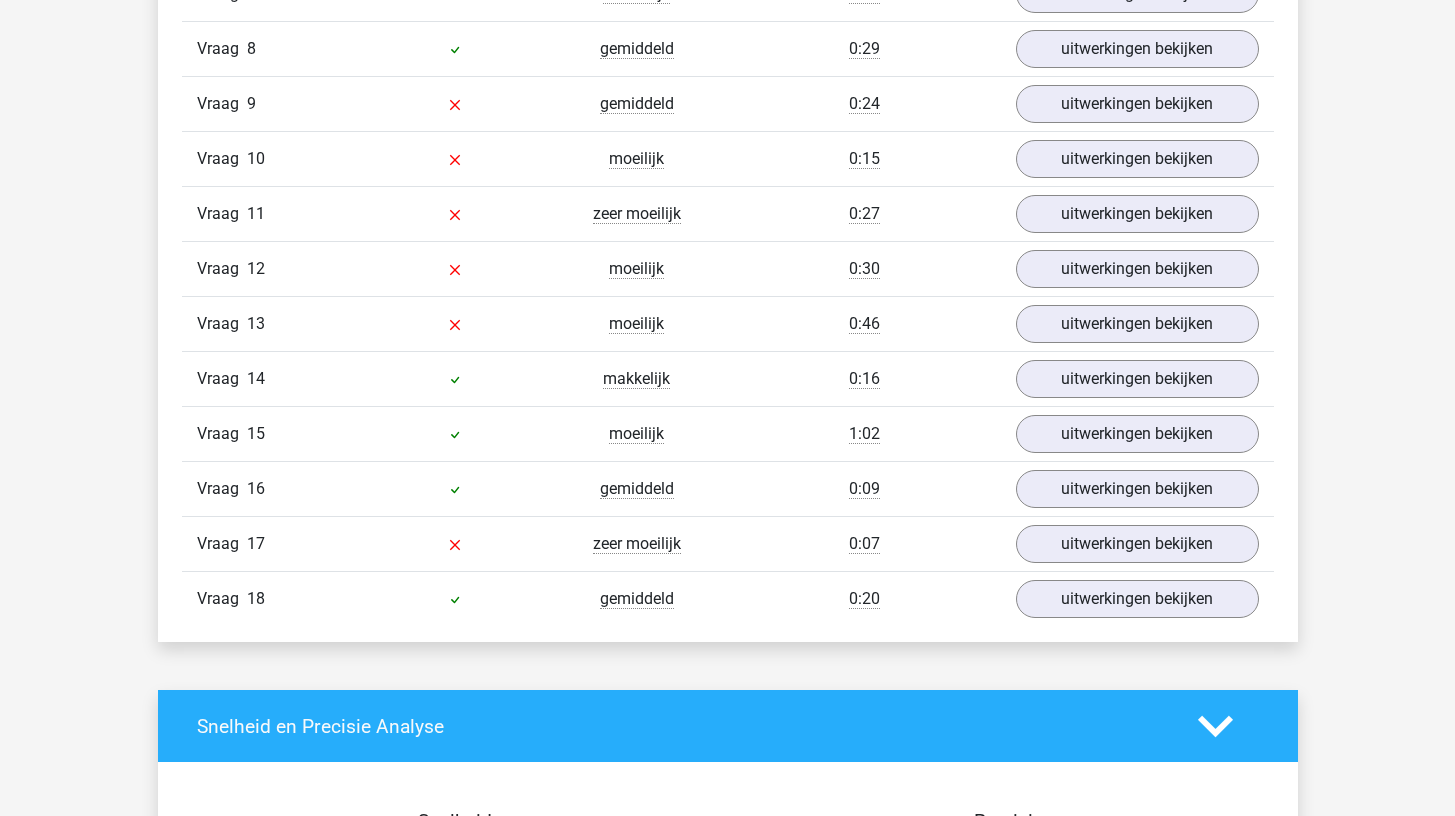 scroll, scrollTop: 1623, scrollLeft: 0, axis: vertical 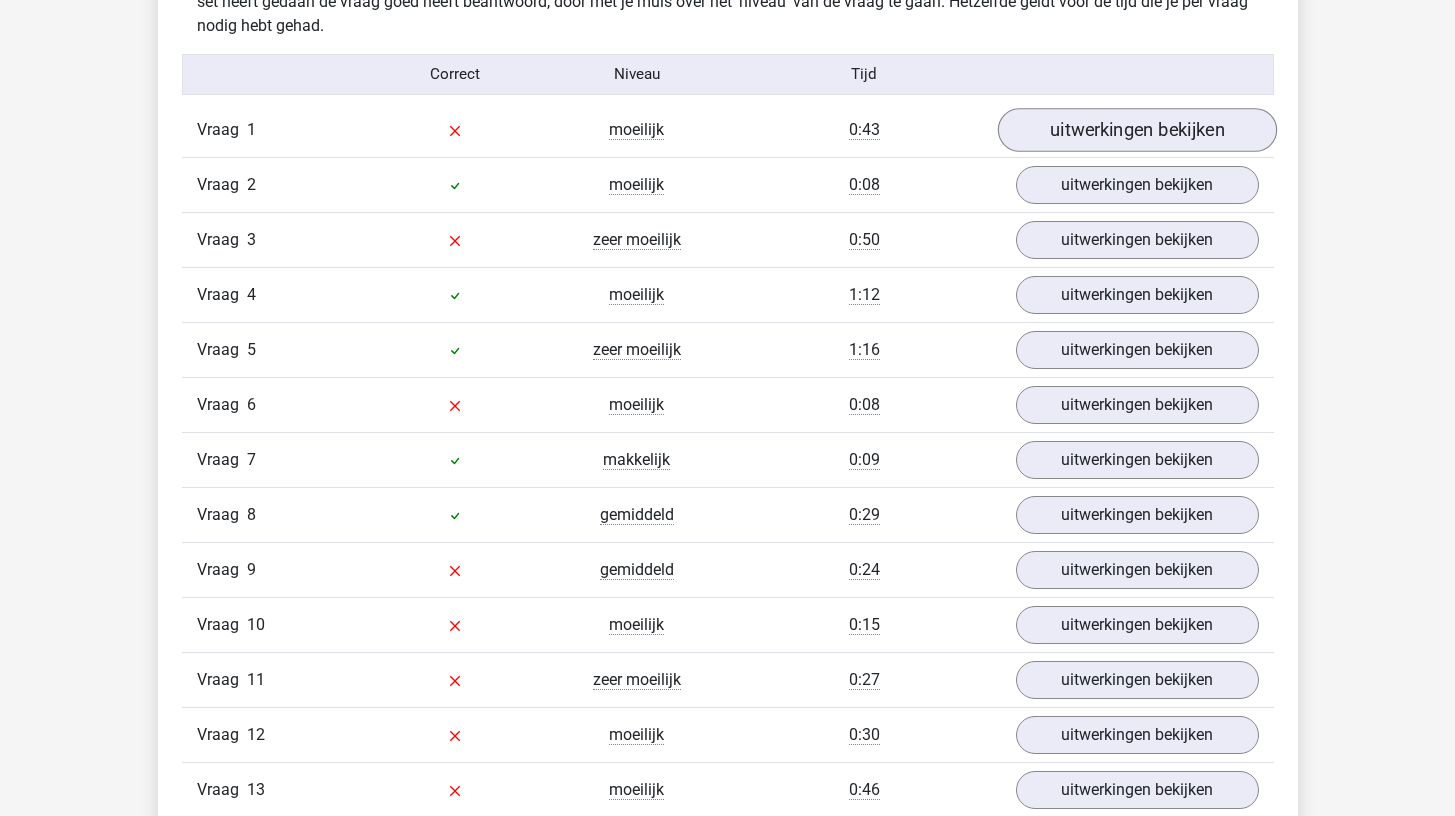 click on "uitwerkingen bekijken" at bounding box center [1136, 130] 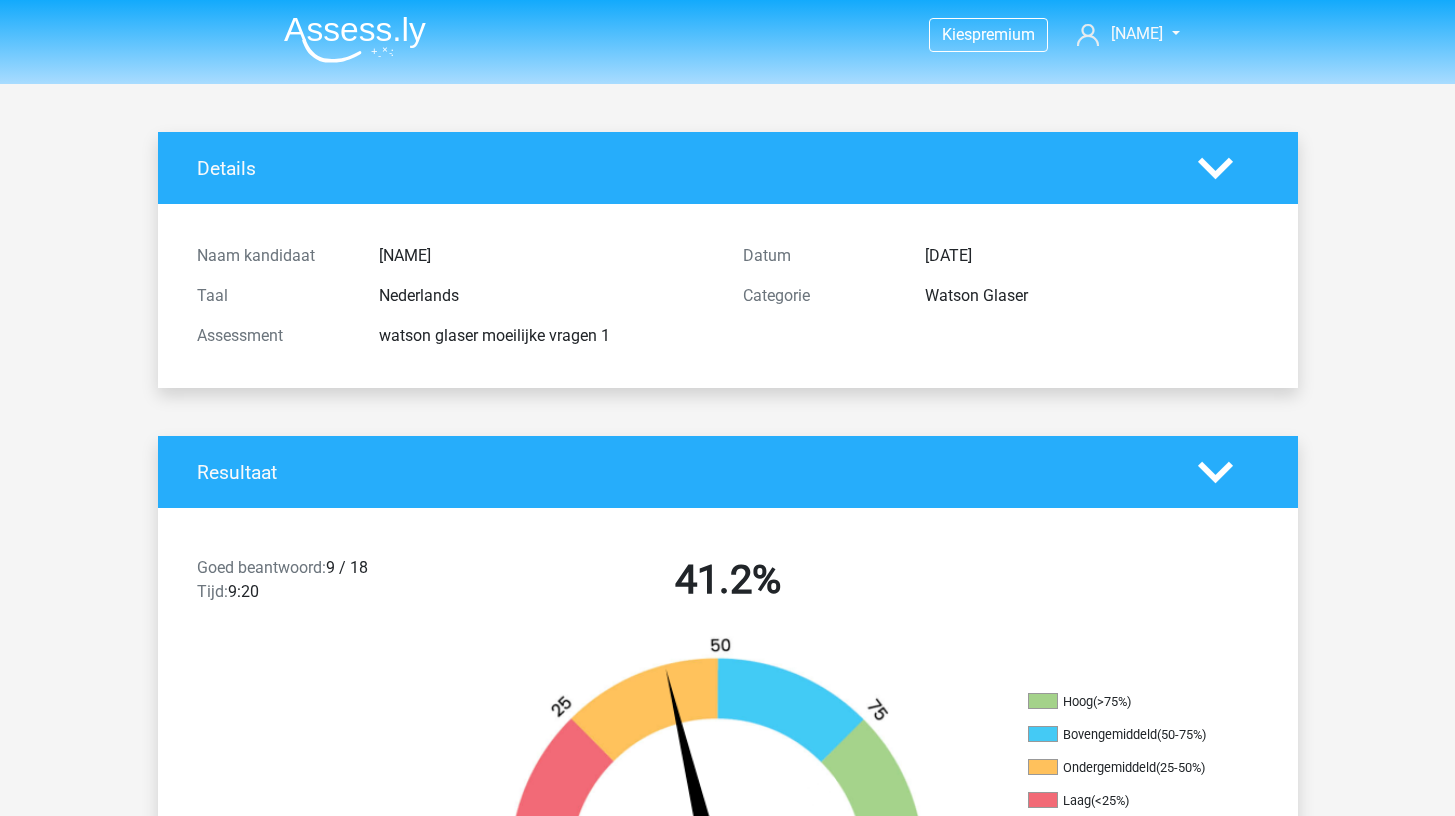 scroll, scrollTop: 0, scrollLeft: 0, axis: both 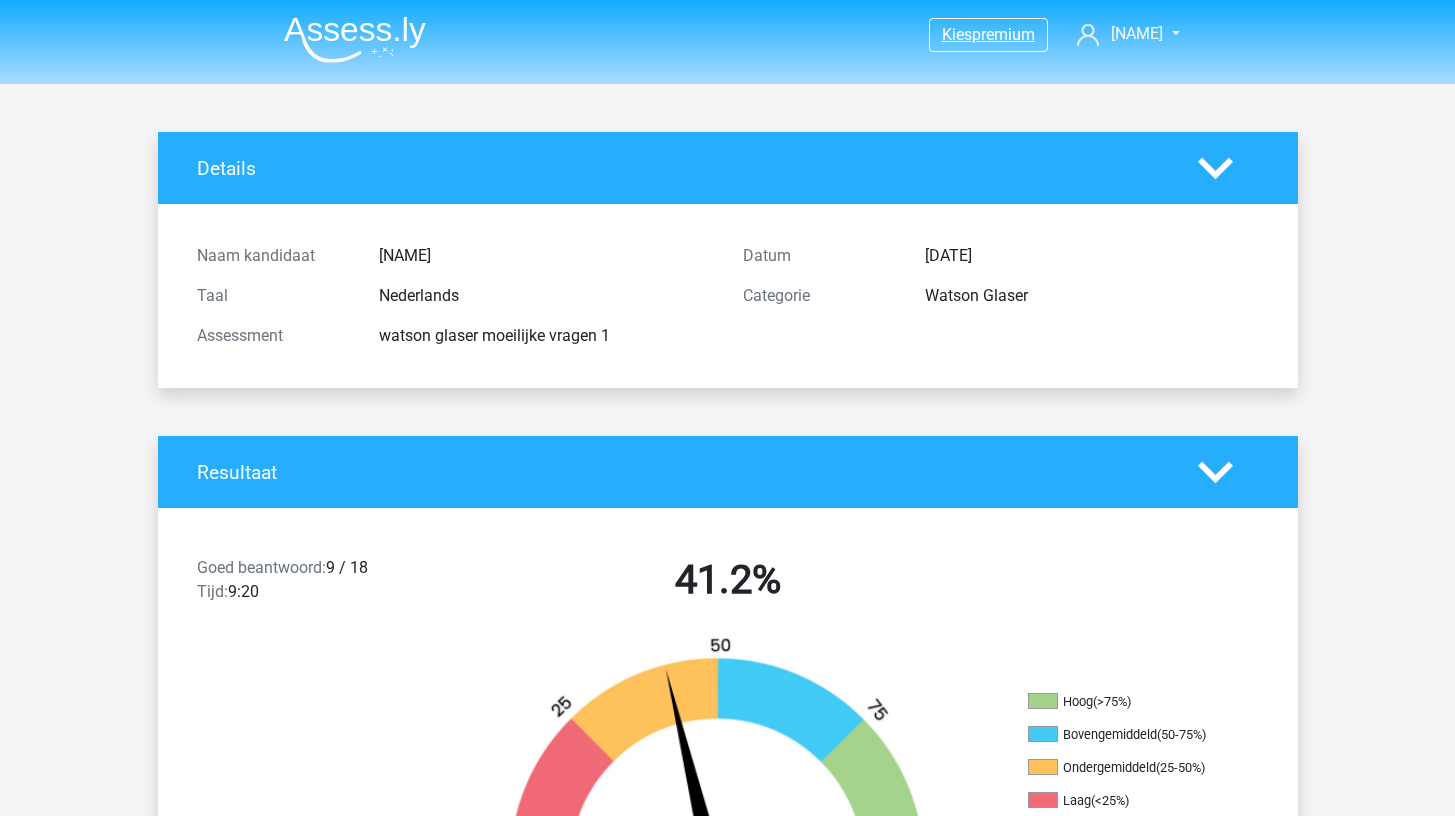 click on "premium" at bounding box center (1003, 34) 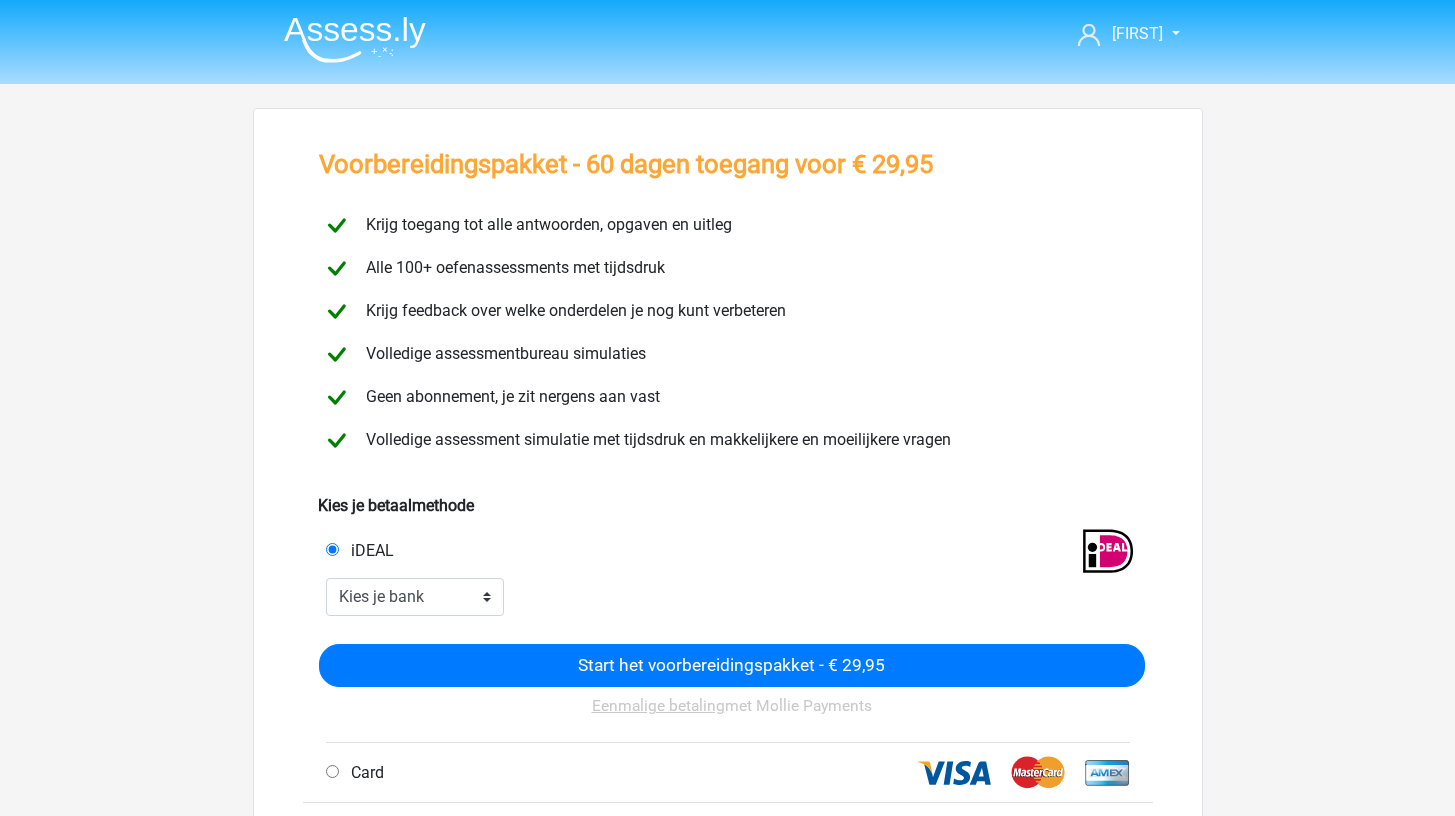 scroll, scrollTop: 0, scrollLeft: 0, axis: both 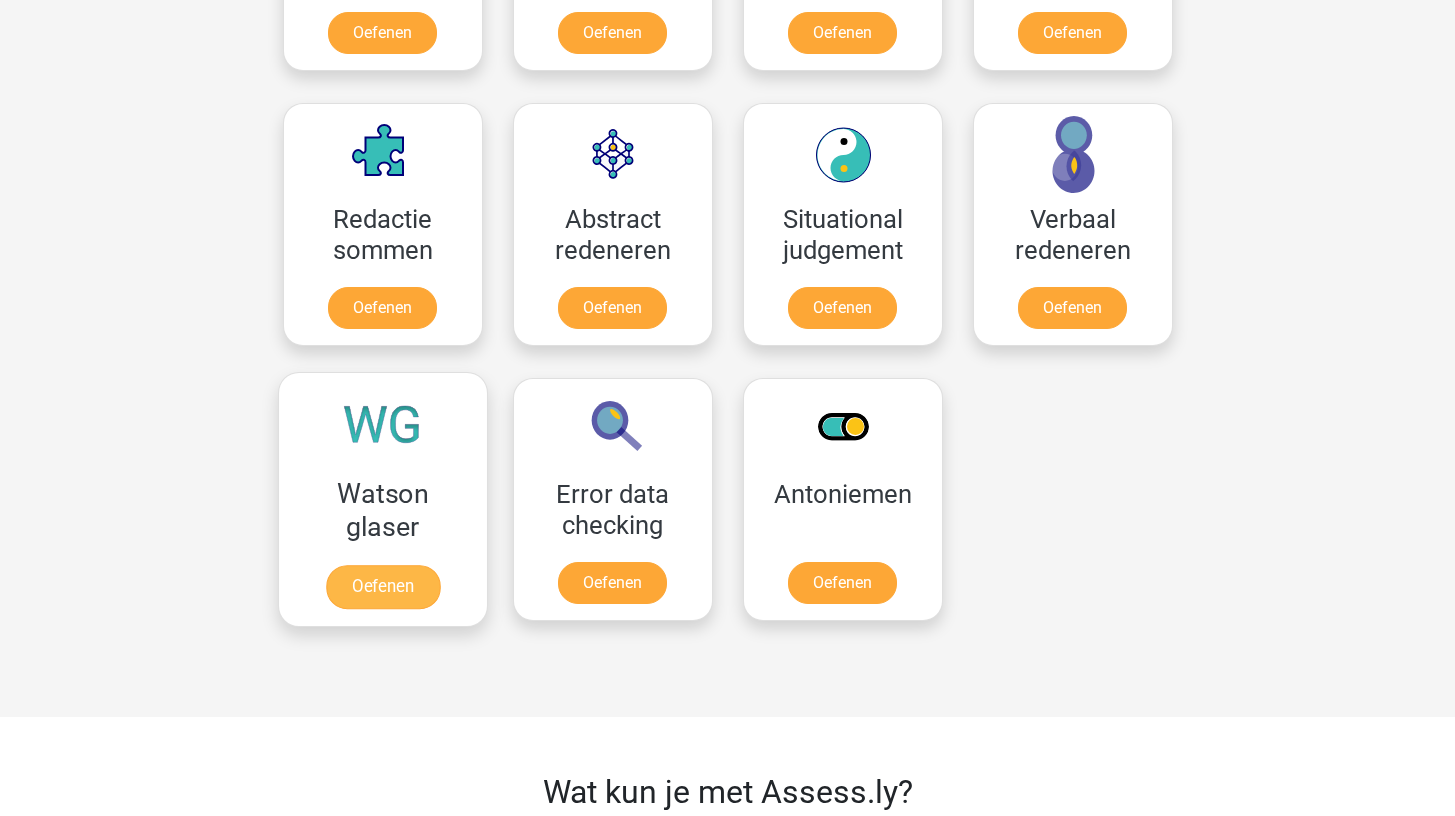 click on "Oefenen" at bounding box center [382, 587] 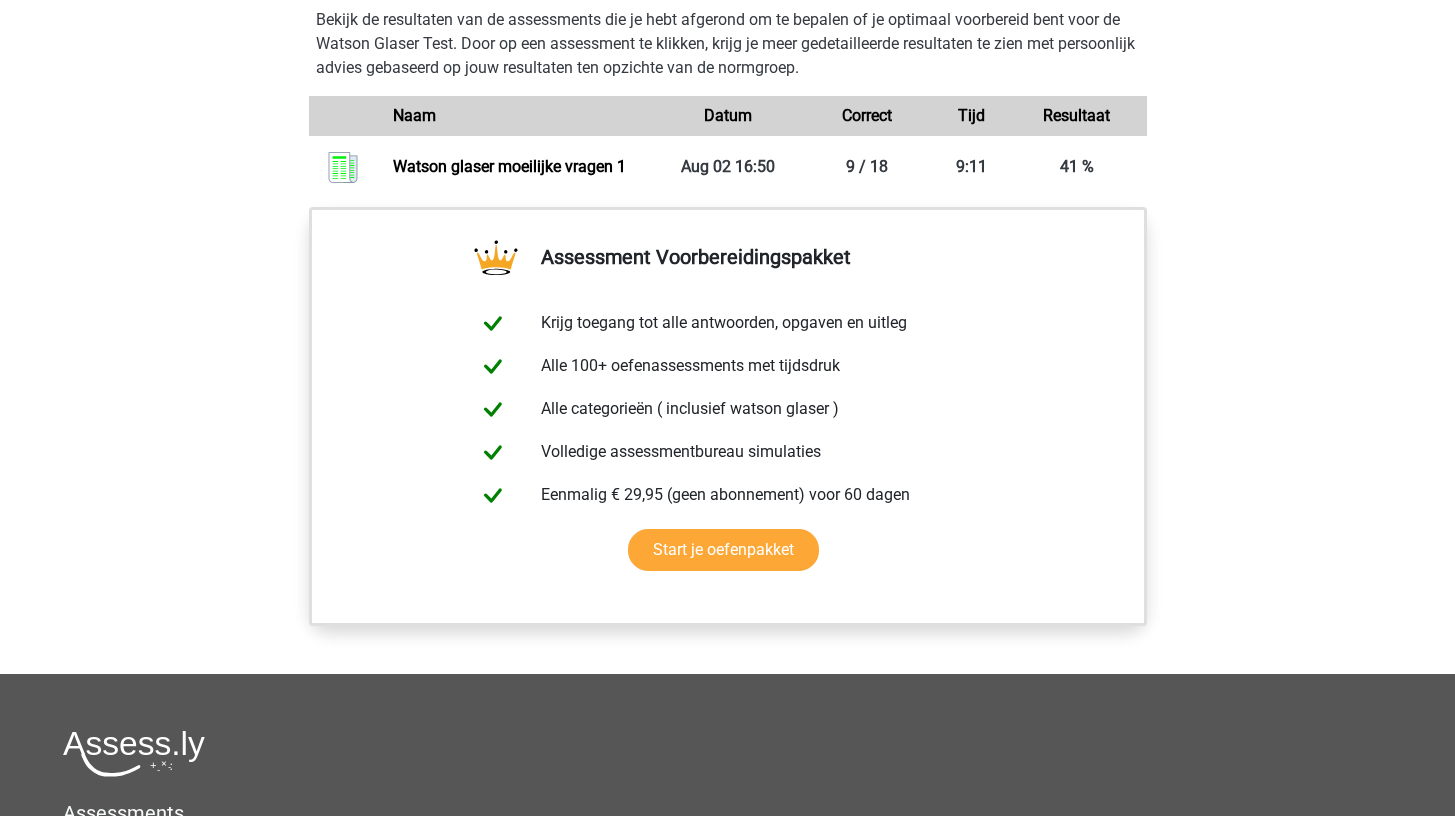 scroll, scrollTop: 1526, scrollLeft: 0, axis: vertical 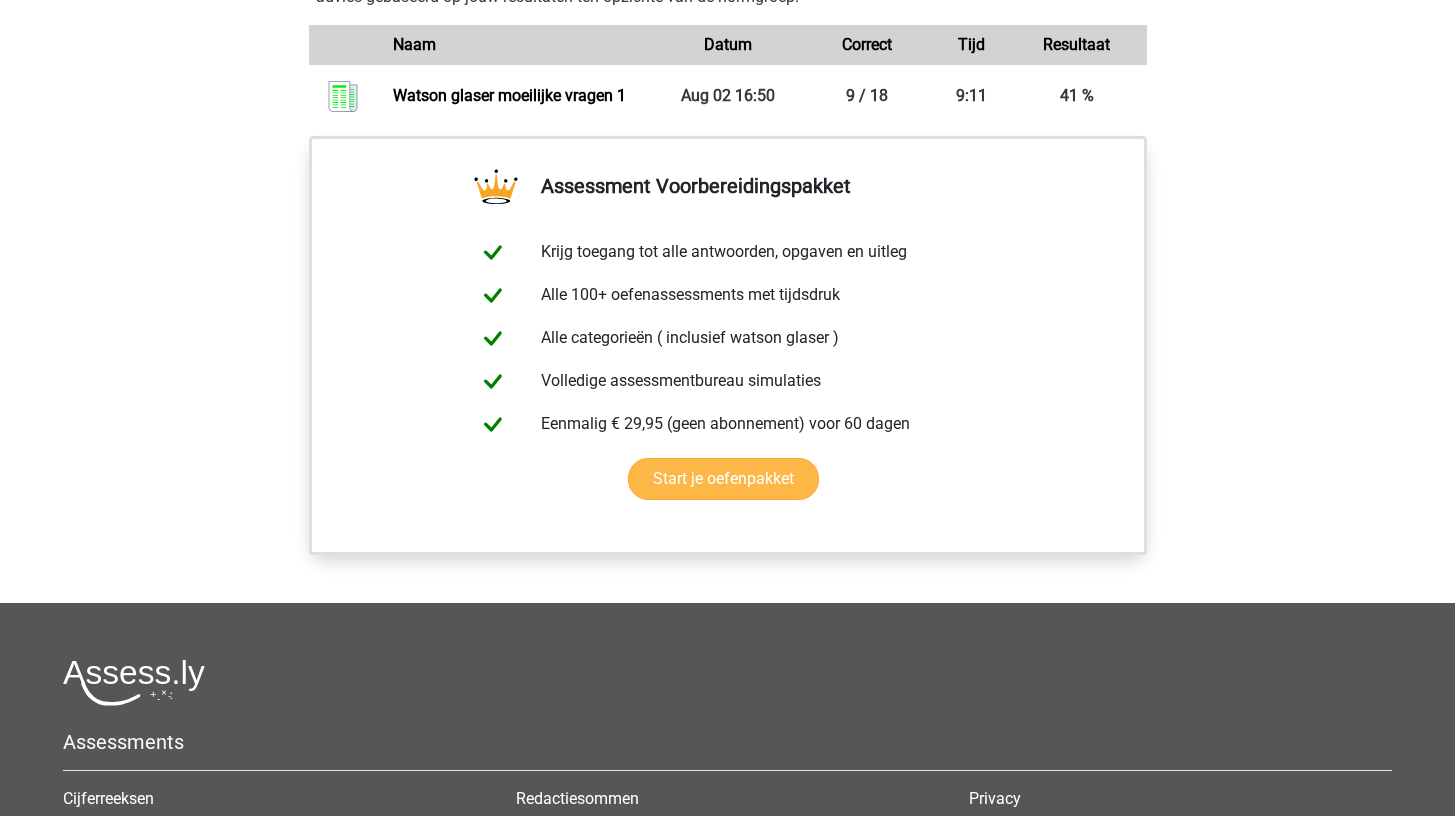 click on "Start je oefenpakket" at bounding box center [723, 479] 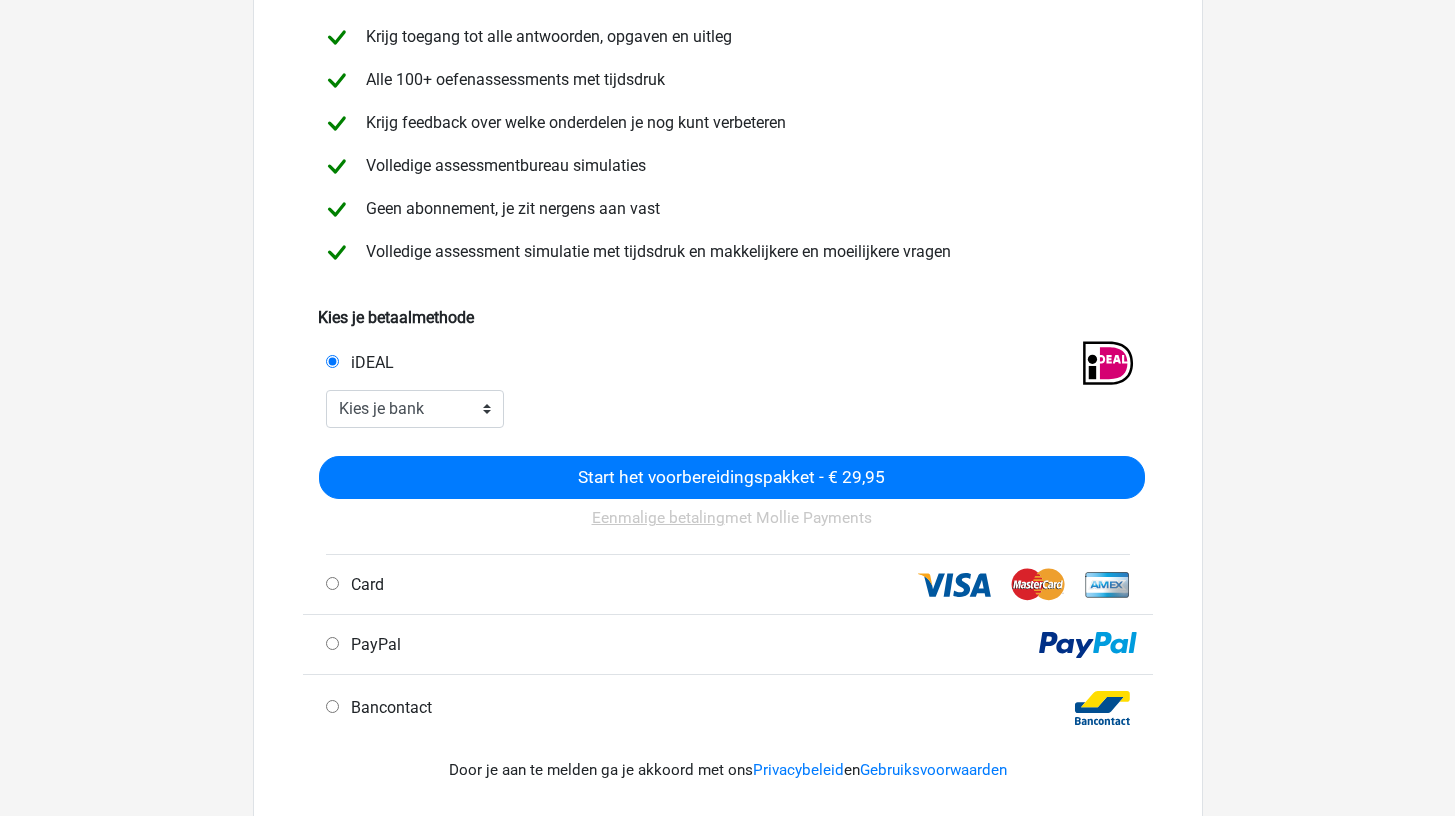 scroll, scrollTop: 233, scrollLeft: 0, axis: vertical 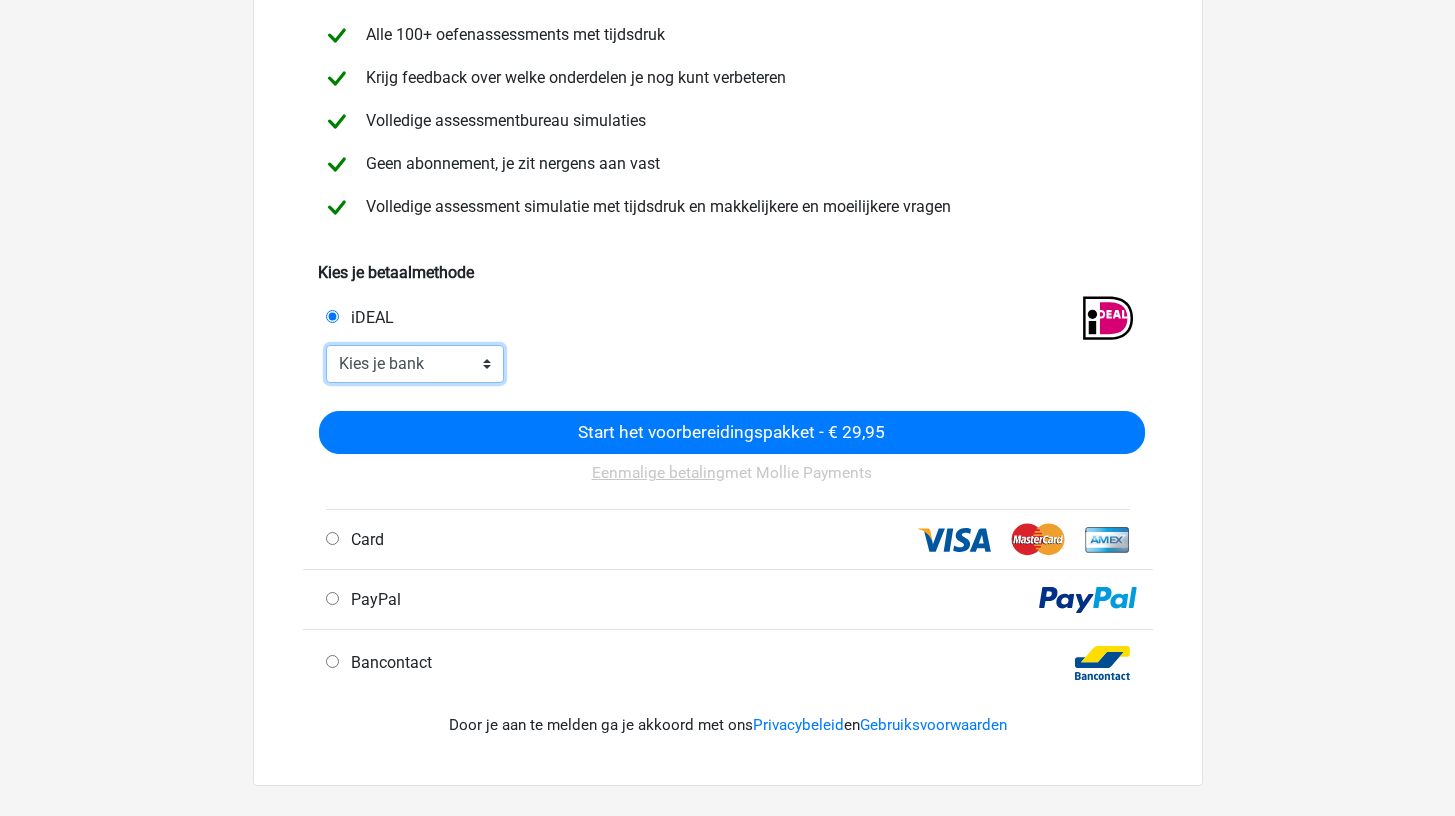 select on "ideal_RABONL2U" 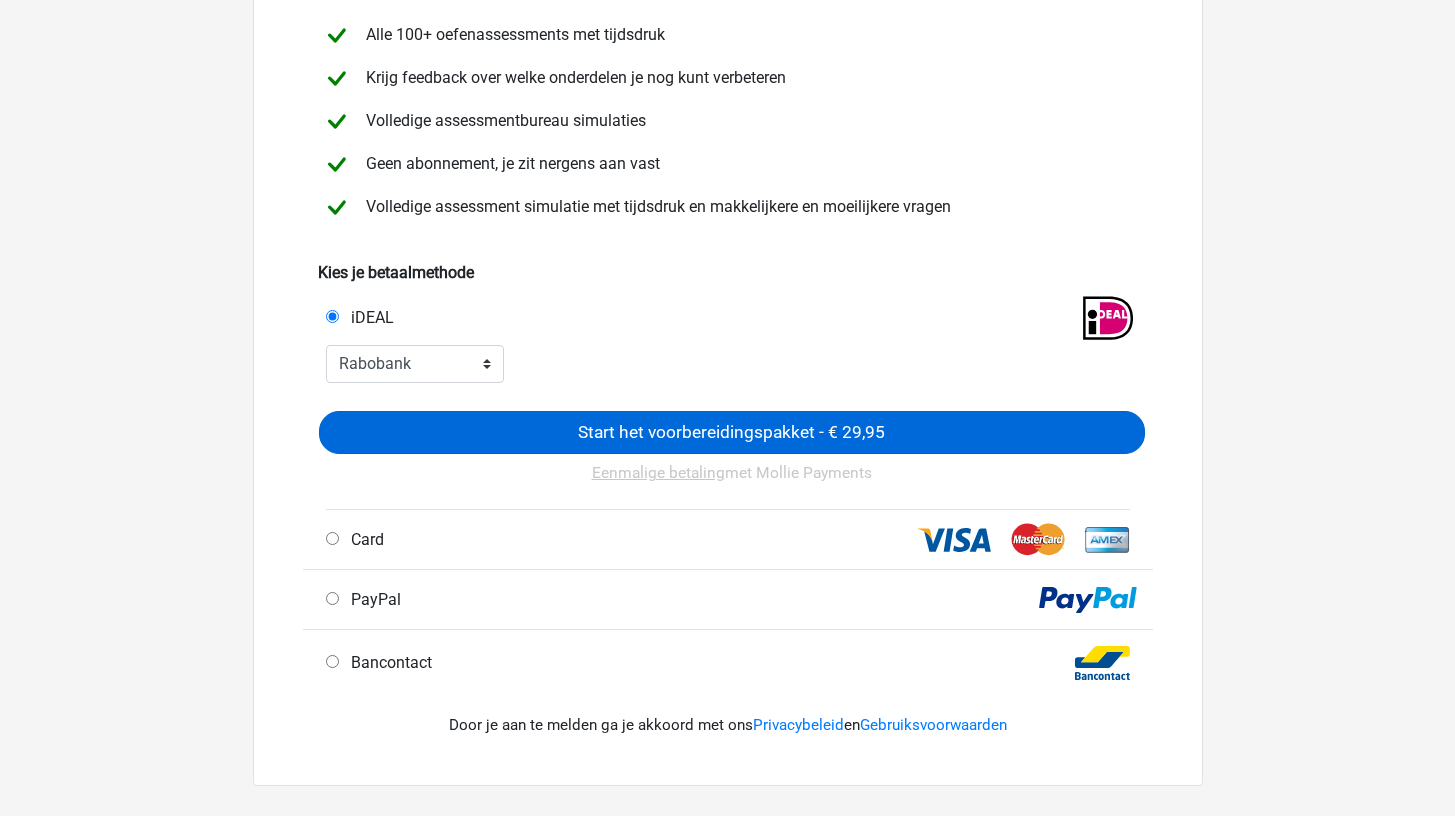 click on "Start het voorbereidingspakket - € 29,95" at bounding box center [732, 432] 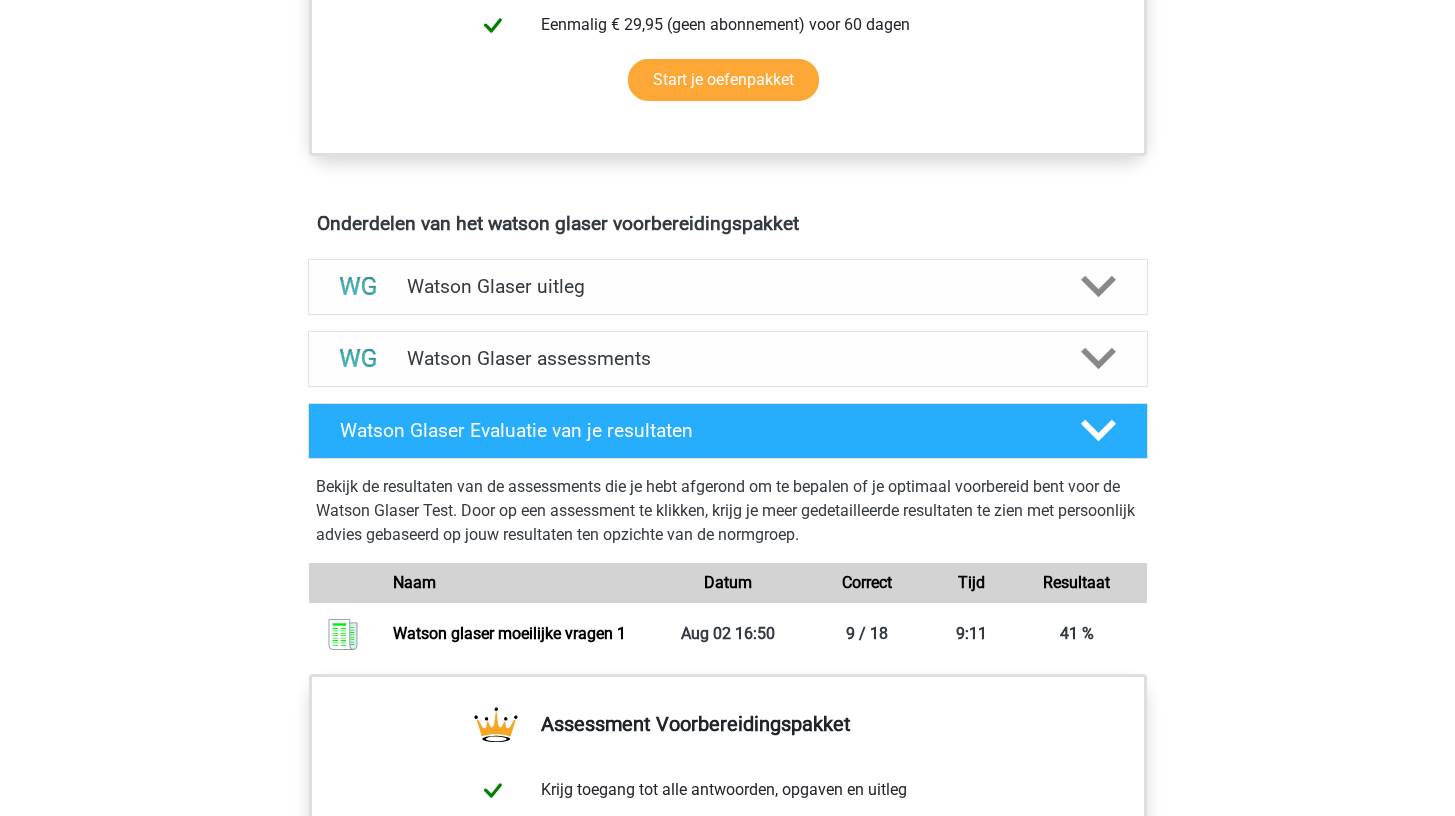 scroll, scrollTop: 1408, scrollLeft: 0, axis: vertical 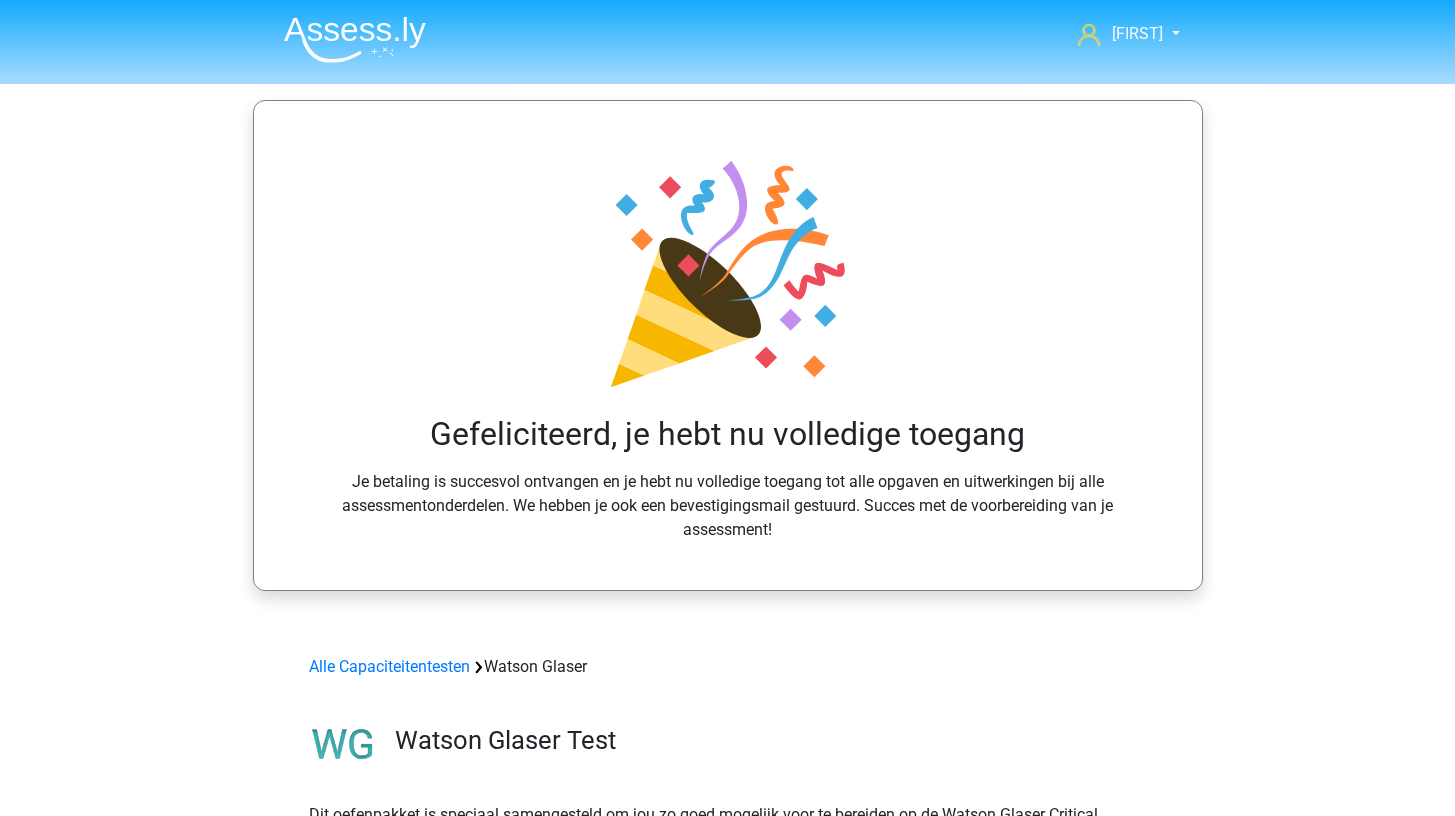 click at bounding box center [355, 39] 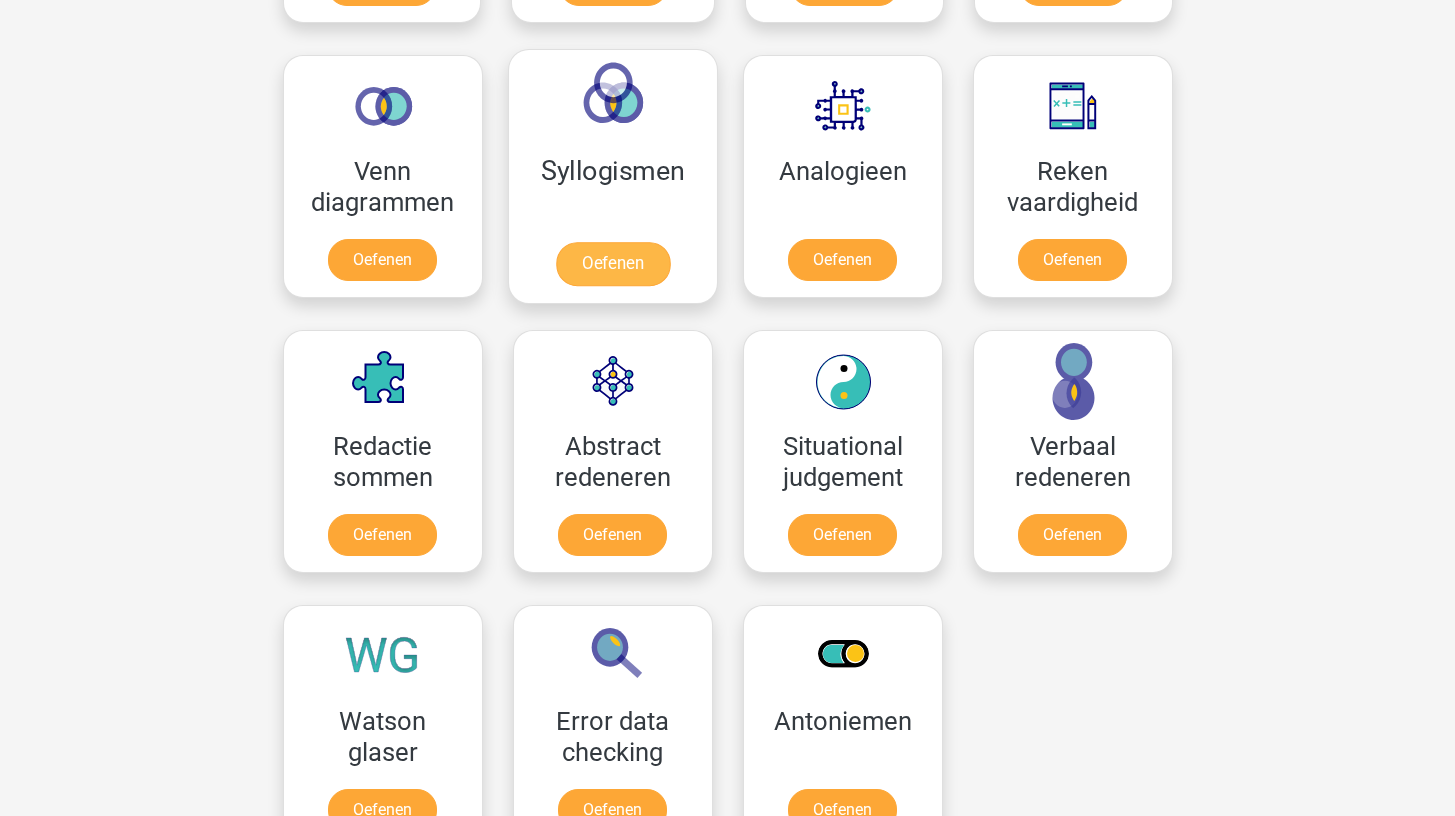 scroll, scrollTop: 1411, scrollLeft: 0, axis: vertical 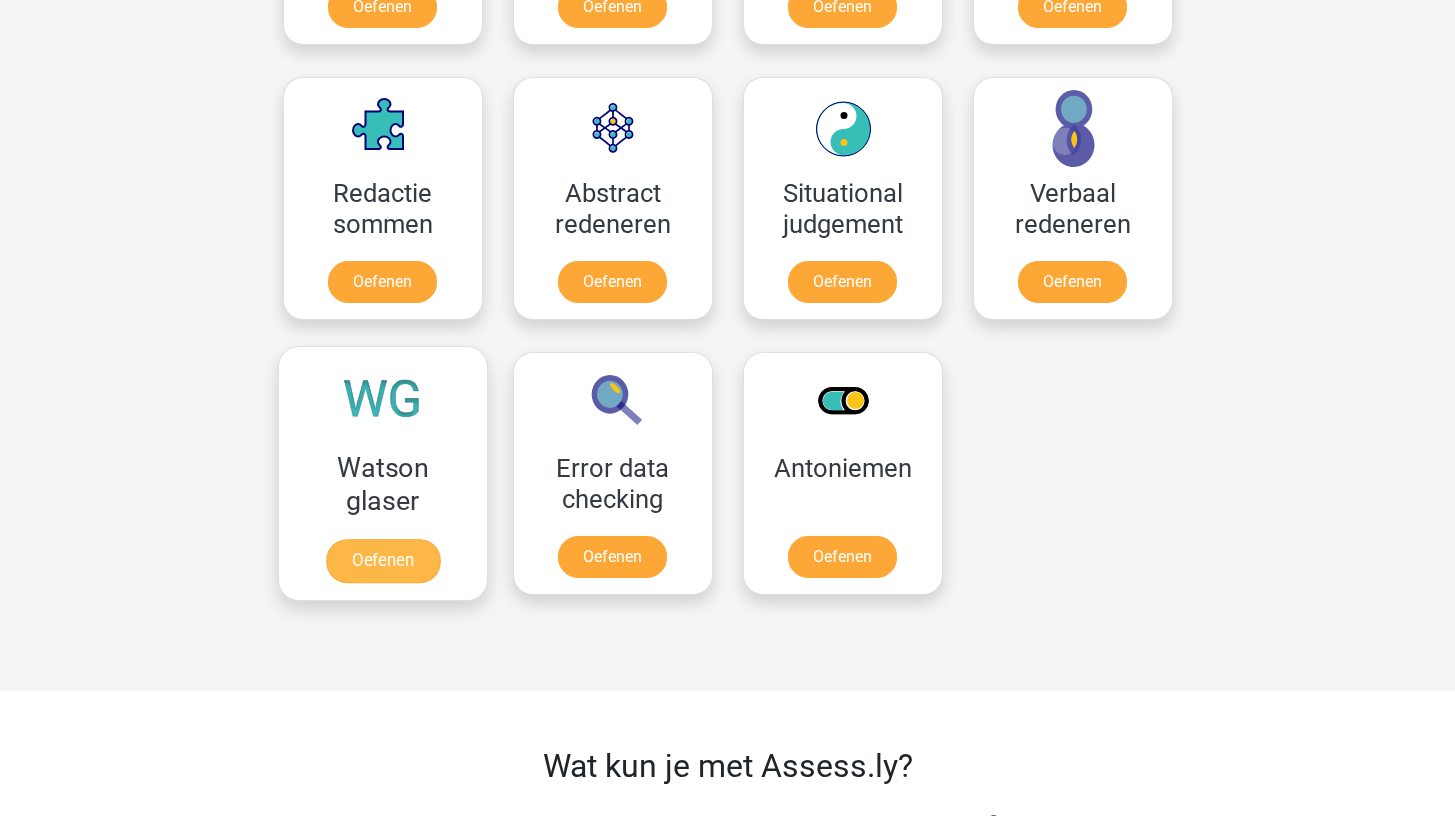 click on "Oefenen" at bounding box center (382, 561) 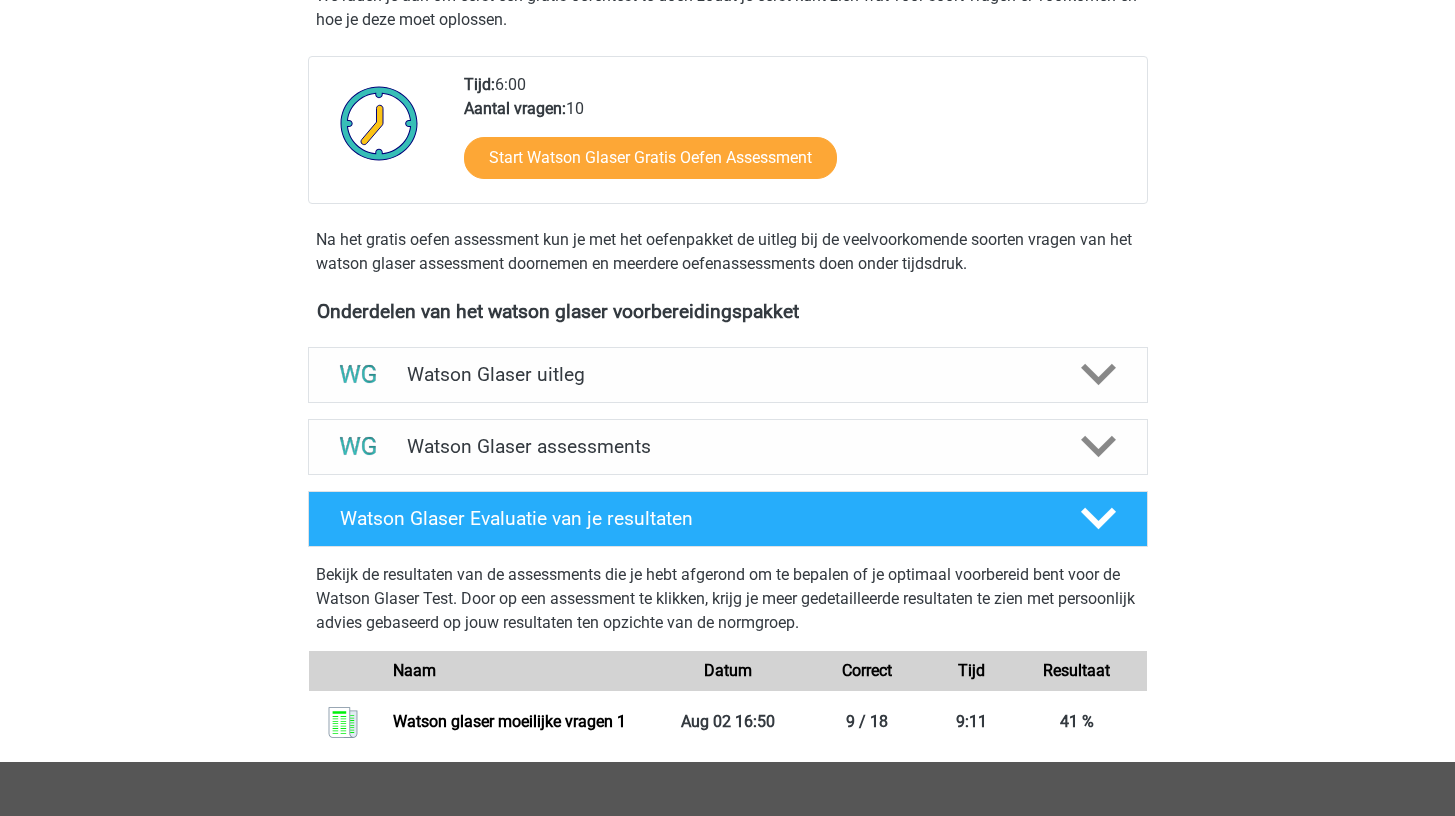 scroll, scrollTop: 435, scrollLeft: 0, axis: vertical 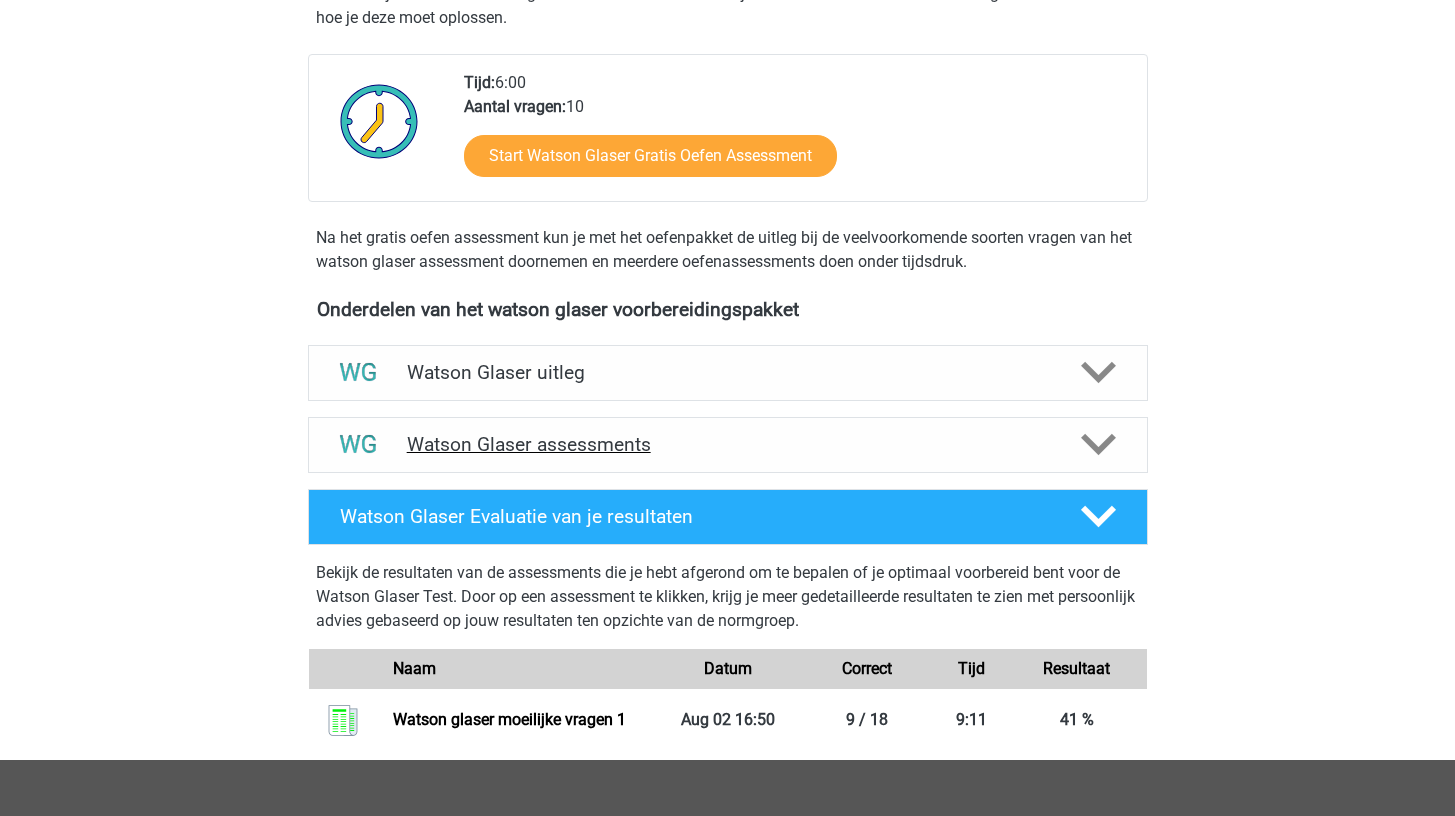 click on "Watson Glaser assessments" at bounding box center [728, 444] 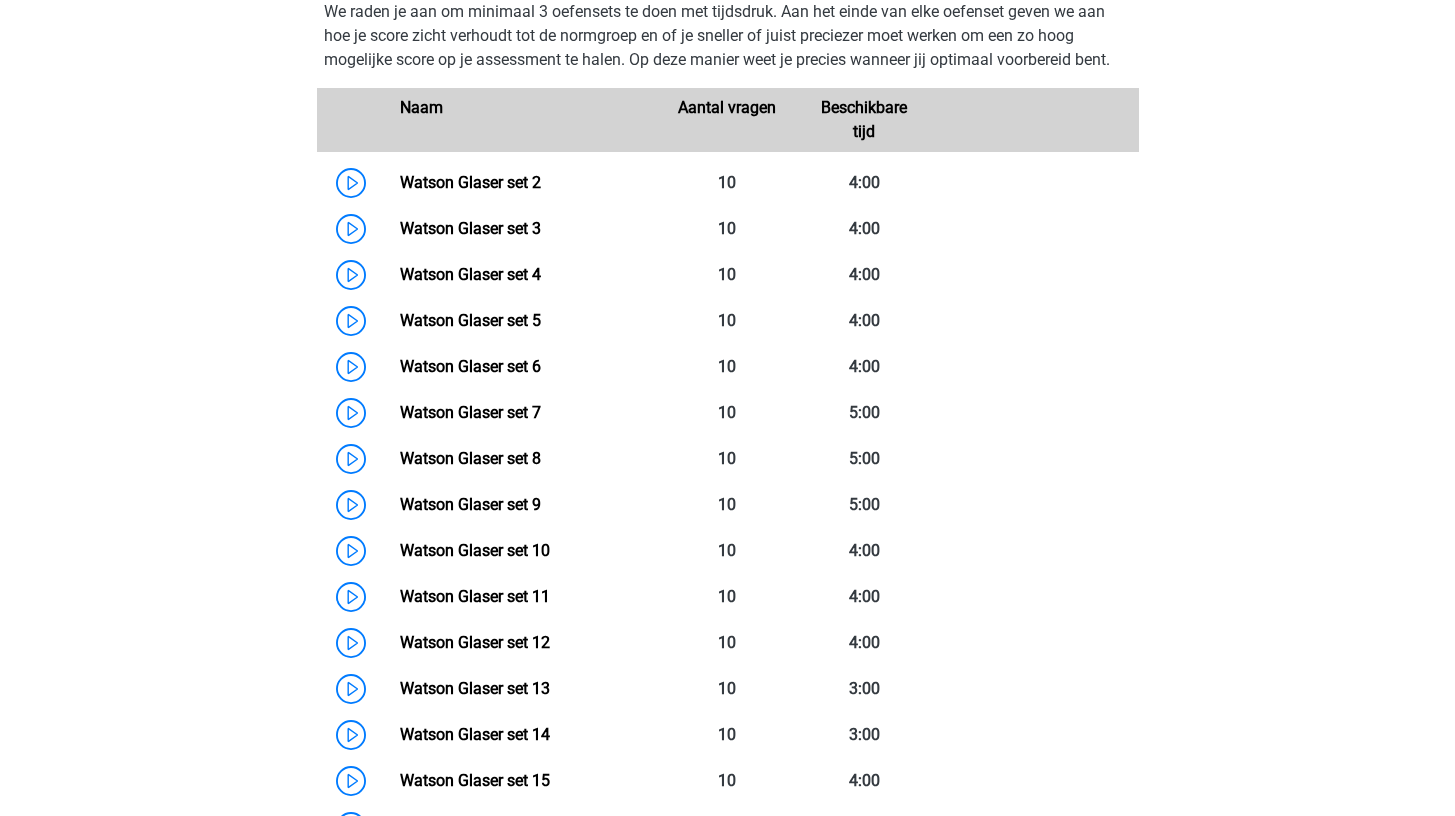scroll, scrollTop: 618, scrollLeft: 0, axis: vertical 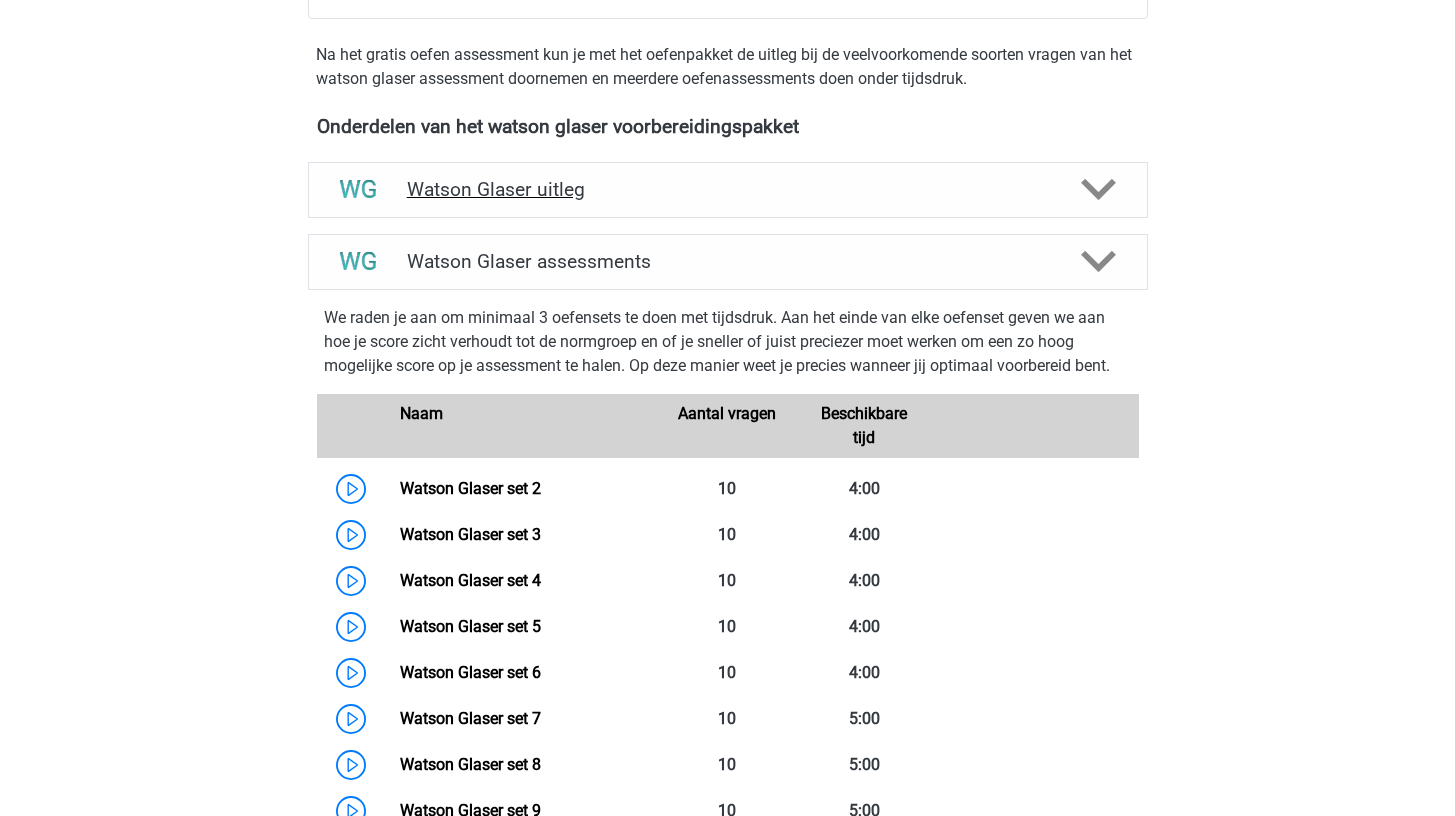 click 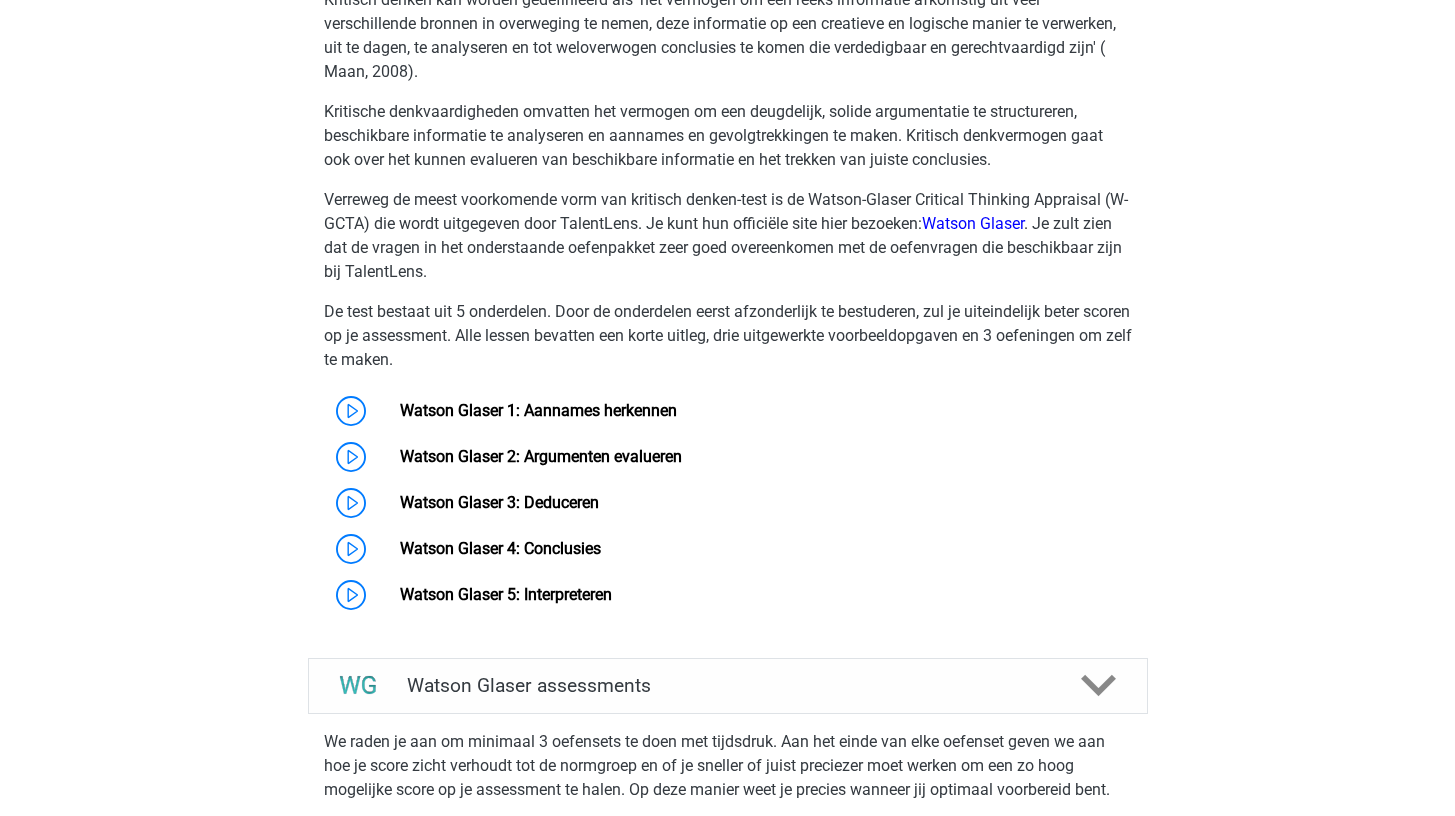 scroll, scrollTop: 930, scrollLeft: 0, axis: vertical 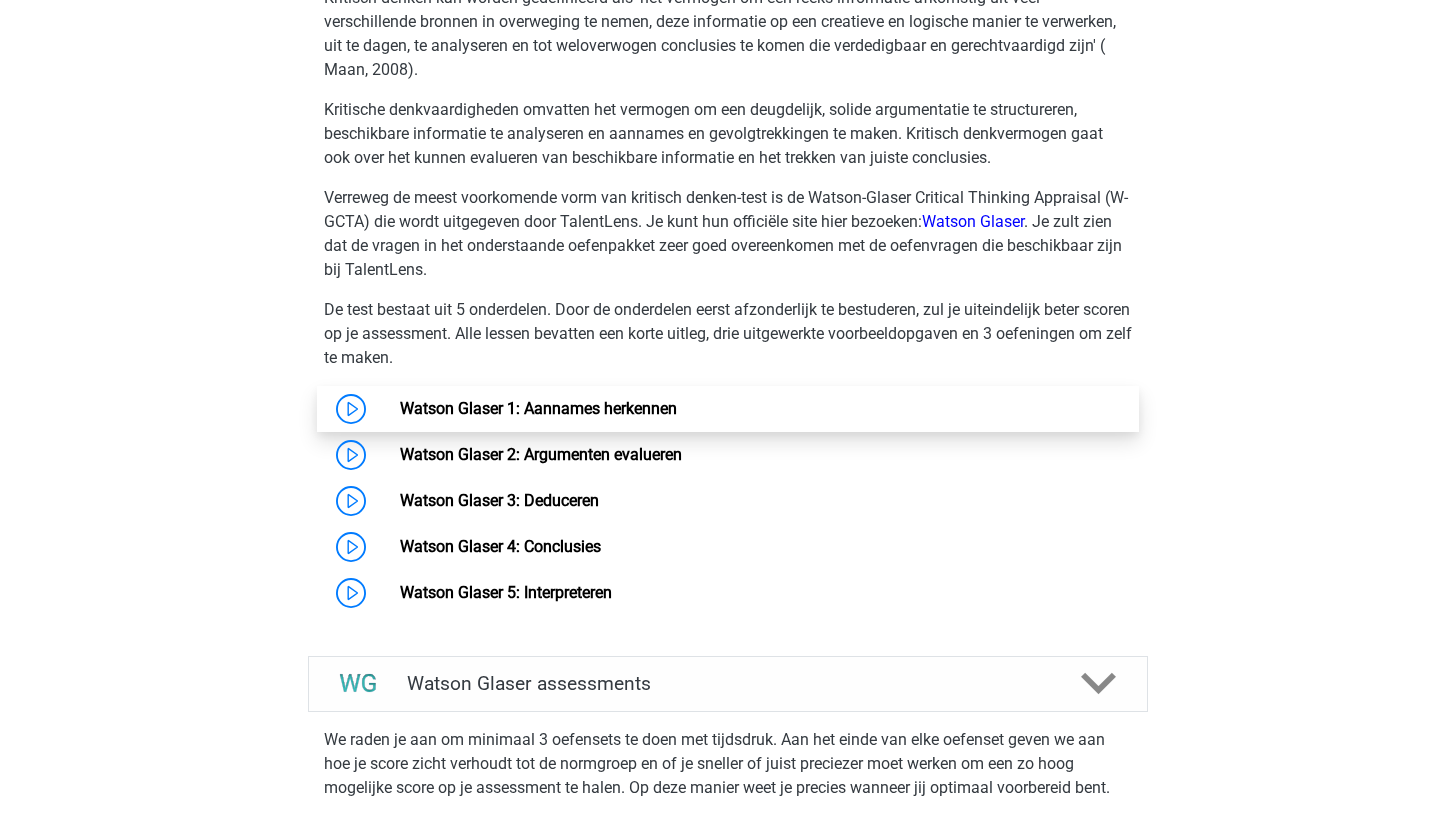 click on "Watson Glaser 1: Aannames herkennen" at bounding box center (538, 408) 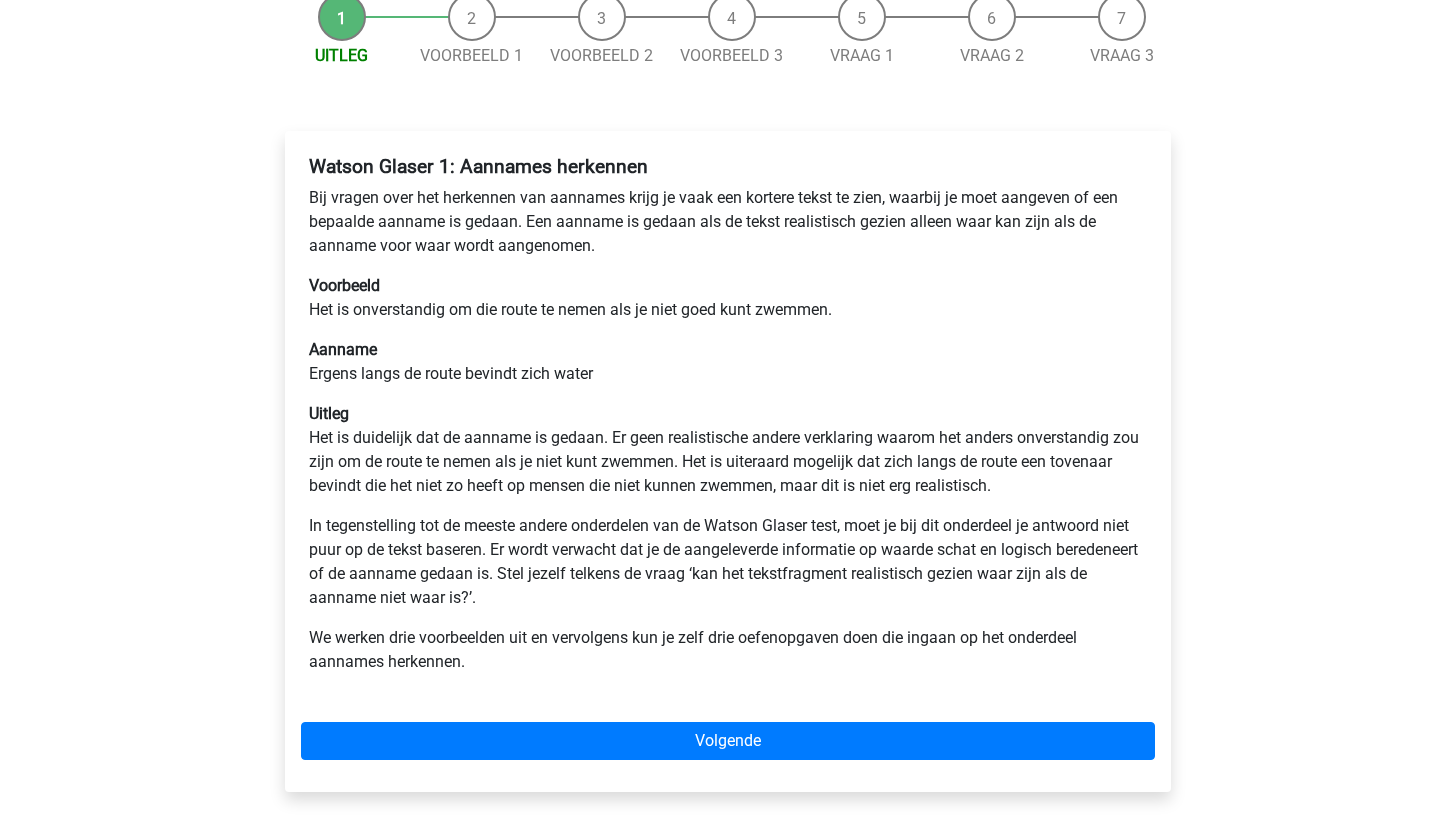 scroll, scrollTop: 215, scrollLeft: 0, axis: vertical 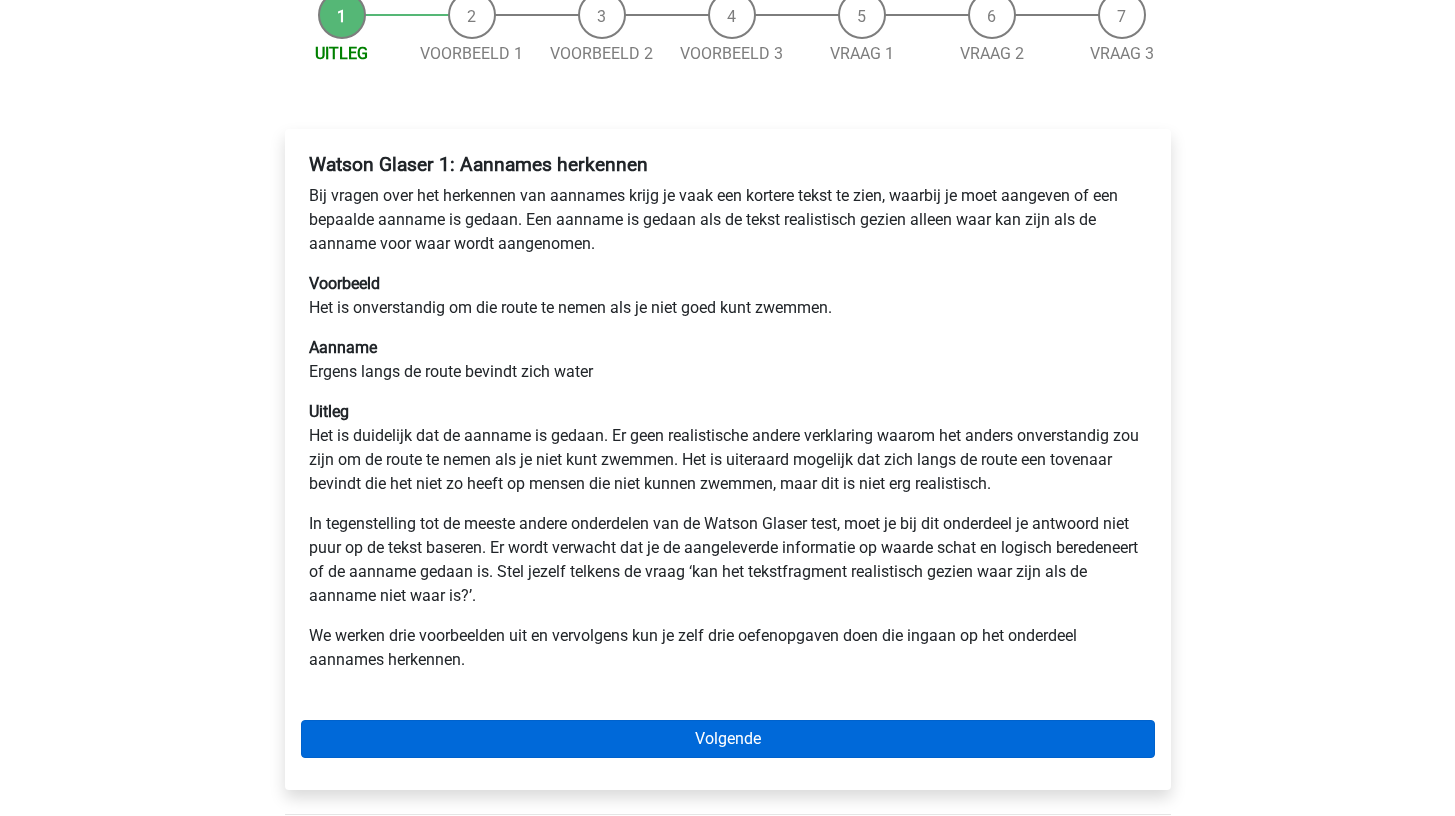 click on "Volgende" at bounding box center (728, 739) 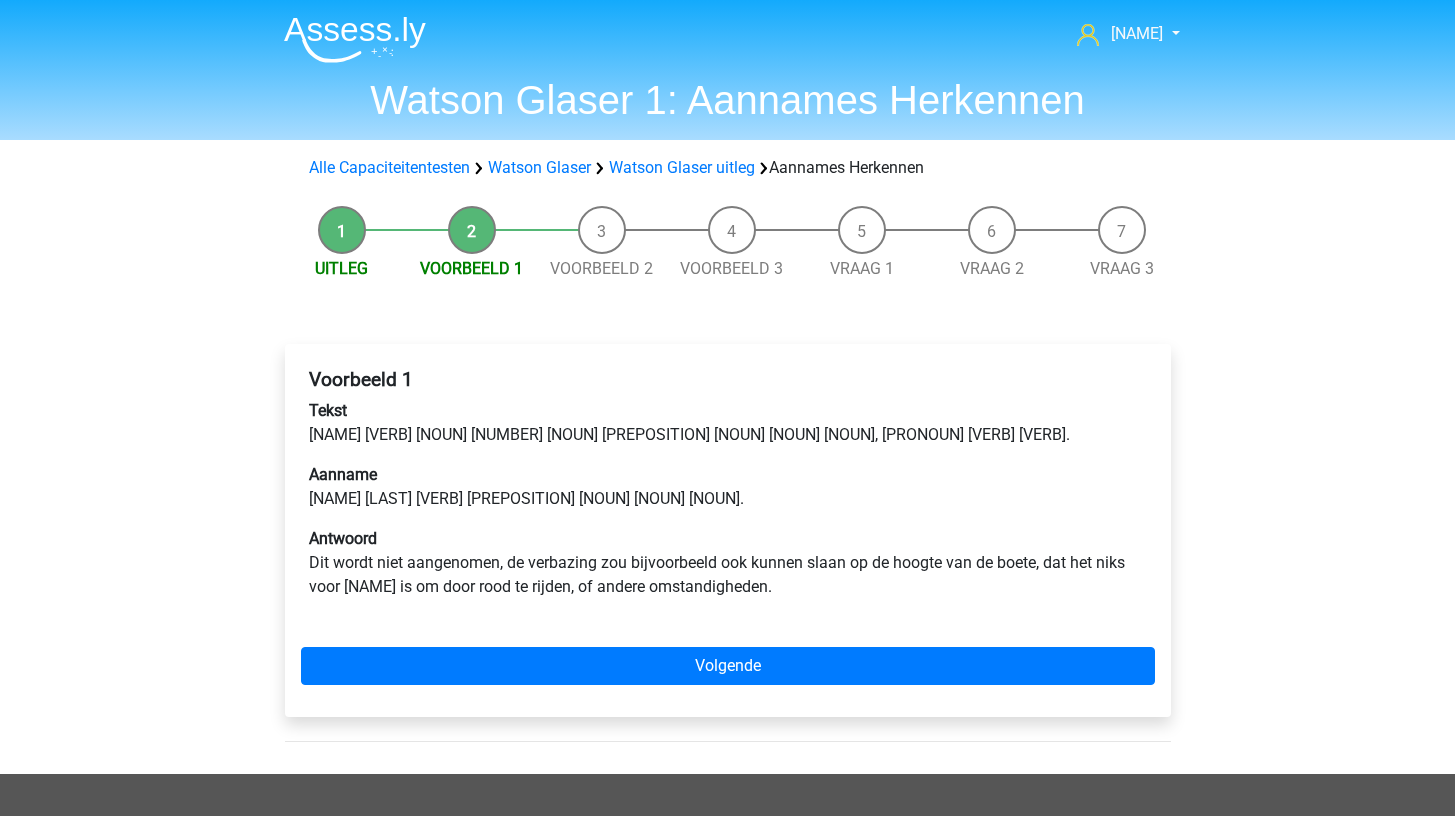 scroll, scrollTop: 0, scrollLeft: 0, axis: both 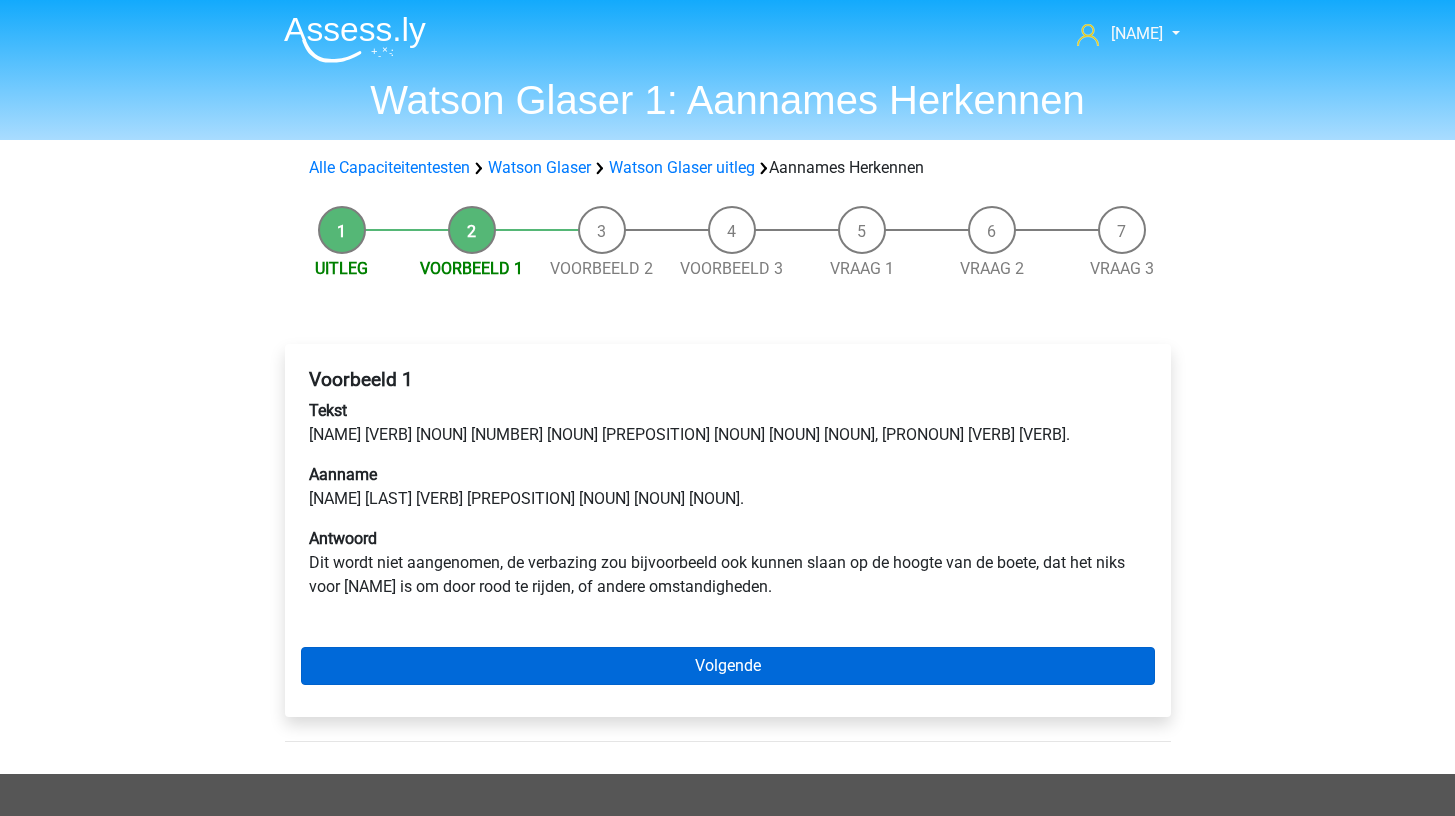 click on "Volgende" at bounding box center (728, 666) 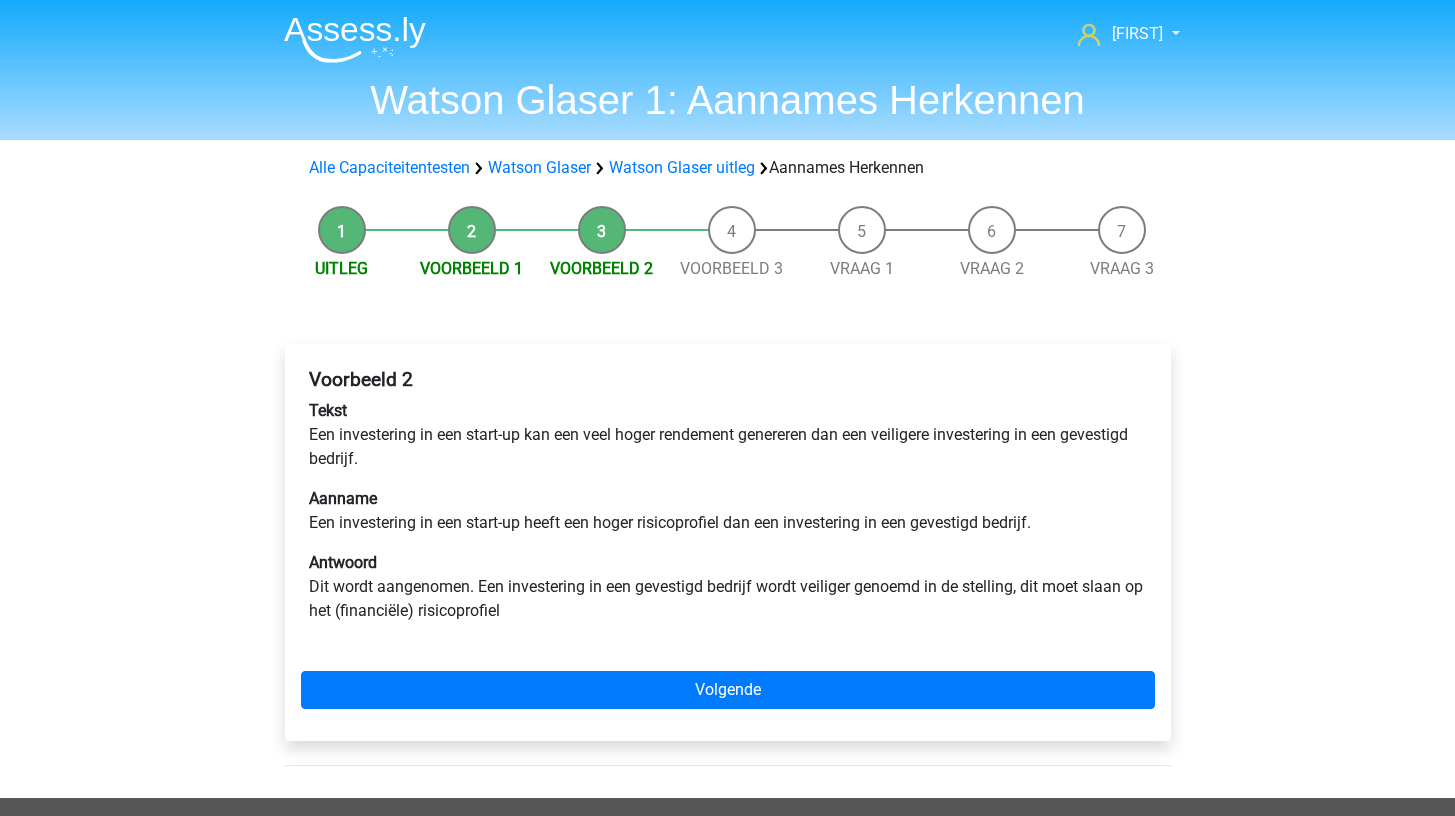 scroll, scrollTop: 0, scrollLeft: 0, axis: both 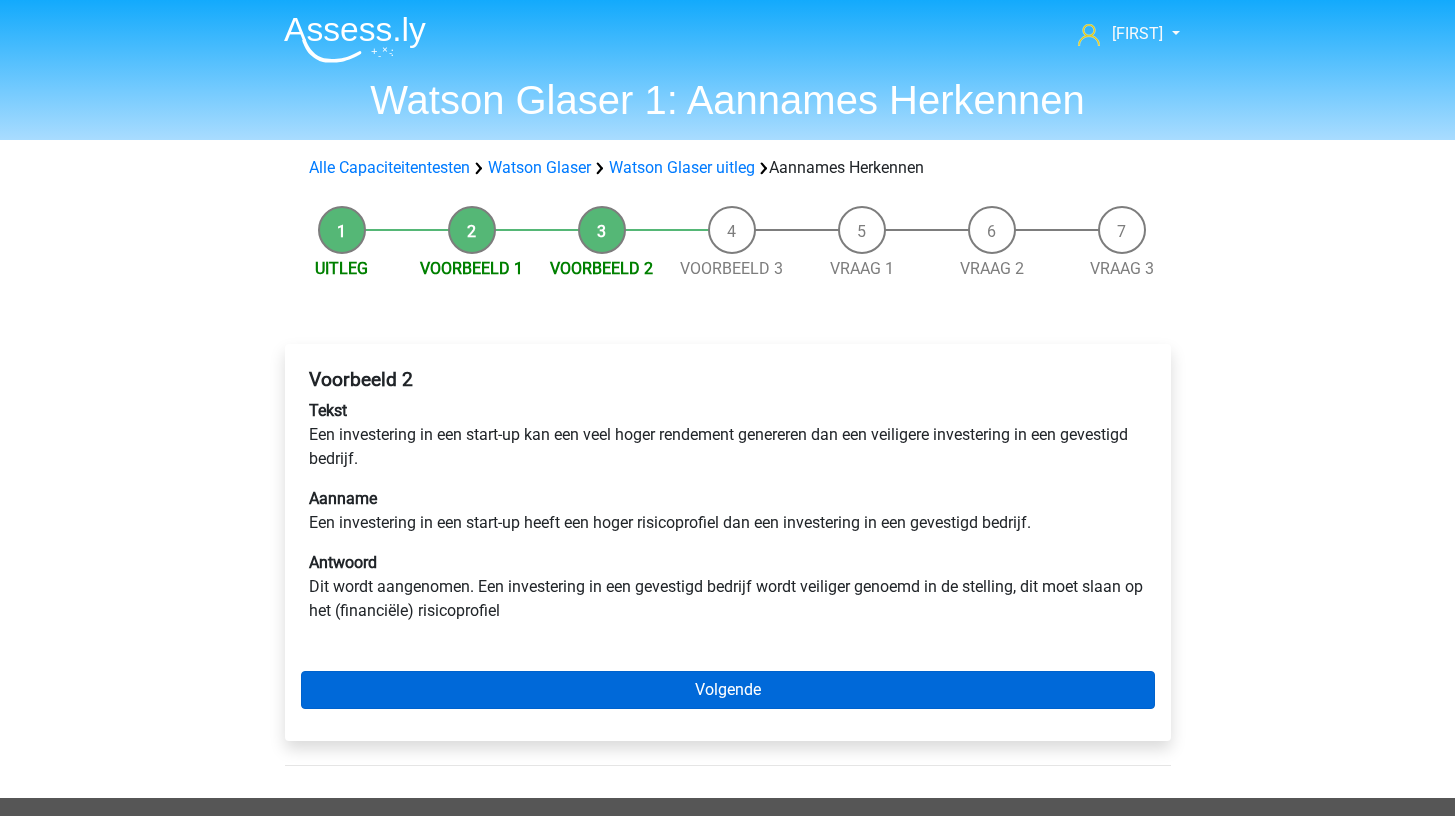 click on "Volgende" at bounding box center [728, 690] 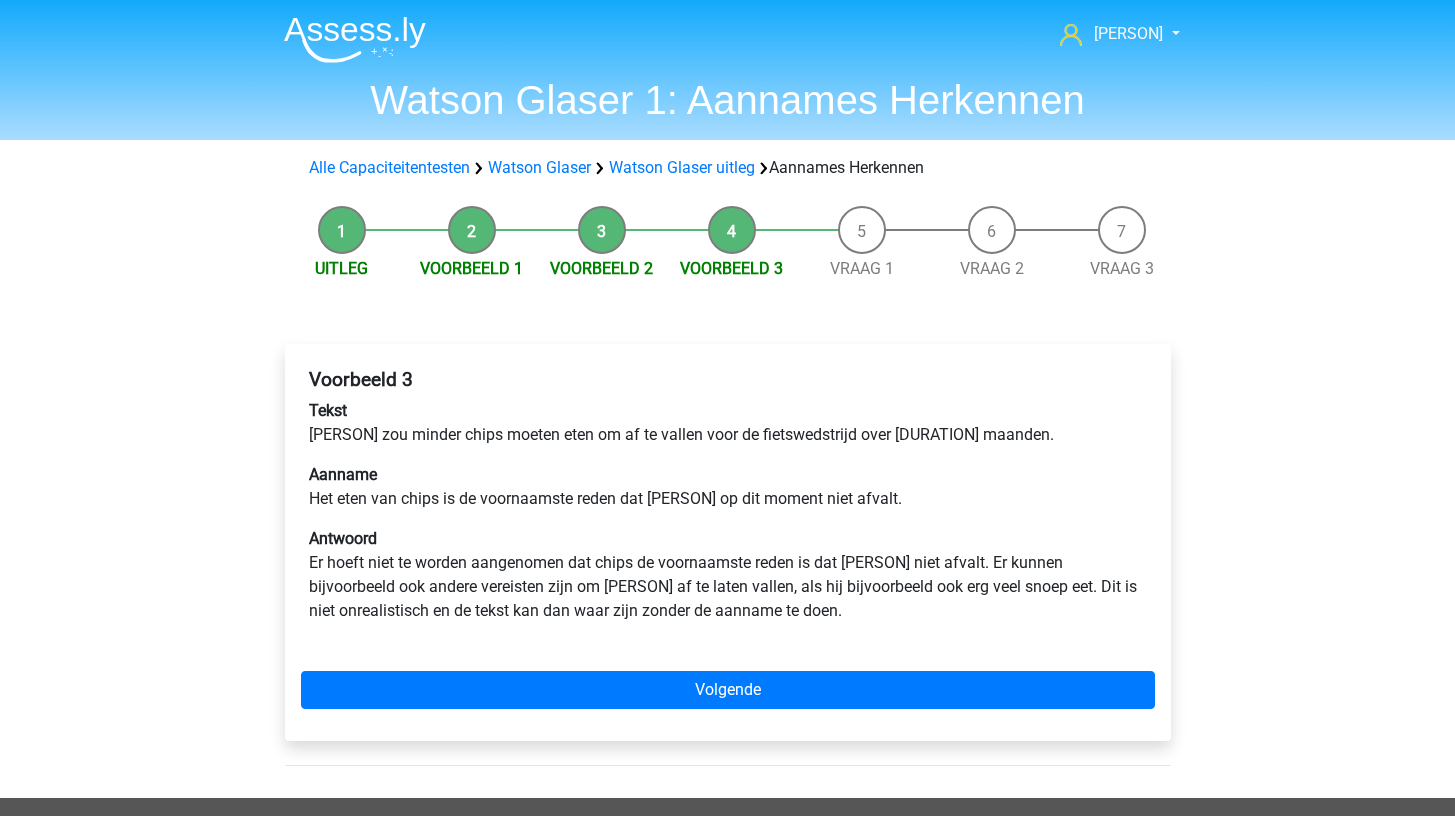 scroll, scrollTop: 0, scrollLeft: 0, axis: both 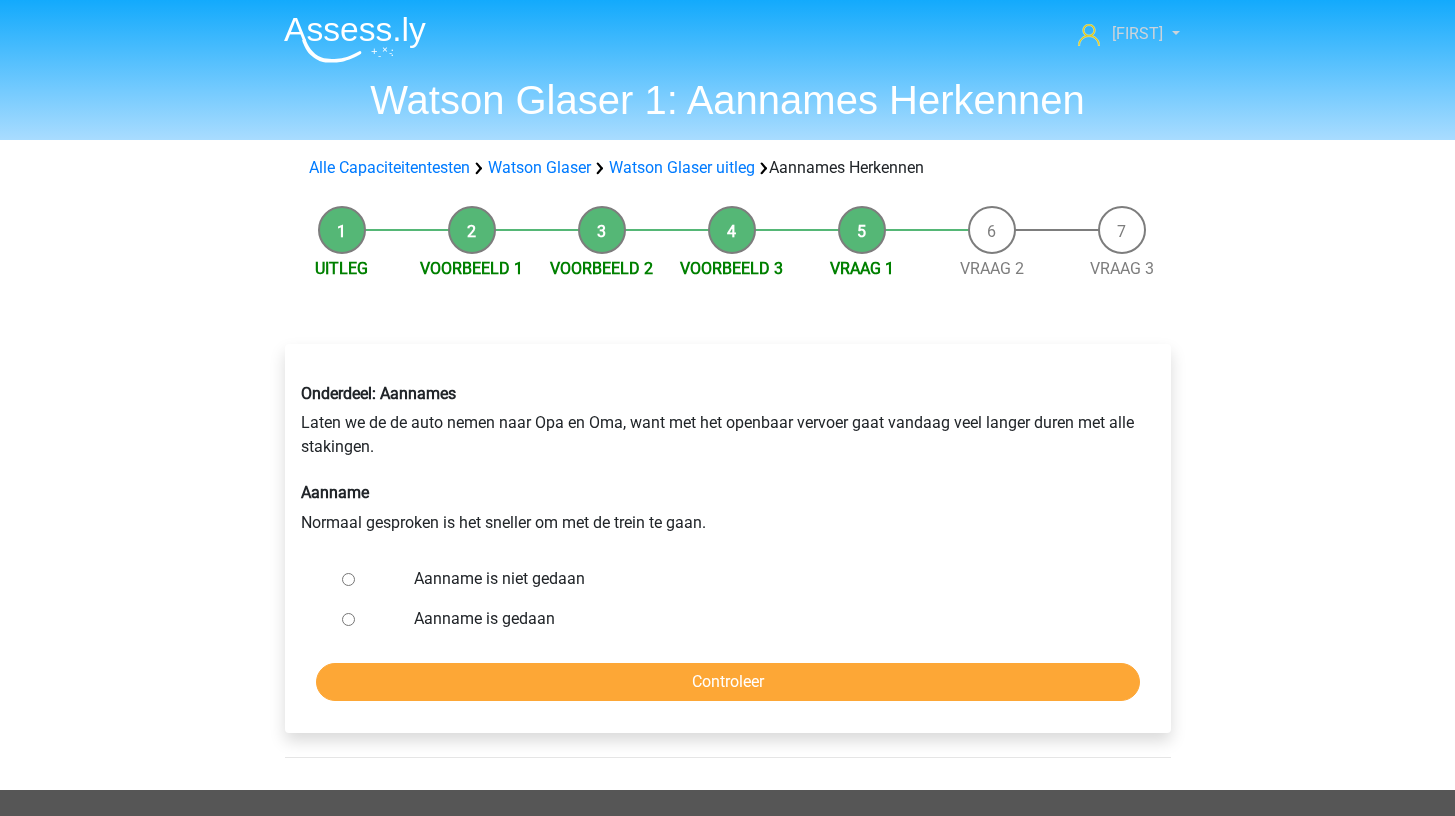 click on "[PERSON]" at bounding box center (1128, 34) 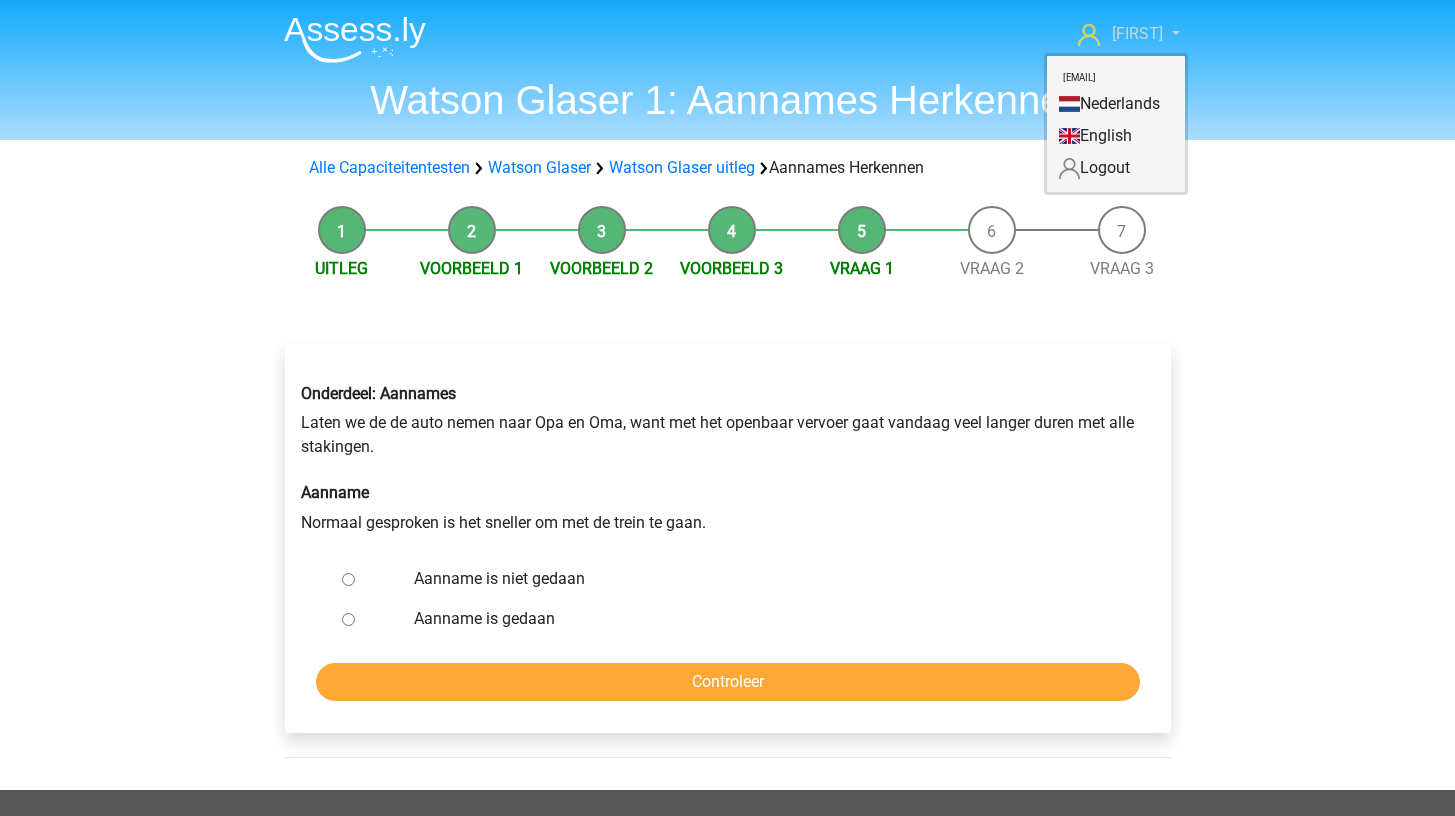 click on "[PERSON]" at bounding box center [1128, 34] 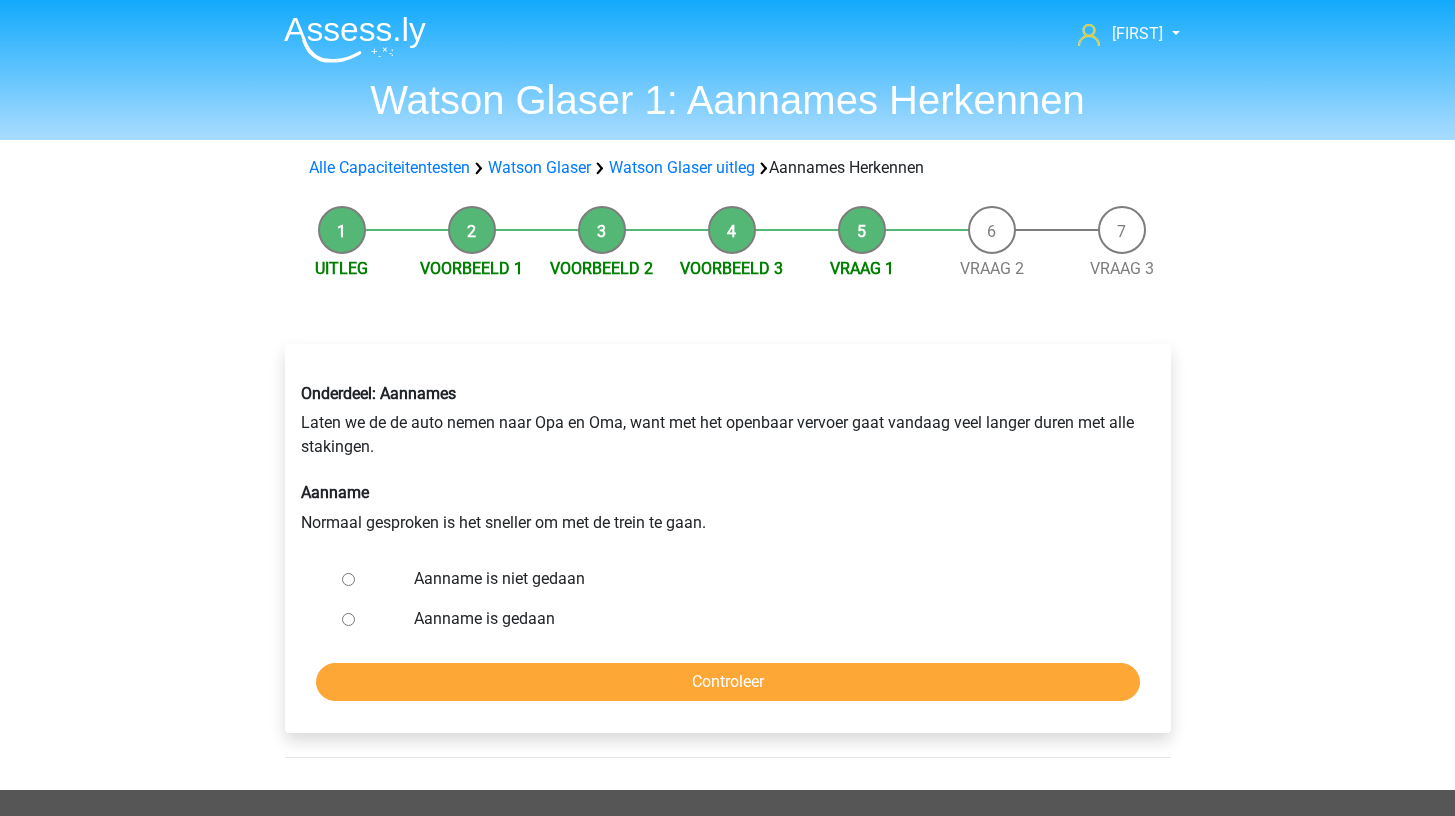 click on "Aanname is niet gedaan" at bounding box center (760, 579) 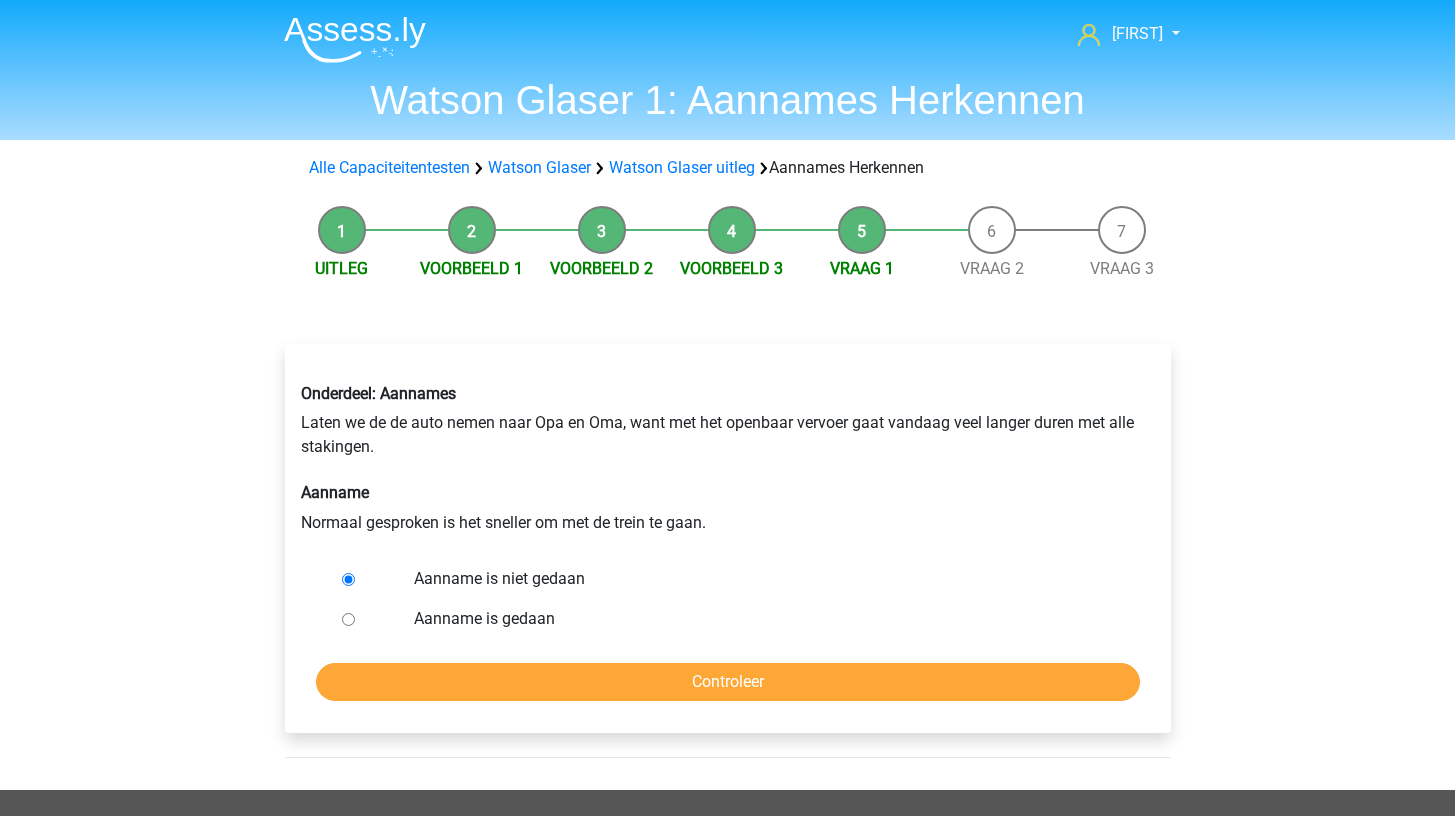 click on "Aanname is gedaan" at bounding box center (760, 619) 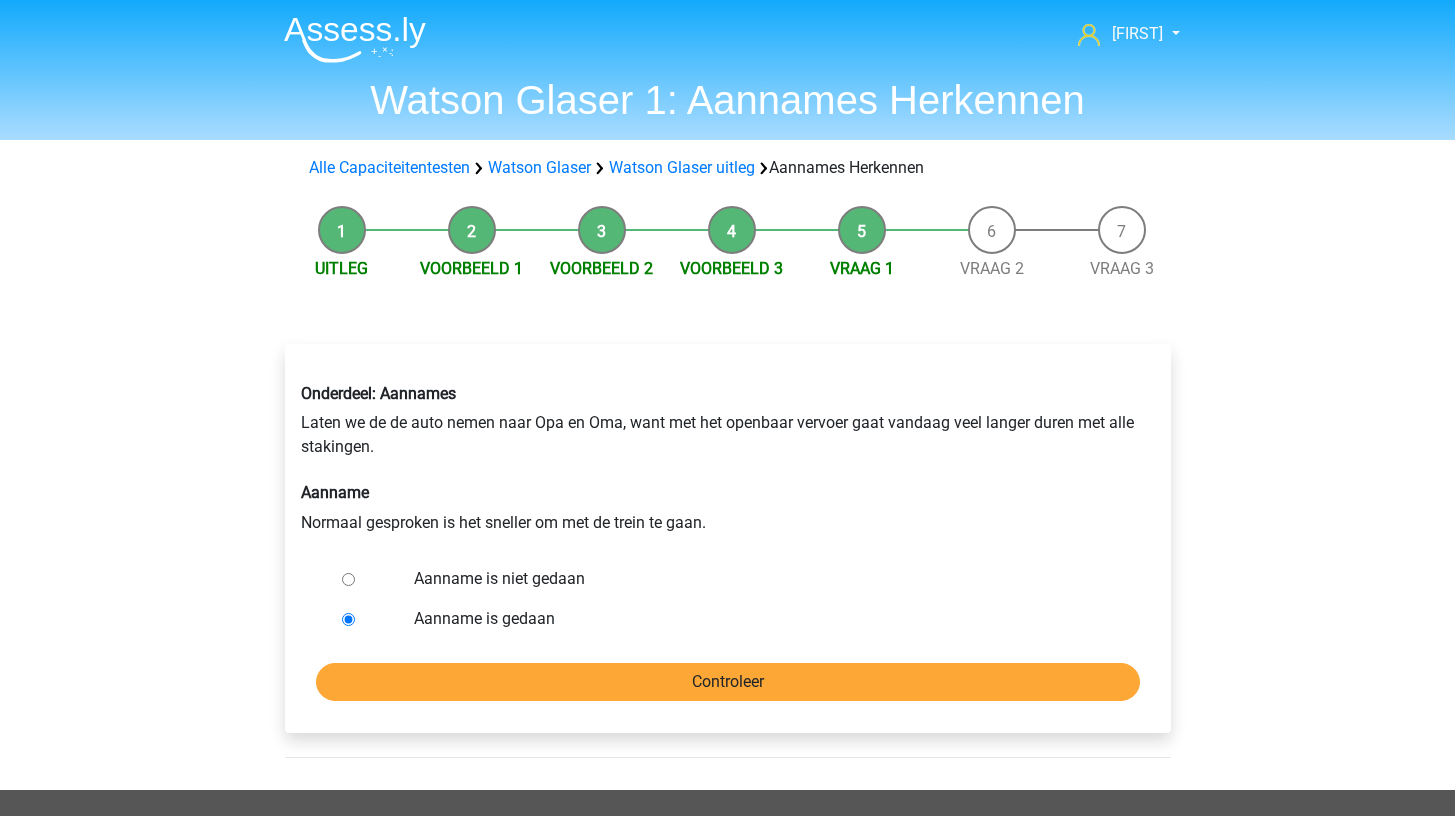 click on "Controleer" at bounding box center (728, 682) 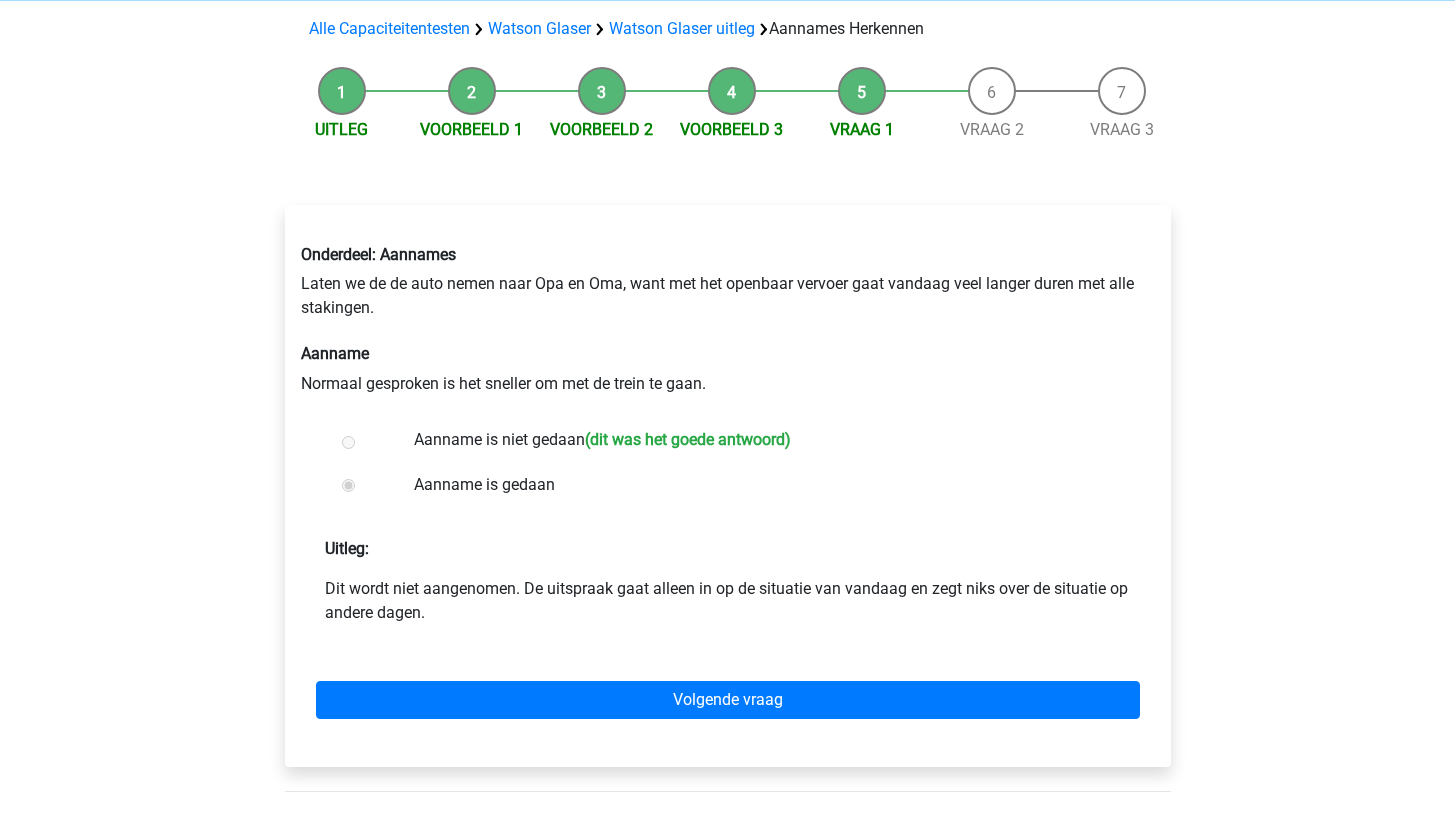 scroll, scrollTop: 143, scrollLeft: 0, axis: vertical 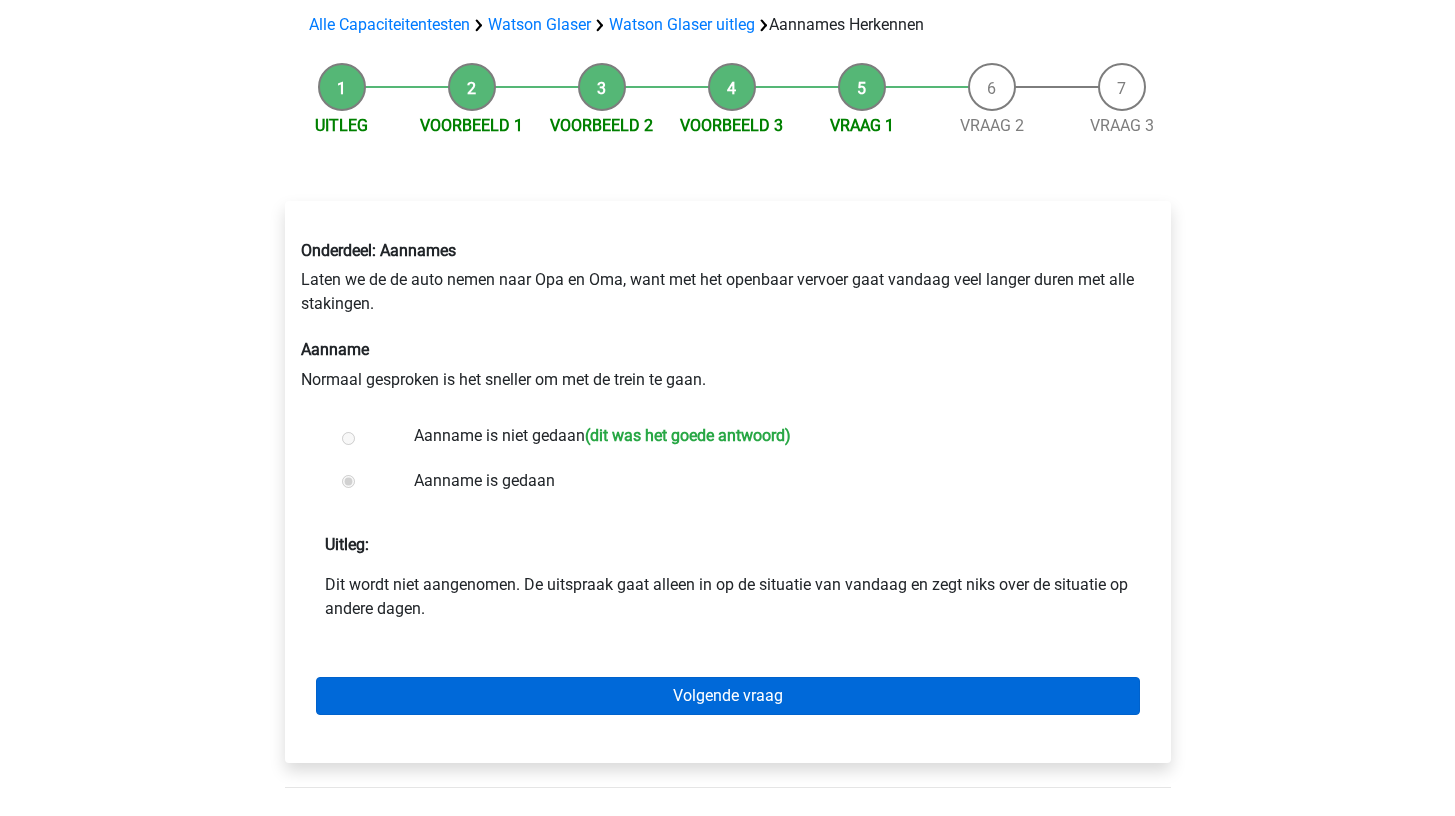 click on "Volgende vraag" at bounding box center [728, 696] 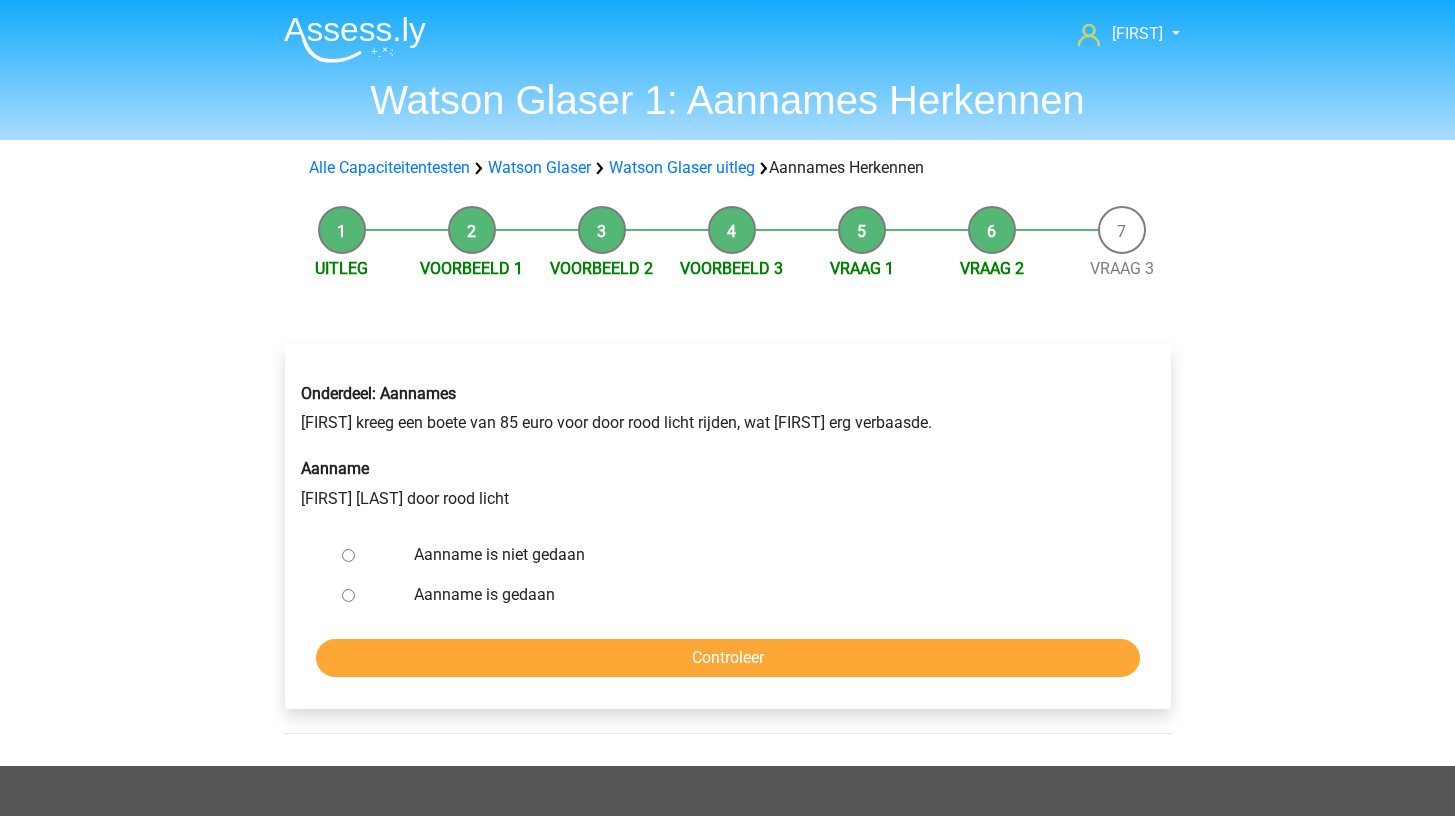 scroll, scrollTop: 0, scrollLeft: 0, axis: both 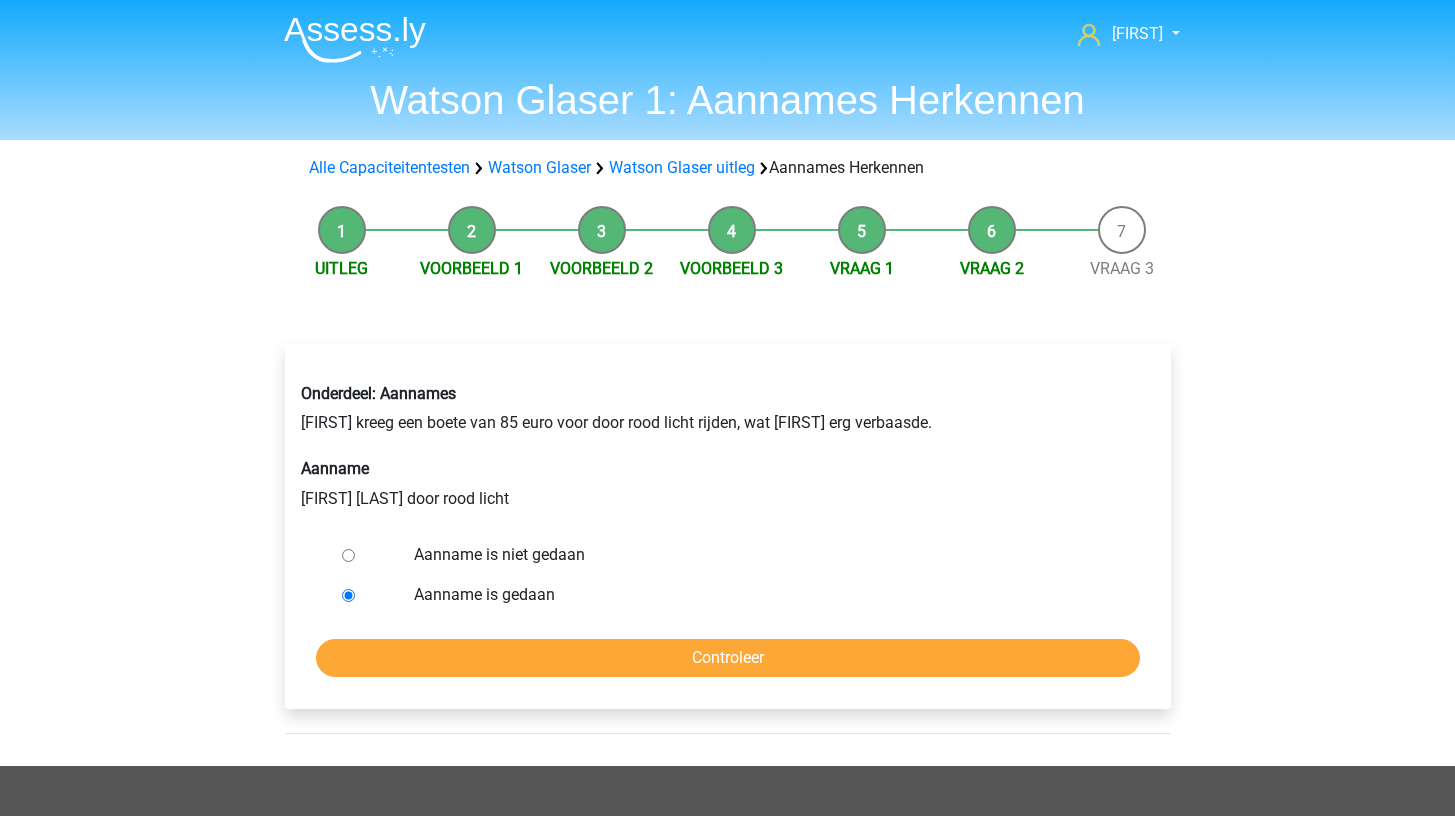 click on "Aanname is niet gedaan" at bounding box center (760, 555) 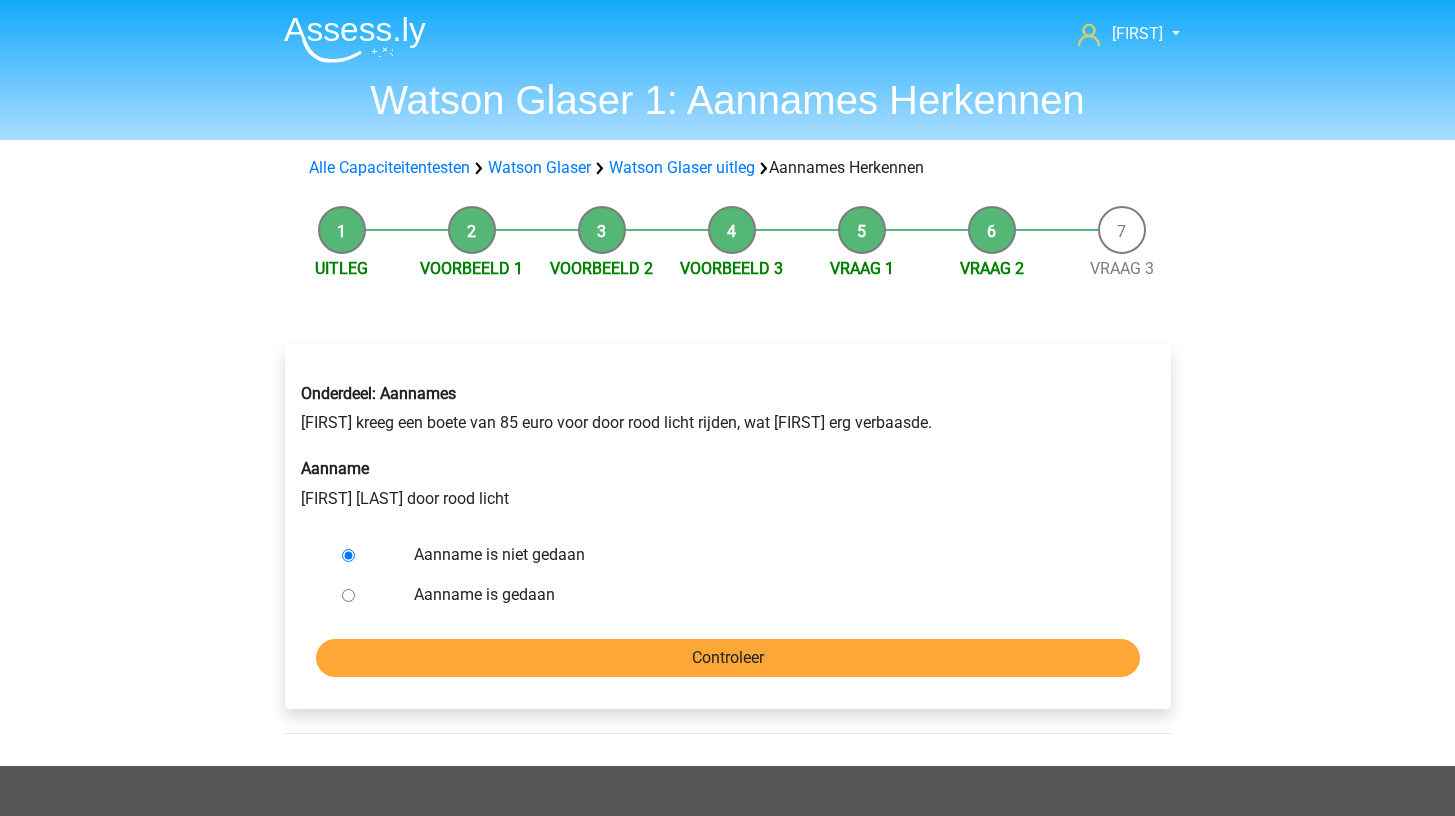 click on "Controleer" at bounding box center (728, 658) 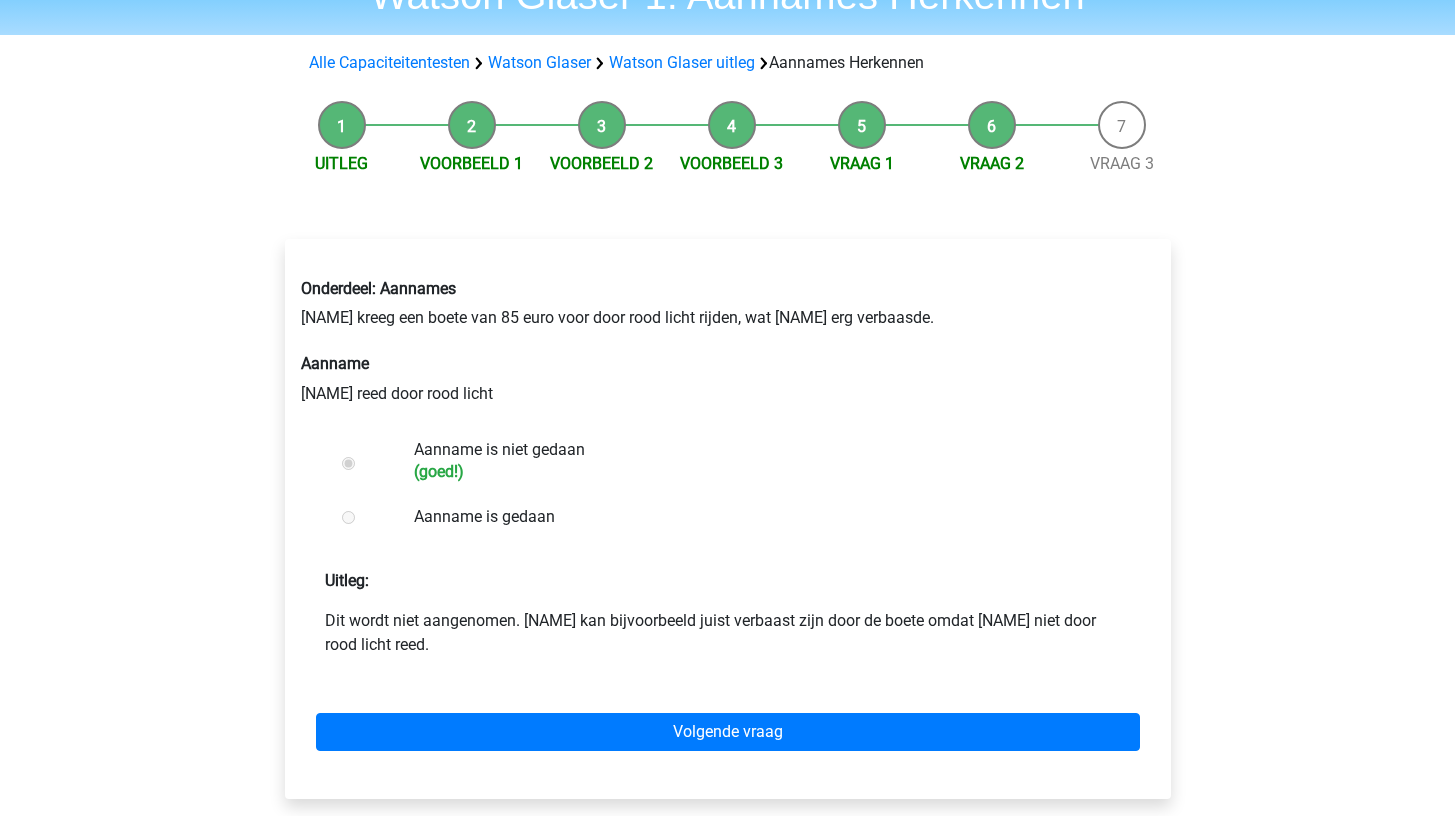scroll, scrollTop: 105, scrollLeft: 0, axis: vertical 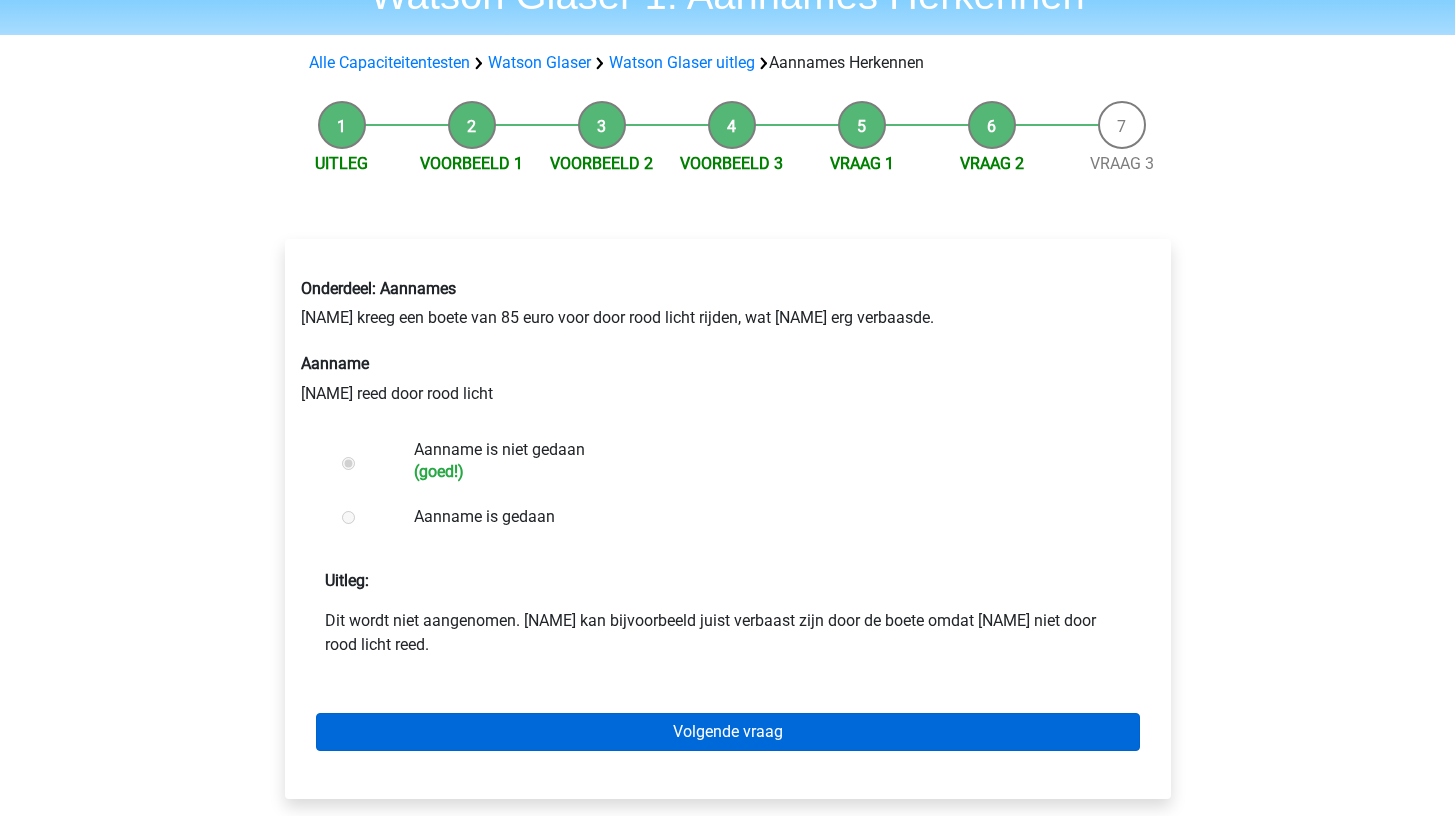 click on "Volgende vraag" at bounding box center (728, 732) 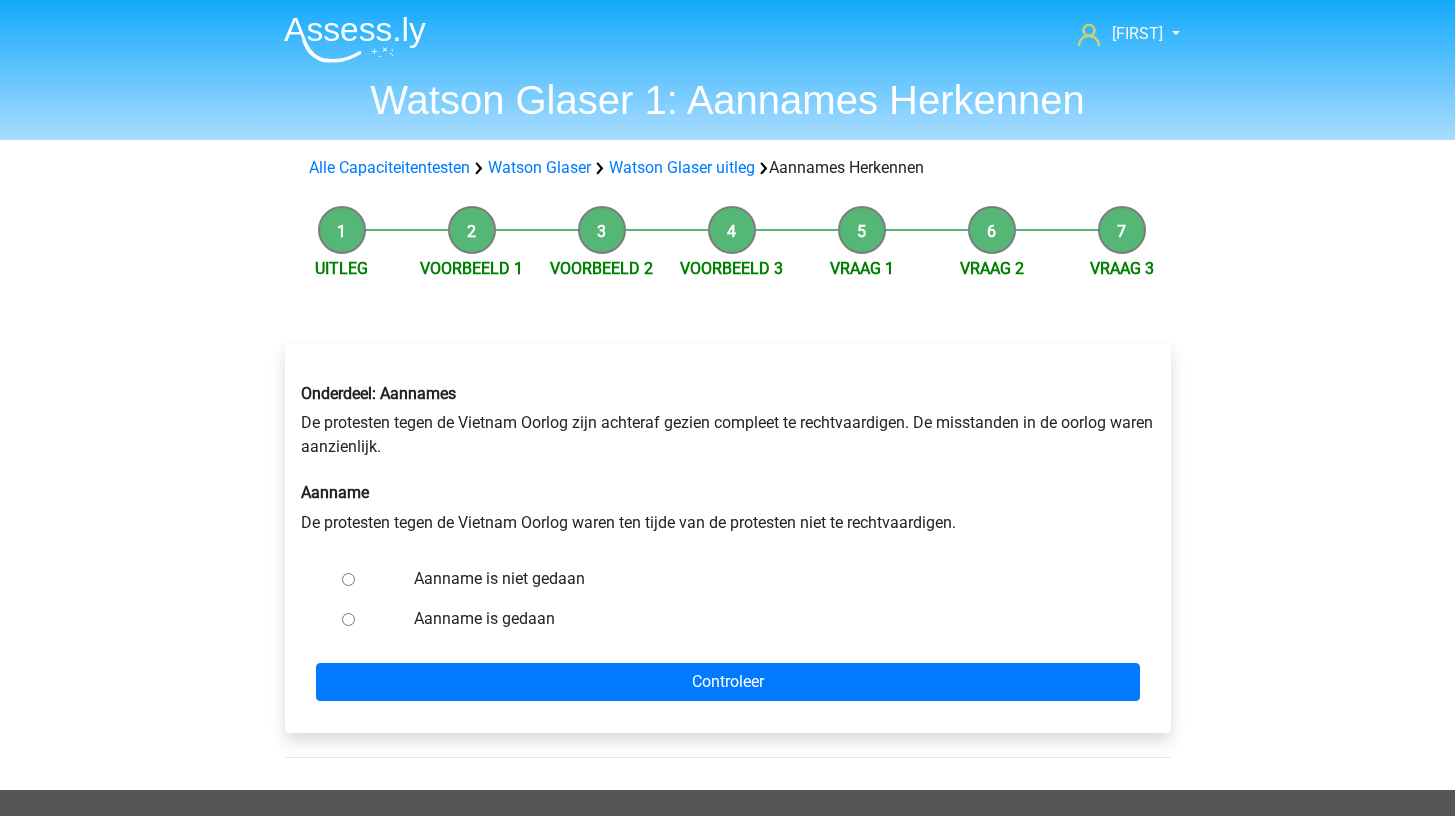 scroll, scrollTop: 0, scrollLeft: 0, axis: both 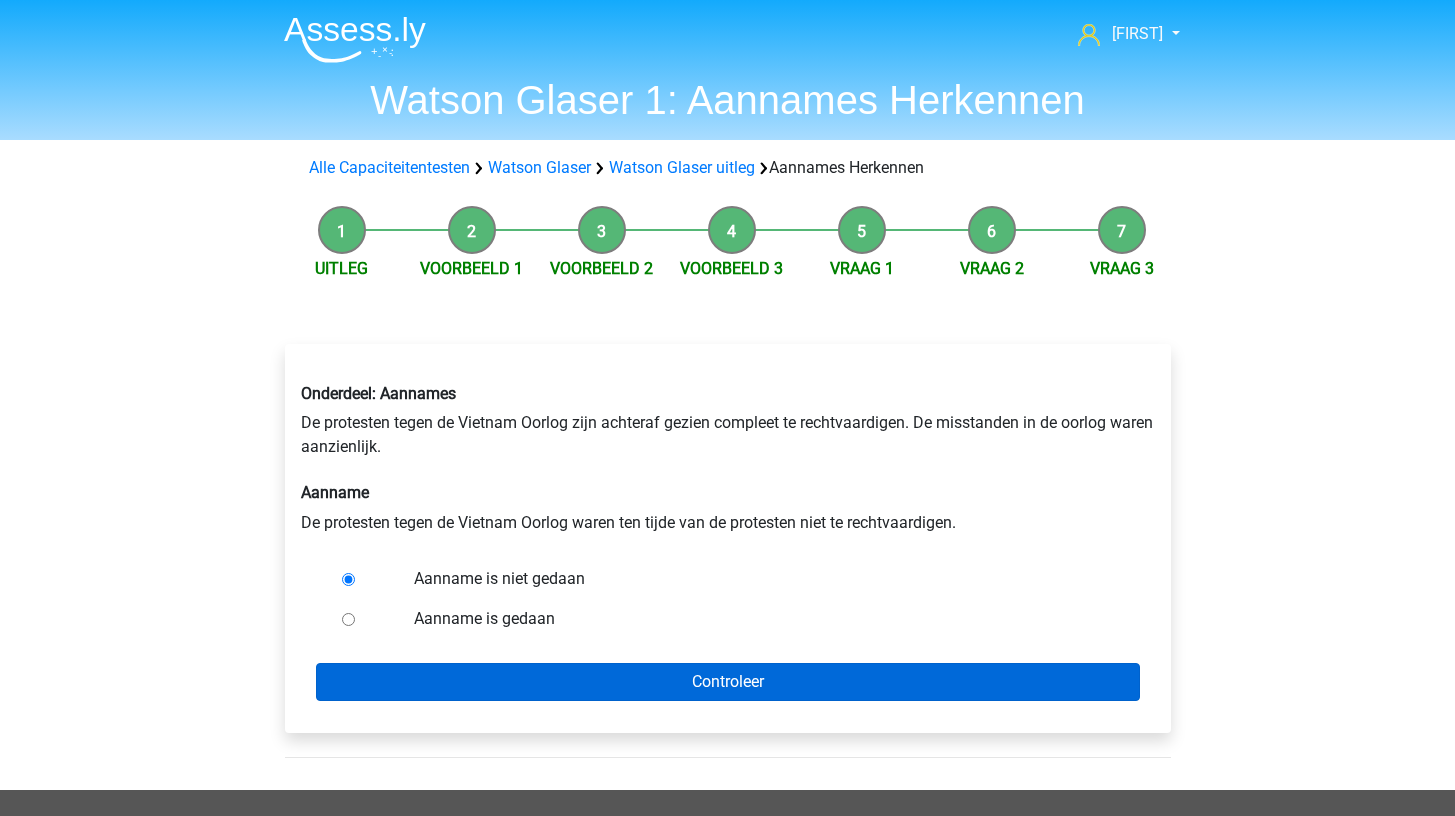 click on "Controleer" at bounding box center [728, 682] 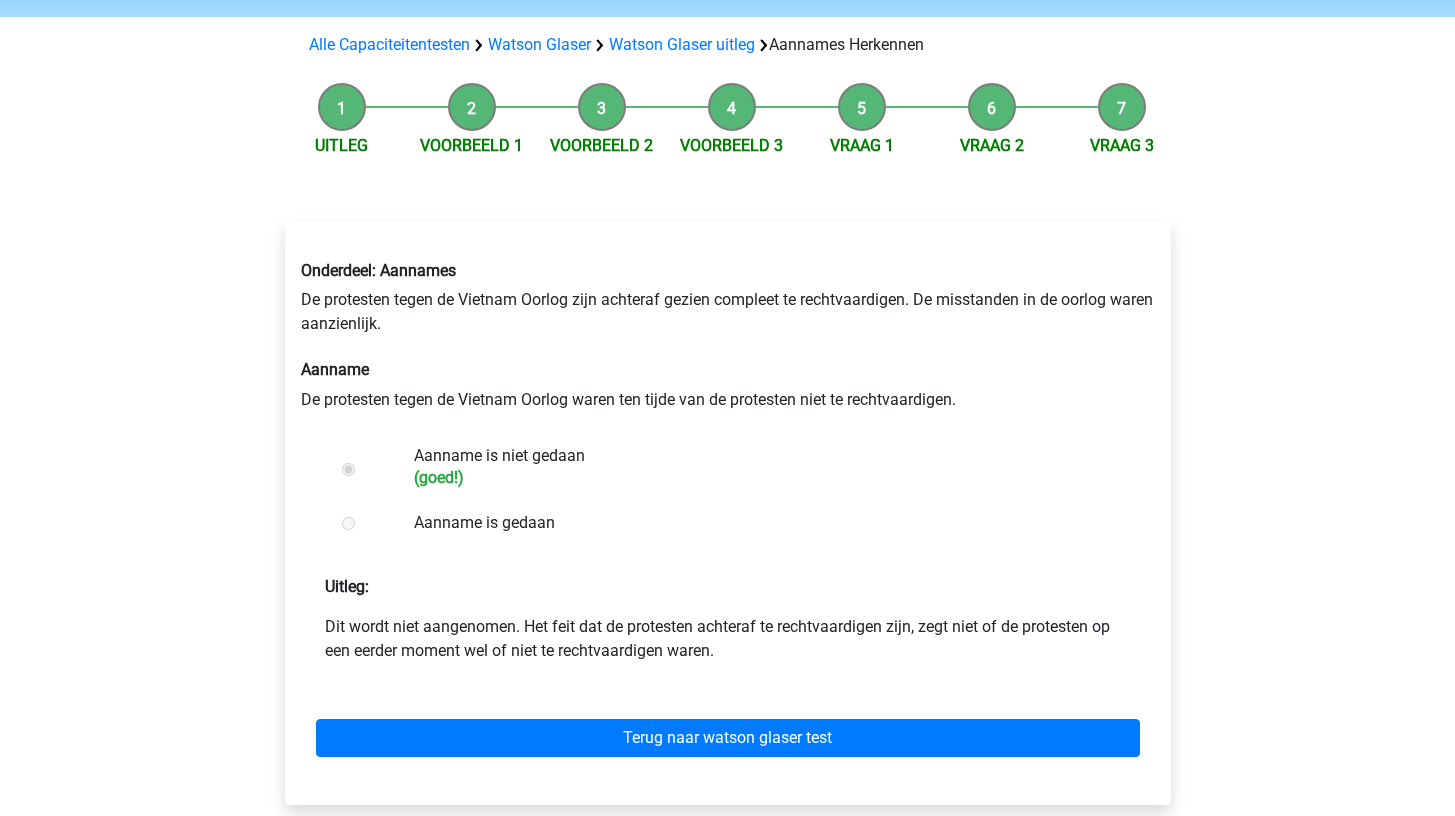 scroll, scrollTop: 159, scrollLeft: 0, axis: vertical 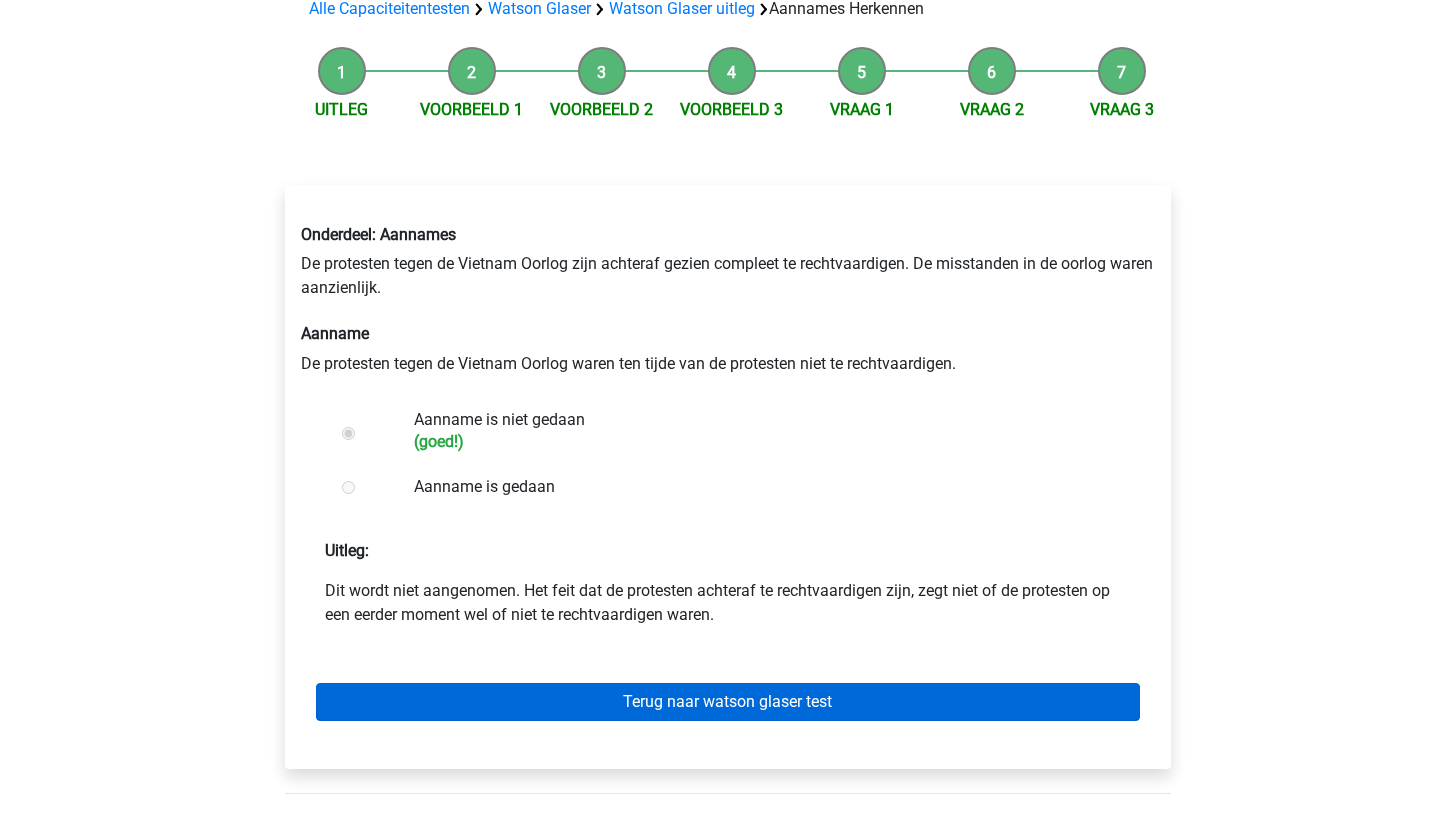 click on "Terug naar watson glaser test" at bounding box center [728, 702] 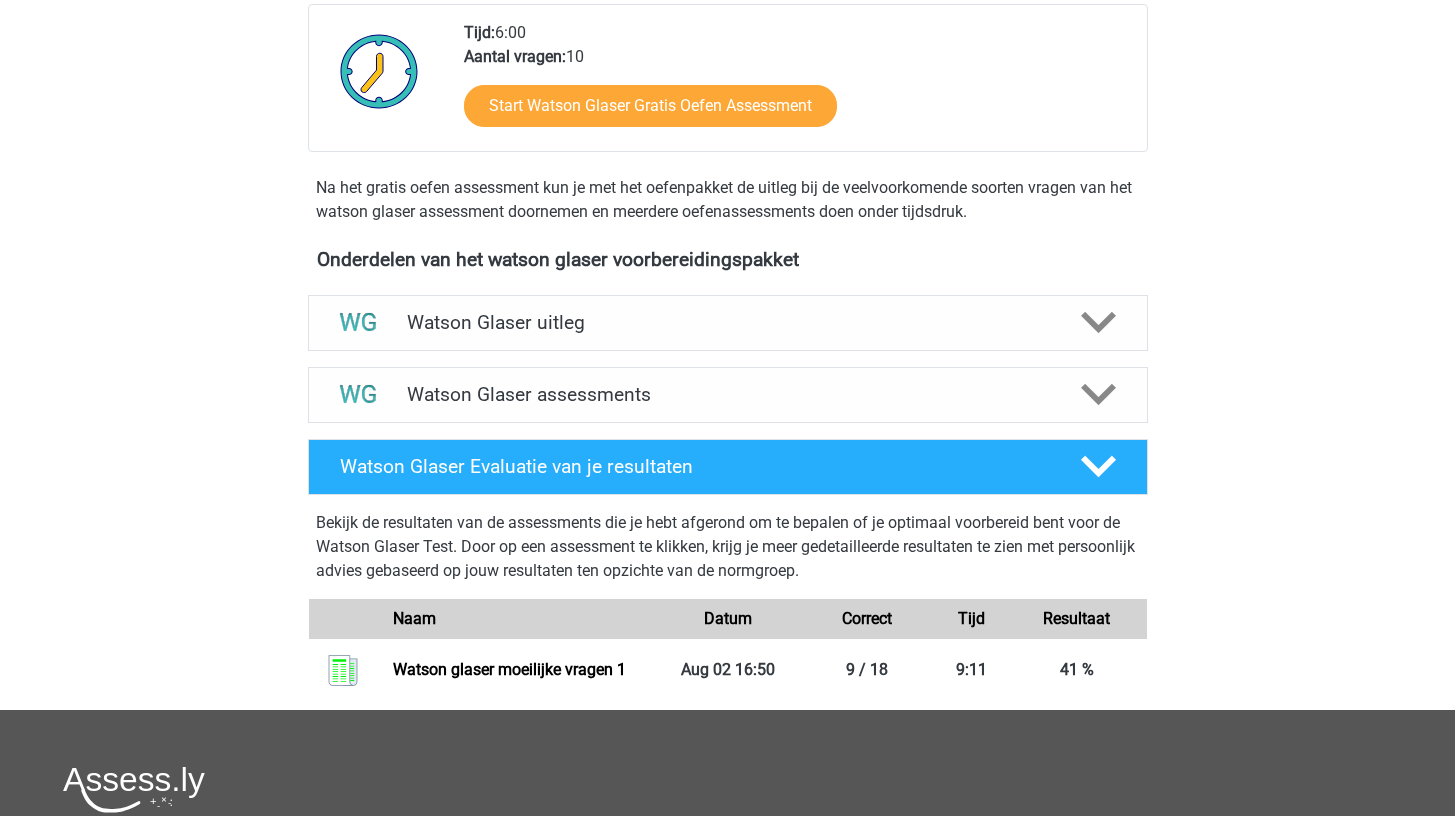 scroll, scrollTop: 523, scrollLeft: 0, axis: vertical 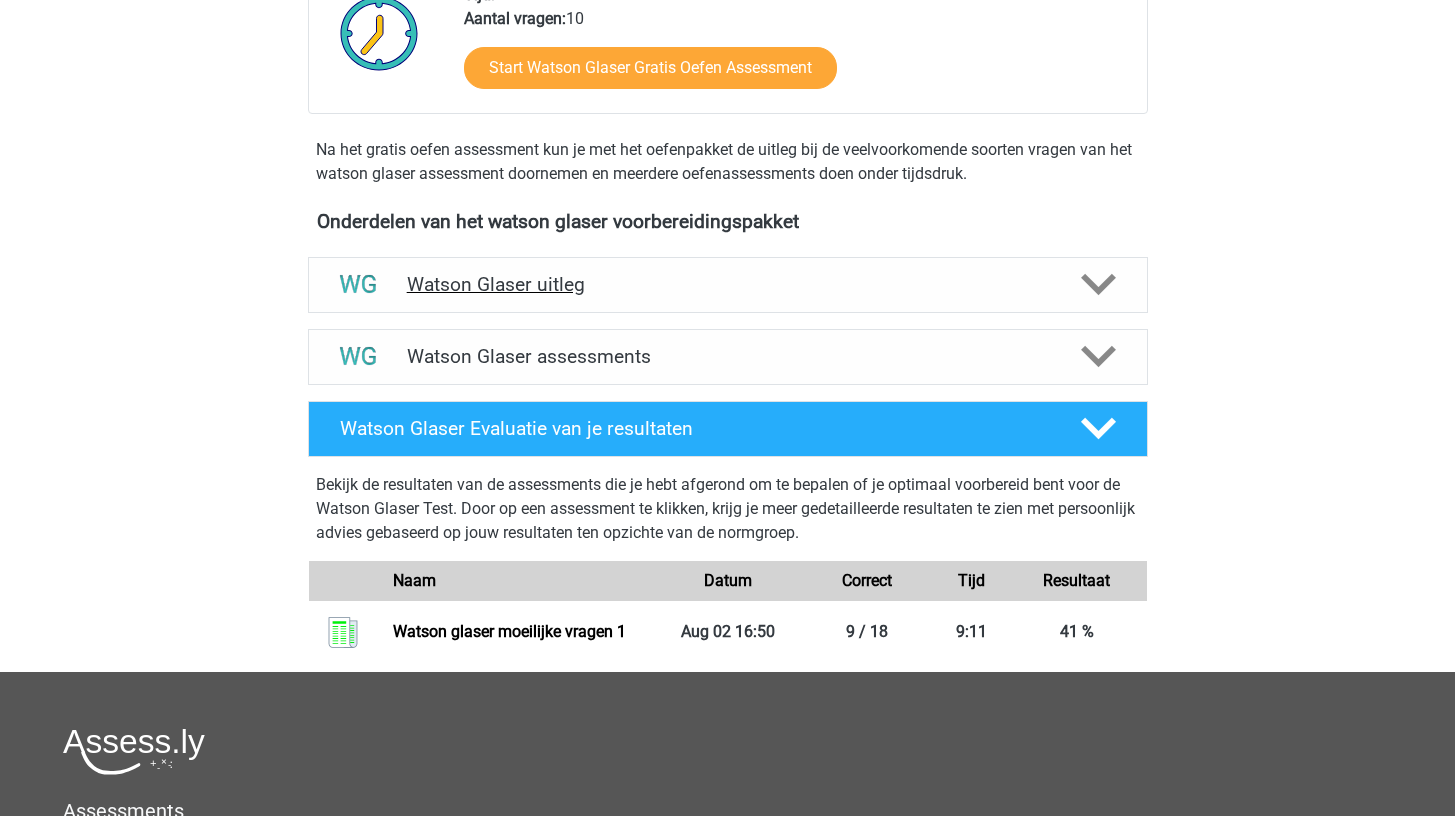 click 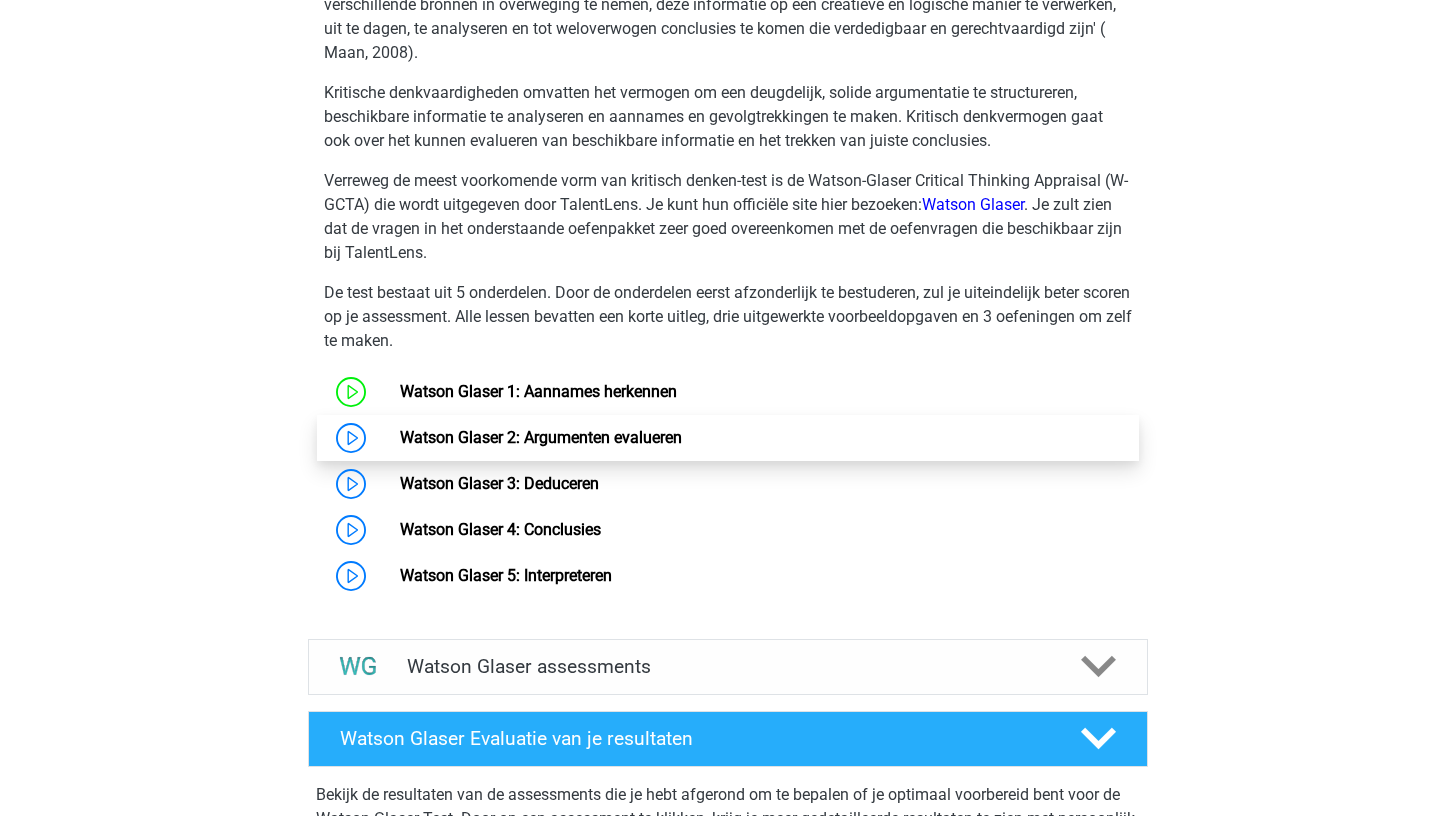 scroll, scrollTop: 950, scrollLeft: 0, axis: vertical 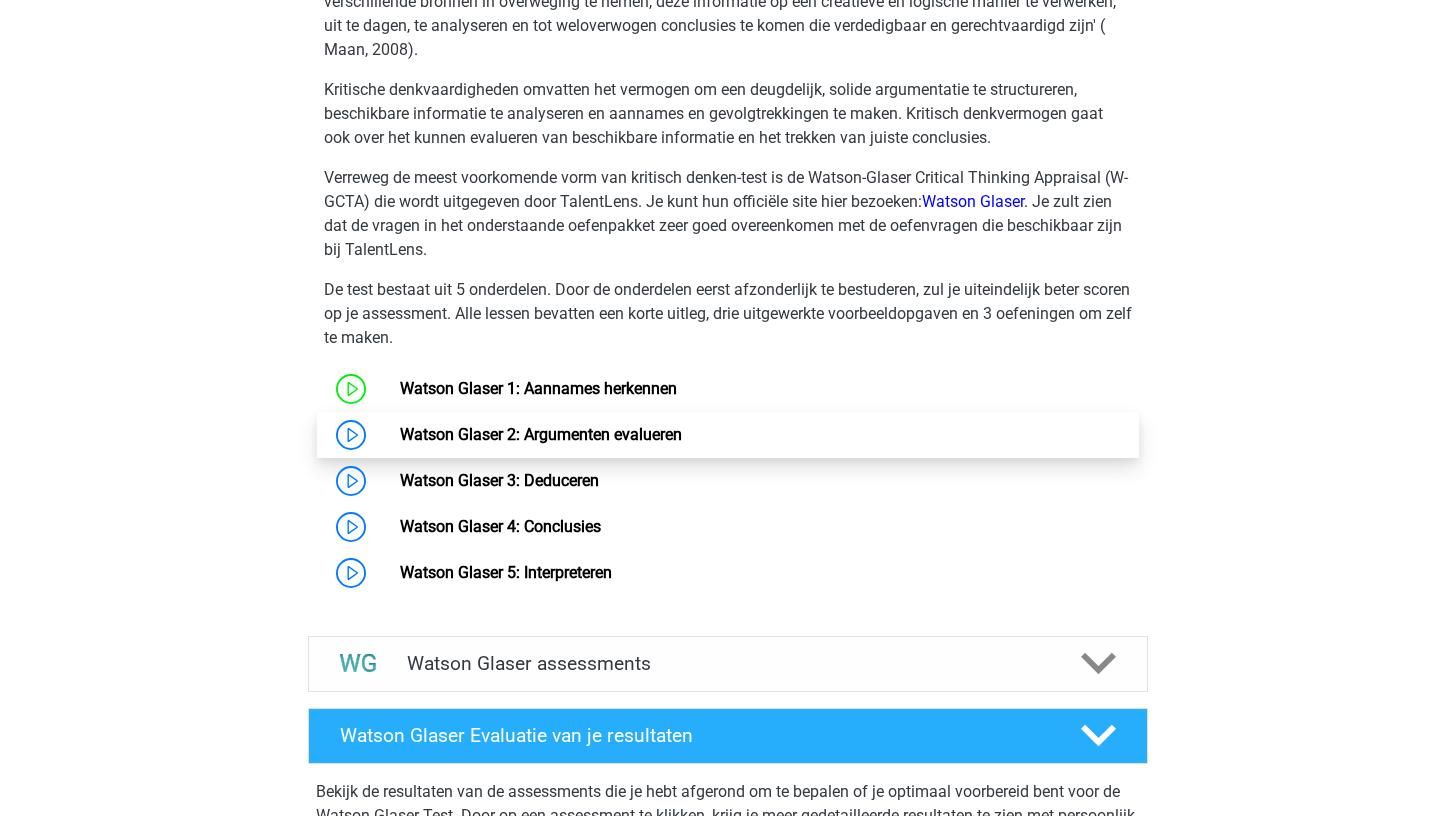 click on "Watson Glaser 2: Argumenten evalueren" at bounding box center (541, 434) 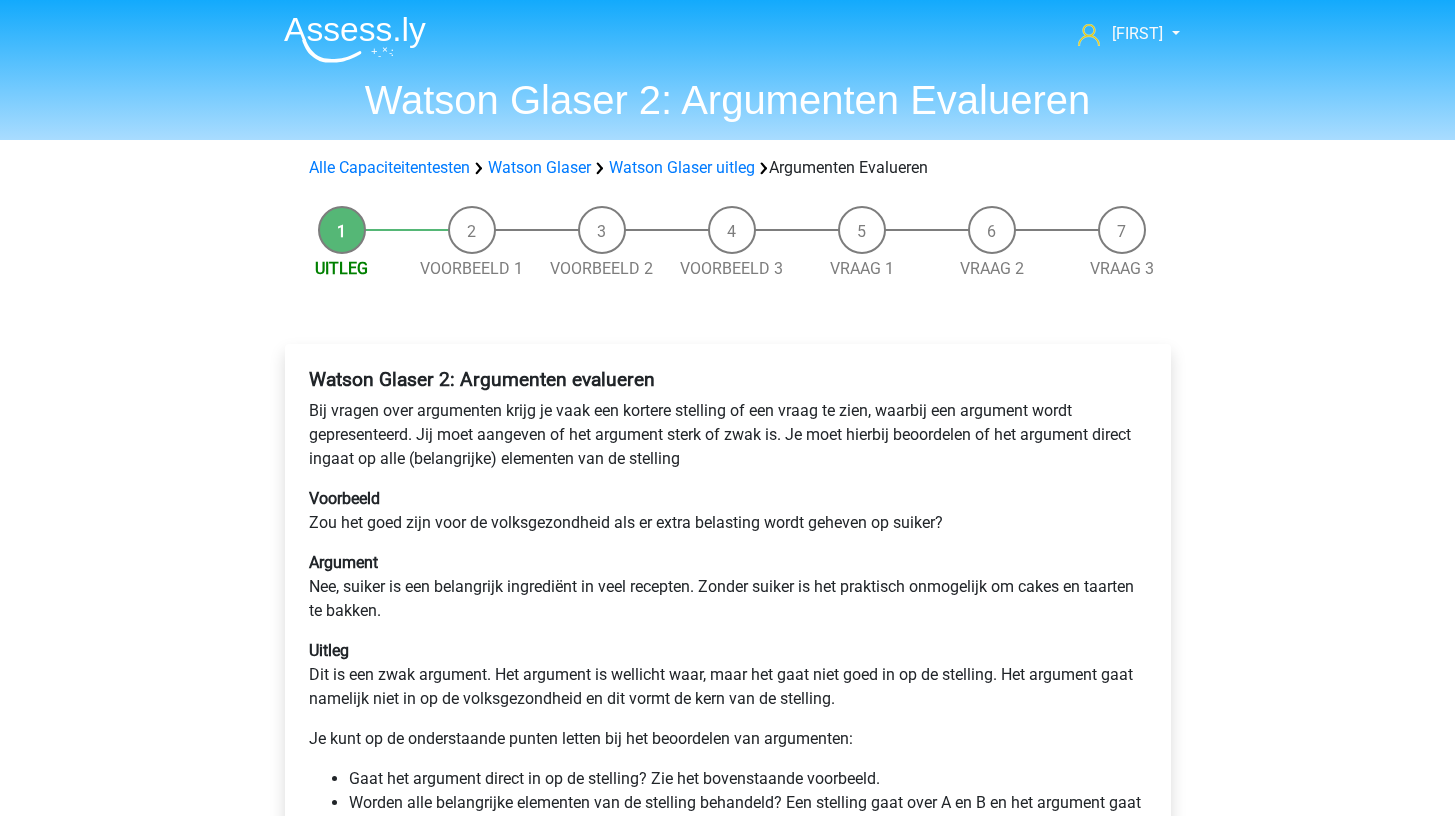 scroll, scrollTop: 0, scrollLeft: 0, axis: both 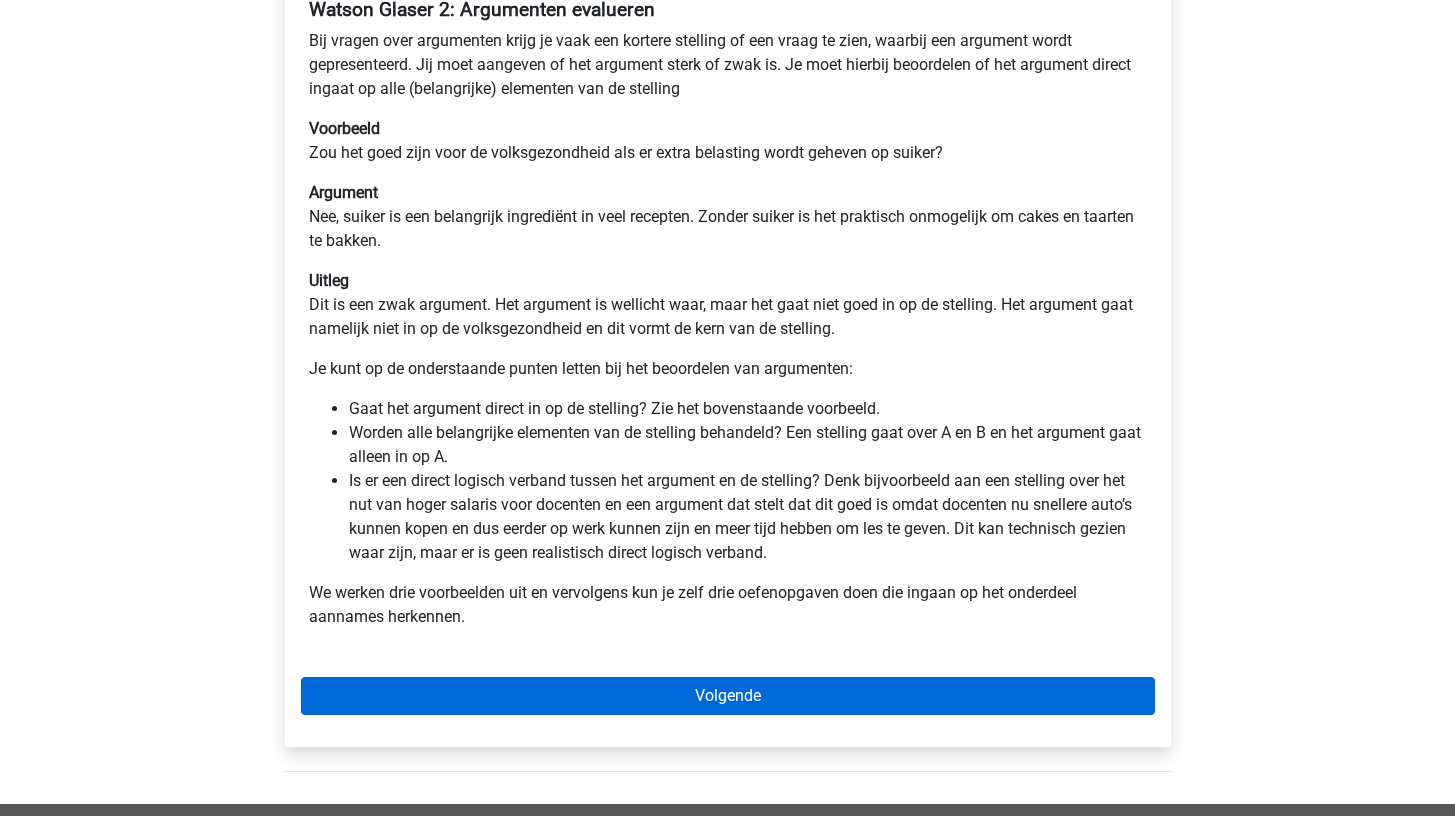 click on "Volgende" at bounding box center [728, 696] 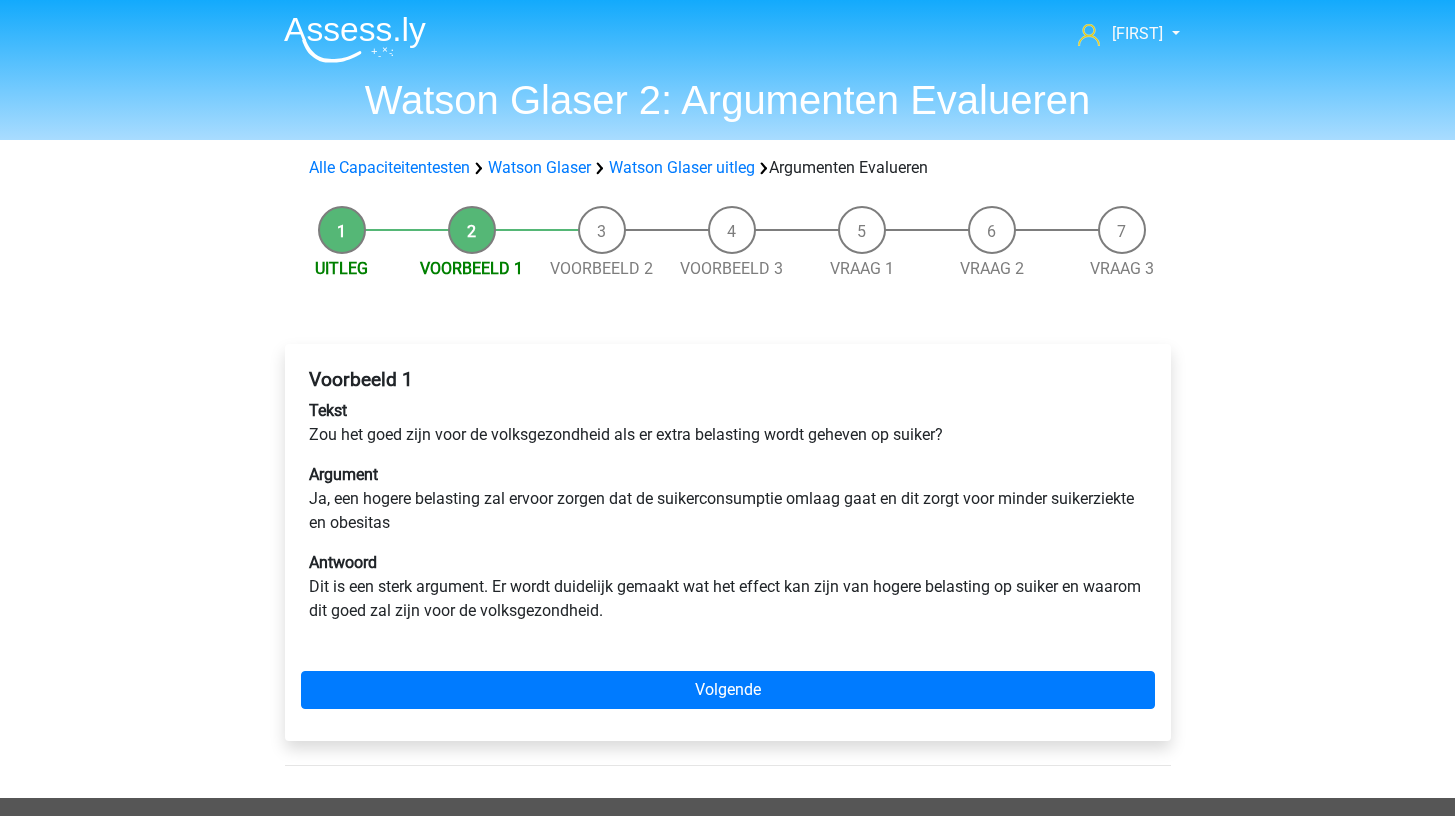 scroll, scrollTop: 0, scrollLeft: 0, axis: both 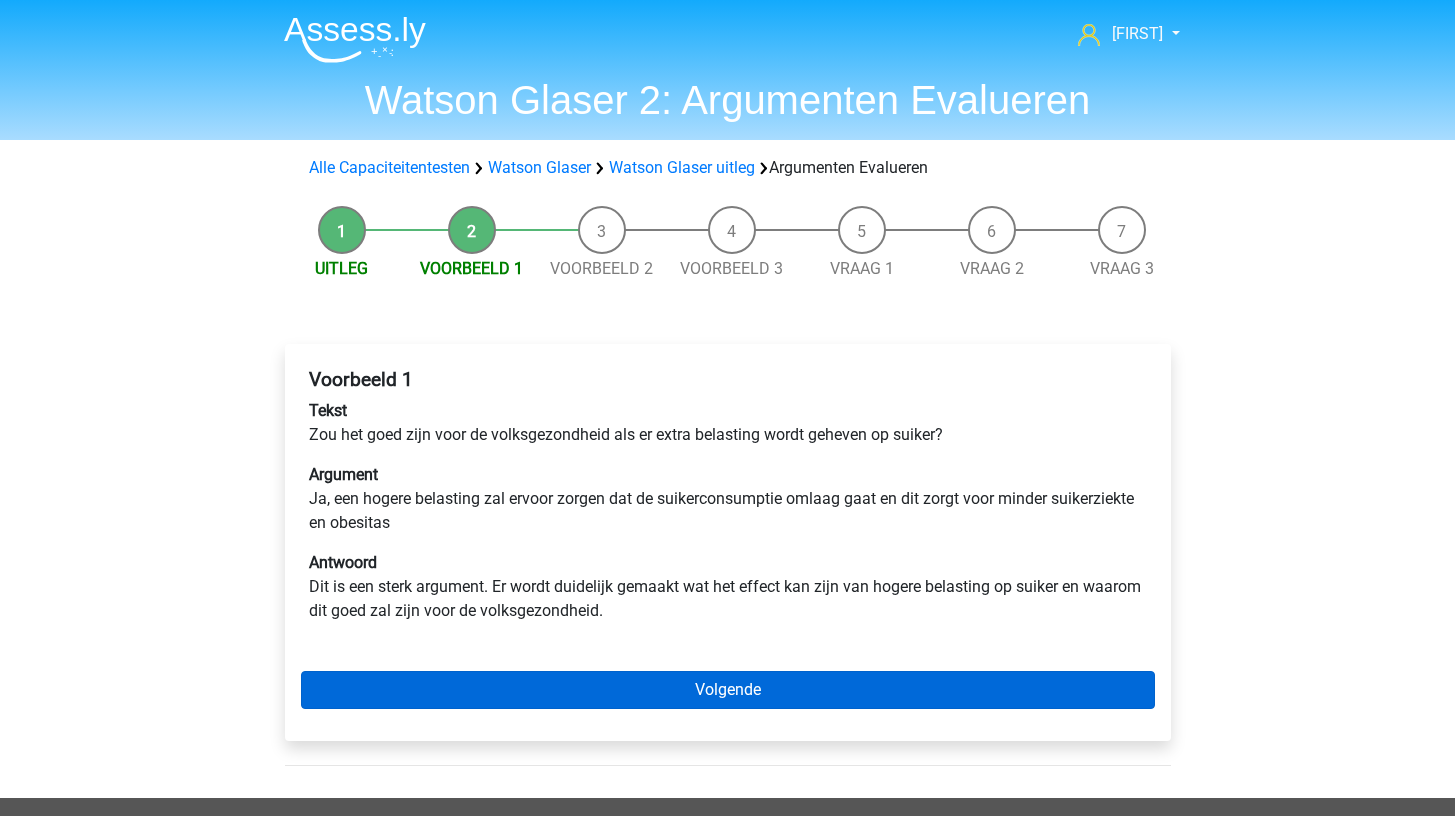 click on "Volgende" at bounding box center (728, 690) 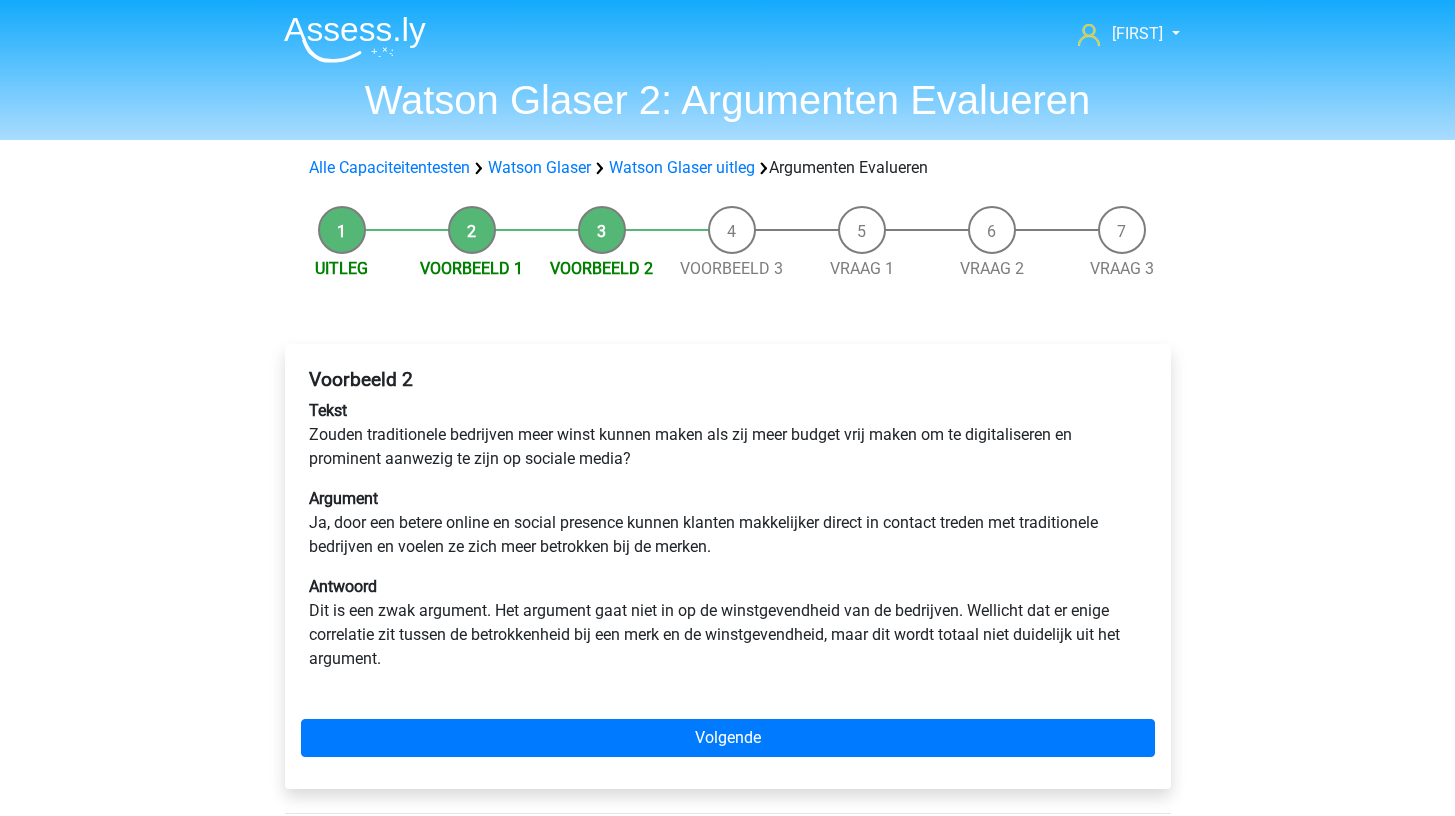 scroll, scrollTop: 0, scrollLeft: 0, axis: both 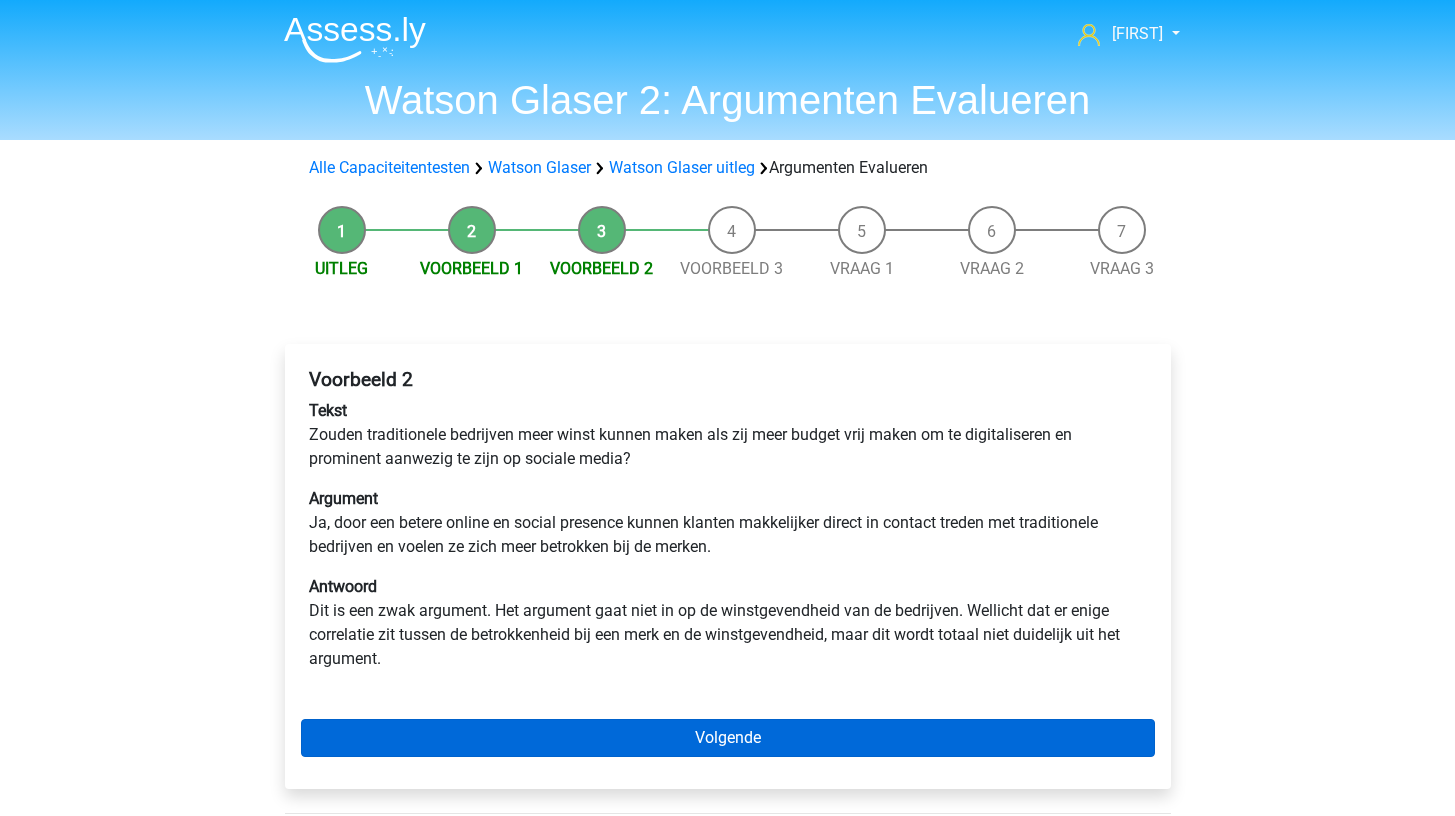 click on "Volgende" at bounding box center (728, 738) 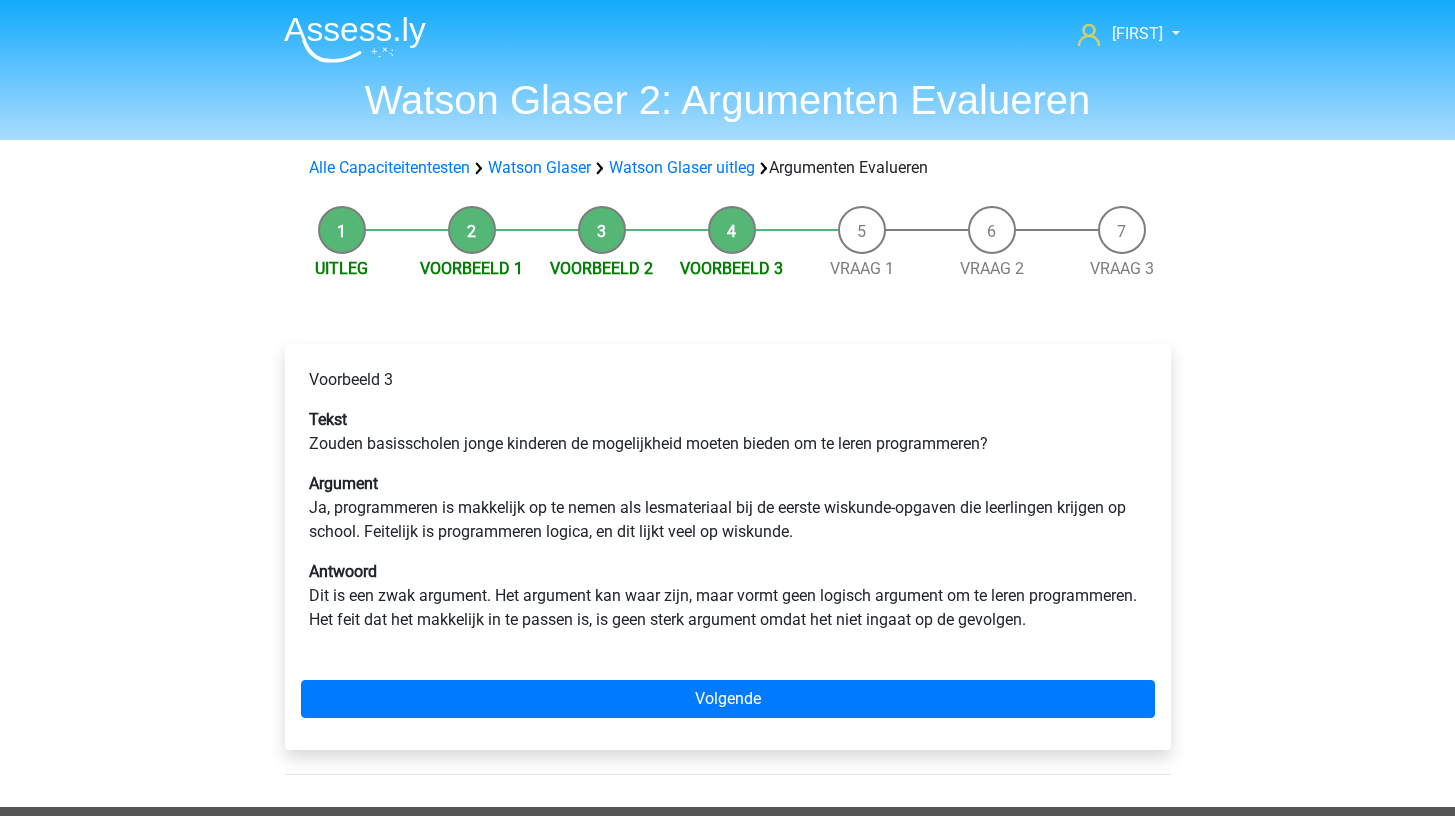 scroll, scrollTop: 0, scrollLeft: 0, axis: both 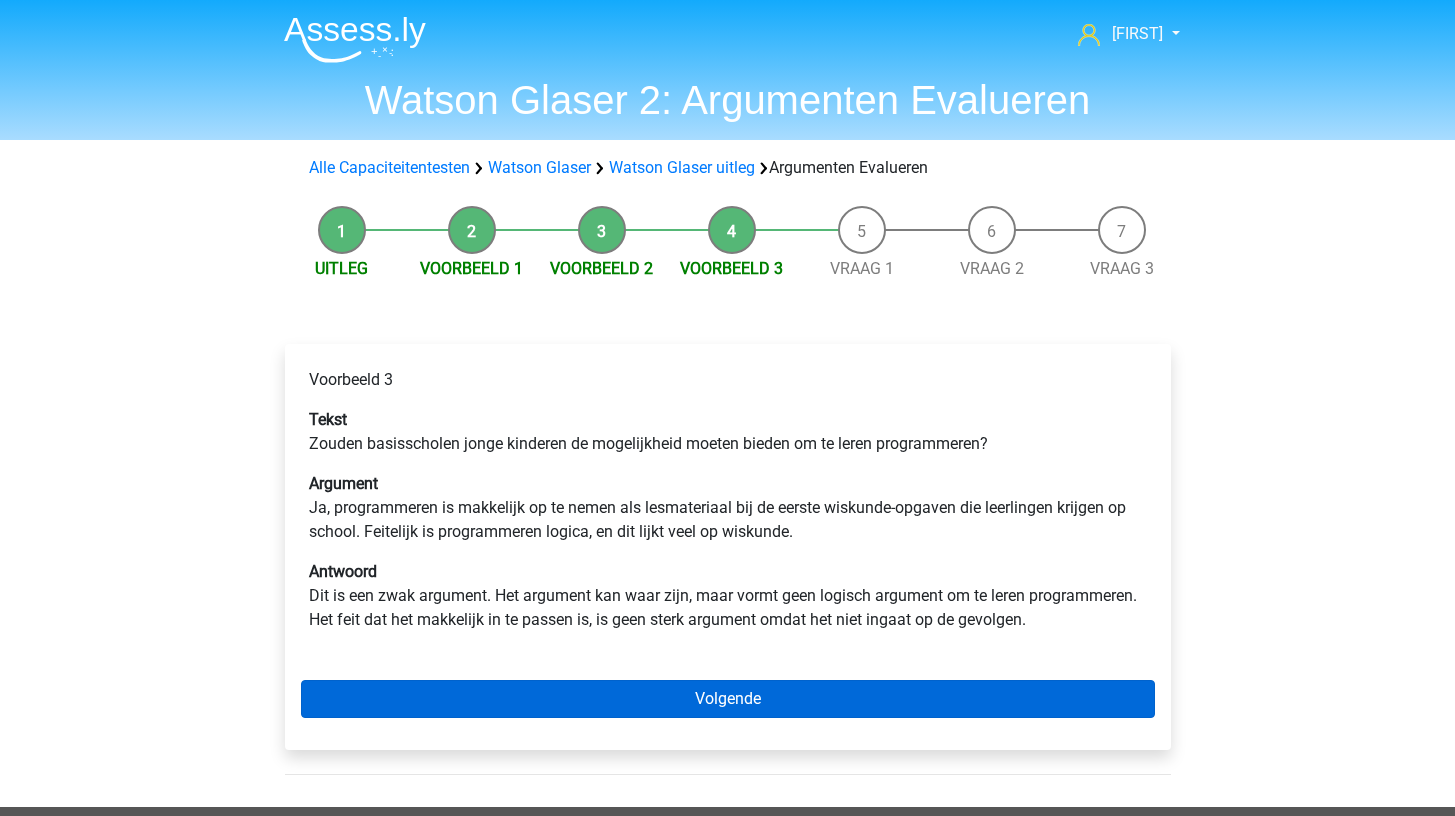 click on "Volgende" at bounding box center [728, 699] 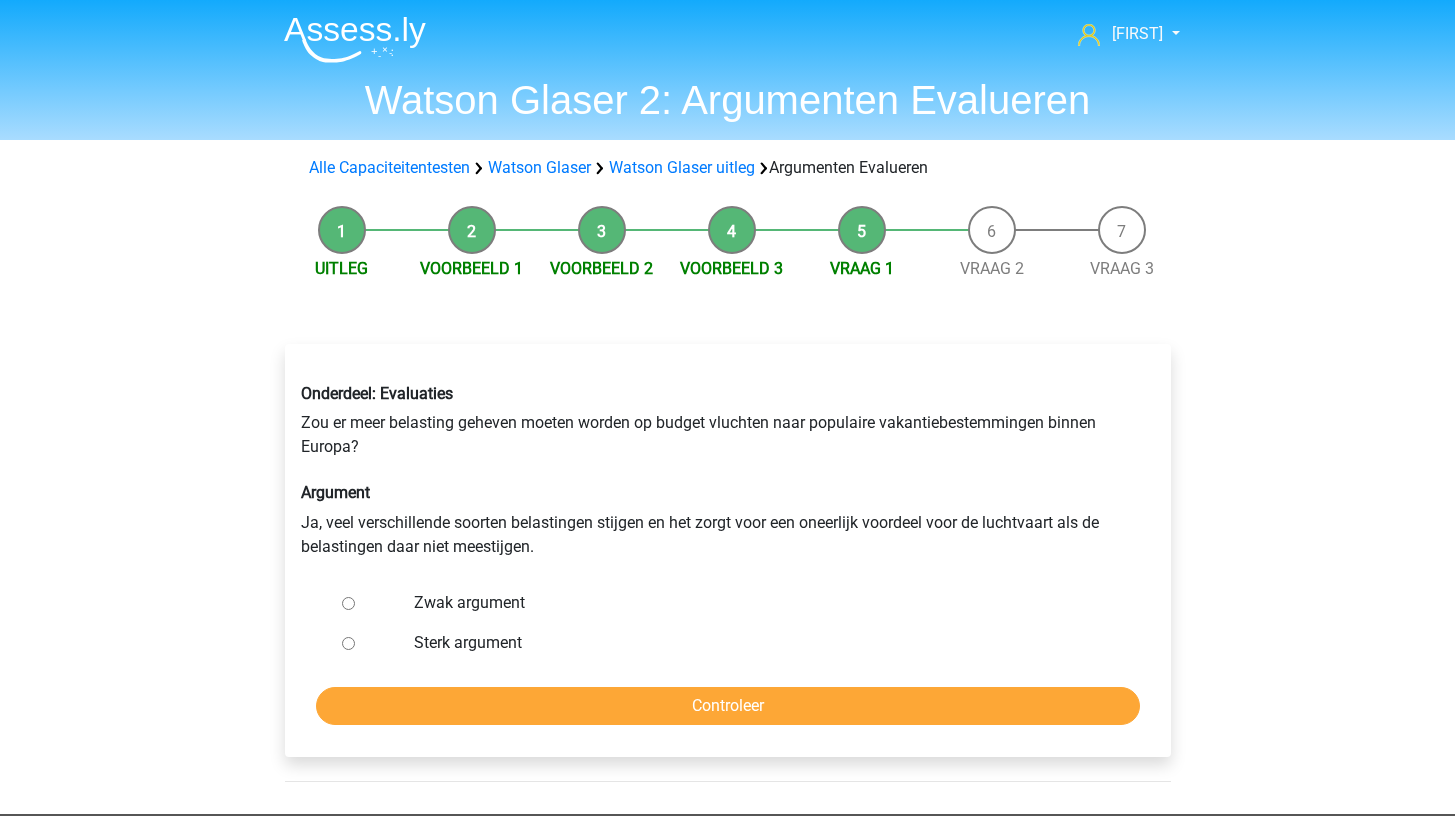 scroll, scrollTop: 0, scrollLeft: 0, axis: both 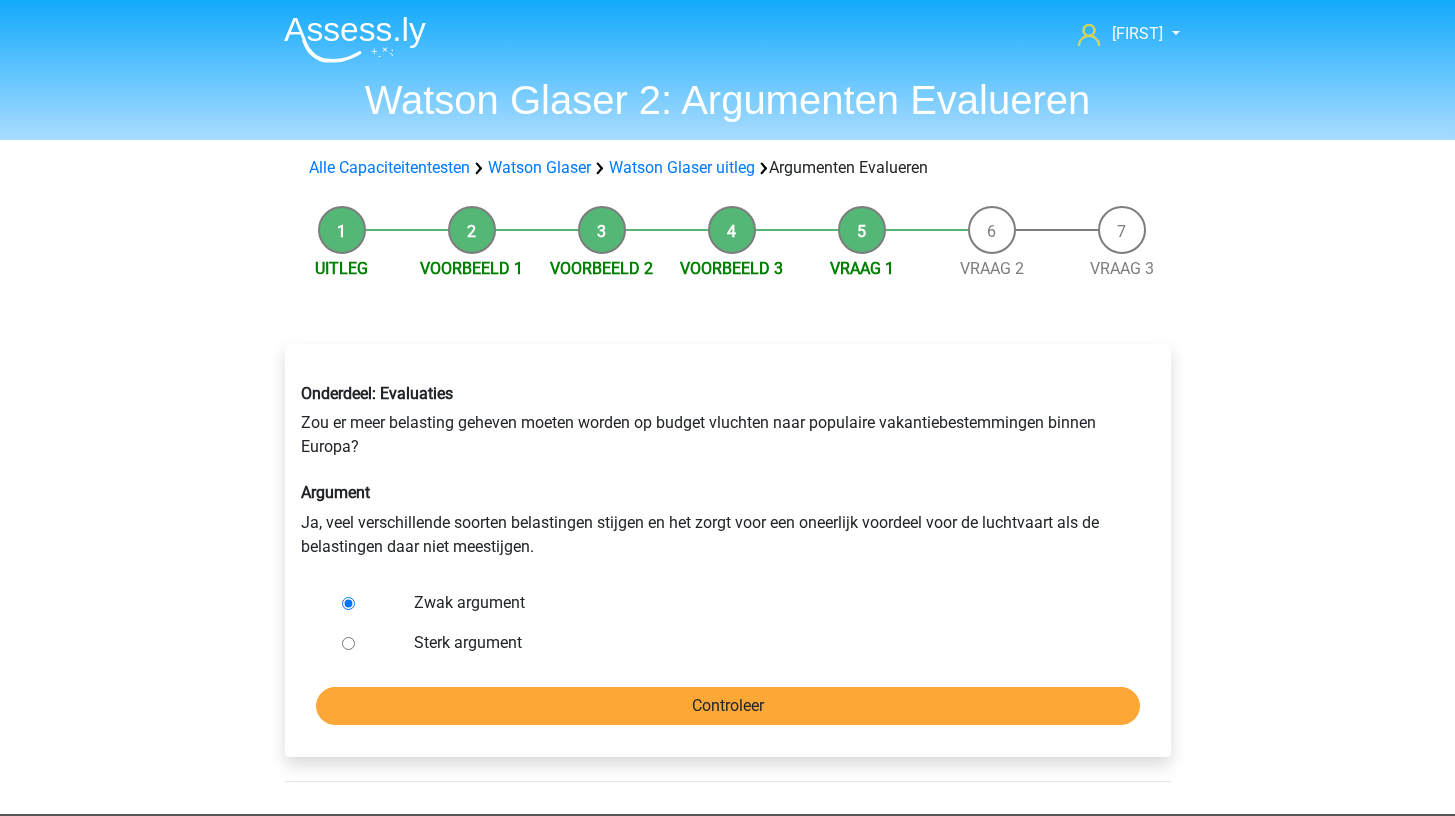 click on "Controleer" at bounding box center (728, 706) 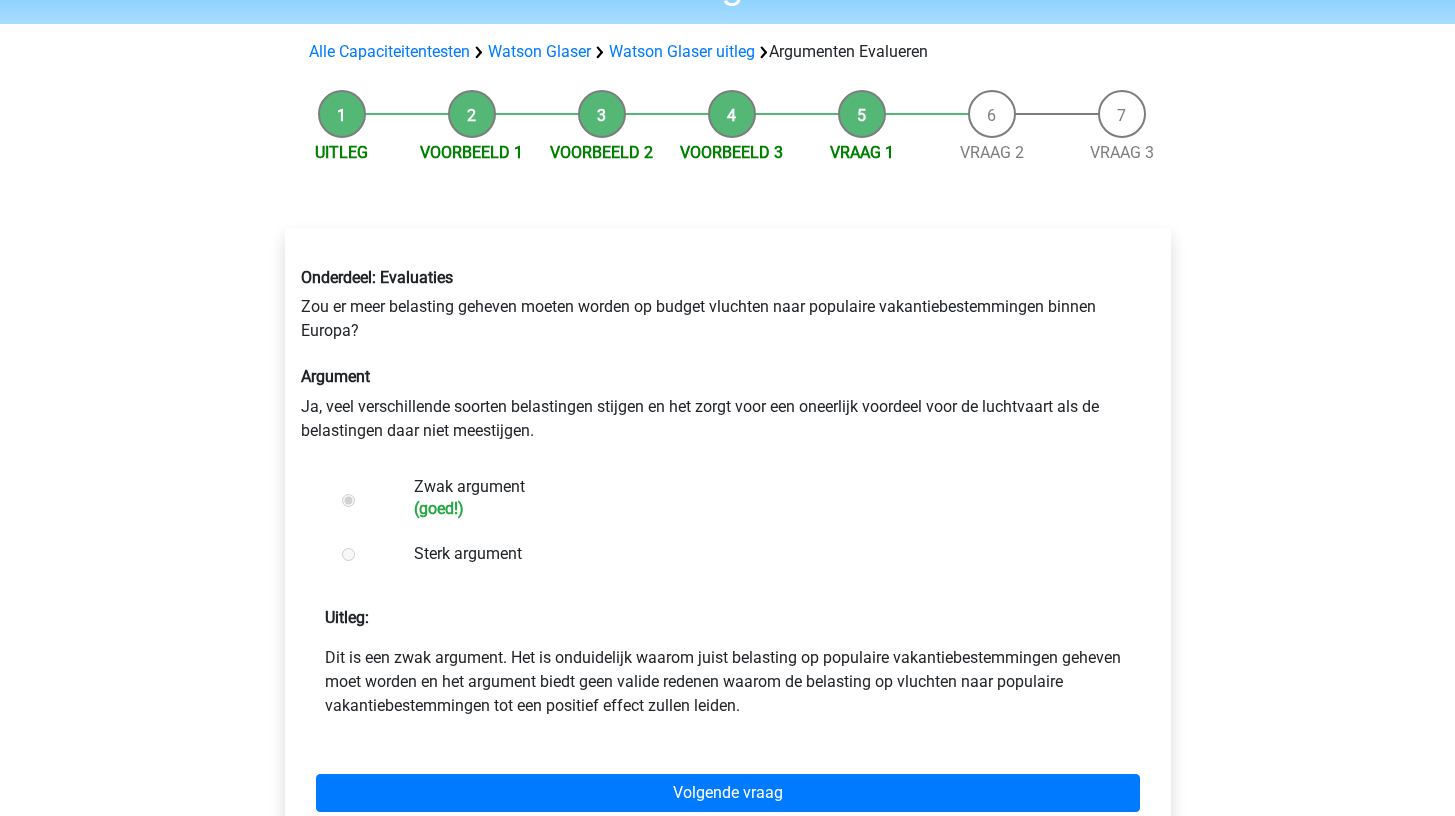 scroll, scrollTop: 140, scrollLeft: 0, axis: vertical 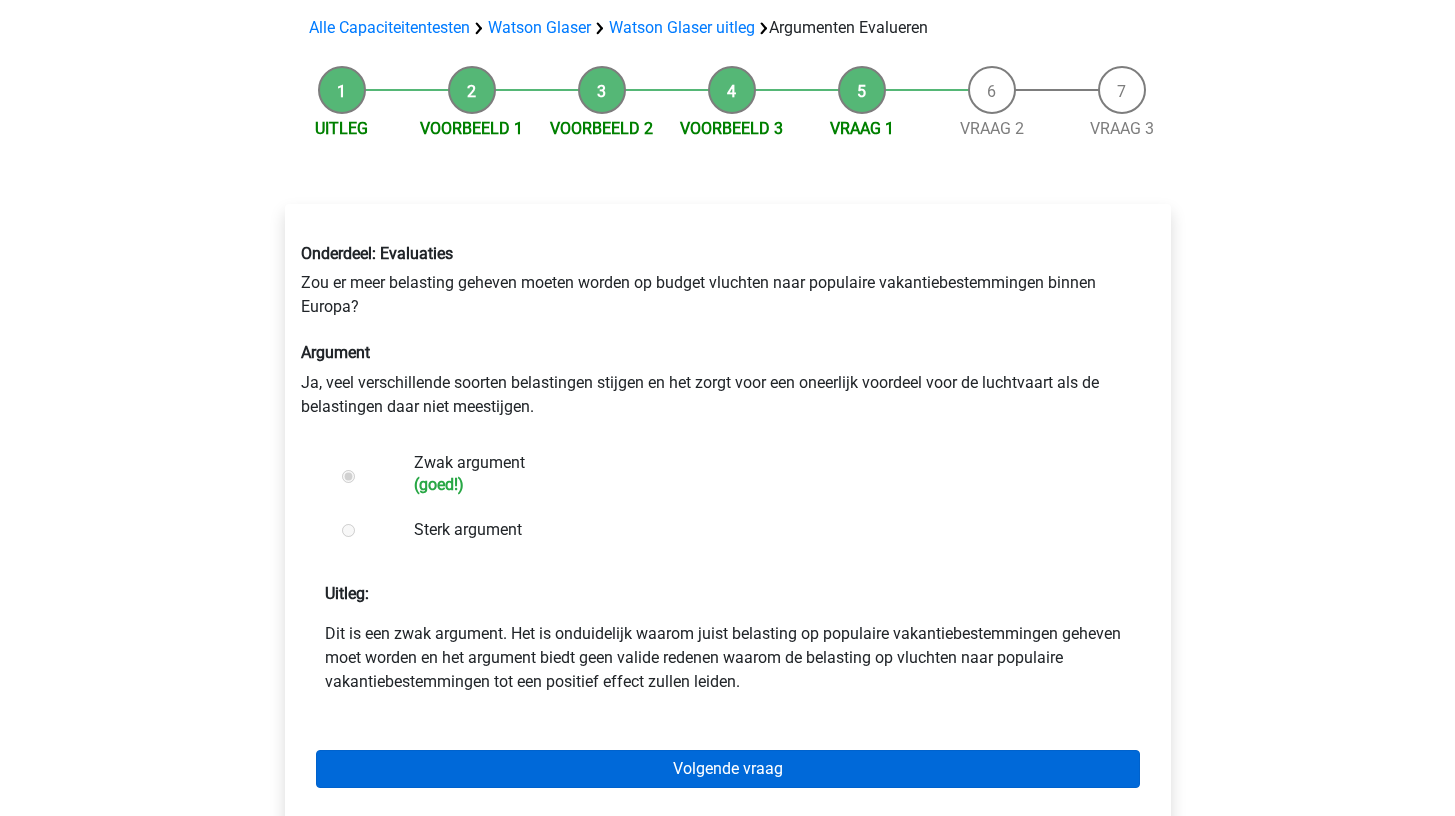 click on "Volgende vraag" at bounding box center (728, 769) 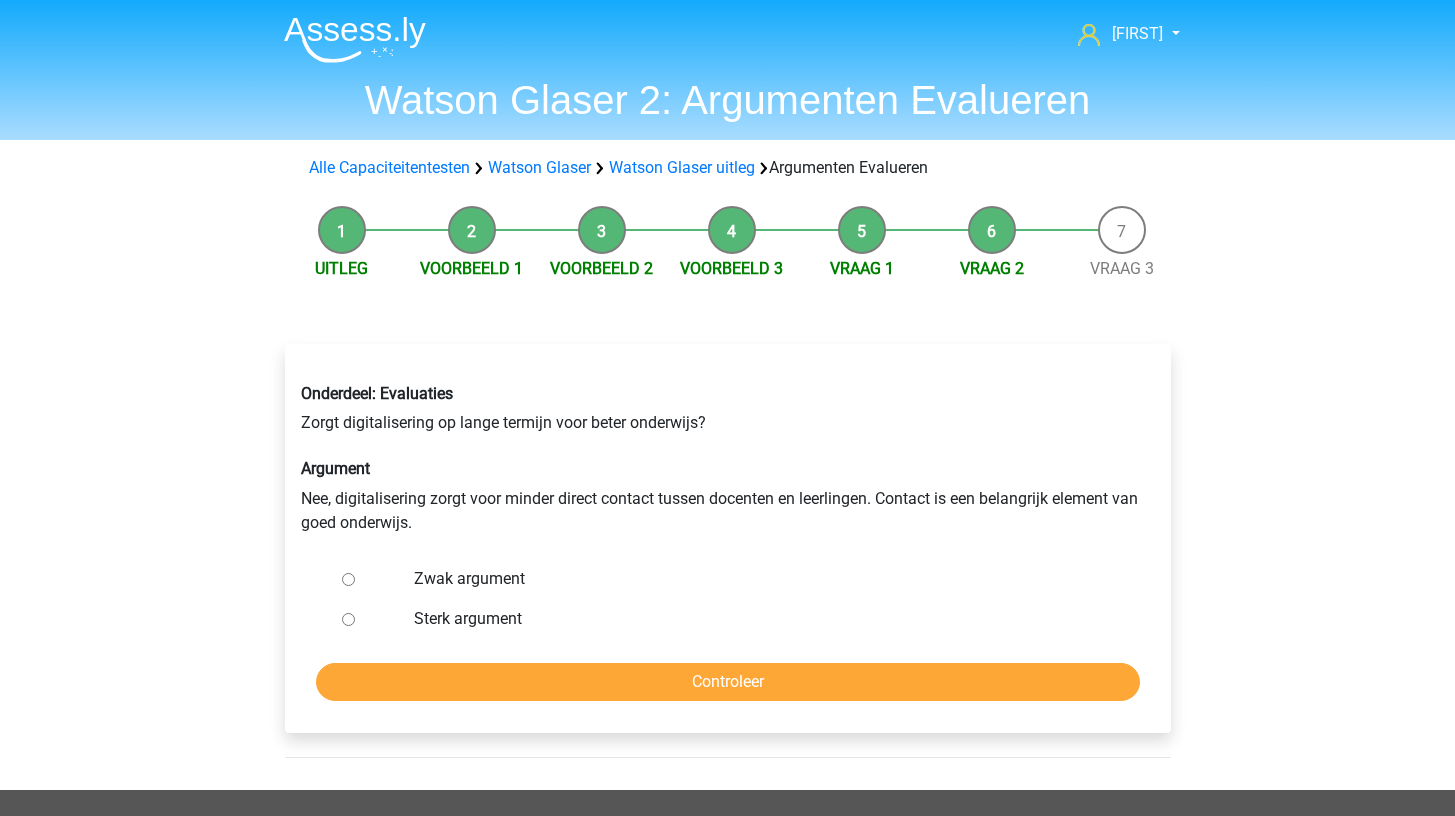scroll, scrollTop: 0, scrollLeft: 0, axis: both 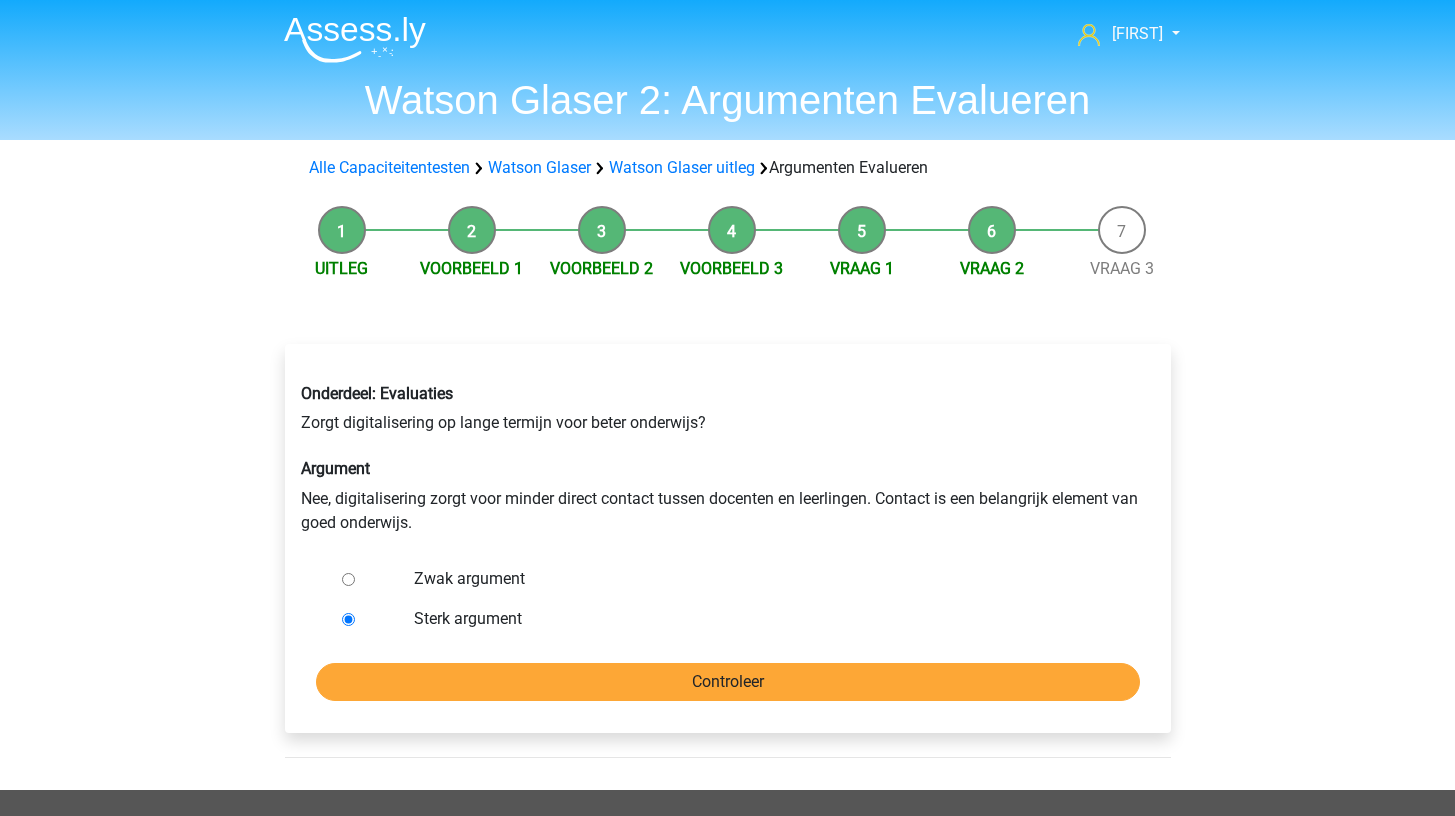 click on "Controleer" at bounding box center (728, 682) 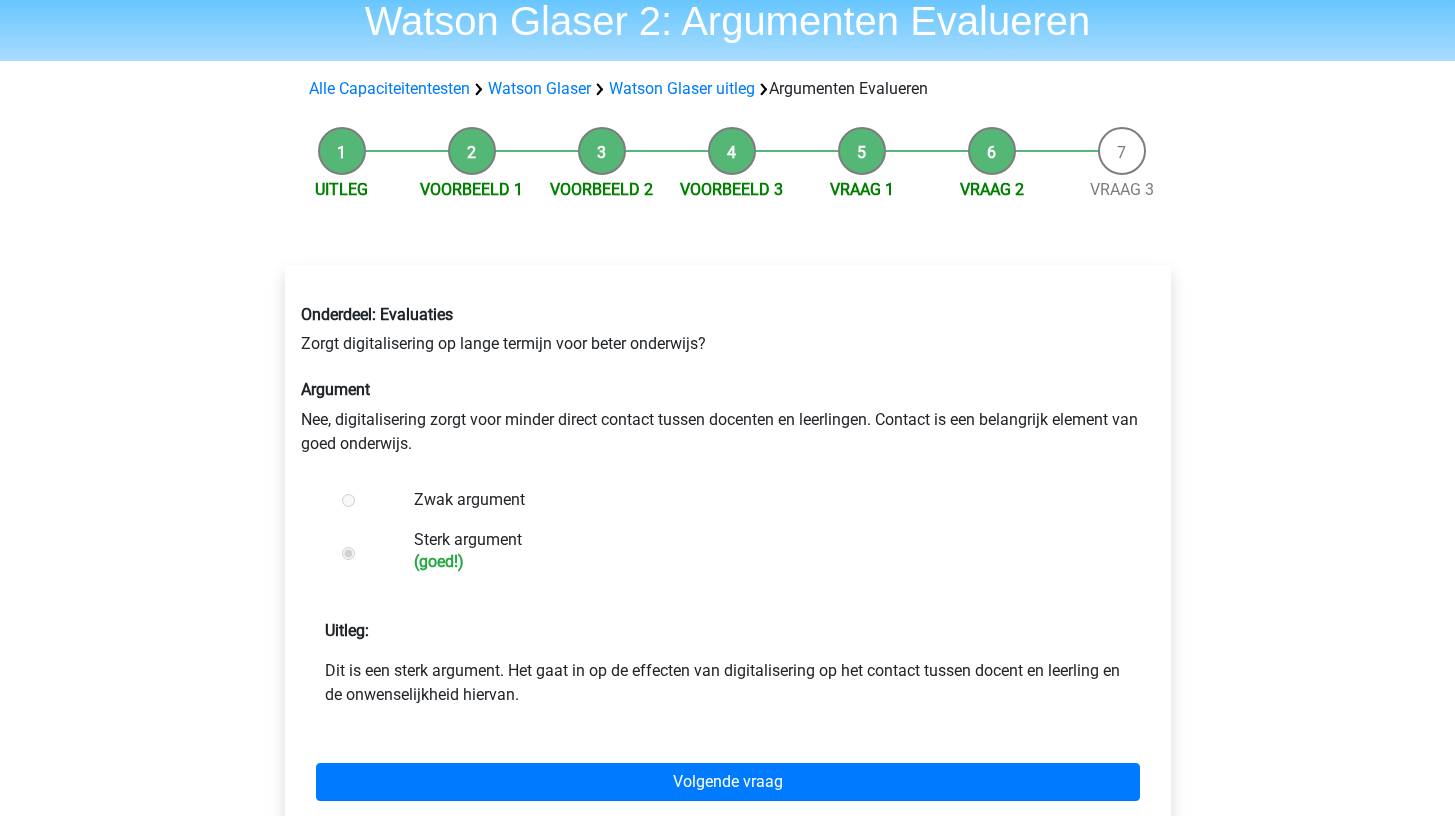 scroll, scrollTop: 93, scrollLeft: 0, axis: vertical 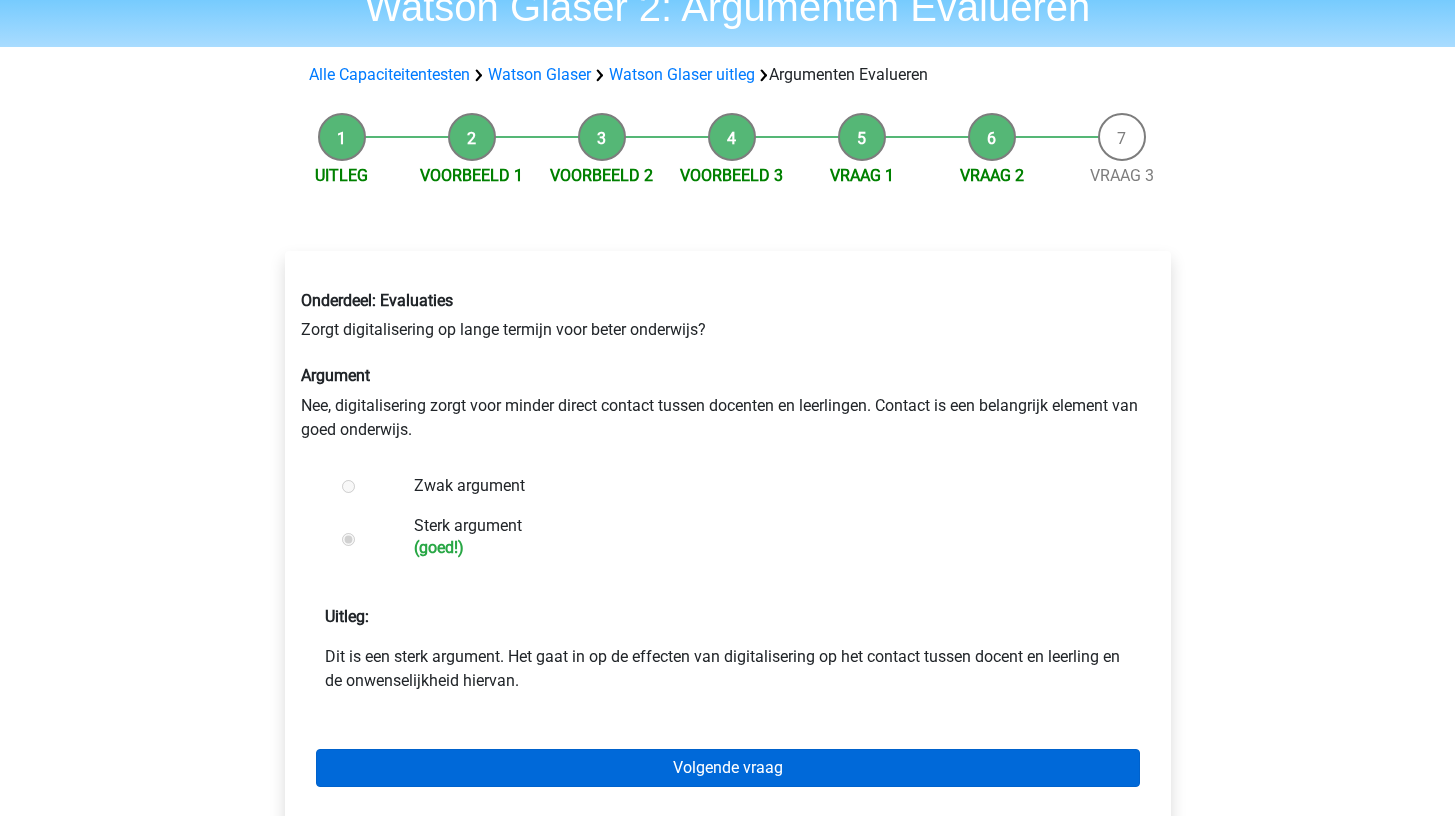 click on "Volgende vraag" at bounding box center [728, 768] 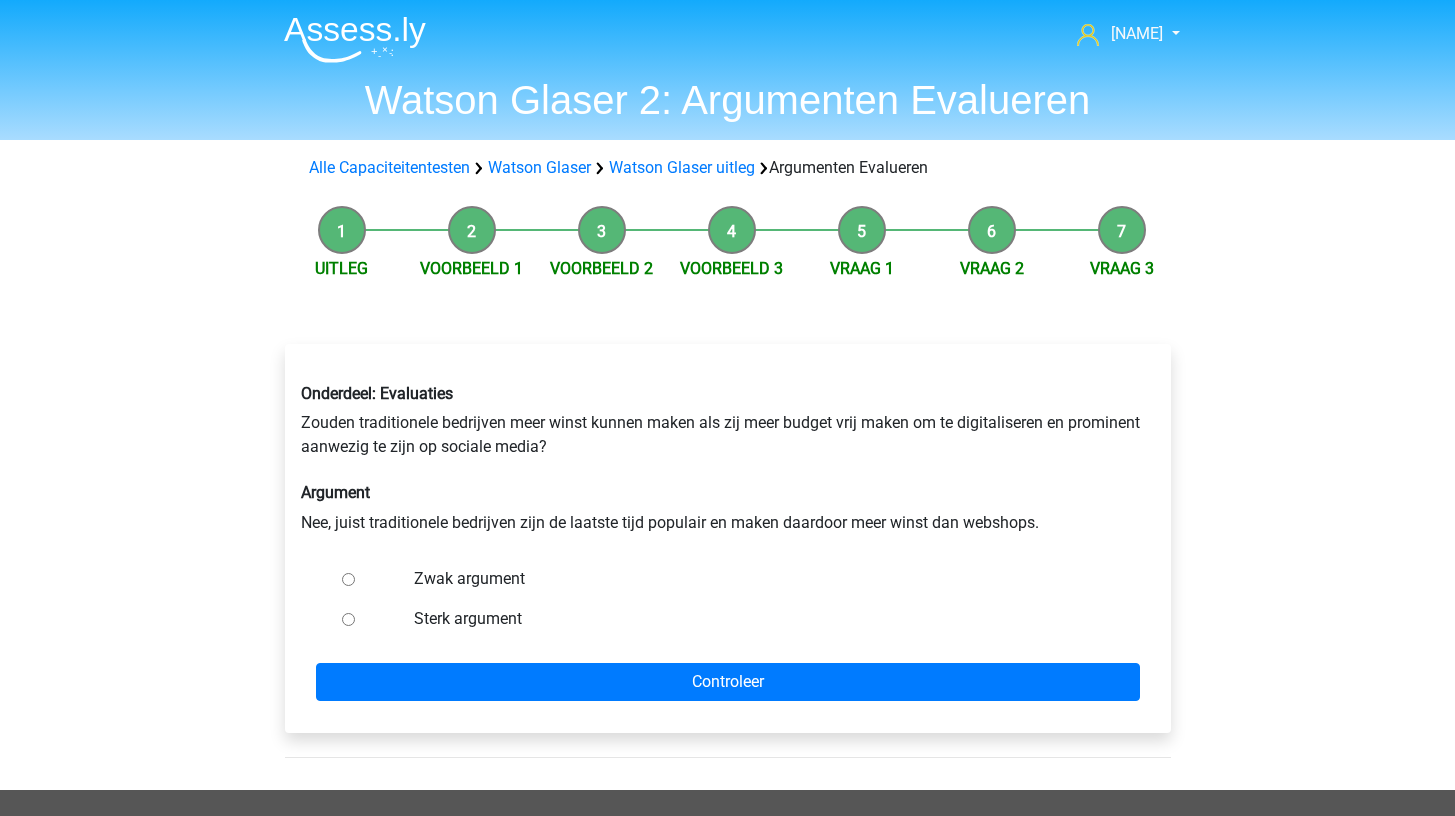 scroll, scrollTop: 0, scrollLeft: 0, axis: both 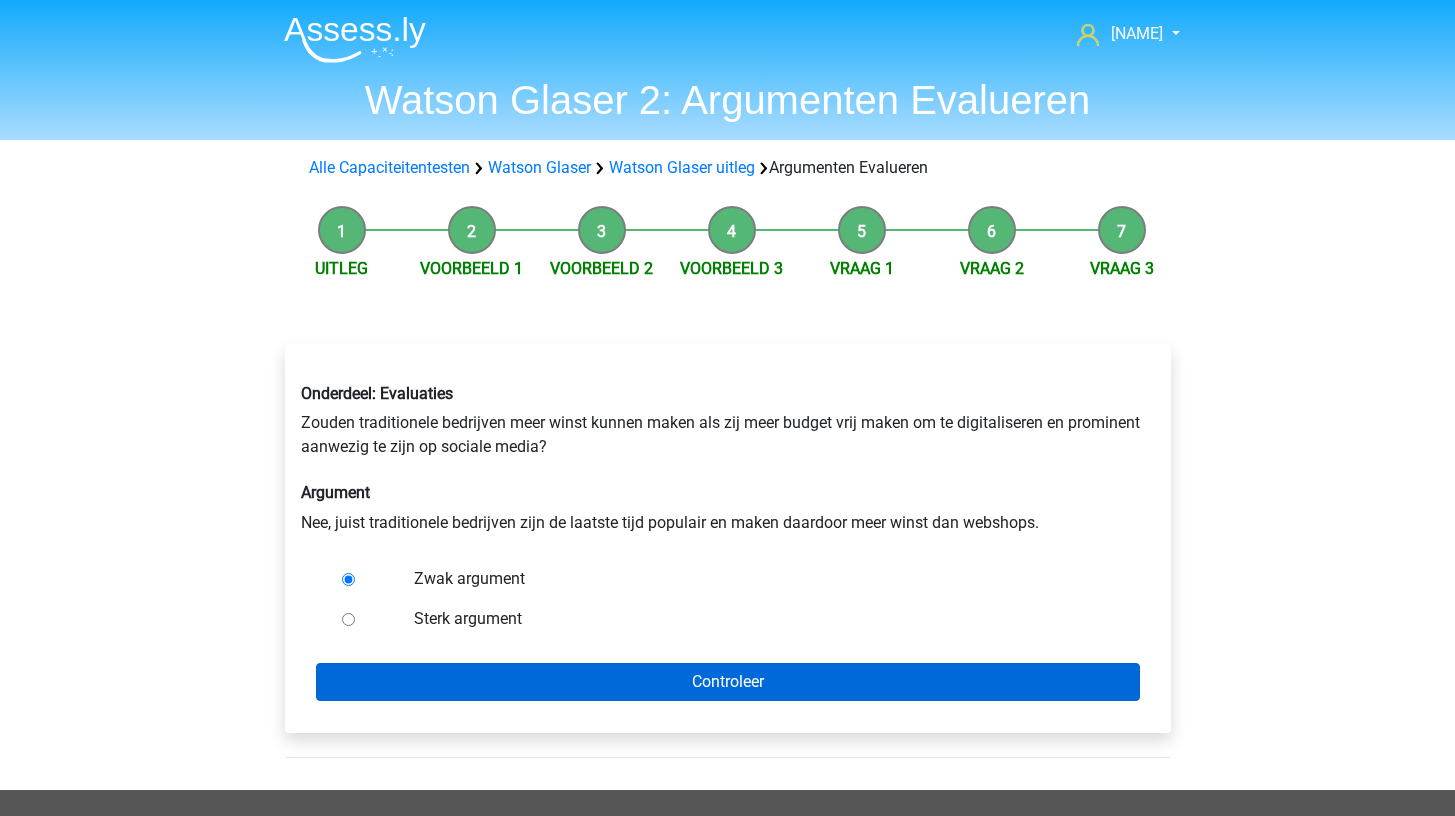 click on "Controleer" at bounding box center [728, 682] 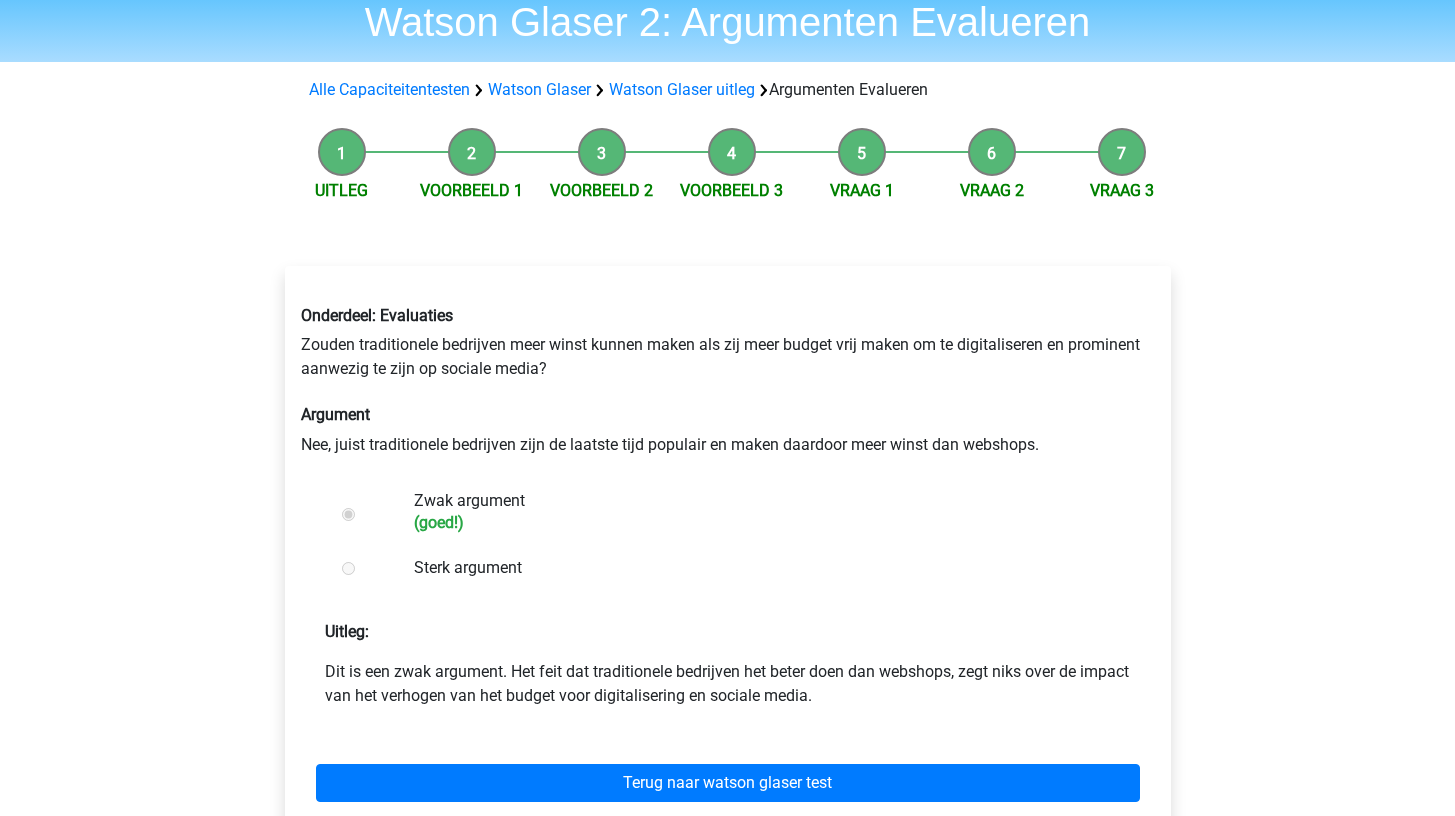 scroll, scrollTop: 91, scrollLeft: 0, axis: vertical 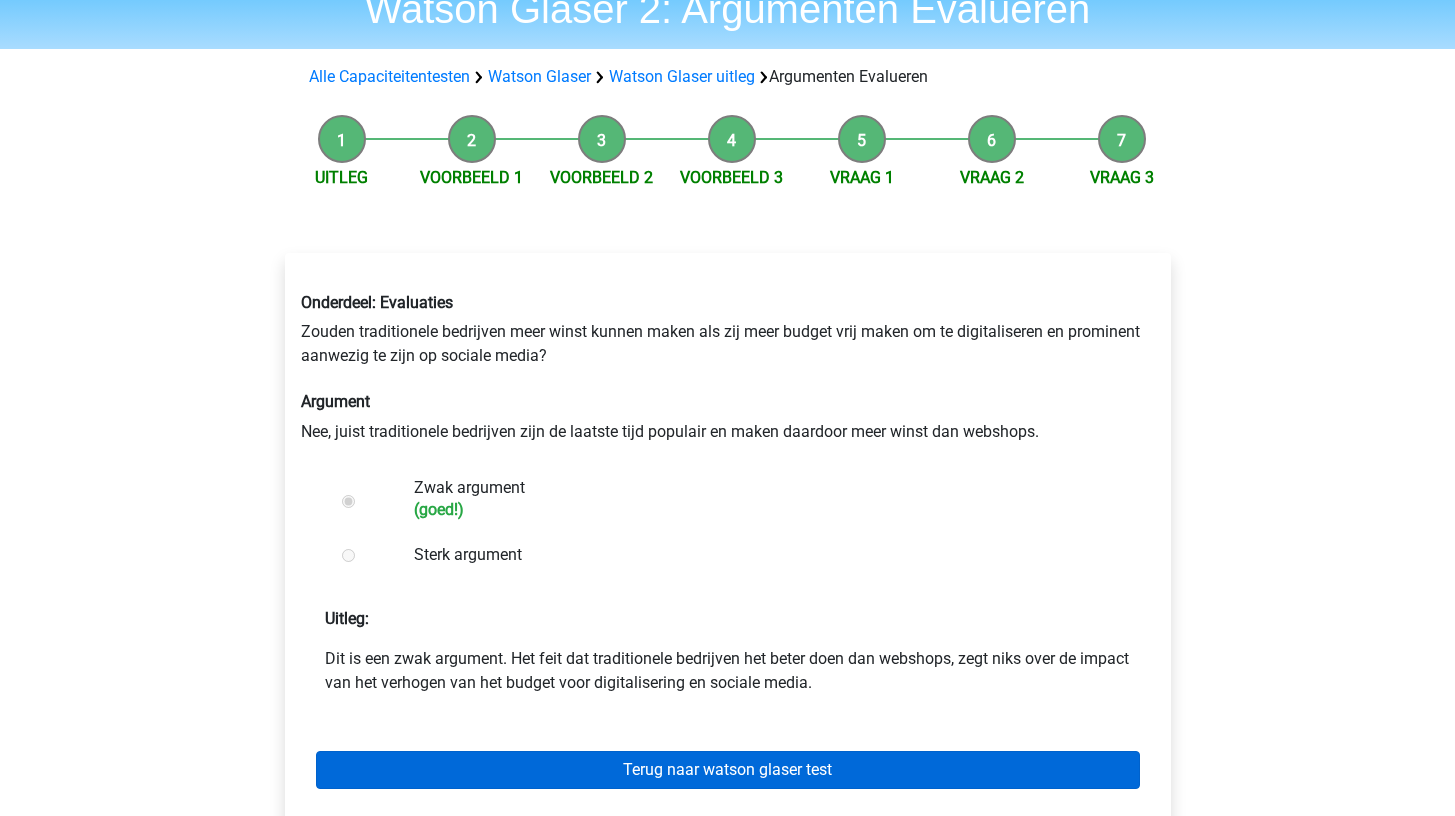 click on "Terug naar watson glaser test" at bounding box center (728, 770) 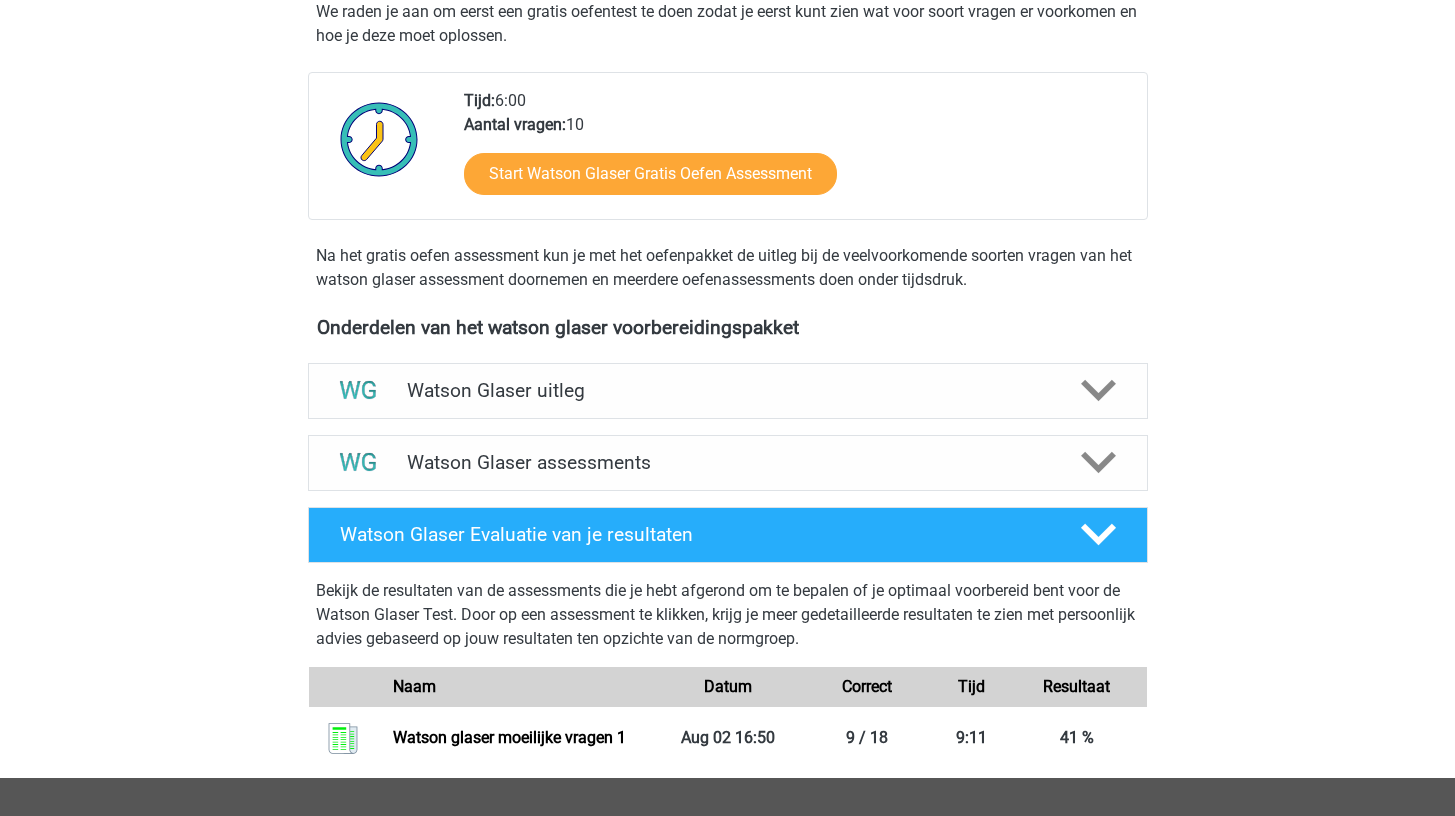 scroll, scrollTop: 464, scrollLeft: 0, axis: vertical 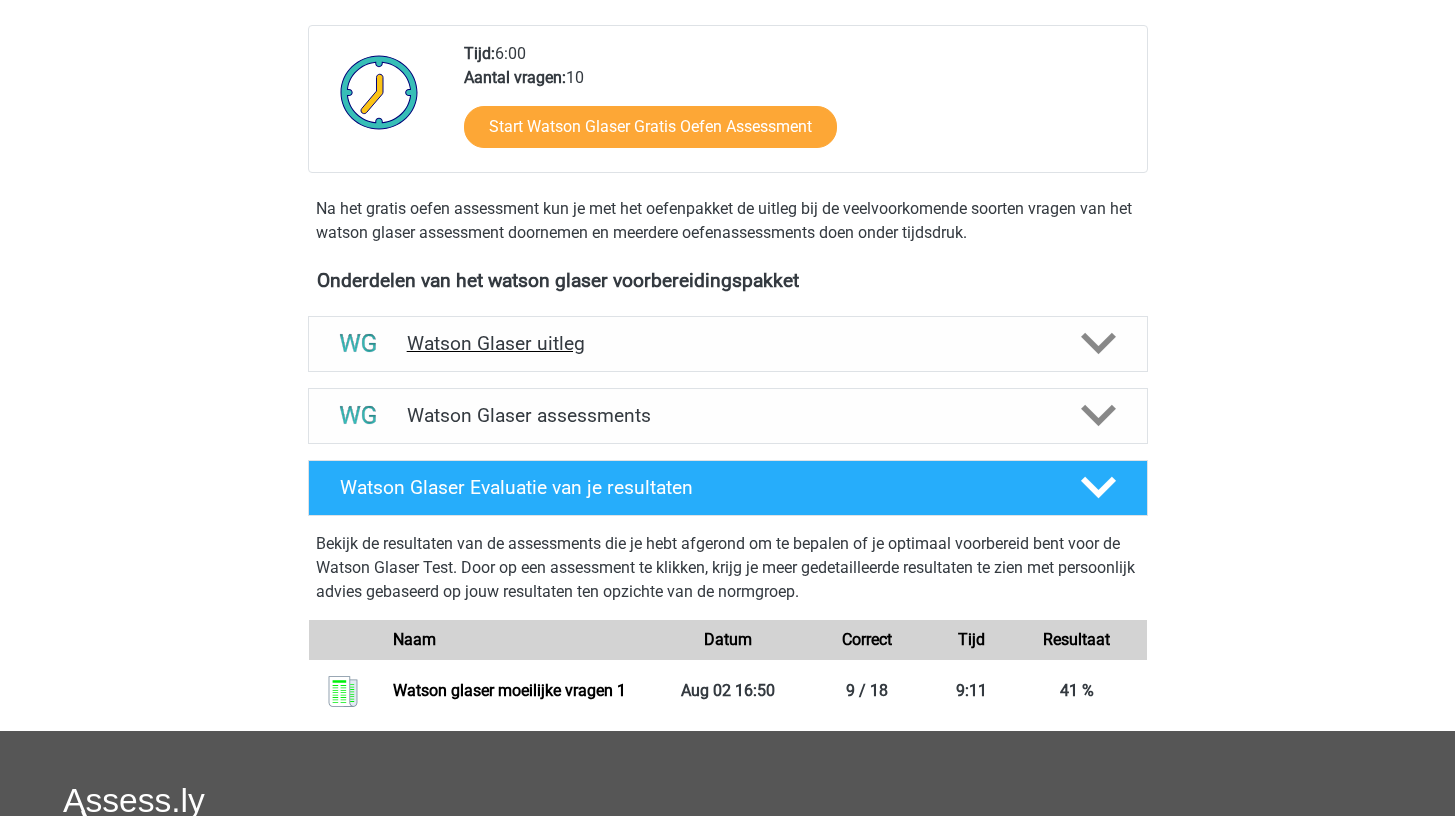 click 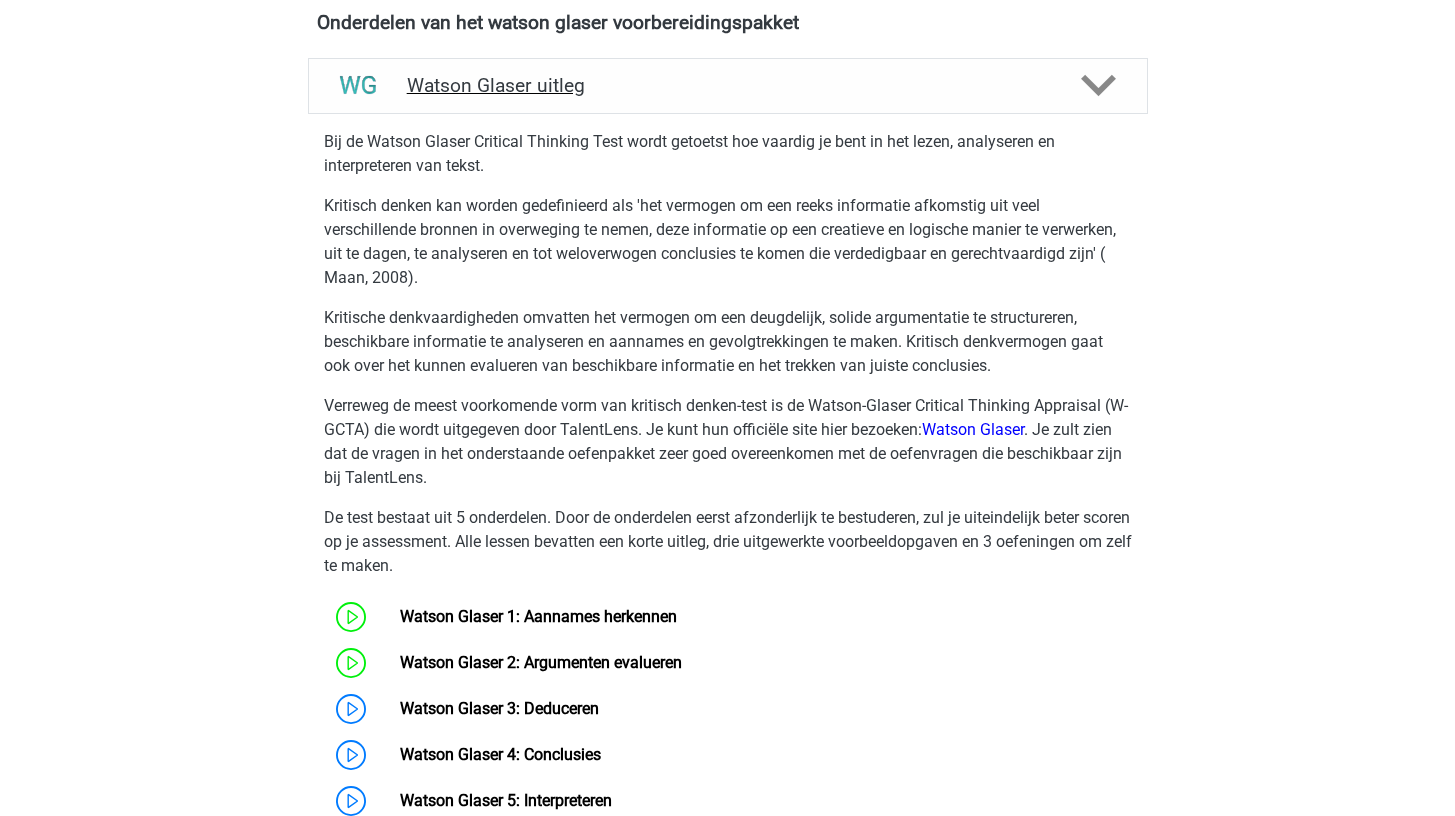 scroll, scrollTop: 1031, scrollLeft: 0, axis: vertical 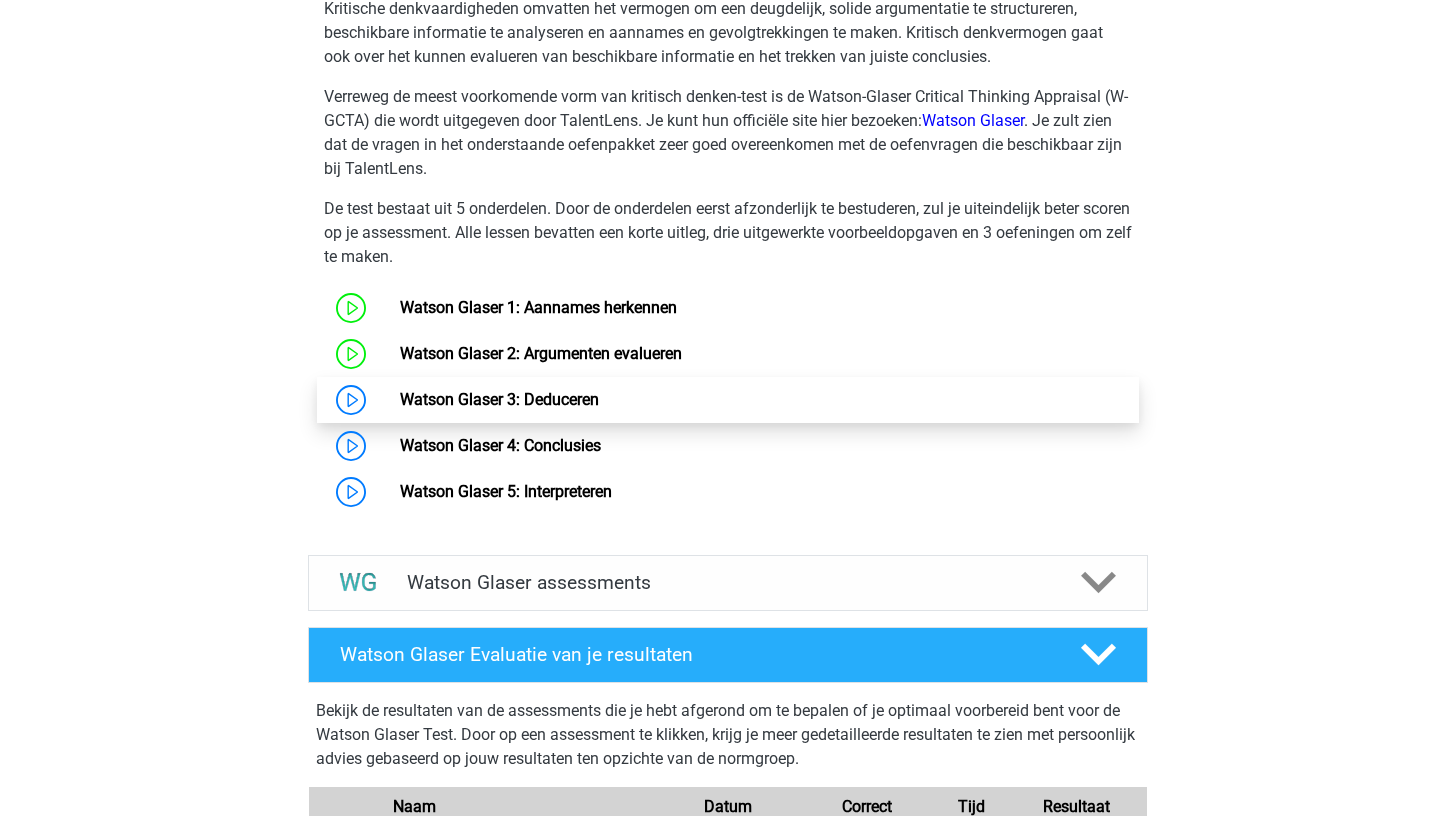 click on "Watson Glaser 3: Deduceren" at bounding box center [499, 399] 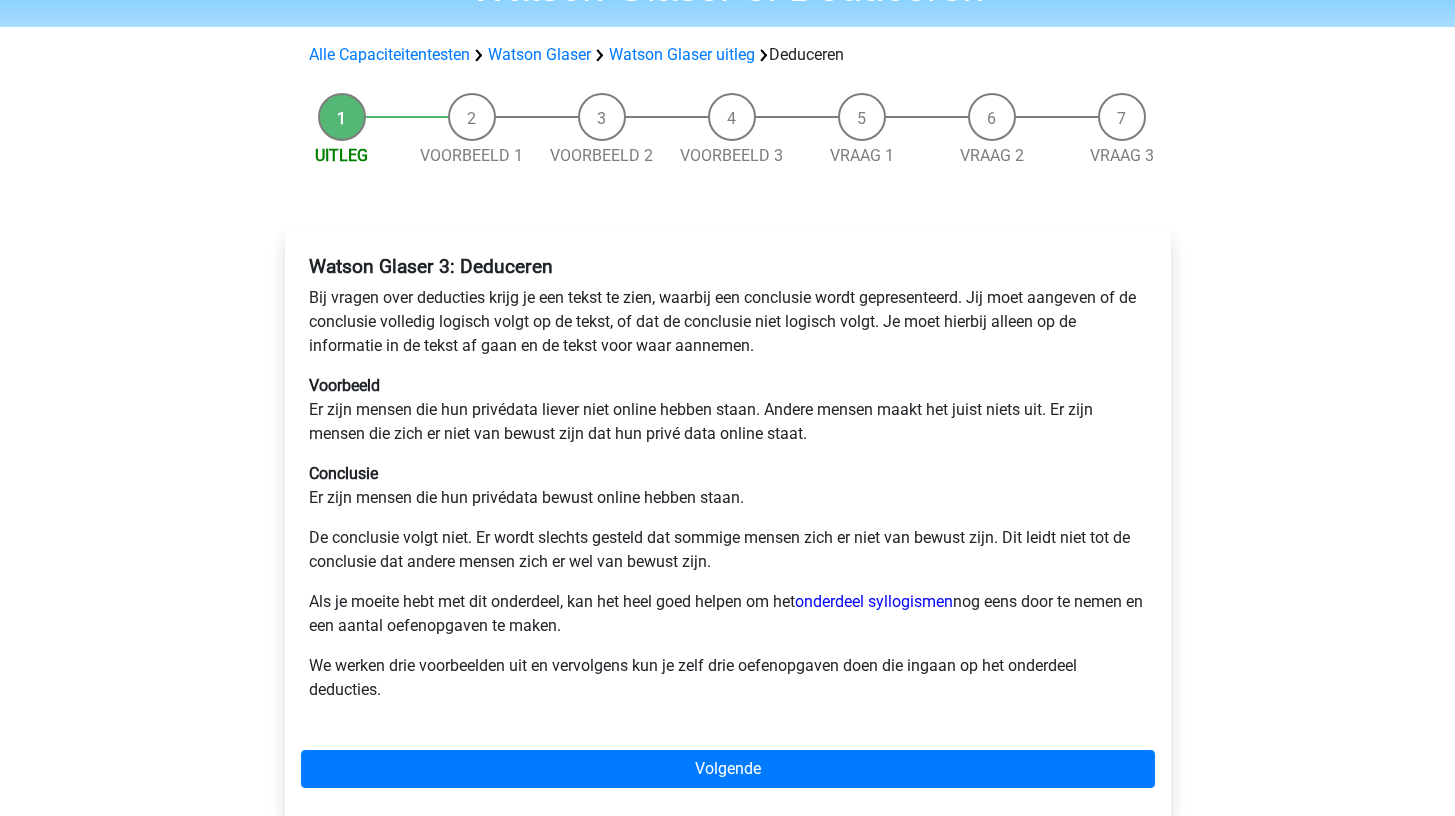 scroll, scrollTop: 124, scrollLeft: 0, axis: vertical 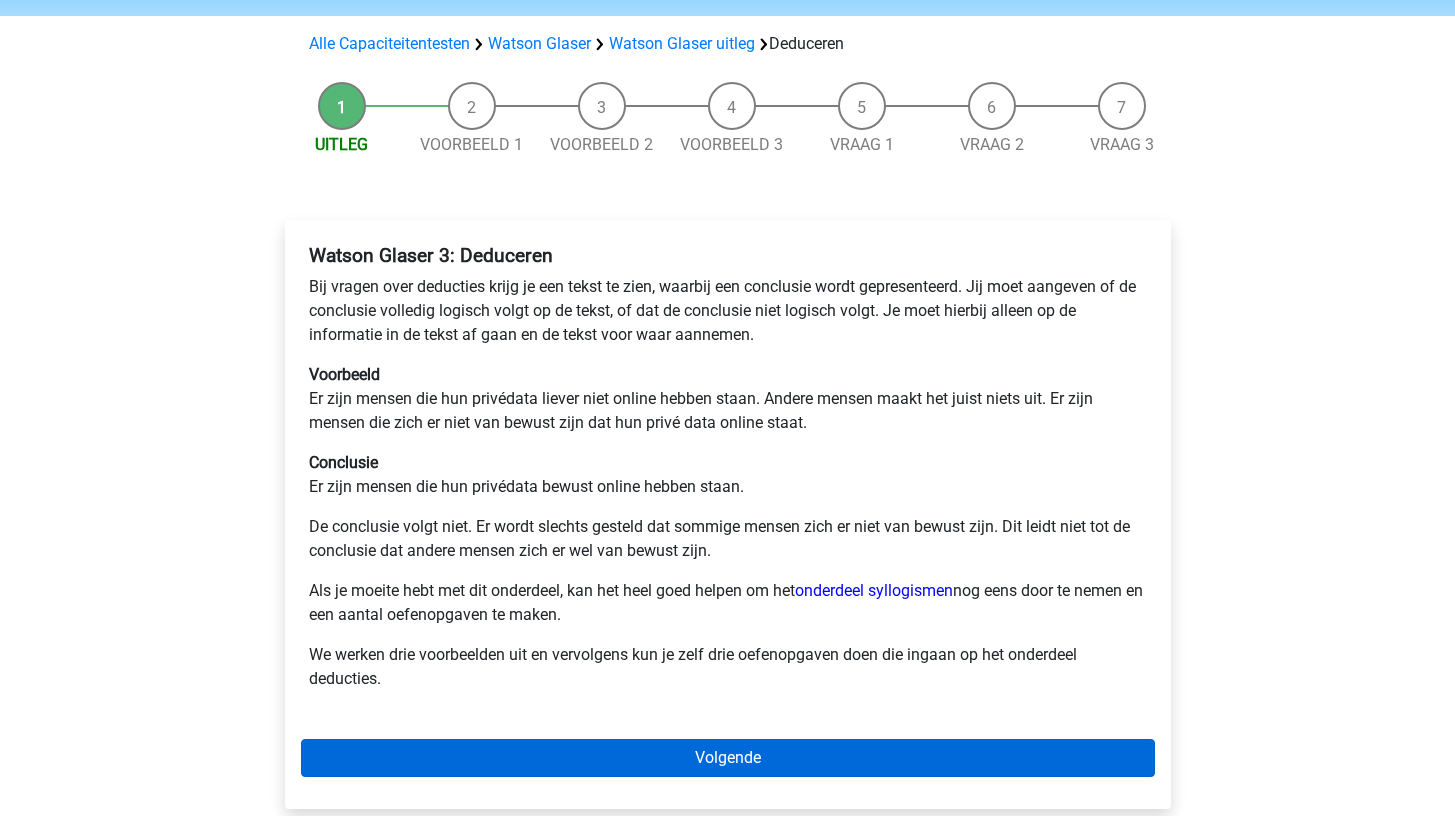 click on "Volgende" at bounding box center (728, 758) 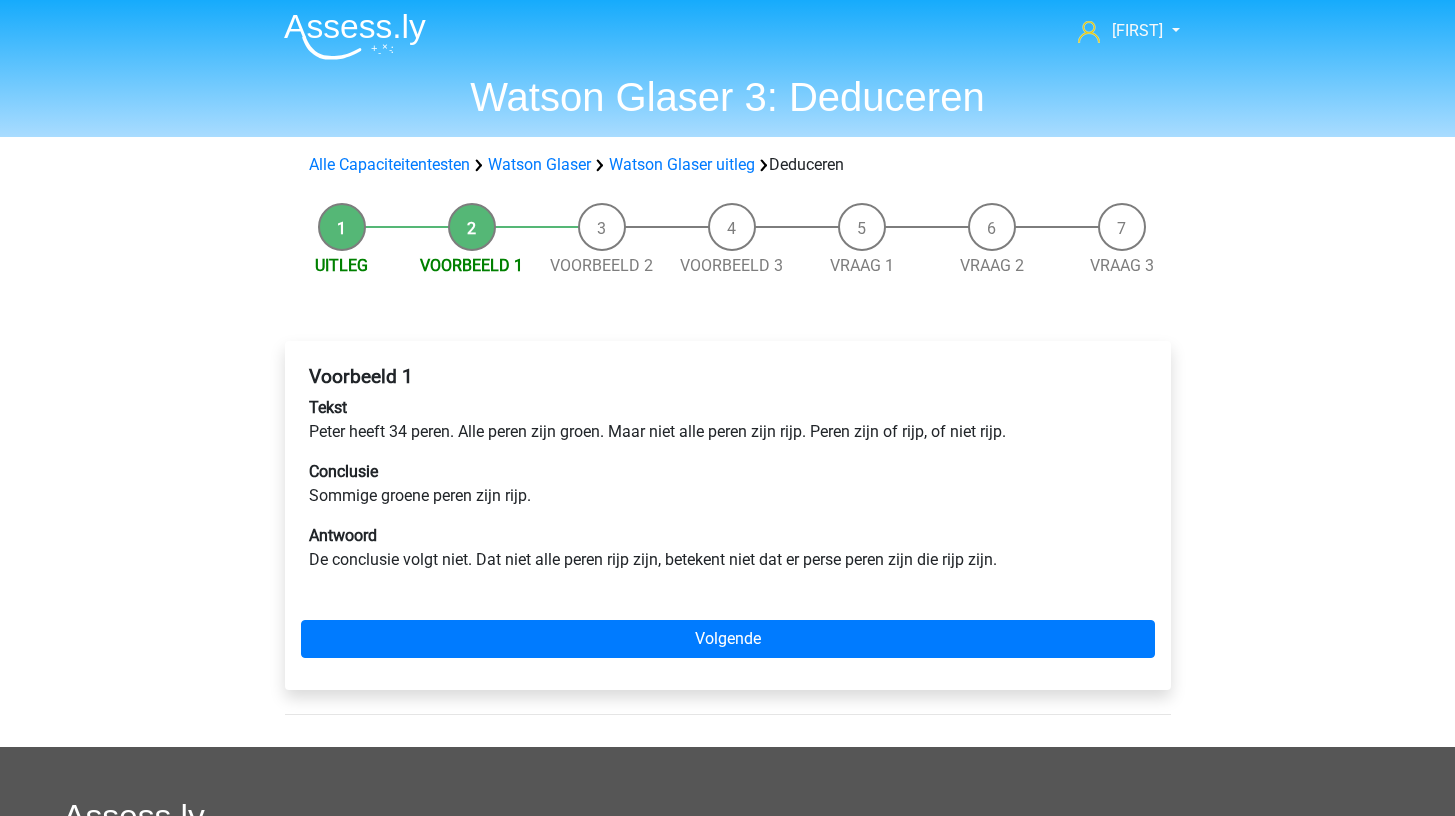 scroll, scrollTop: 0, scrollLeft: 0, axis: both 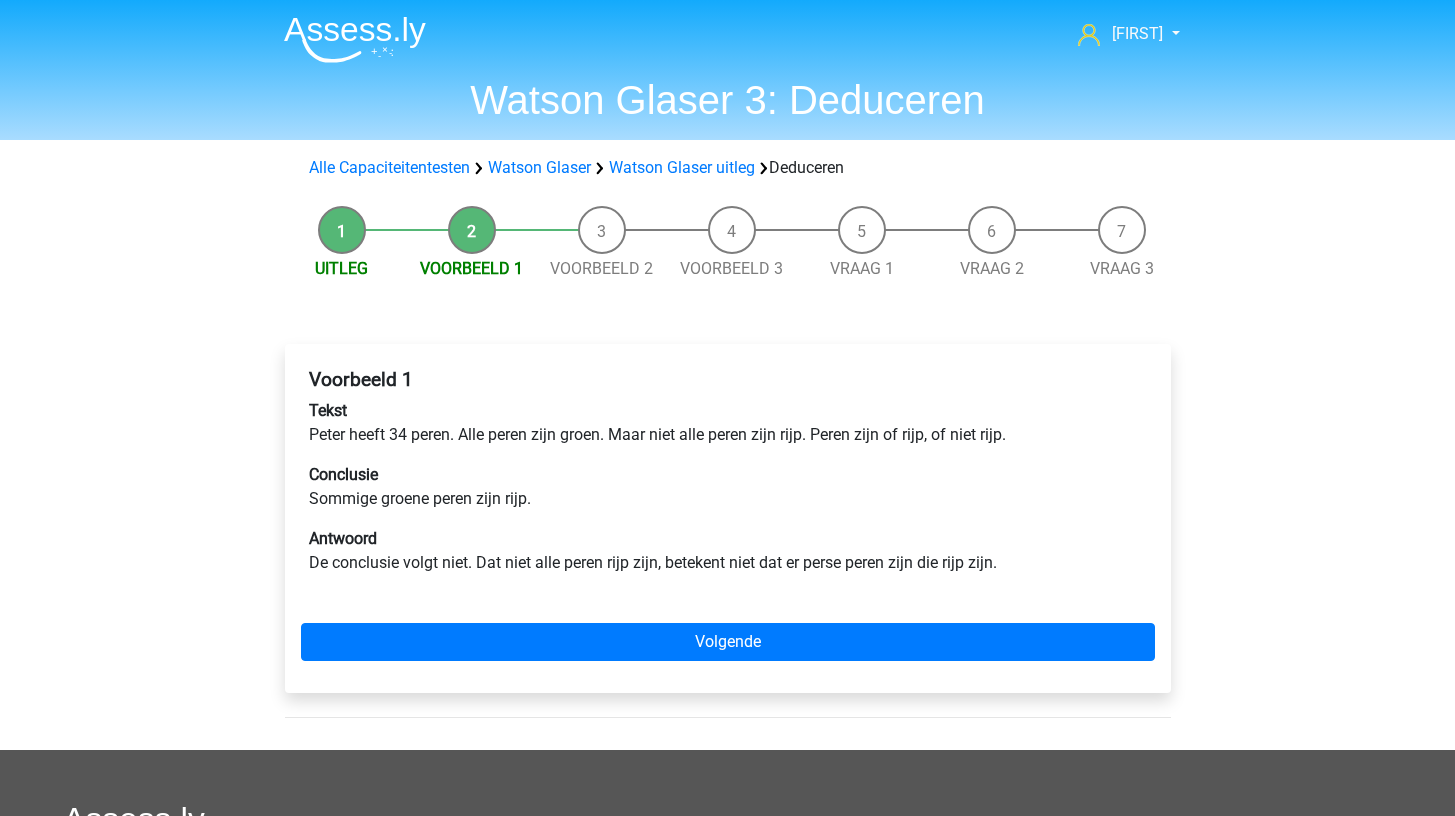 click on "Voorbeeld 1 Tekst [FIRST] heeft 34 peren. Alle peren zijn groen. Maar niet alle peren zijn rijp. Peren zijn of rijp, of niet rijp. Conclusie Sommige groene peren zijn rijp. Antwoord De conclusie volgt niet. Dat niet alle peren rijp zijn, betekent niet dat er perse peren zijn die rijp zijn.
Volgende" at bounding box center [728, 518] 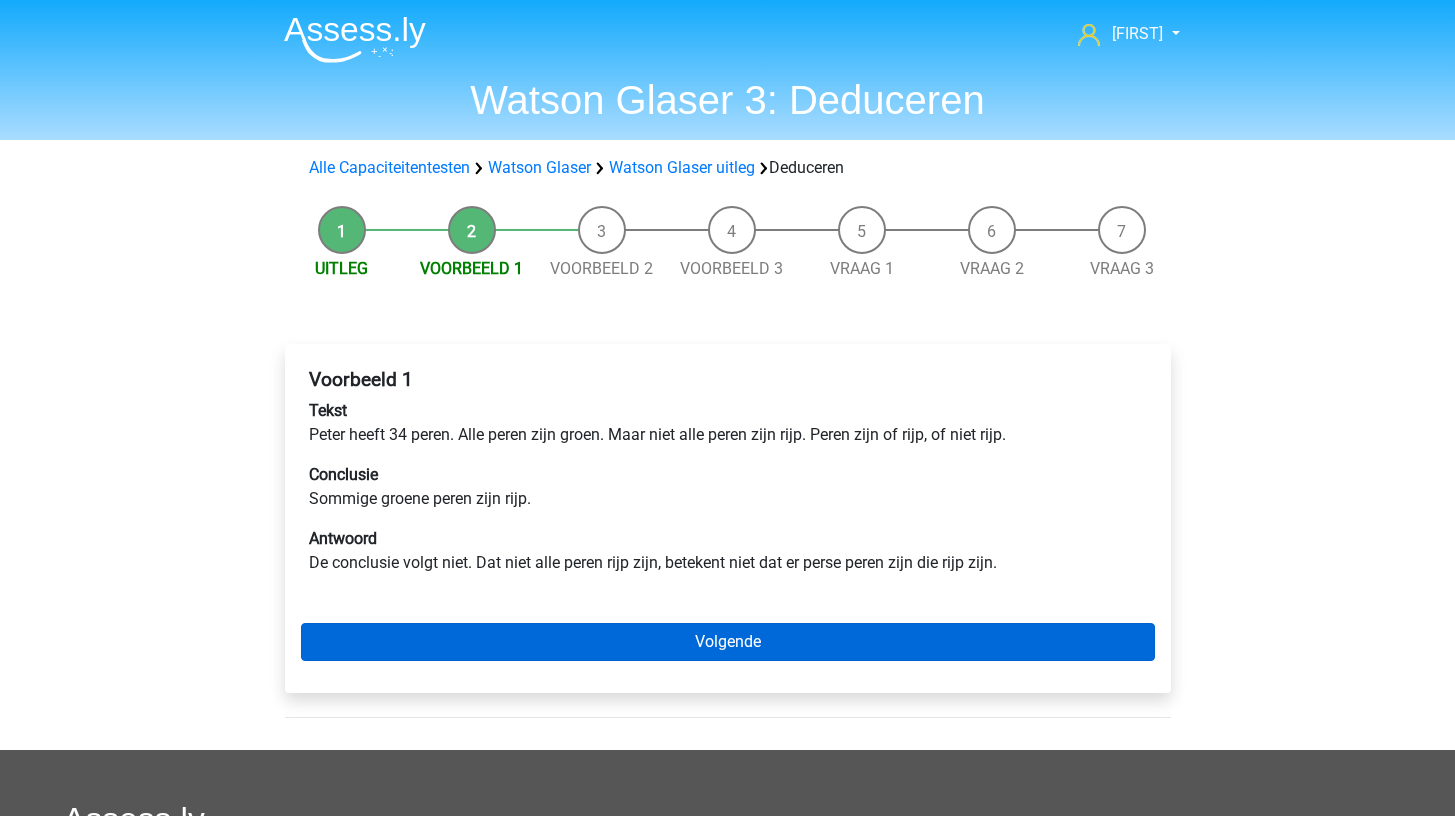 click on "Volgende" at bounding box center [728, 642] 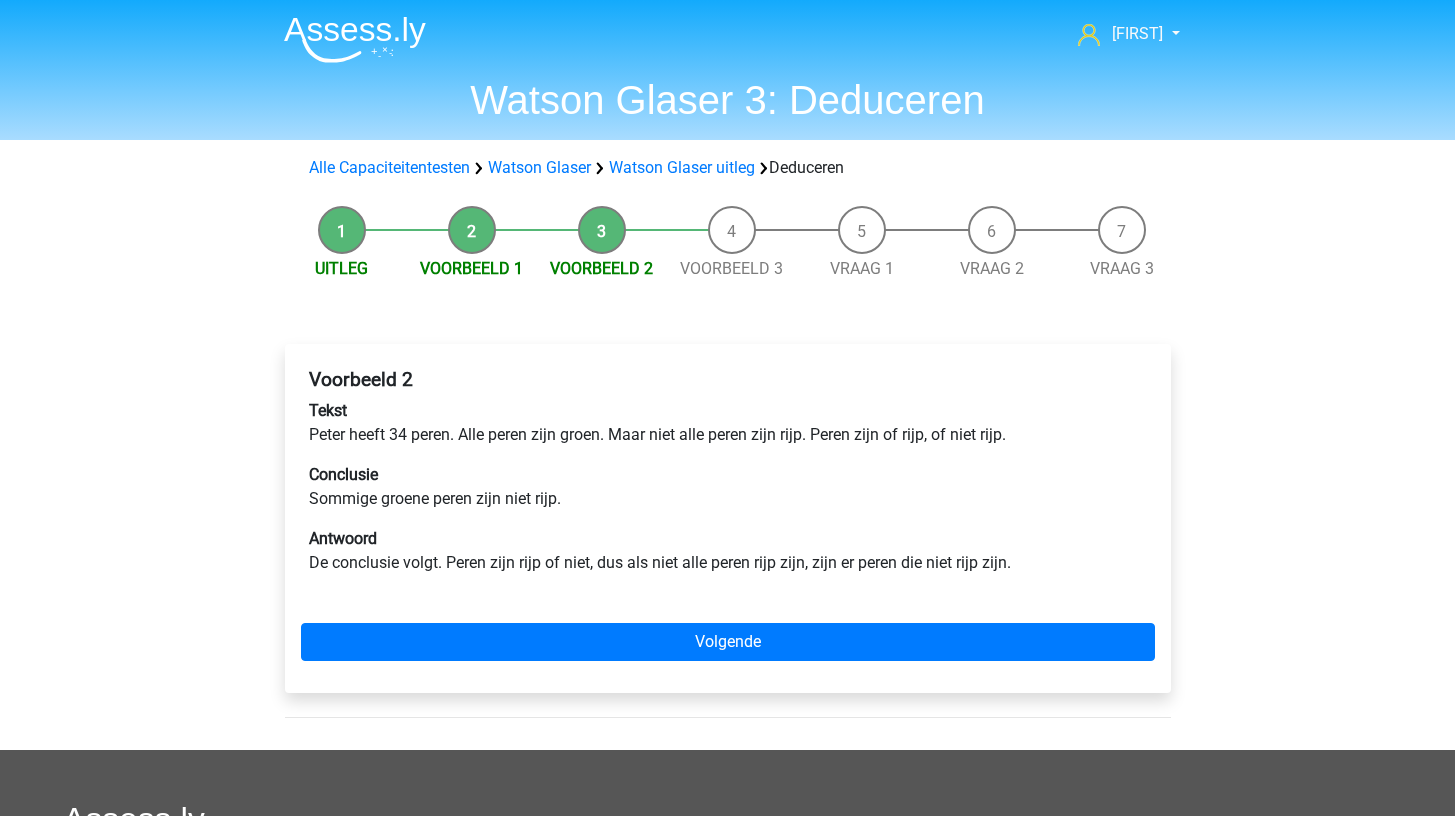 scroll, scrollTop: 0, scrollLeft: 0, axis: both 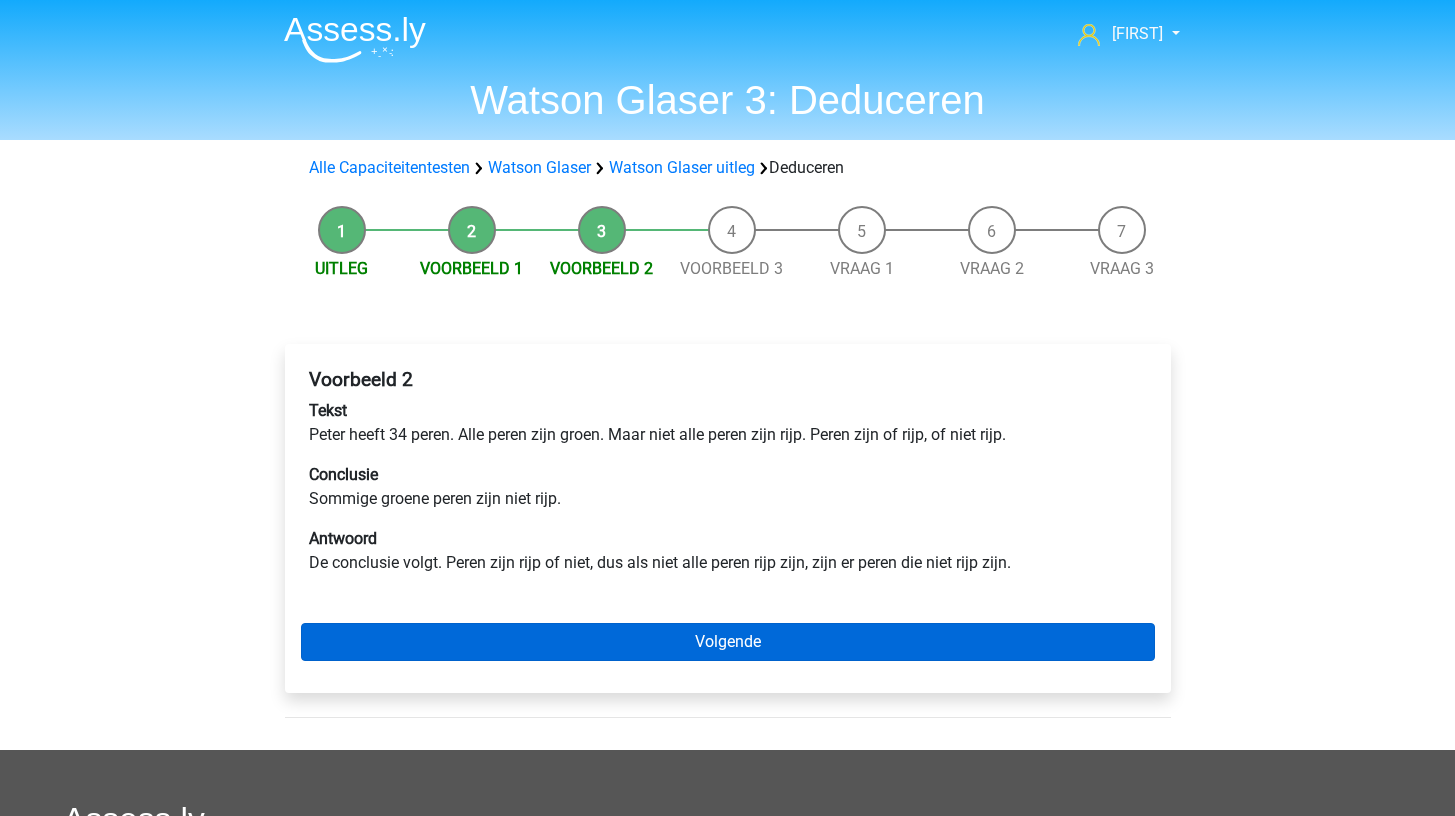click on "Volgende" at bounding box center [728, 642] 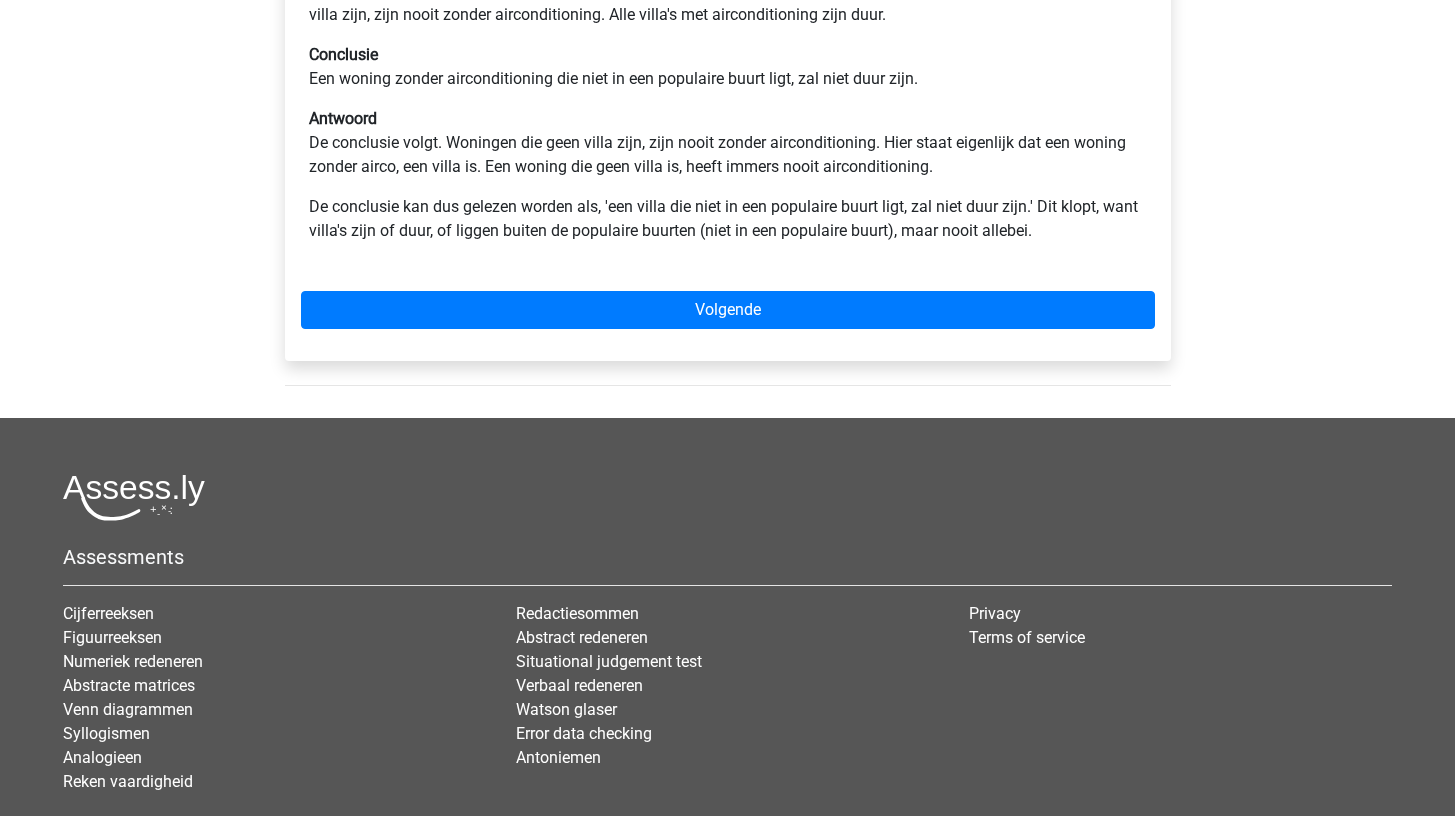 scroll, scrollTop: 423, scrollLeft: 0, axis: vertical 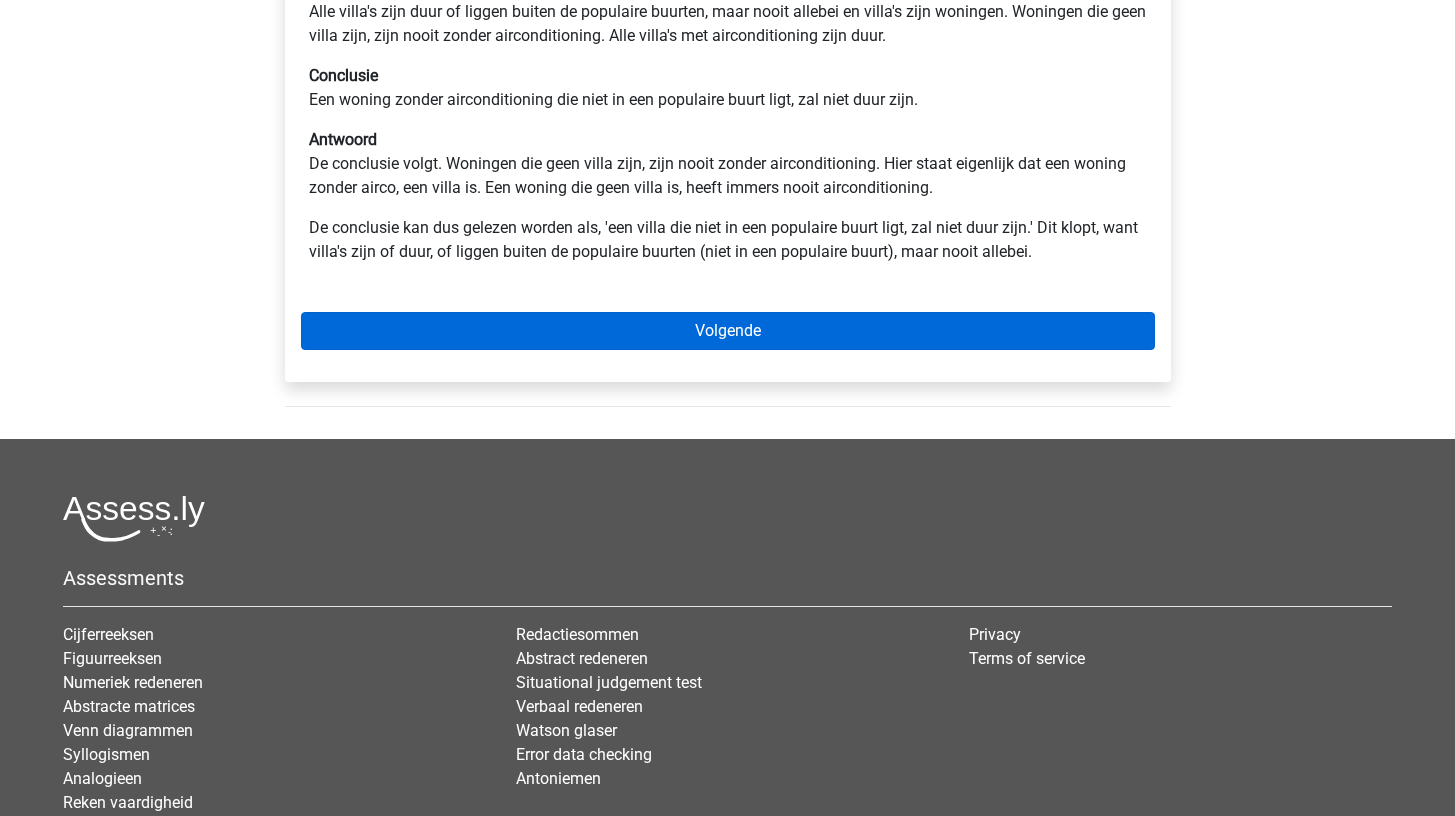 click on "Volgende" at bounding box center (728, 331) 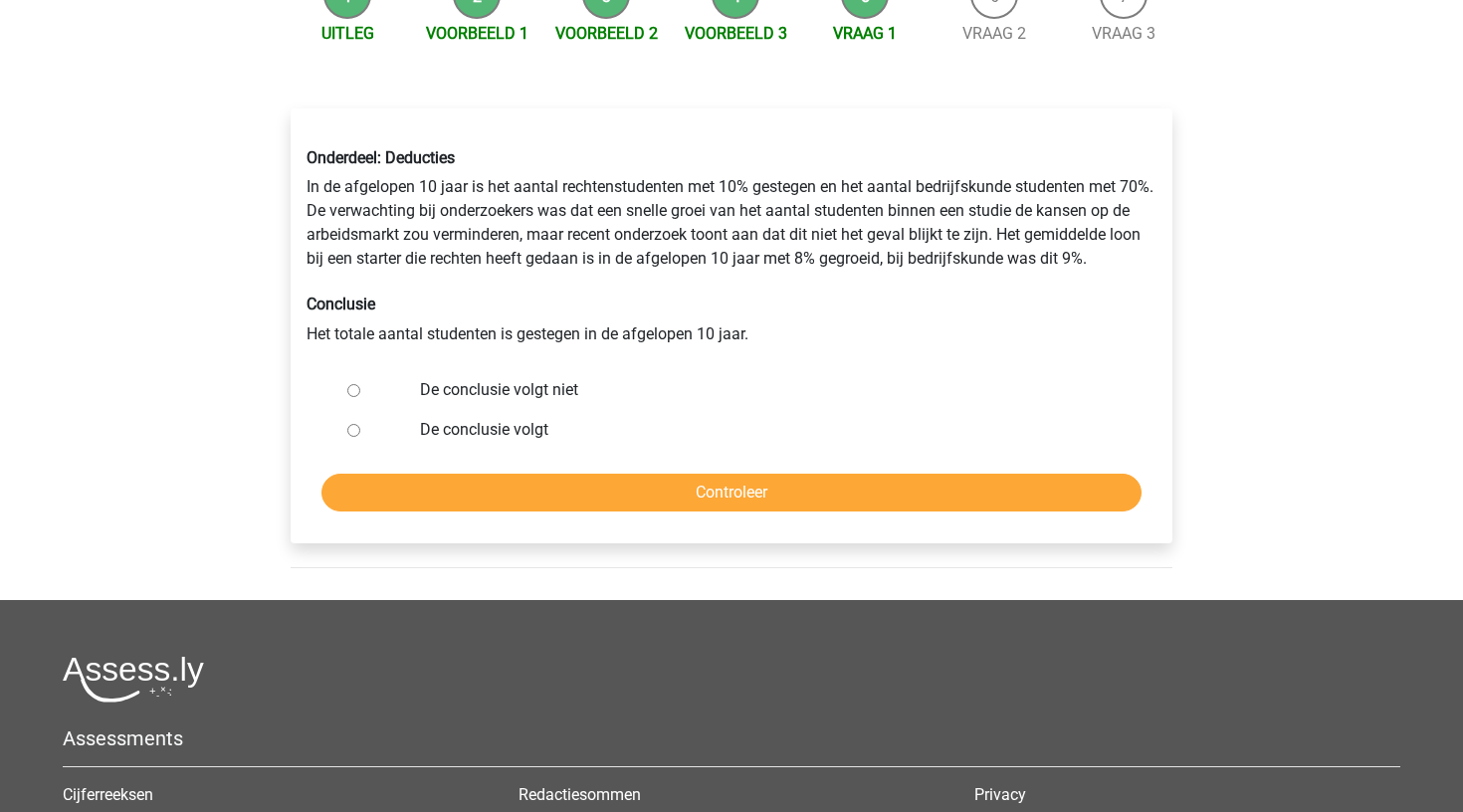 scroll, scrollTop: 243, scrollLeft: 0, axis: vertical 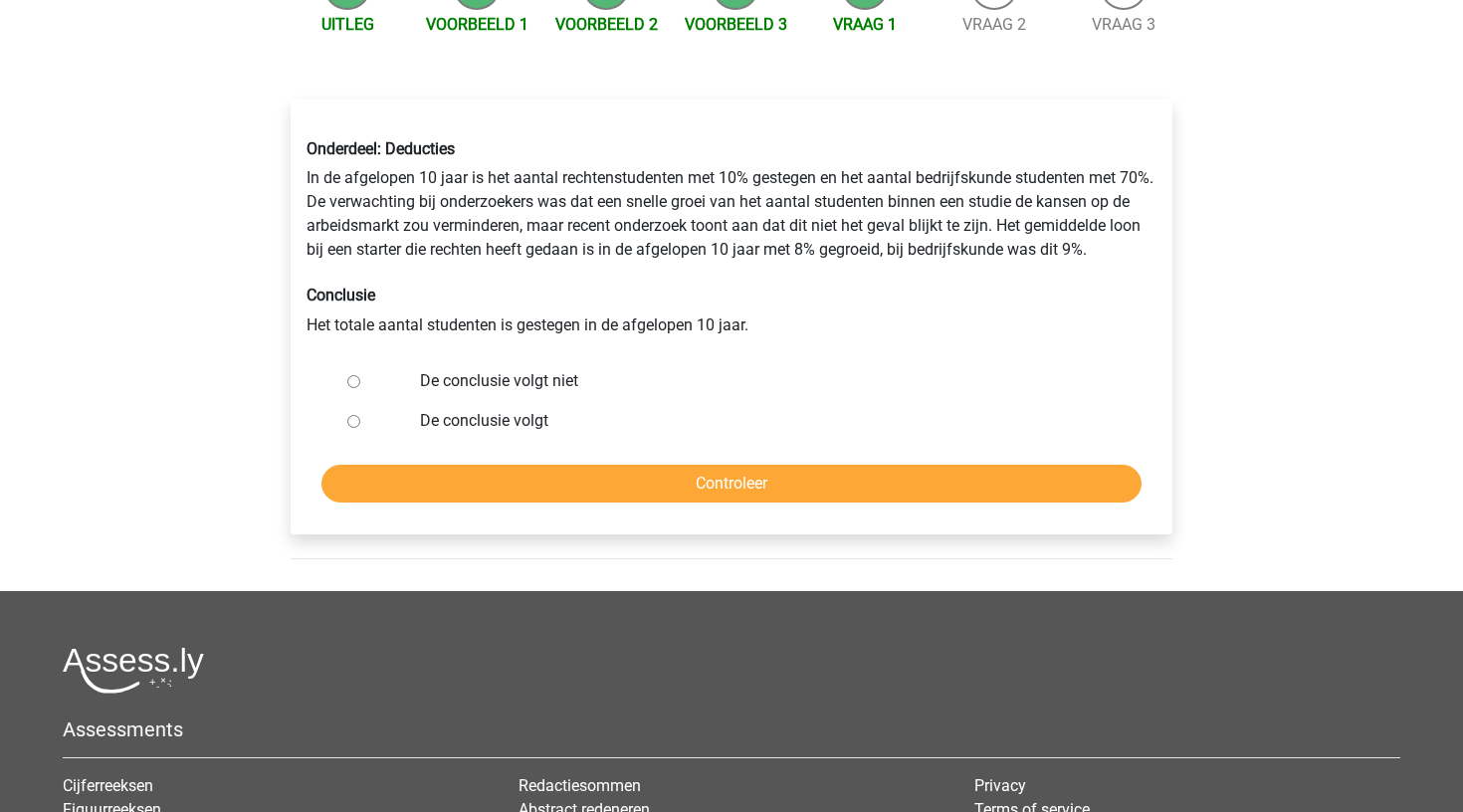 click on "De conclusie volgt niet" at bounding box center [764, 381] 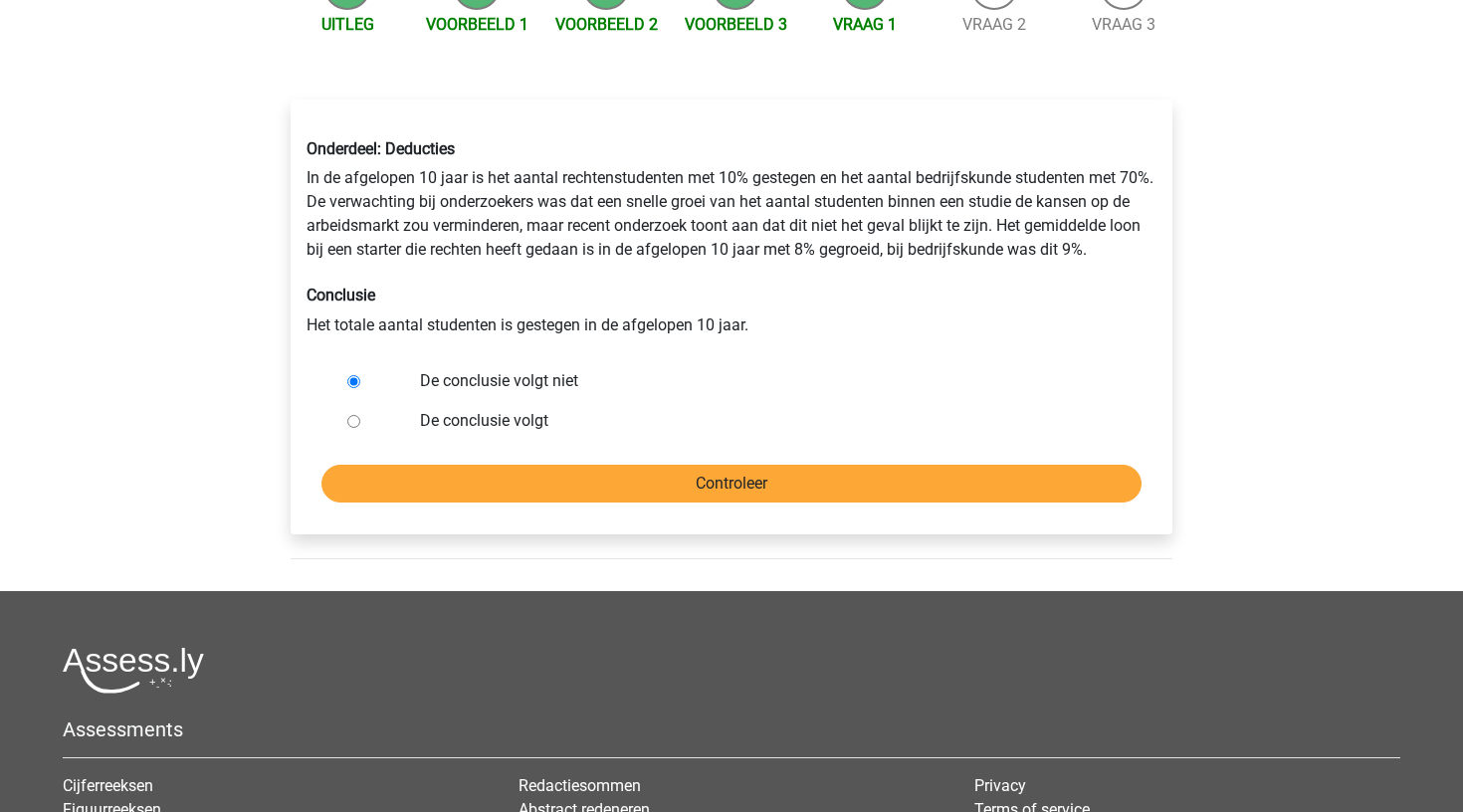 click on "Controleer" at bounding box center [732, 484] 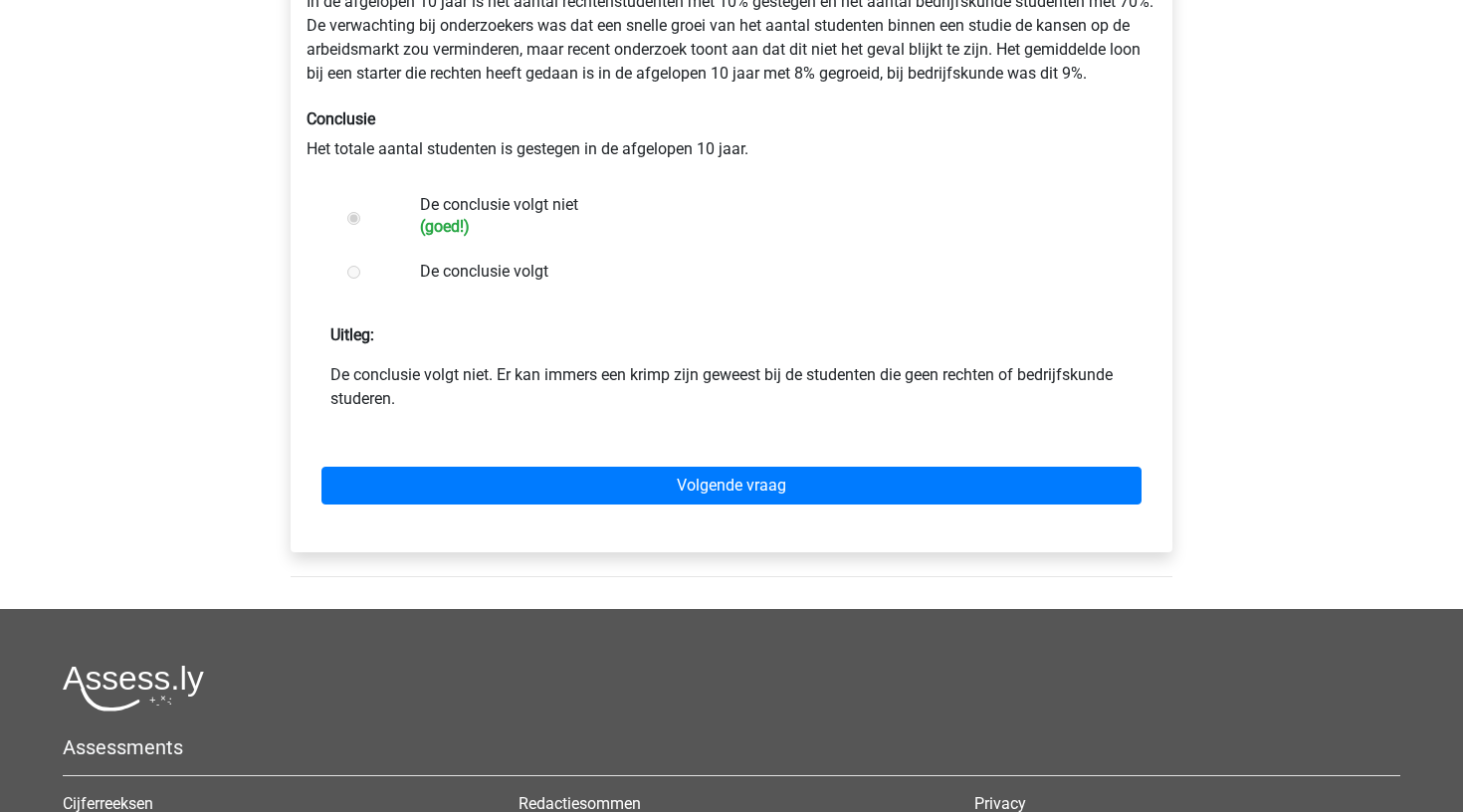 scroll, scrollTop: 423, scrollLeft: 0, axis: vertical 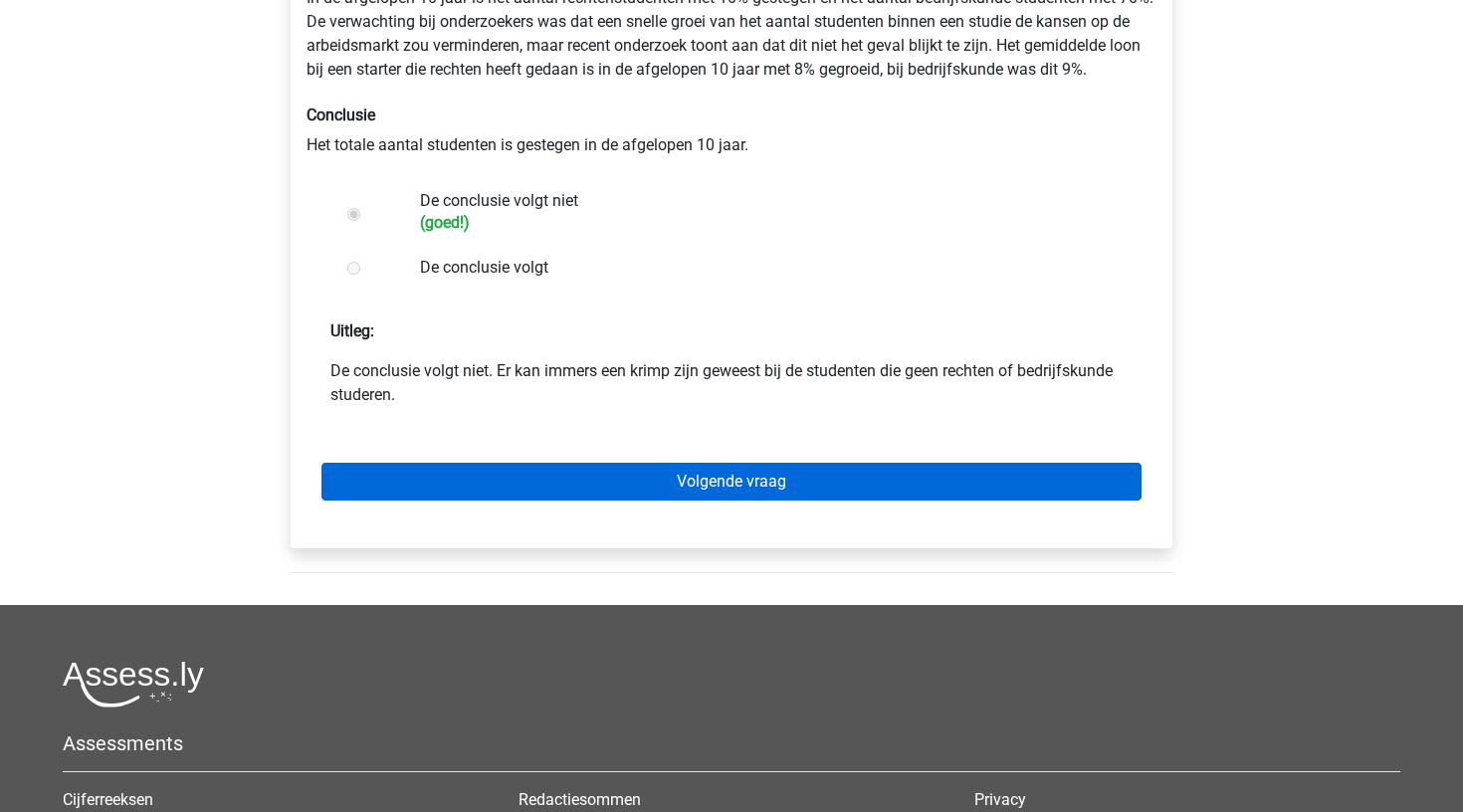 click on "Volgende vraag" at bounding box center [732, 482] 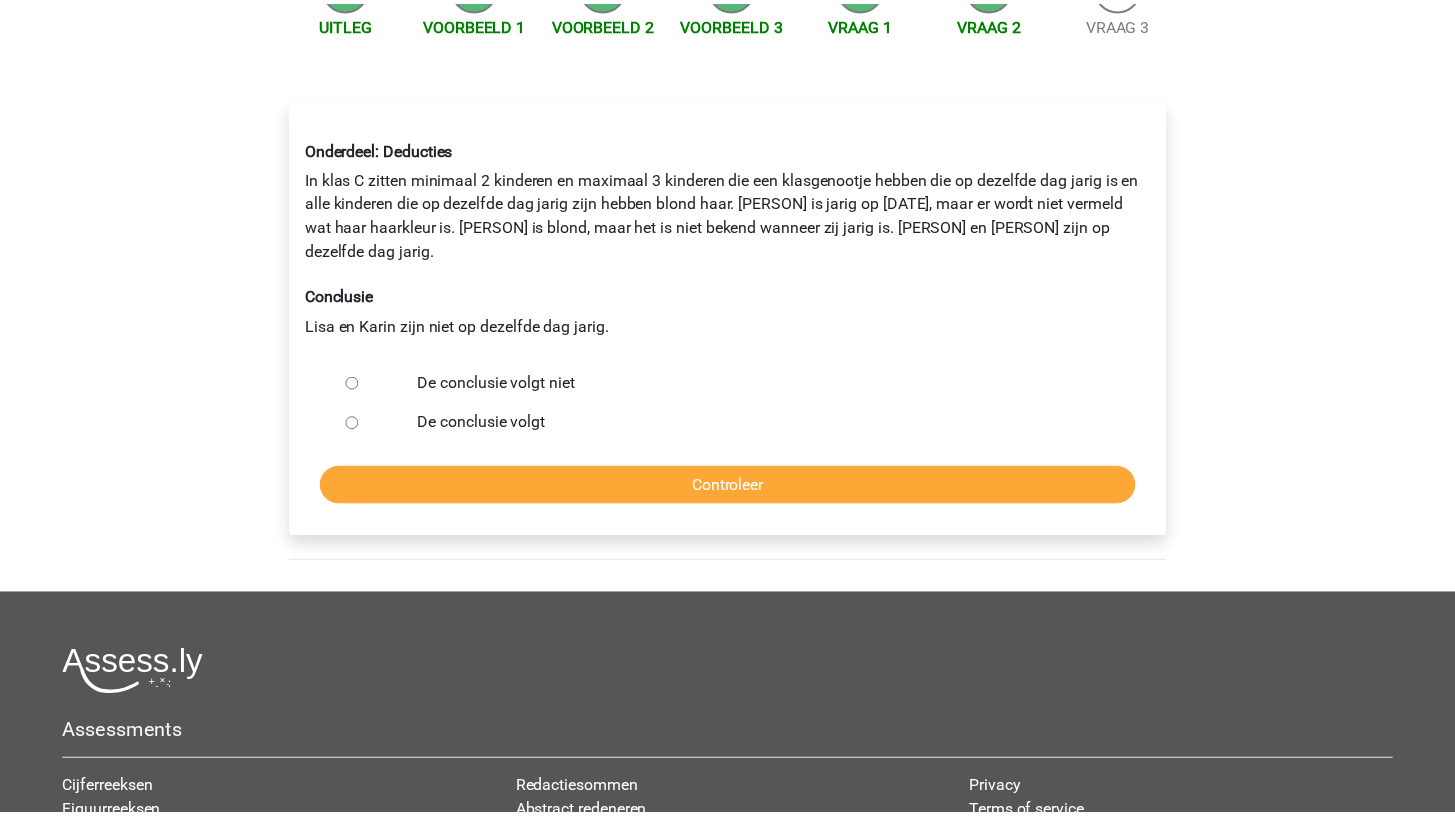 scroll, scrollTop: 220, scrollLeft: 0, axis: vertical 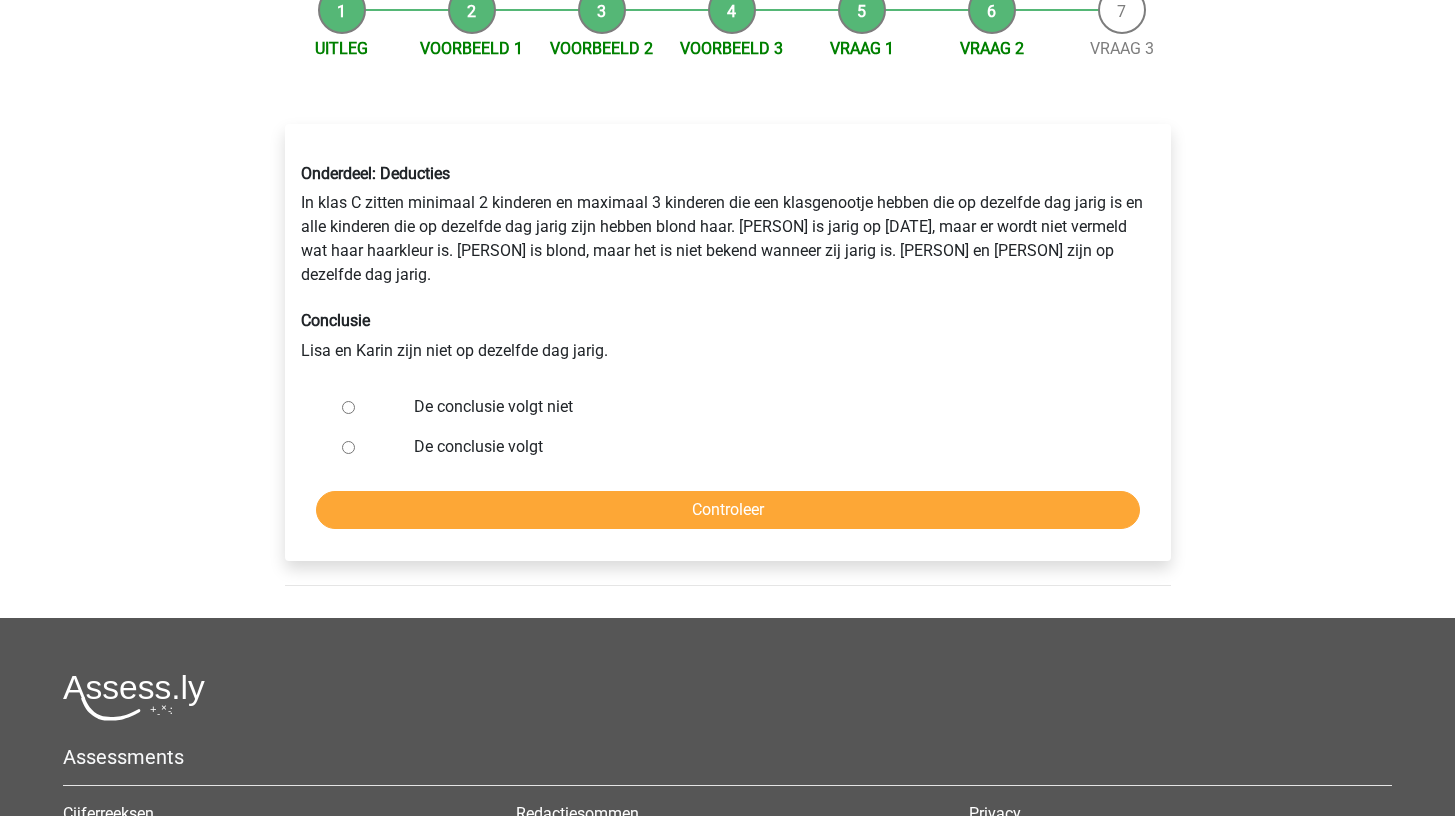 click on "De conclusie volgt" at bounding box center [760, 447] 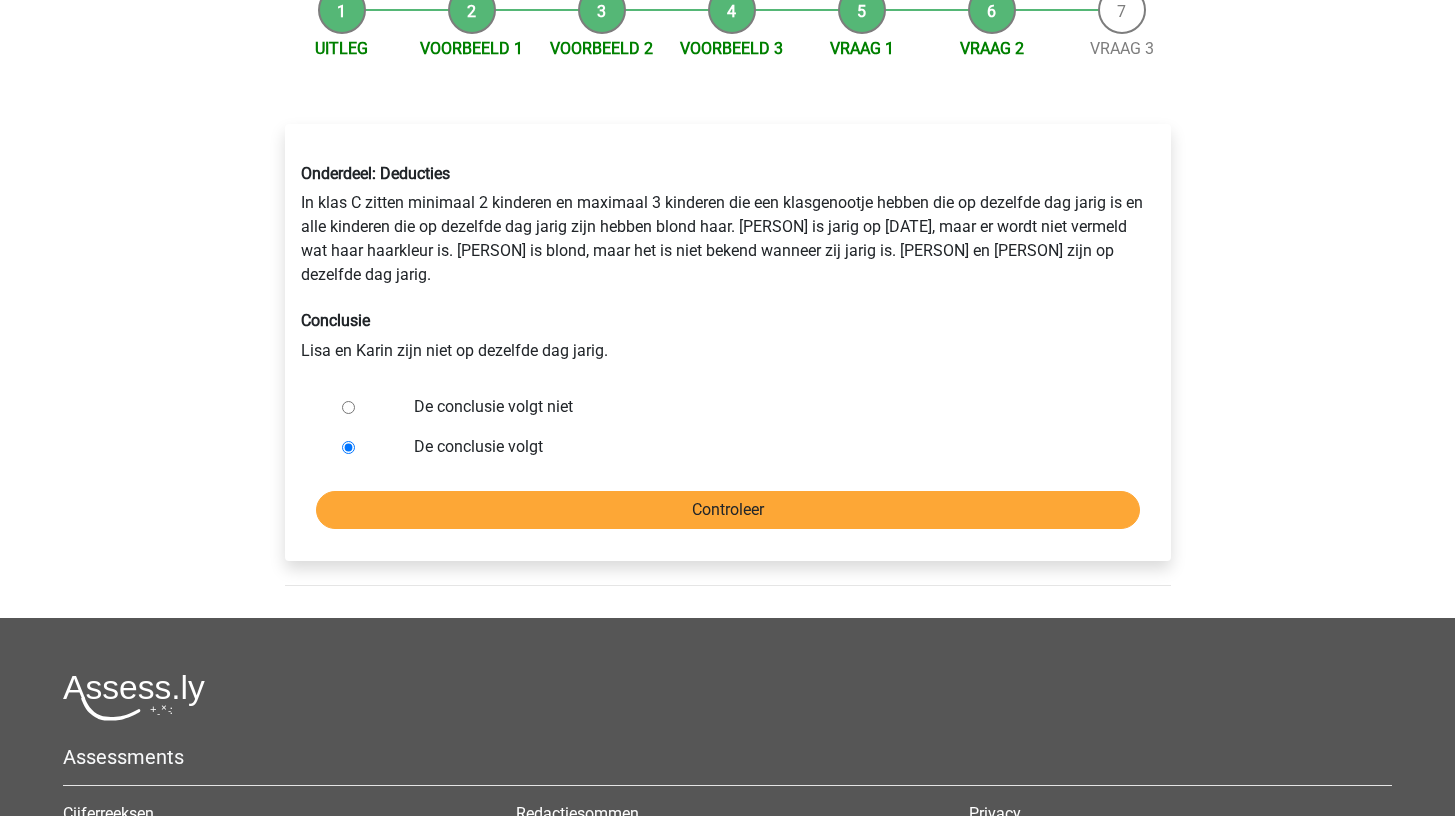 click on "Controleer" at bounding box center (728, 510) 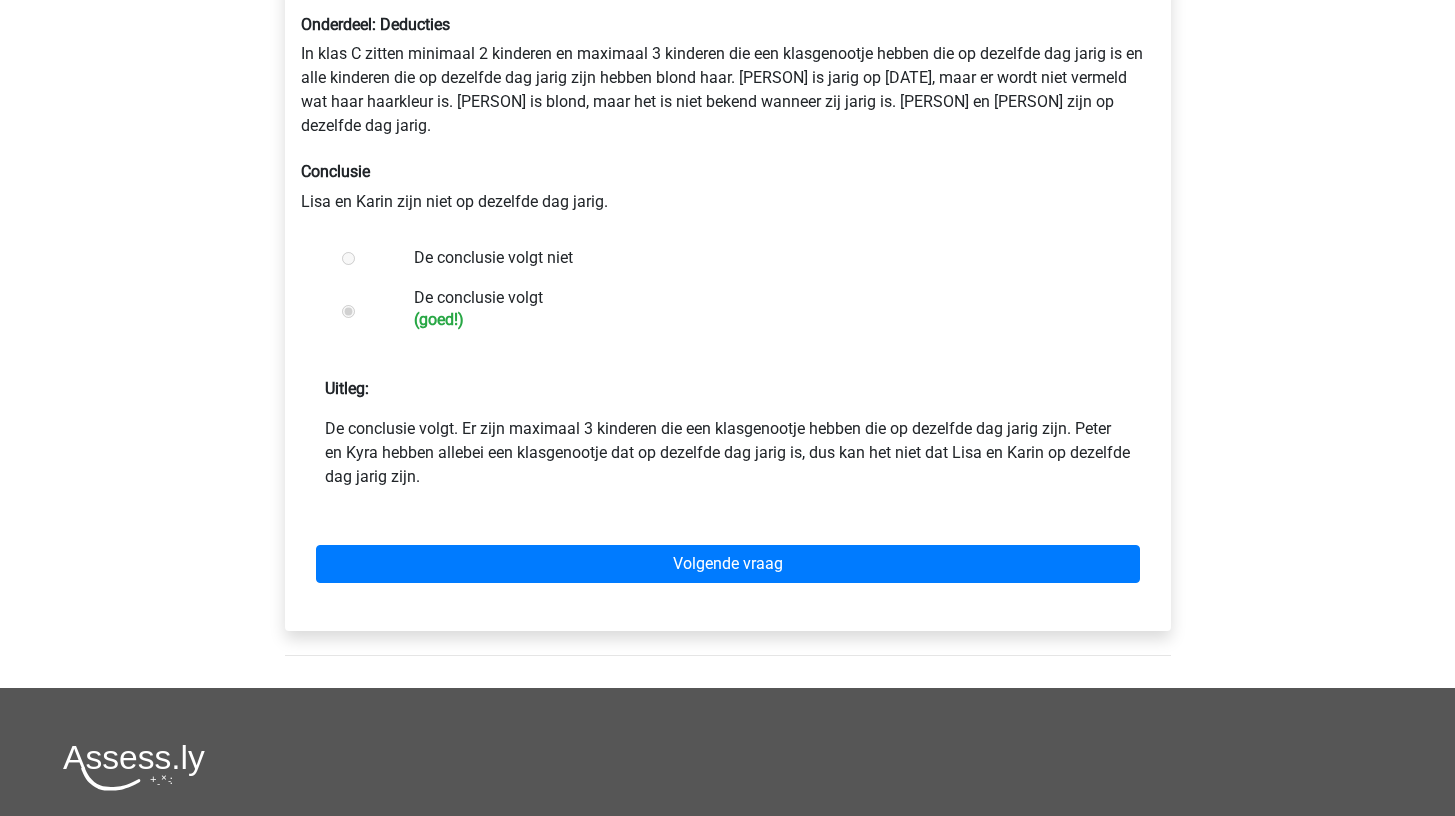 scroll, scrollTop: 402, scrollLeft: 0, axis: vertical 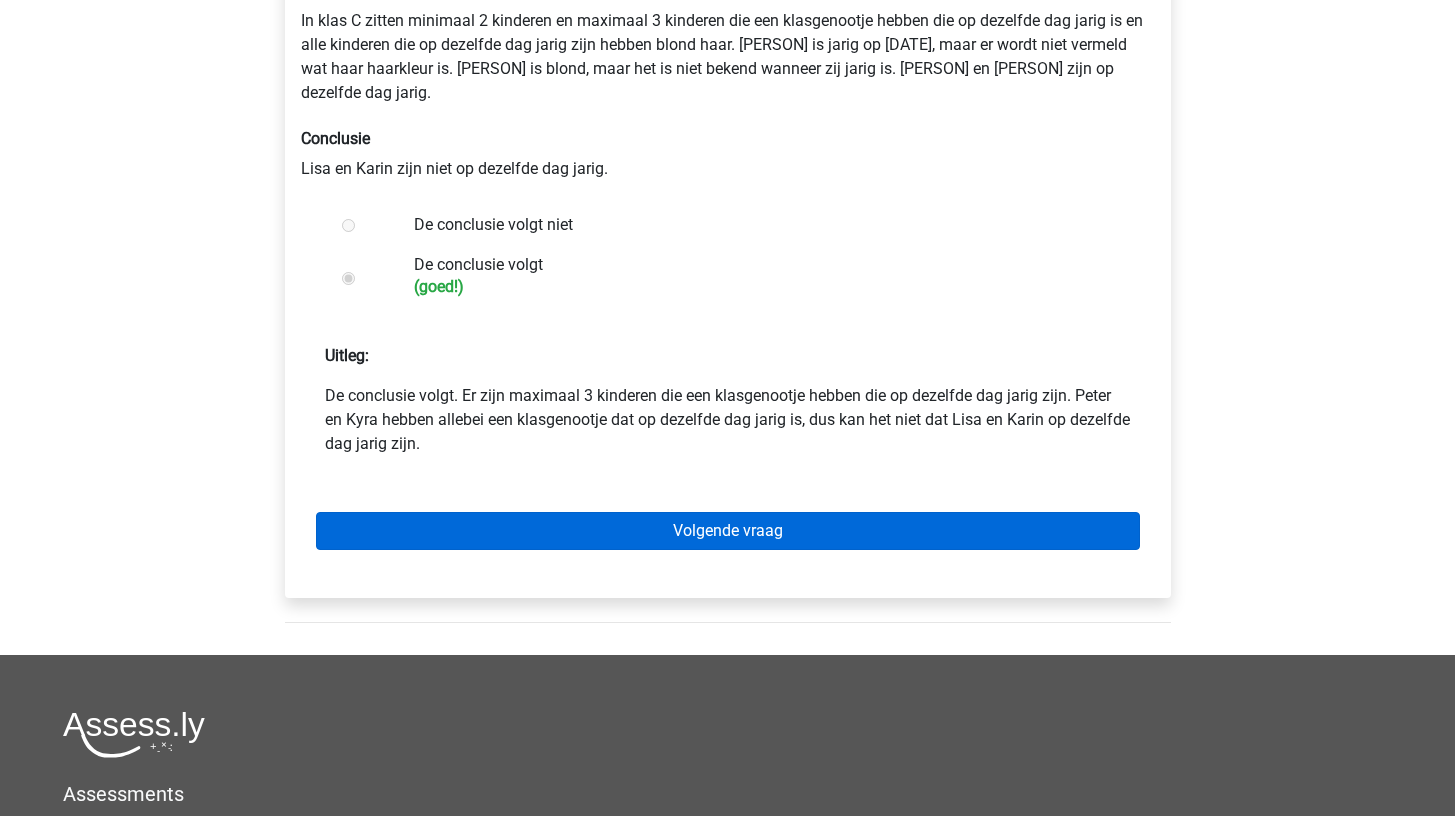 click on "Volgende vraag" at bounding box center (728, 531) 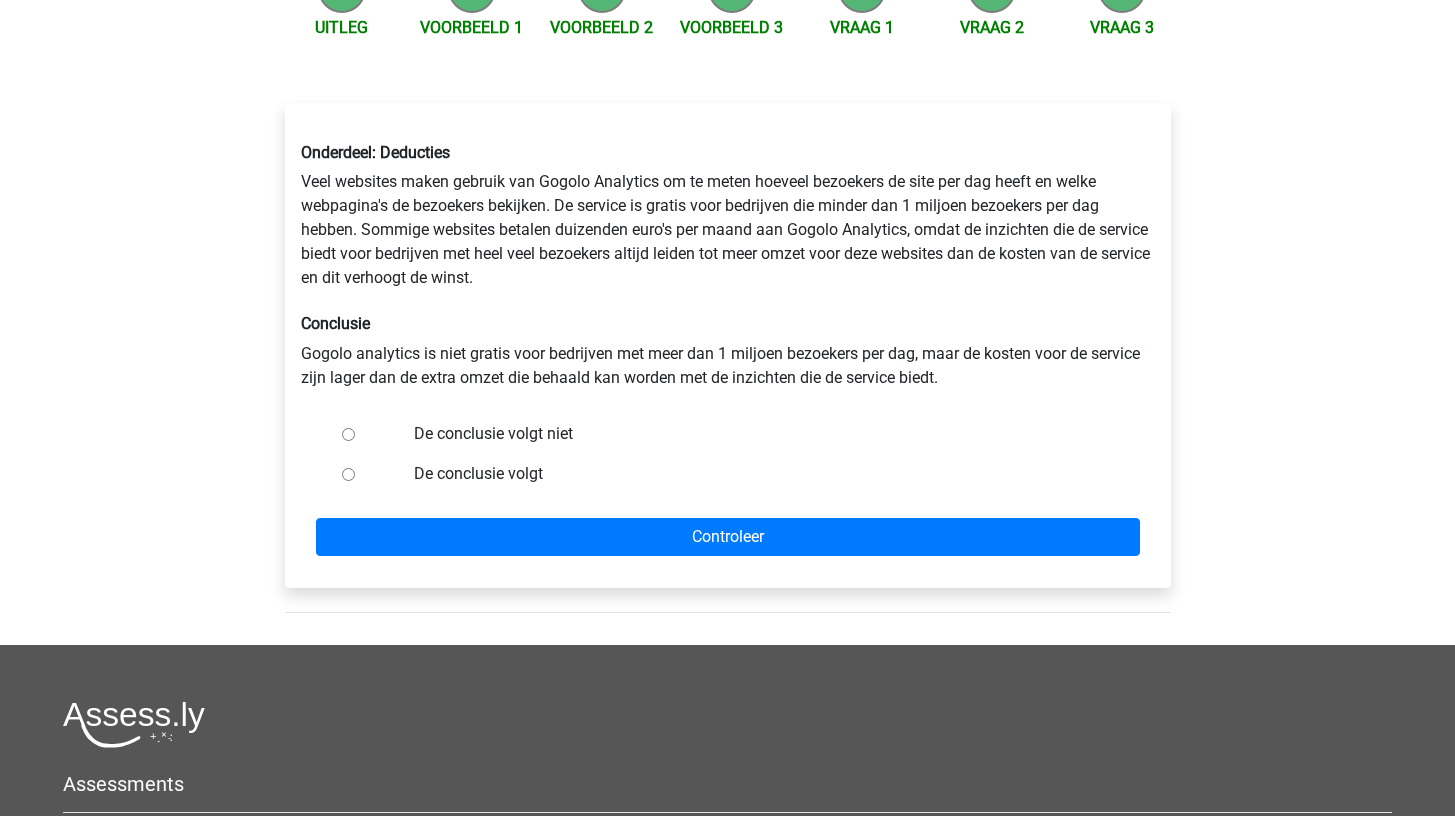 scroll, scrollTop: 245, scrollLeft: 0, axis: vertical 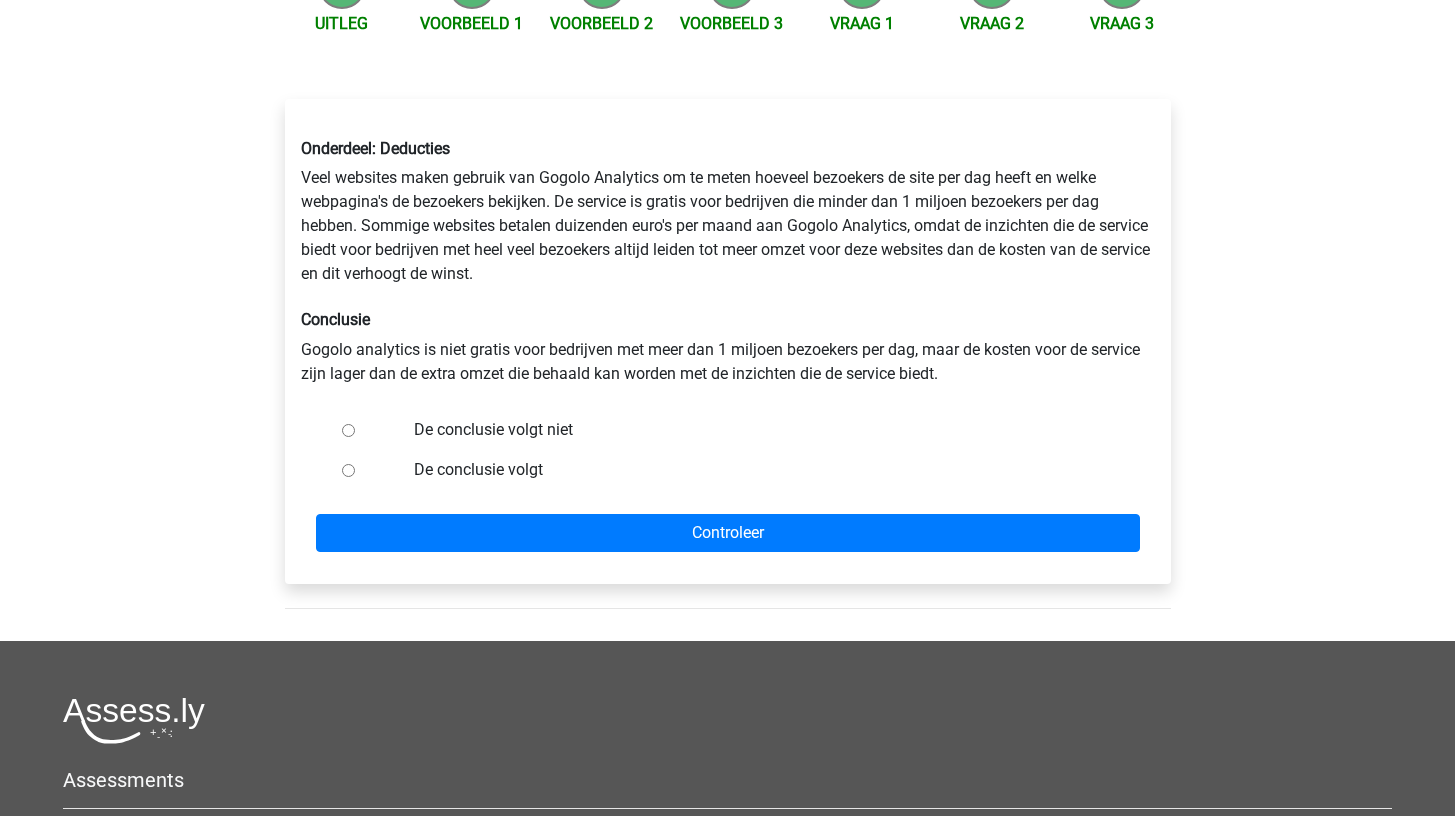 click on "De conclusie volgt" at bounding box center [760, 470] 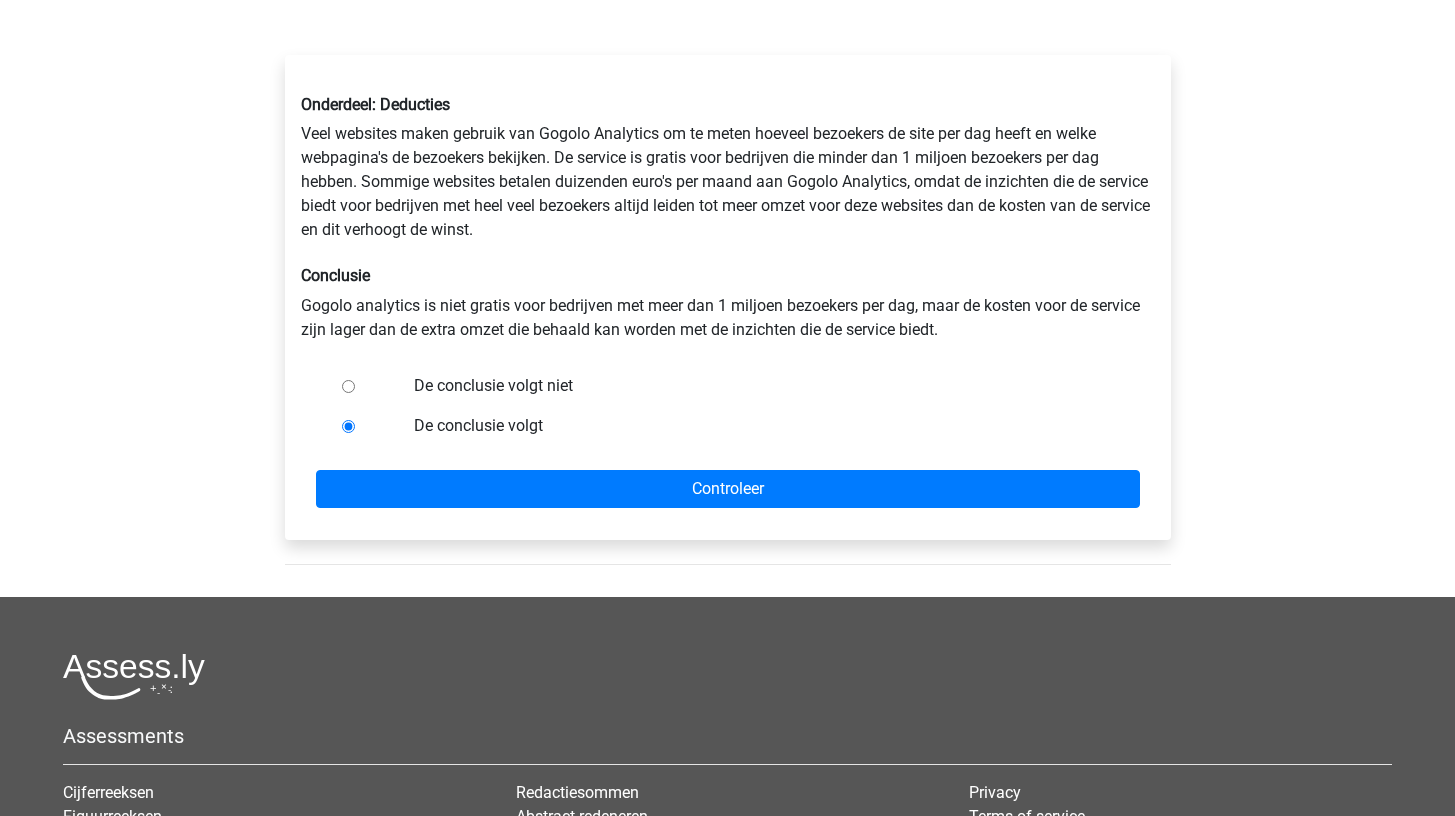 scroll, scrollTop: 347, scrollLeft: 0, axis: vertical 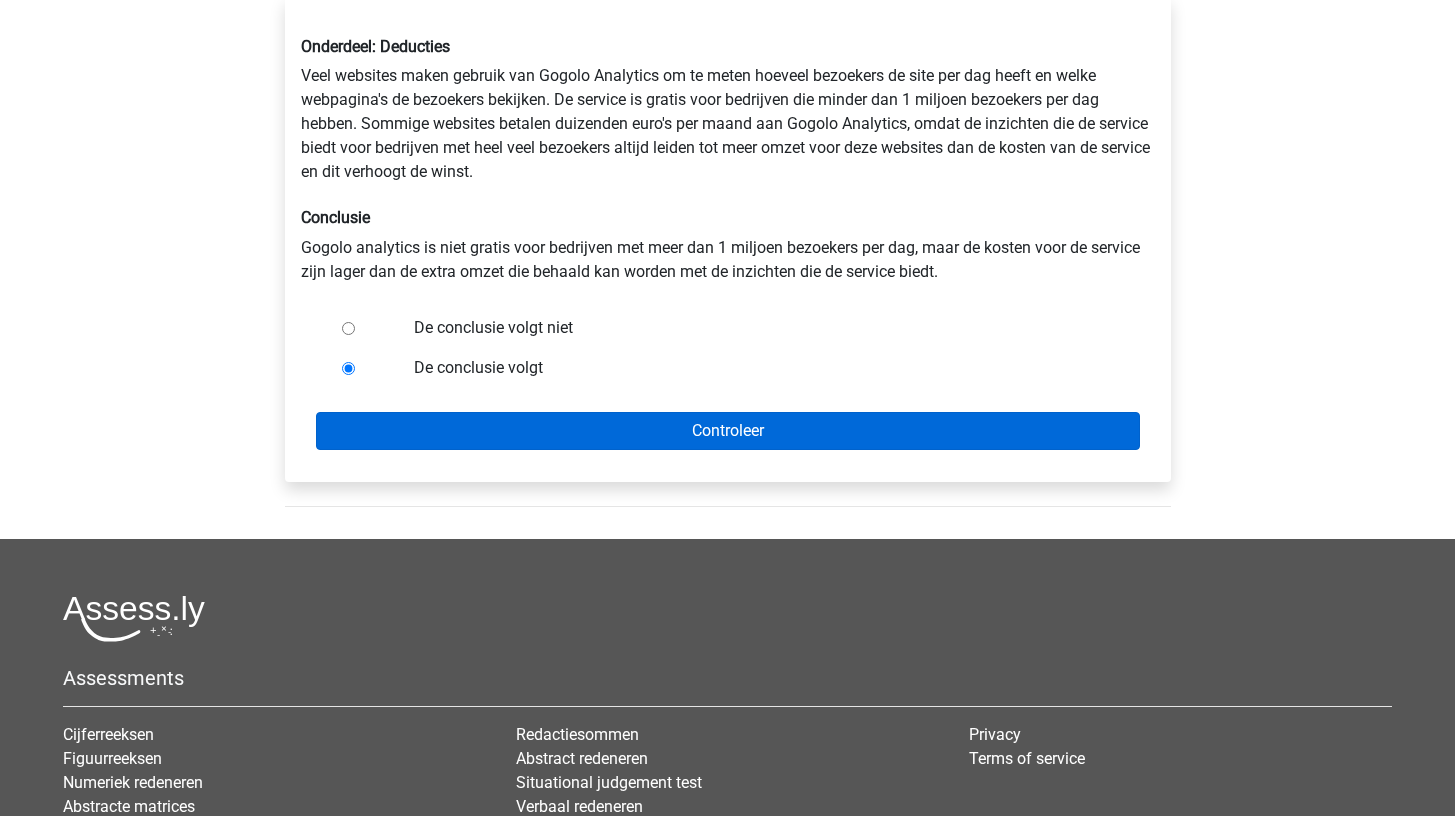 click on "Controleer" at bounding box center (728, 431) 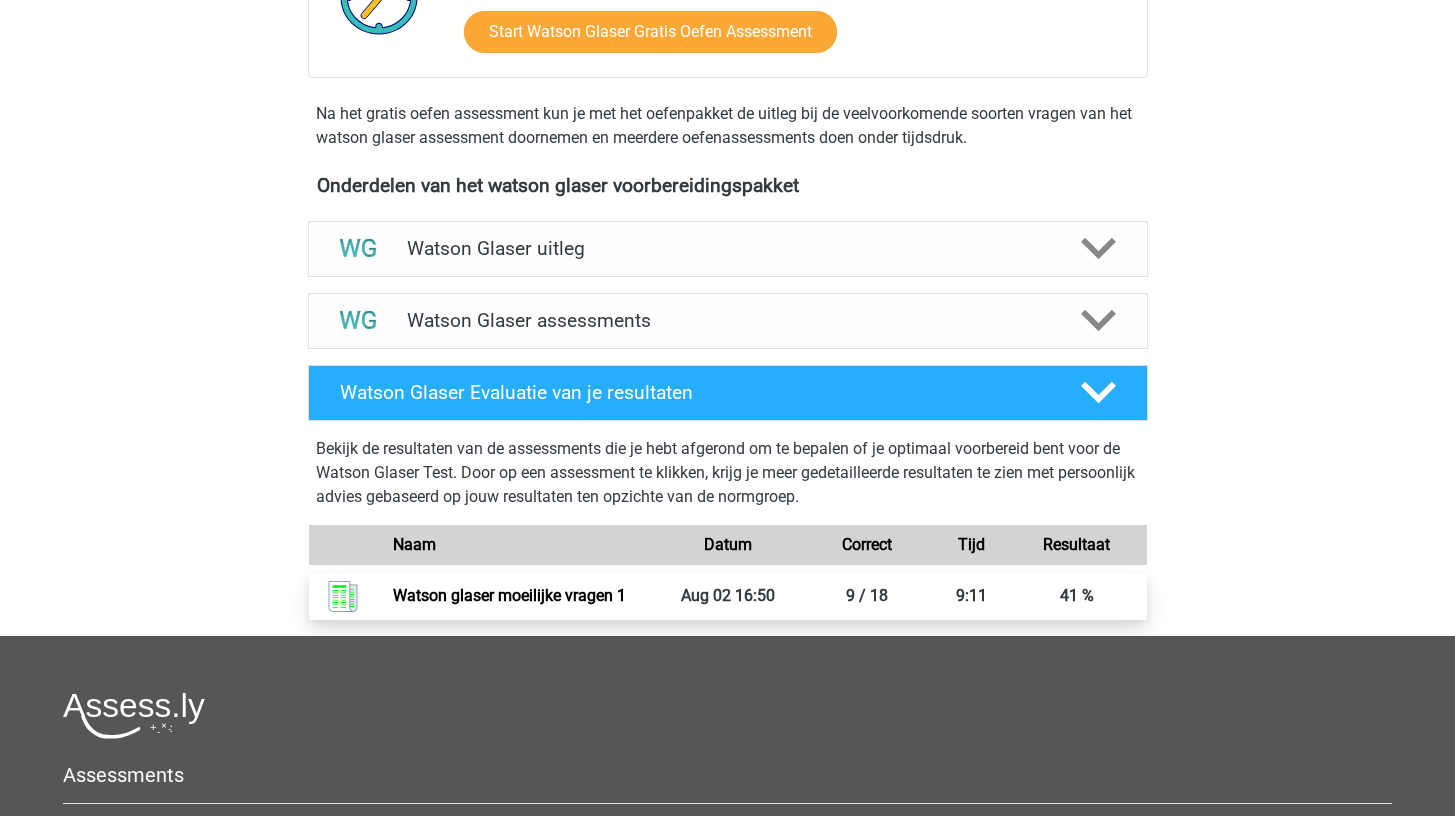 scroll, scrollTop: 608, scrollLeft: 0, axis: vertical 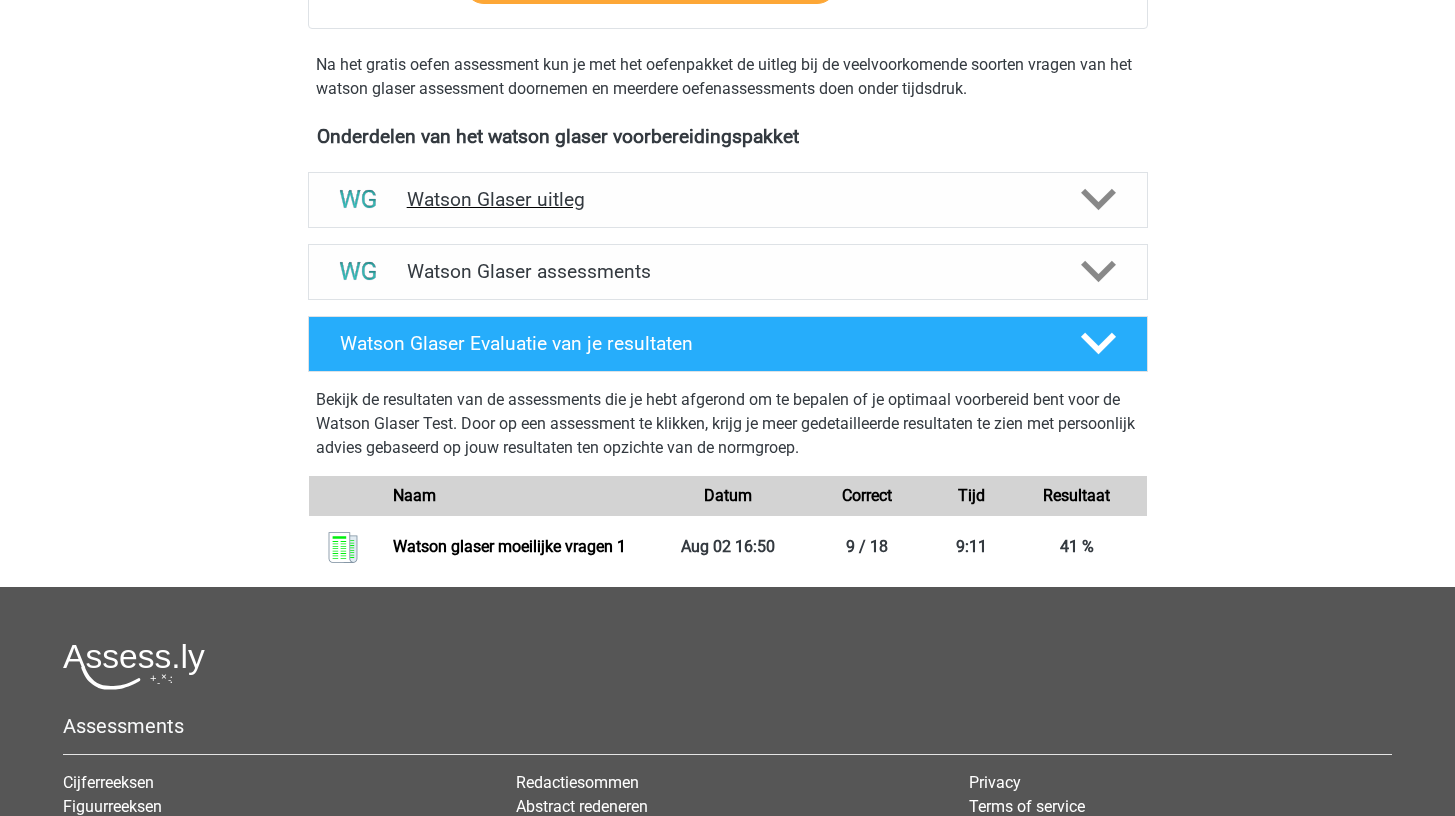 click on "Watson Glaser uitleg" at bounding box center (728, 199) 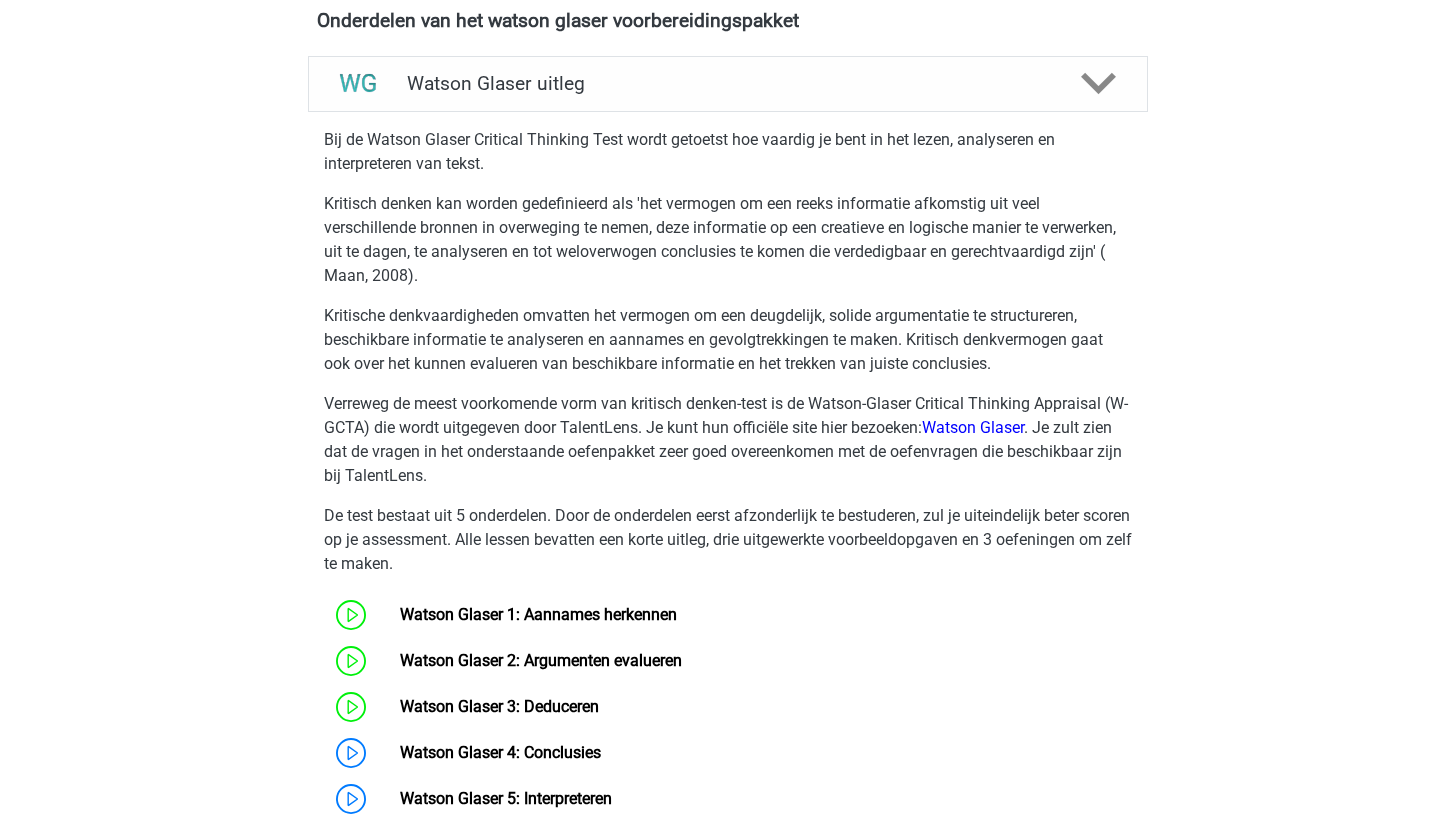 scroll, scrollTop: 1000, scrollLeft: 0, axis: vertical 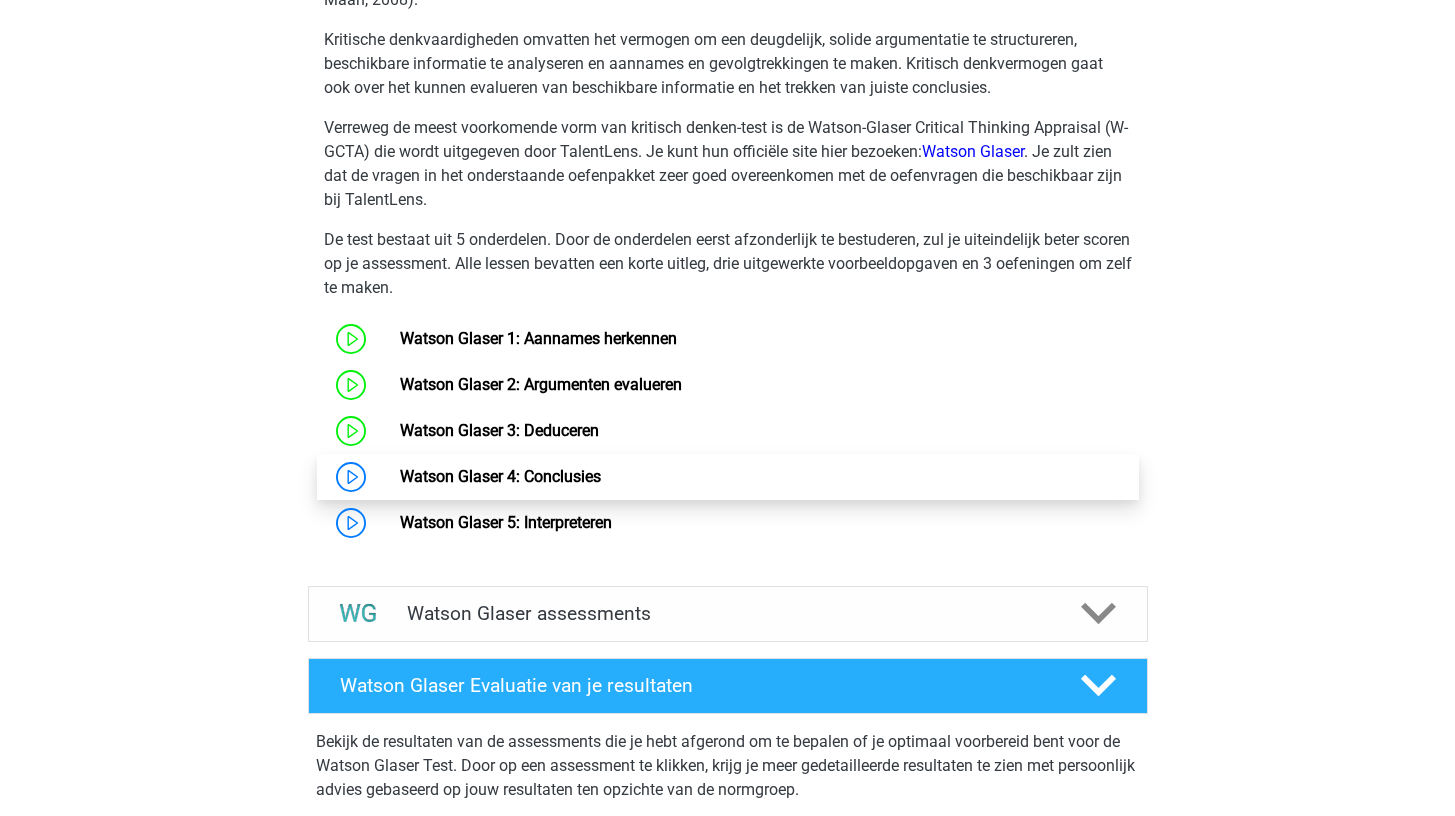 click on "Watson Glaser 4: Conclusies" at bounding box center [500, 476] 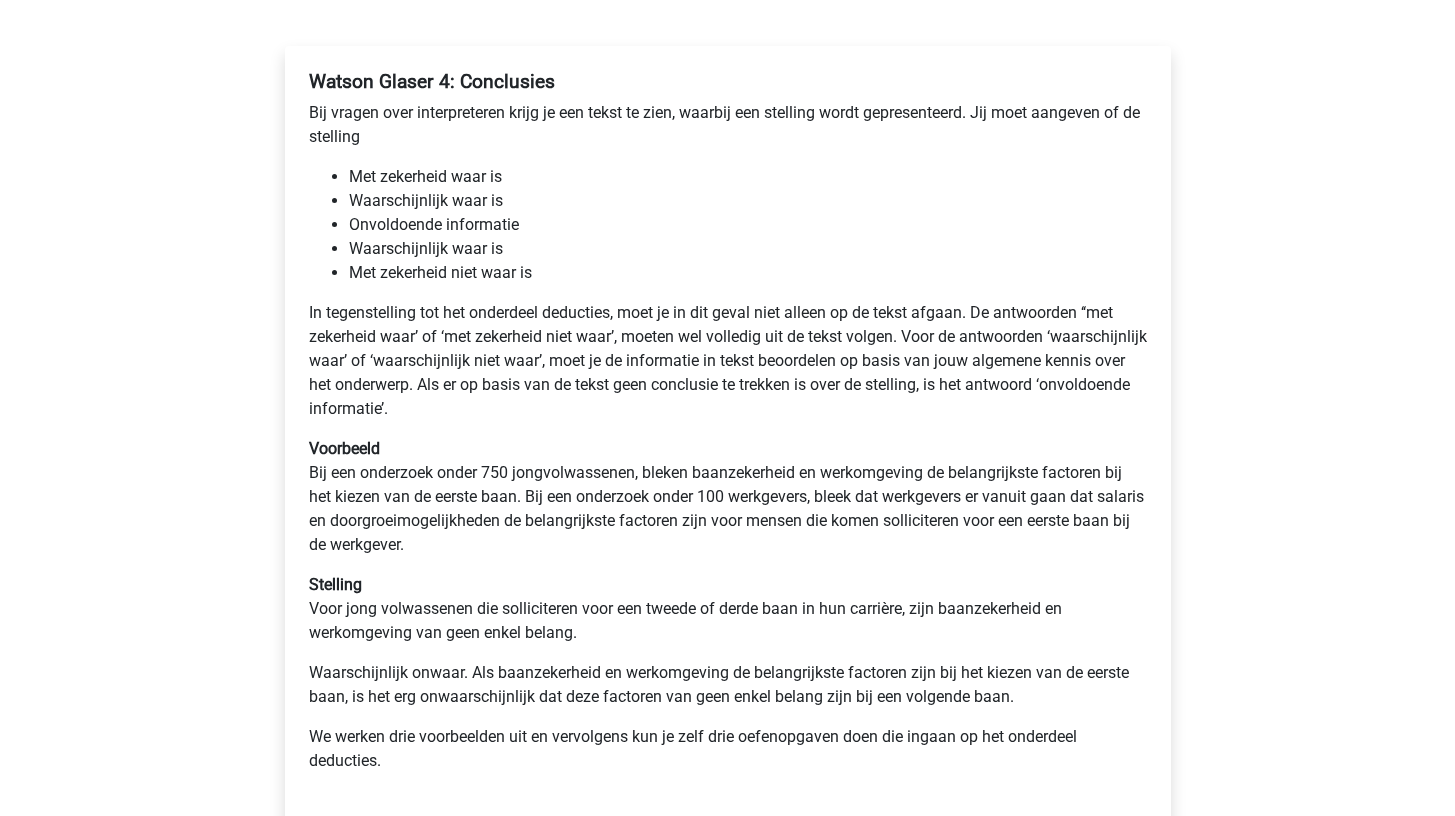 scroll, scrollTop: 744, scrollLeft: 0, axis: vertical 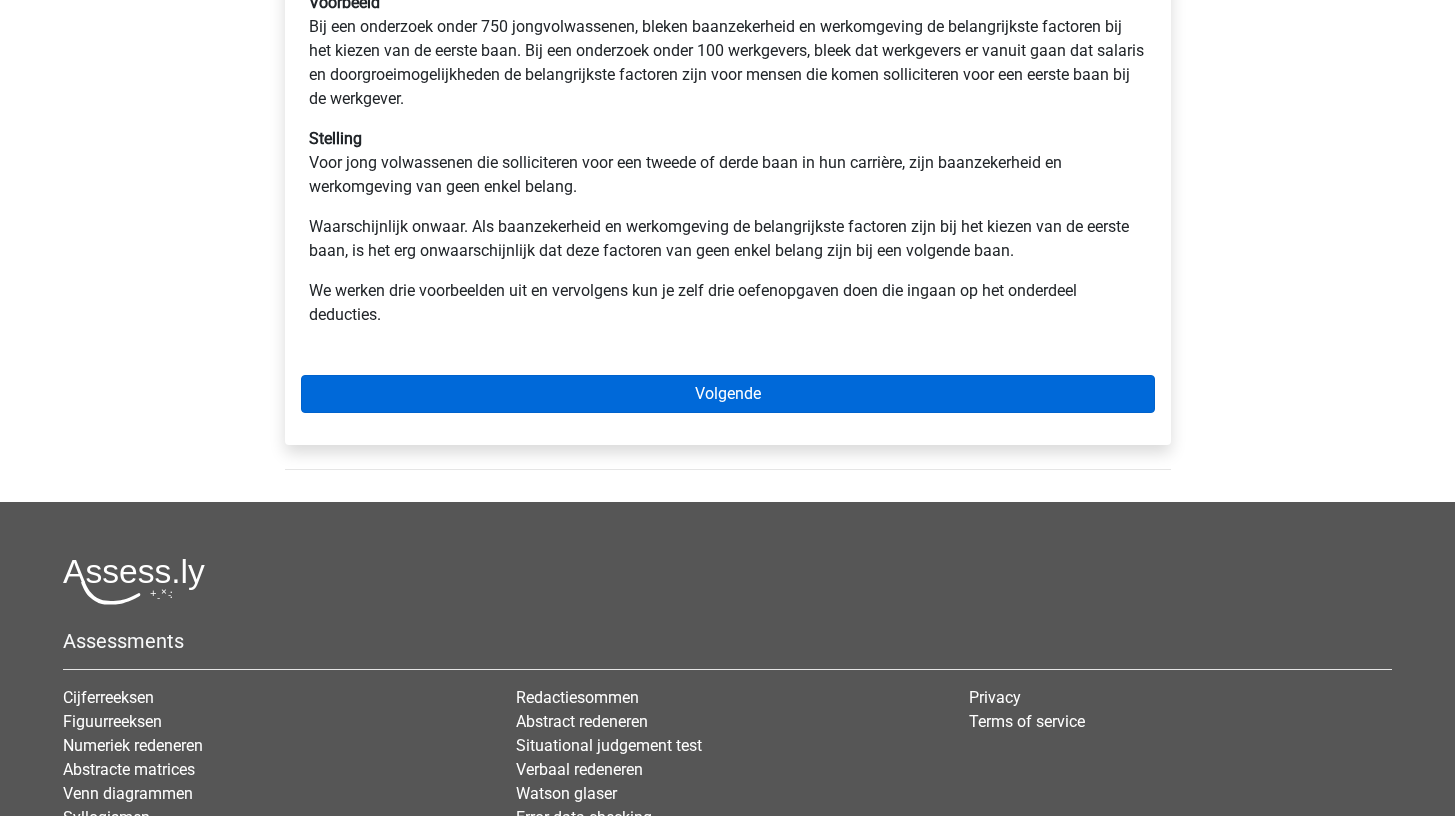 click on "Volgende" at bounding box center [728, 394] 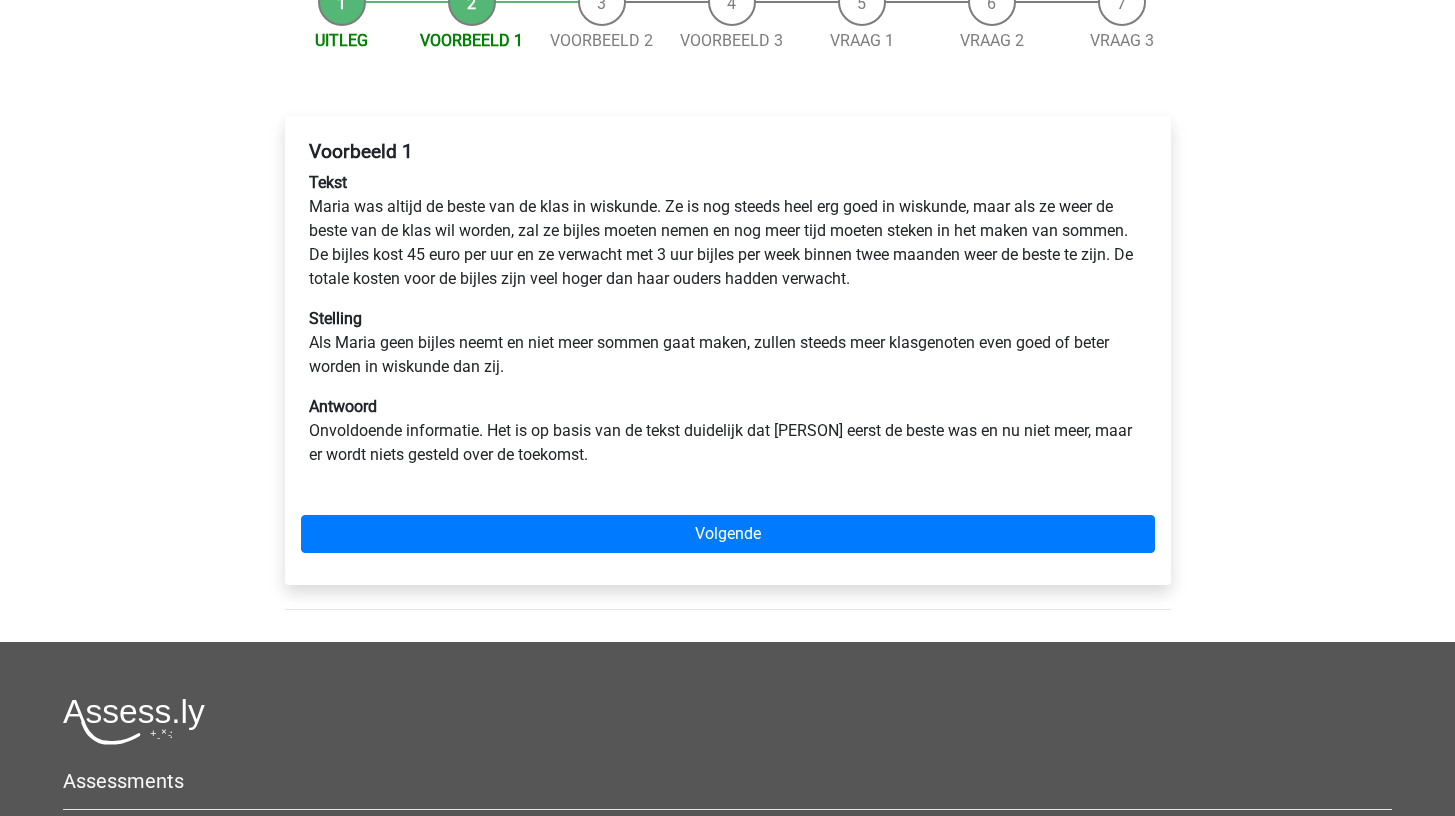 scroll, scrollTop: 249, scrollLeft: 0, axis: vertical 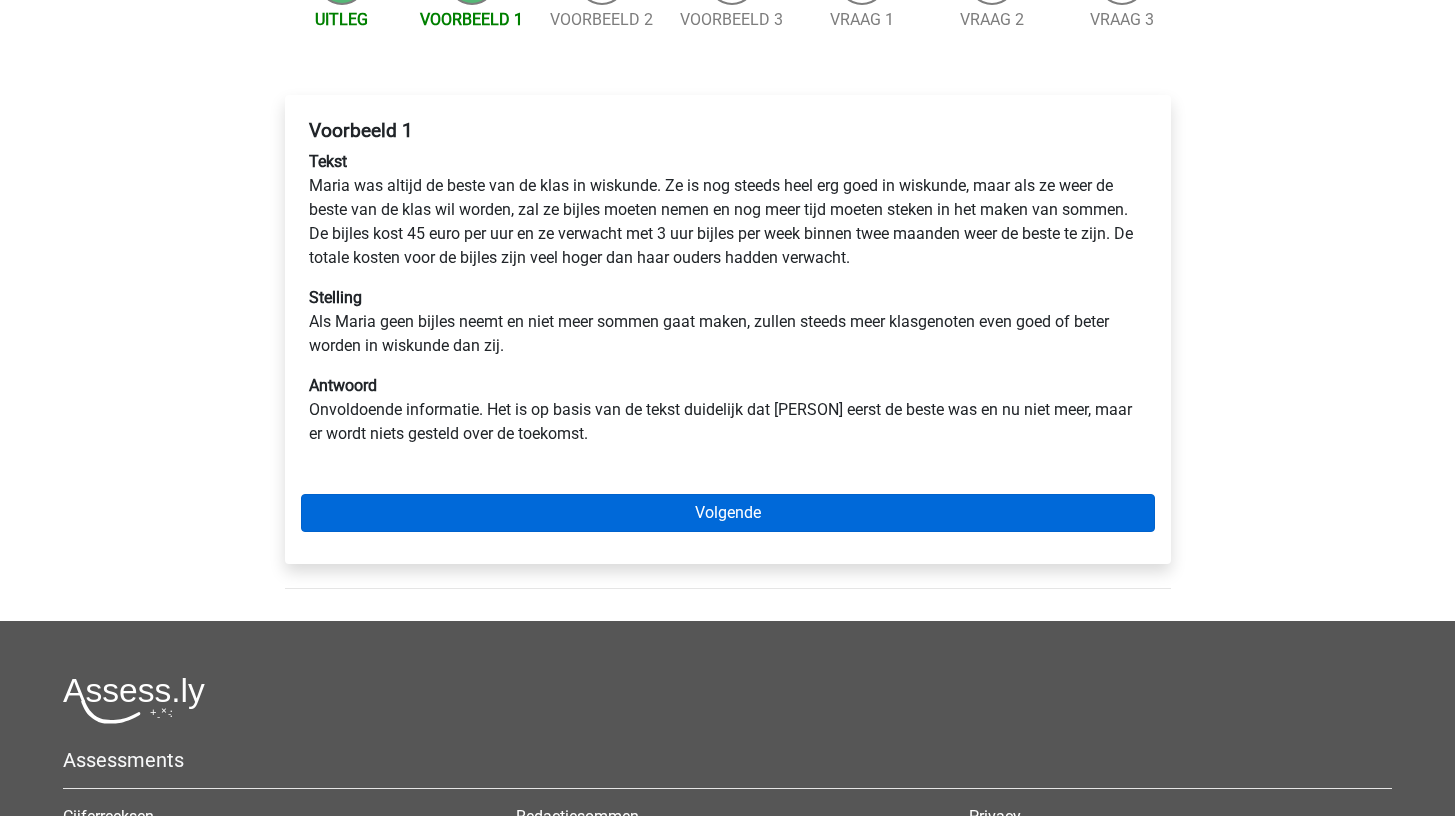 click on "Volgende" at bounding box center (728, 513) 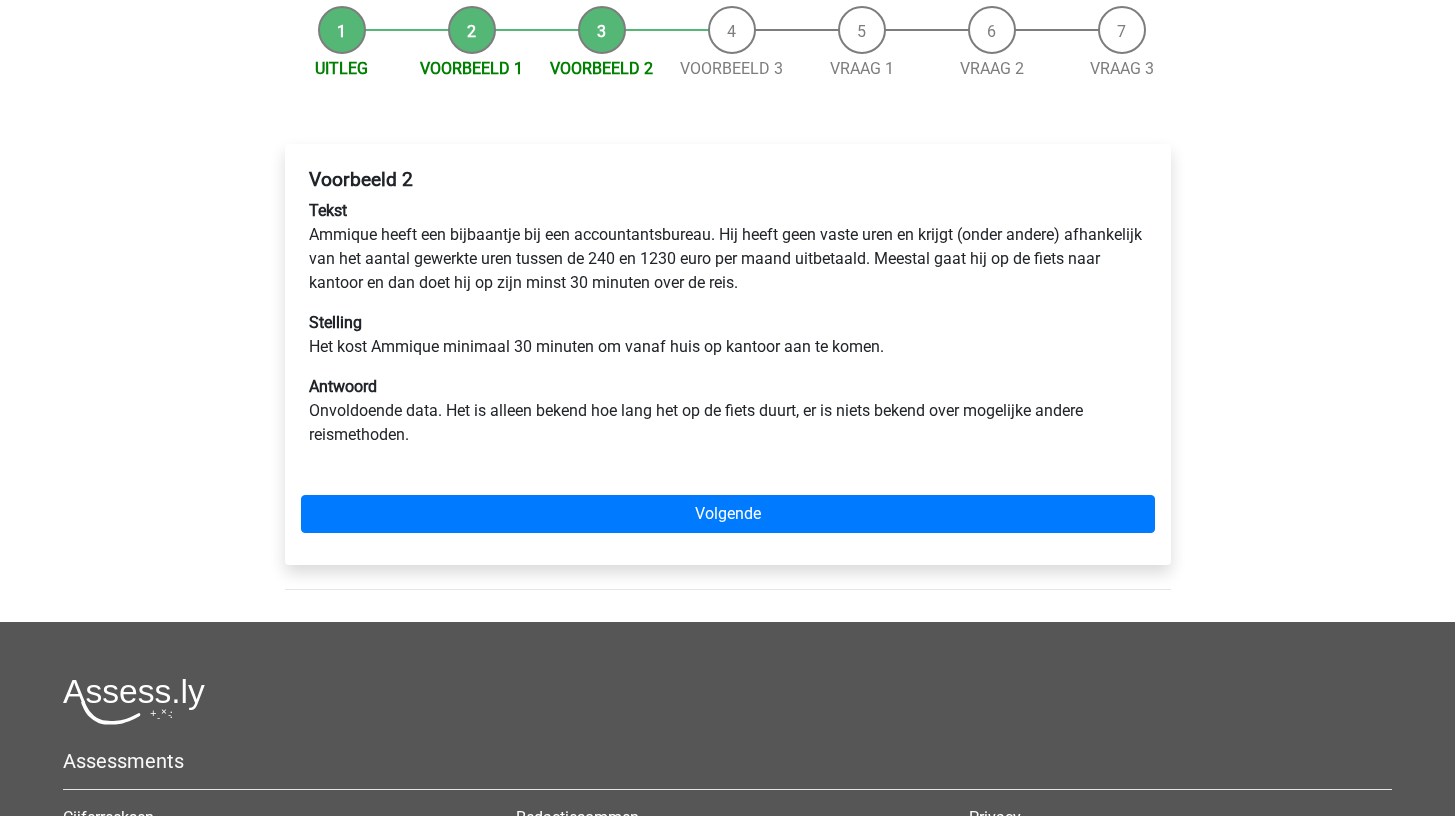 scroll, scrollTop: 203, scrollLeft: 0, axis: vertical 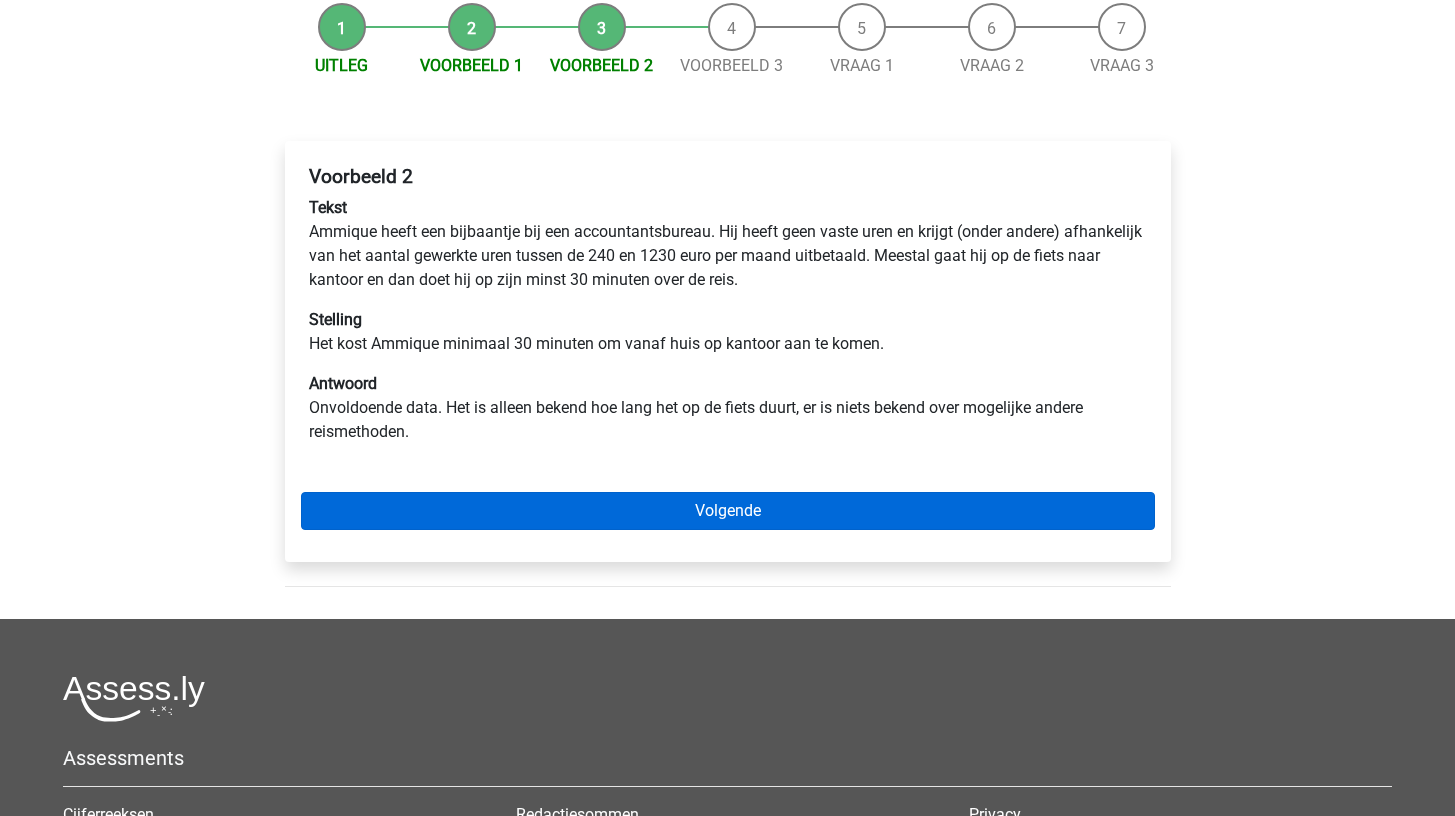 click on "Volgende" at bounding box center [728, 511] 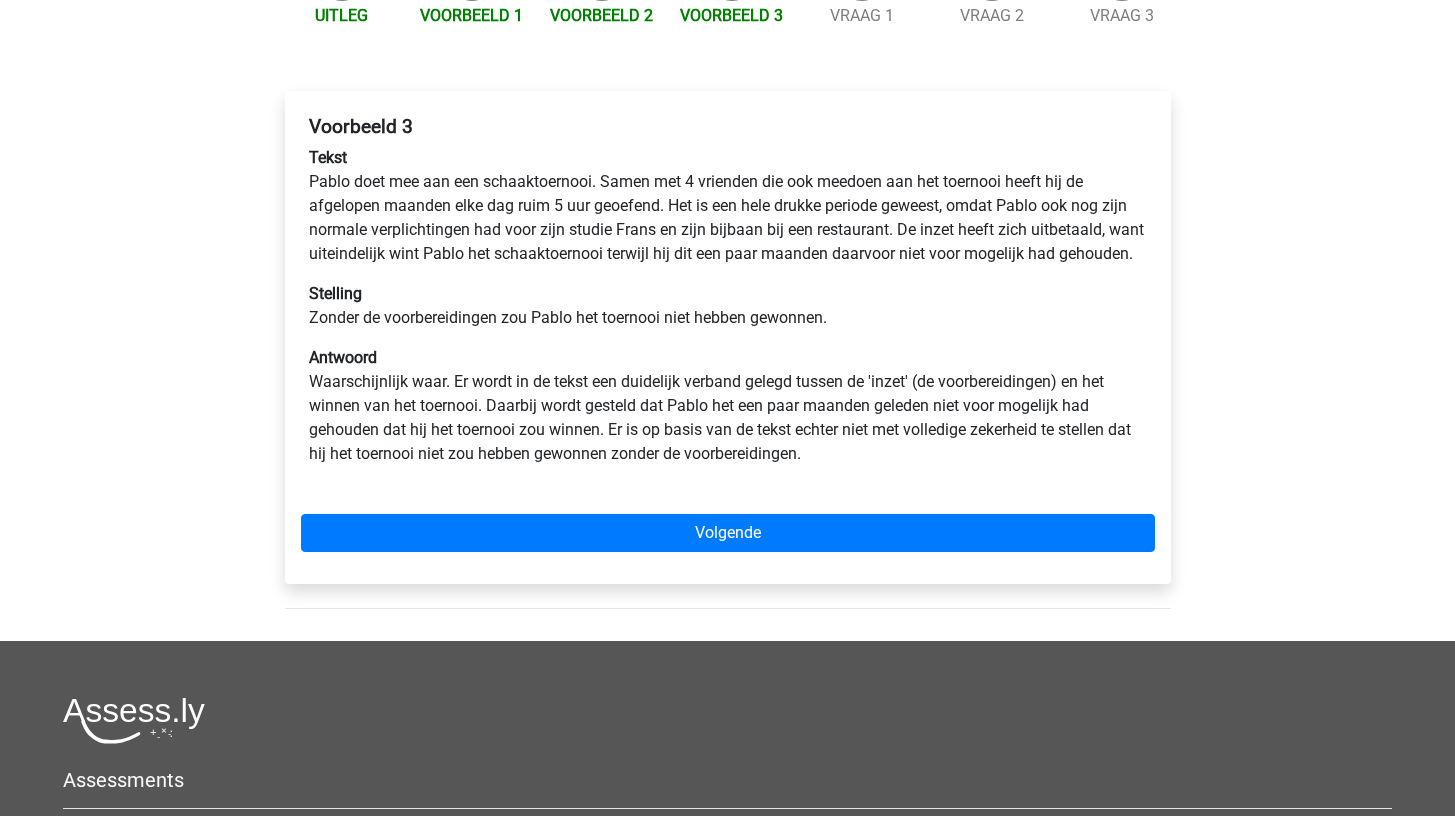 scroll, scrollTop: 260, scrollLeft: 0, axis: vertical 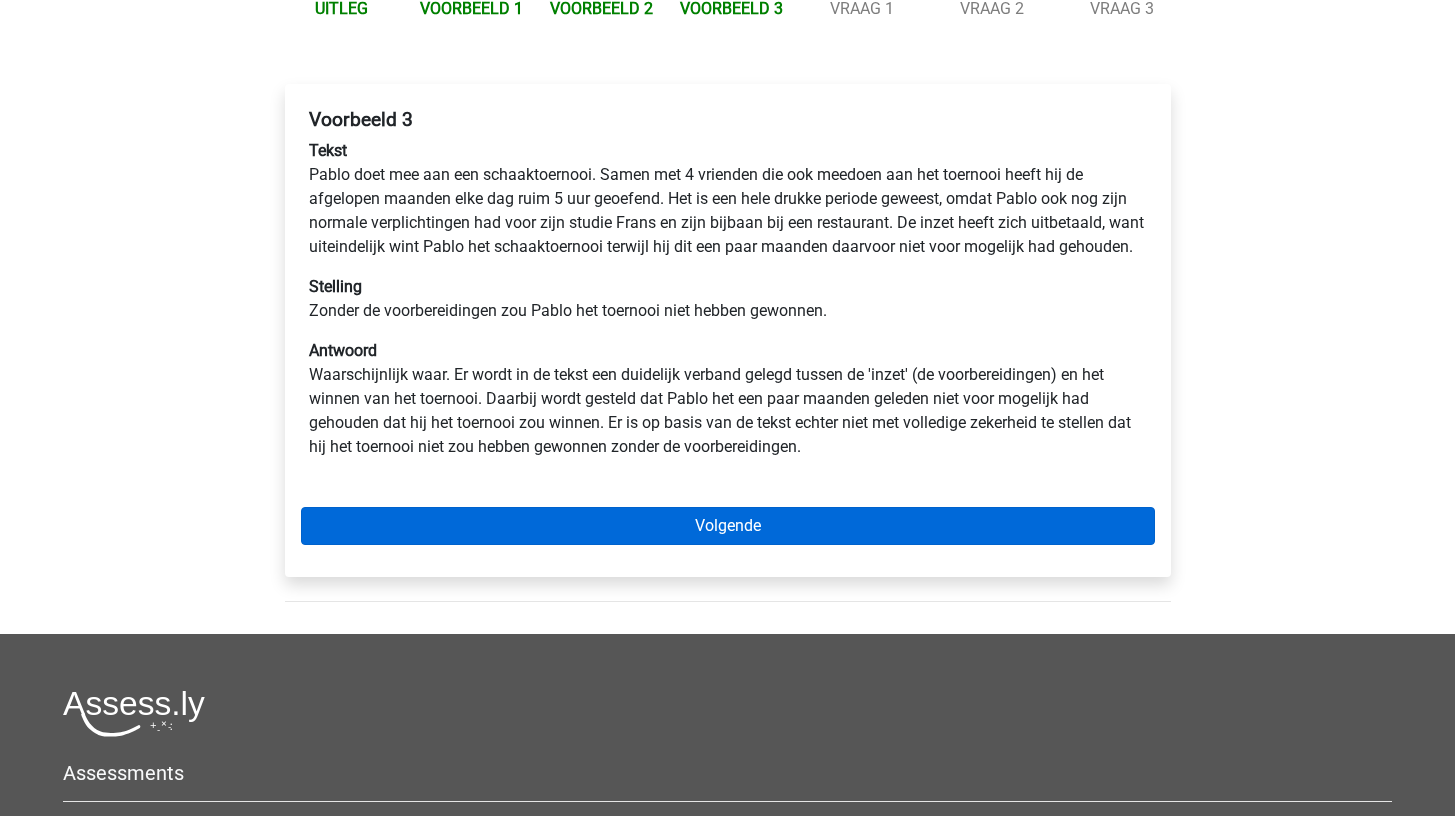 click on "Volgende" at bounding box center [728, 526] 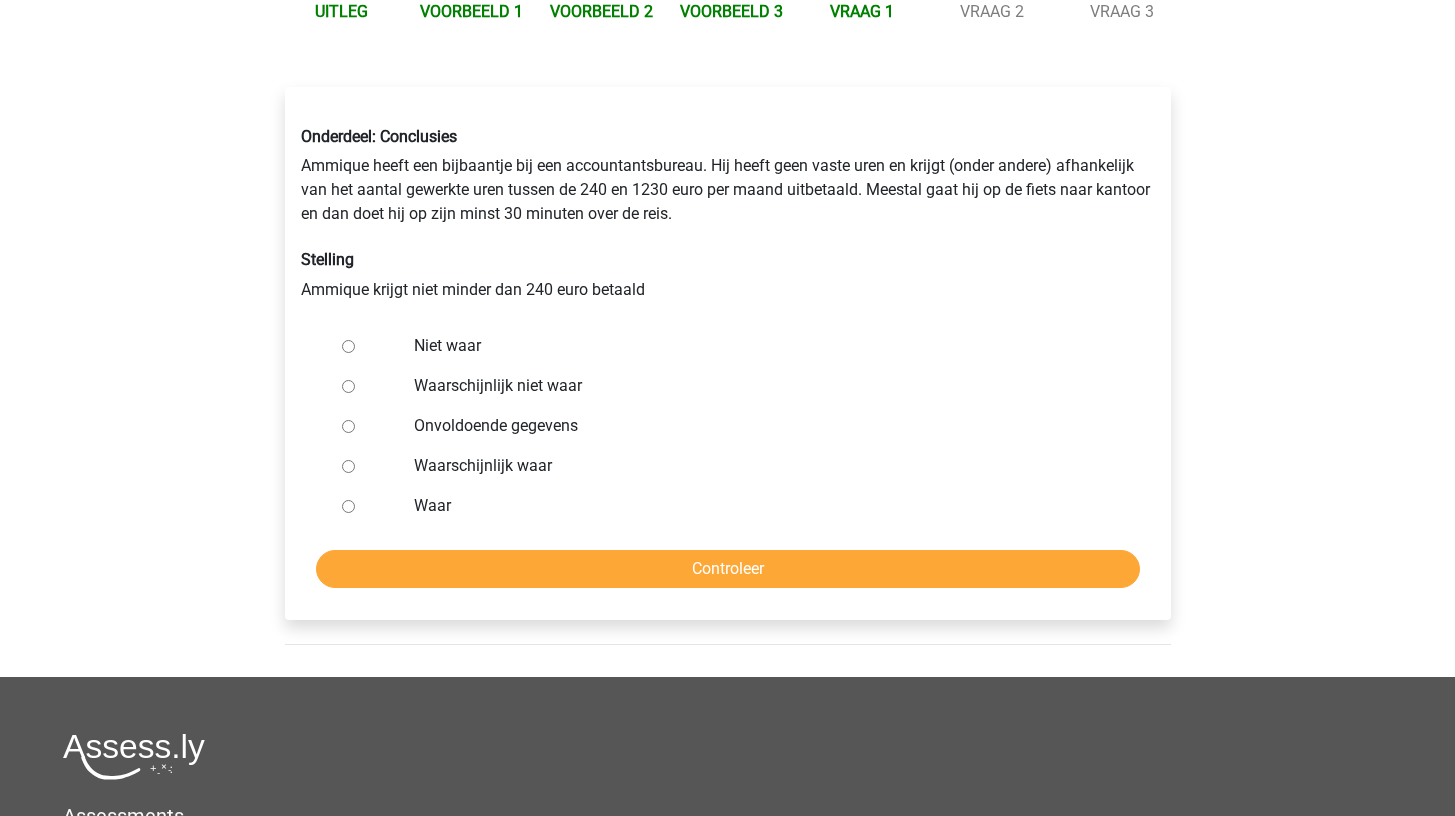 scroll, scrollTop: 281, scrollLeft: 0, axis: vertical 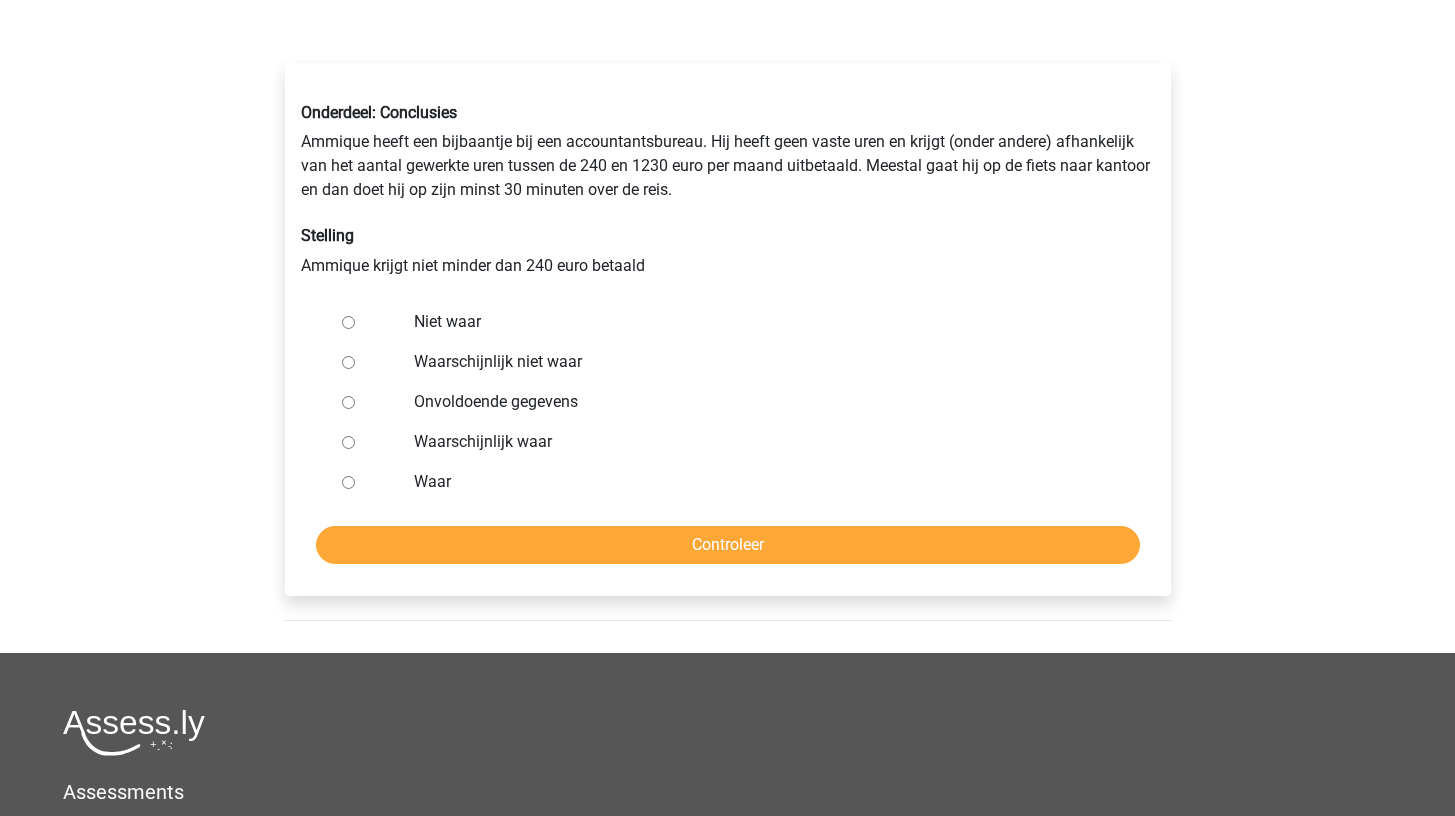 click on "Waar" at bounding box center (760, 482) 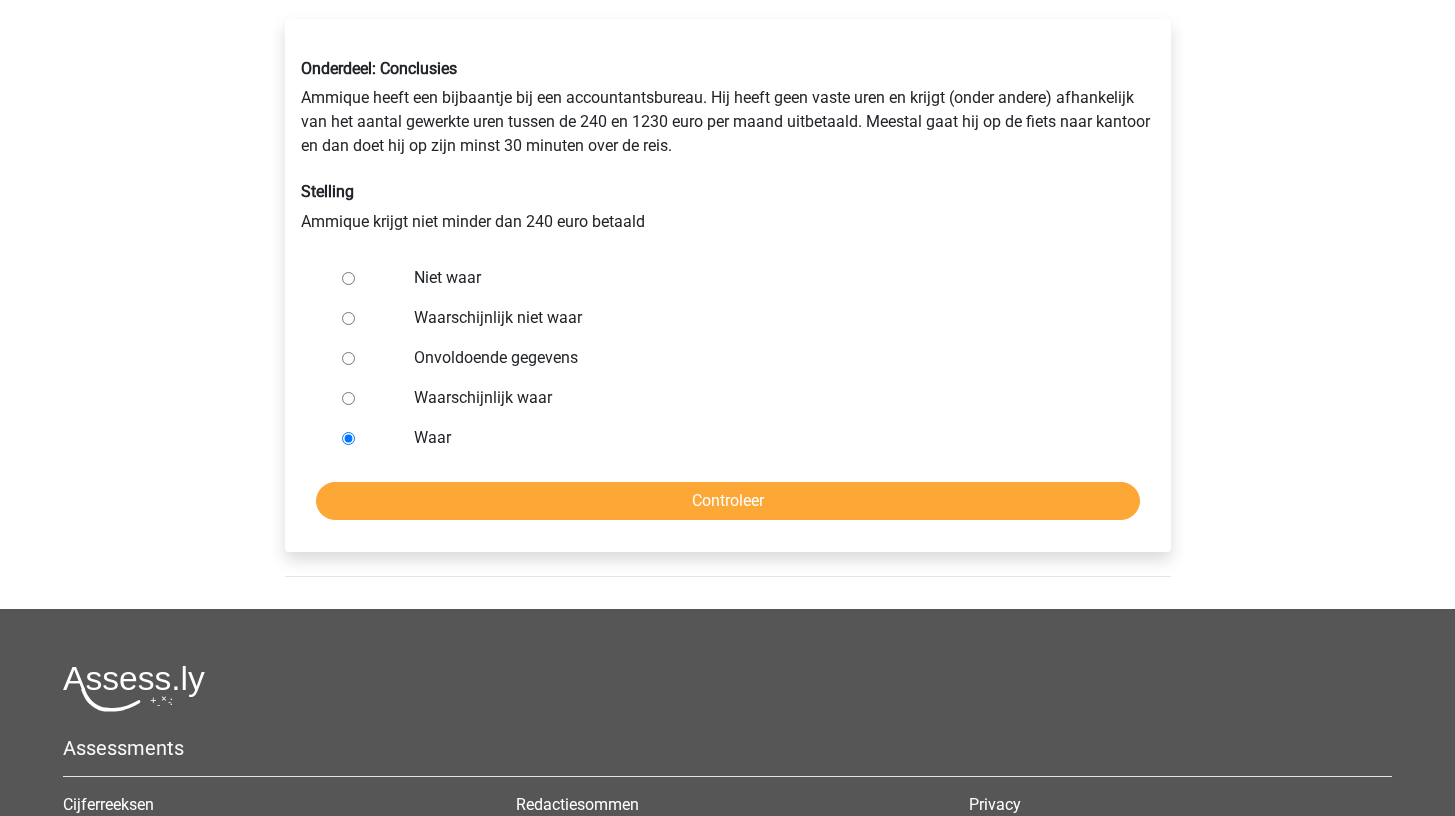 scroll, scrollTop: 340, scrollLeft: 0, axis: vertical 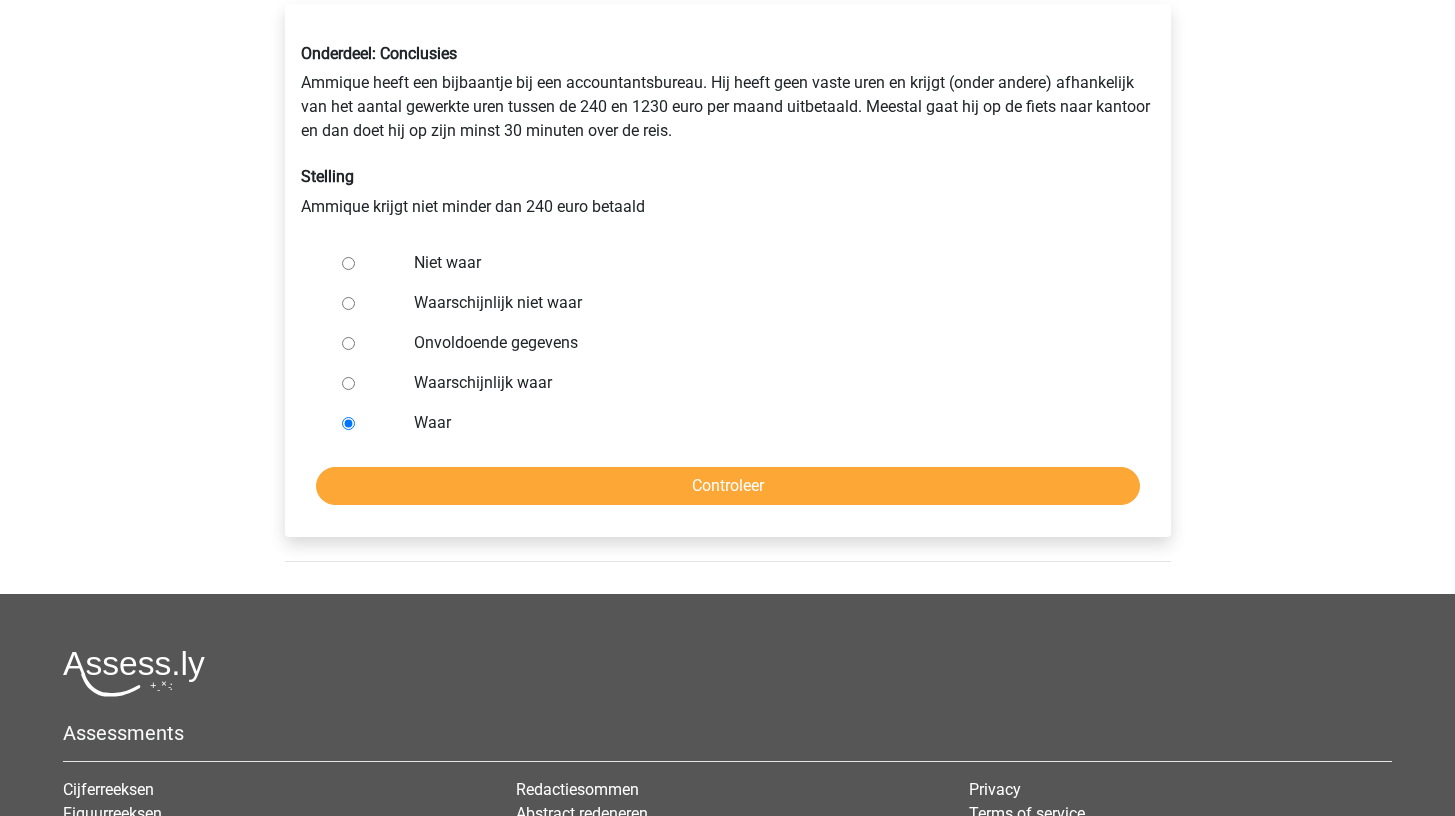 click on "Niet waar" at bounding box center (760, 263) 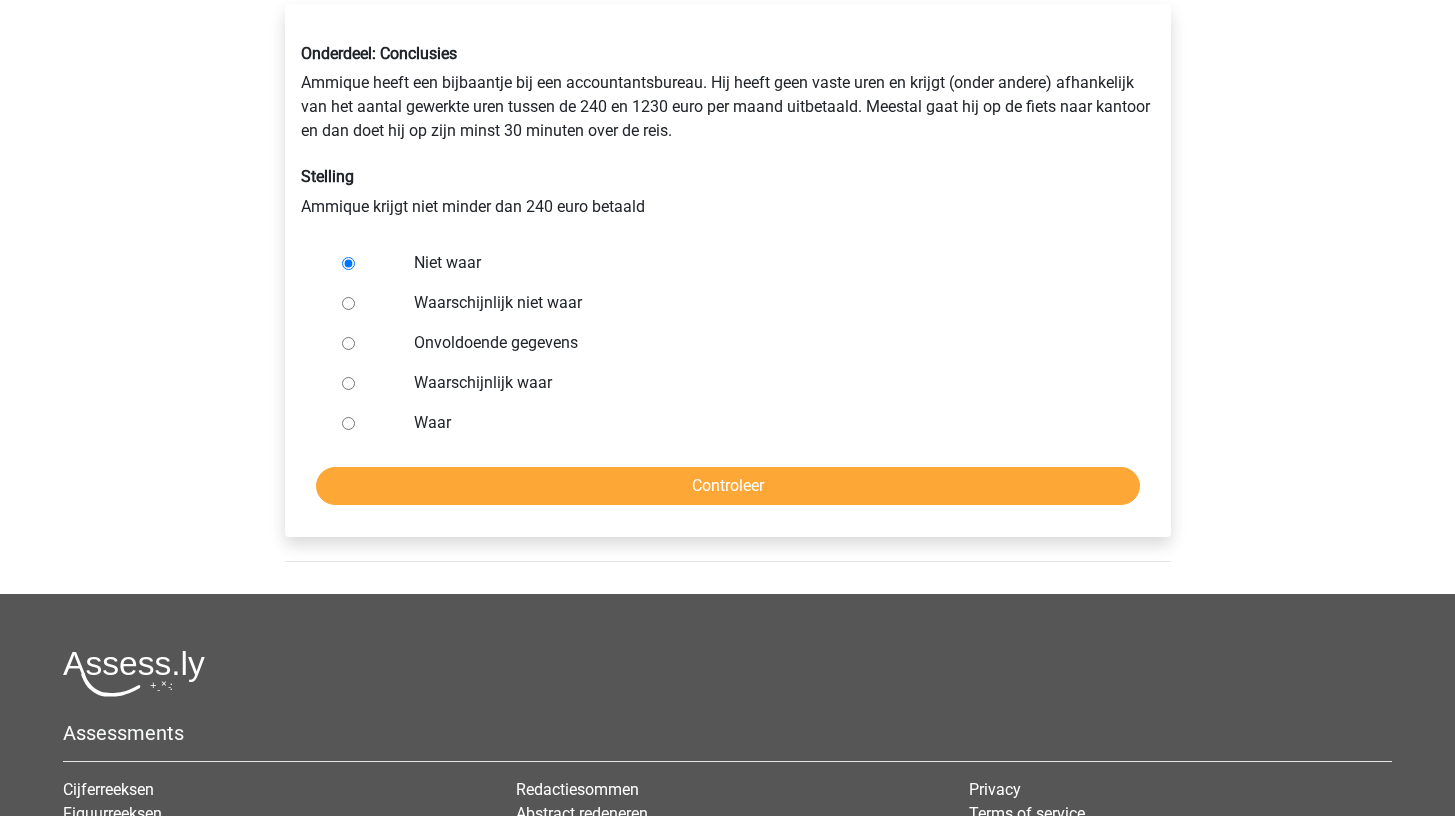 click on "Waar" at bounding box center (760, 423) 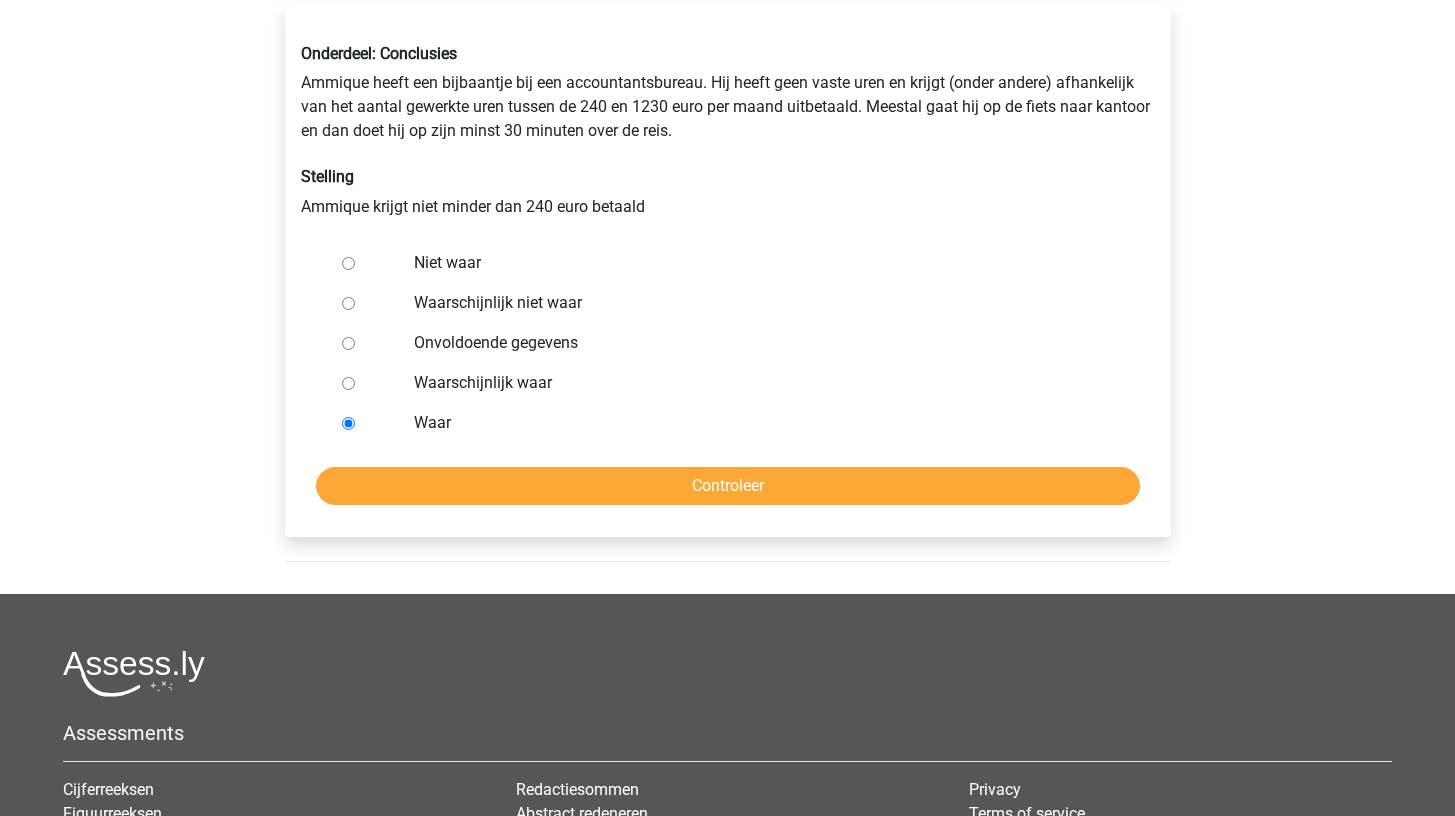 click on "Waarschijnlijk waar" at bounding box center [760, 383] 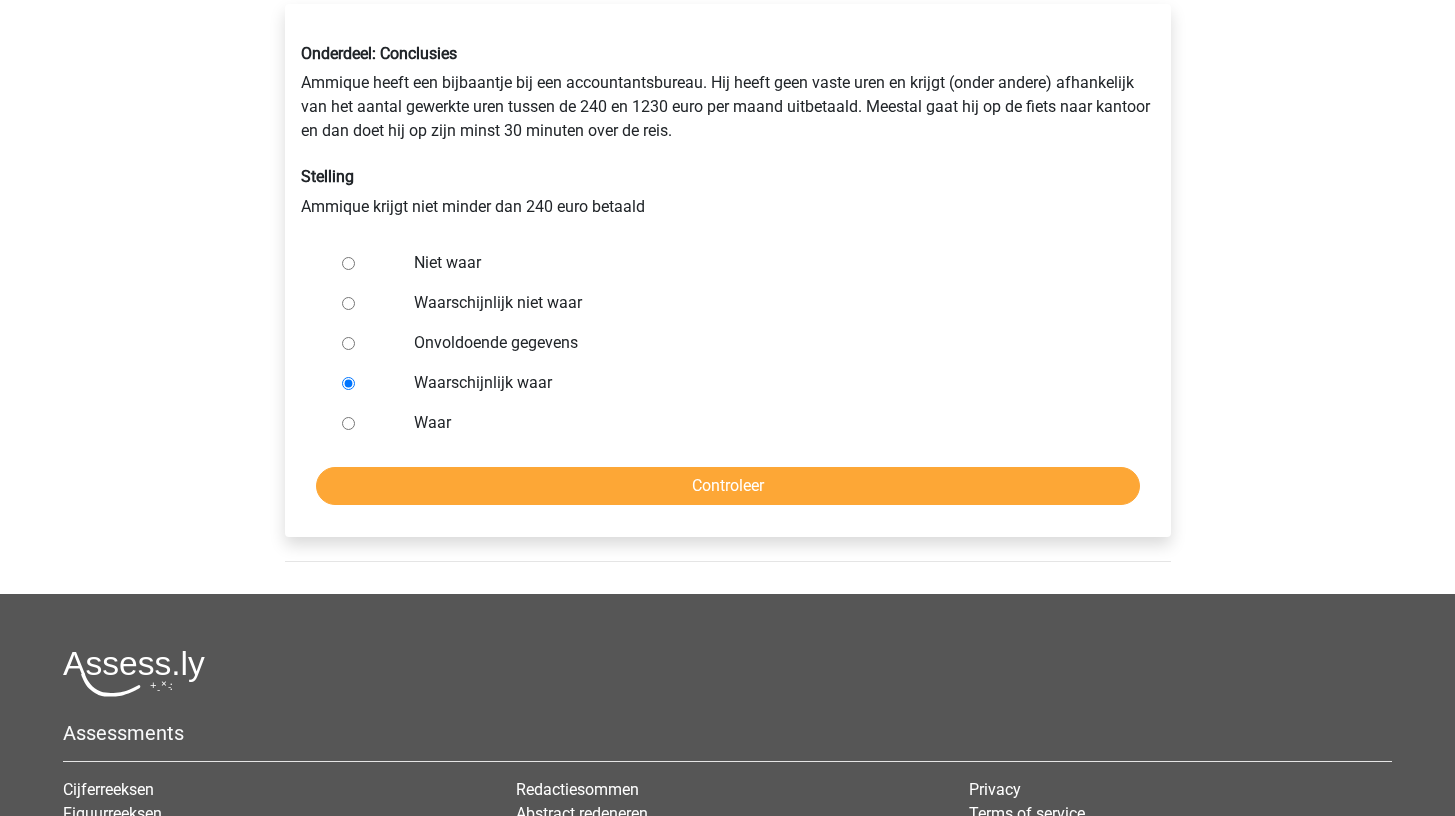 click on "Waar" at bounding box center (760, 423) 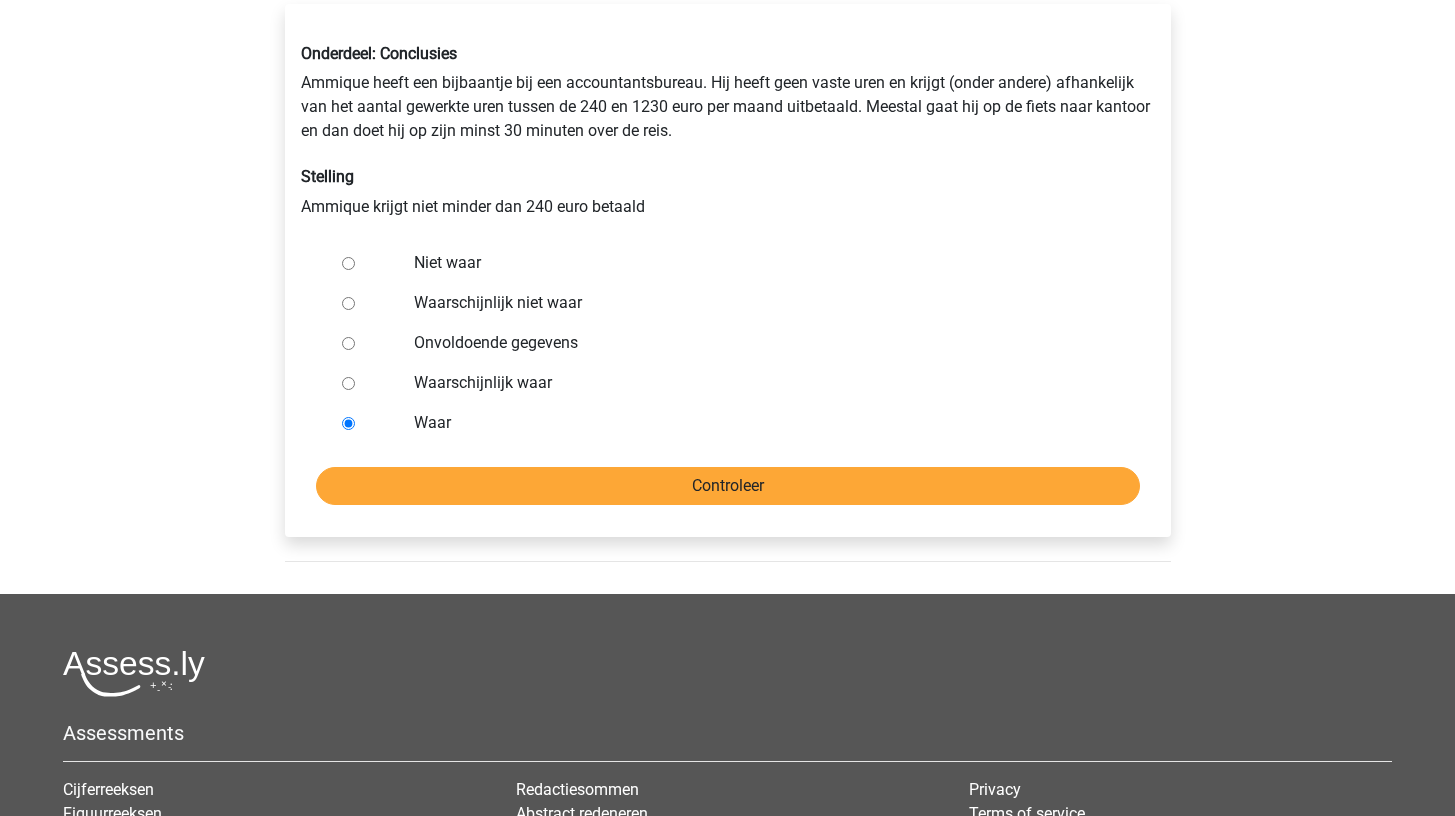 click on "Controleer" at bounding box center (728, 486) 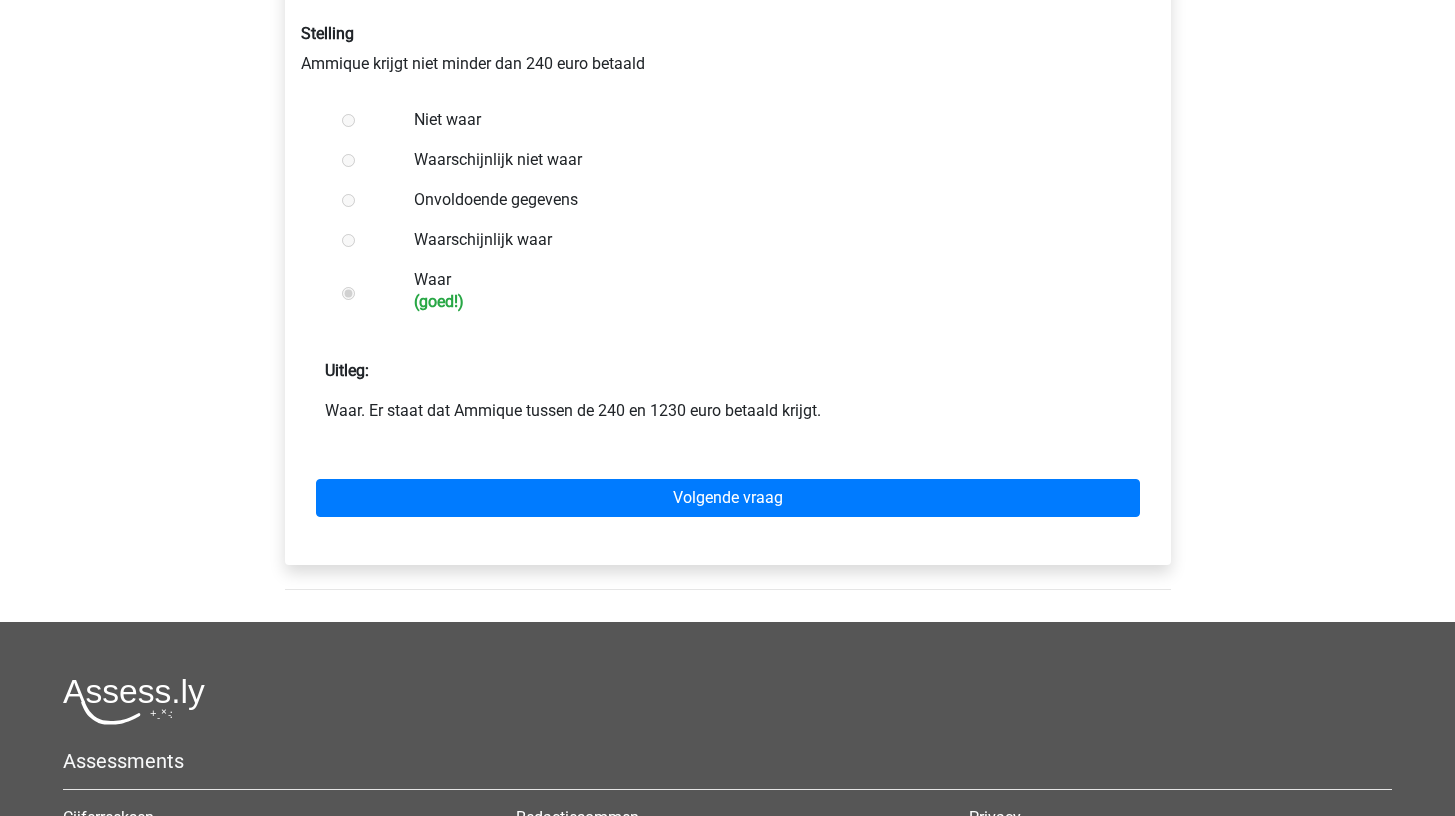scroll, scrollTop: 485, scrollLeft: 0, axis: vertical 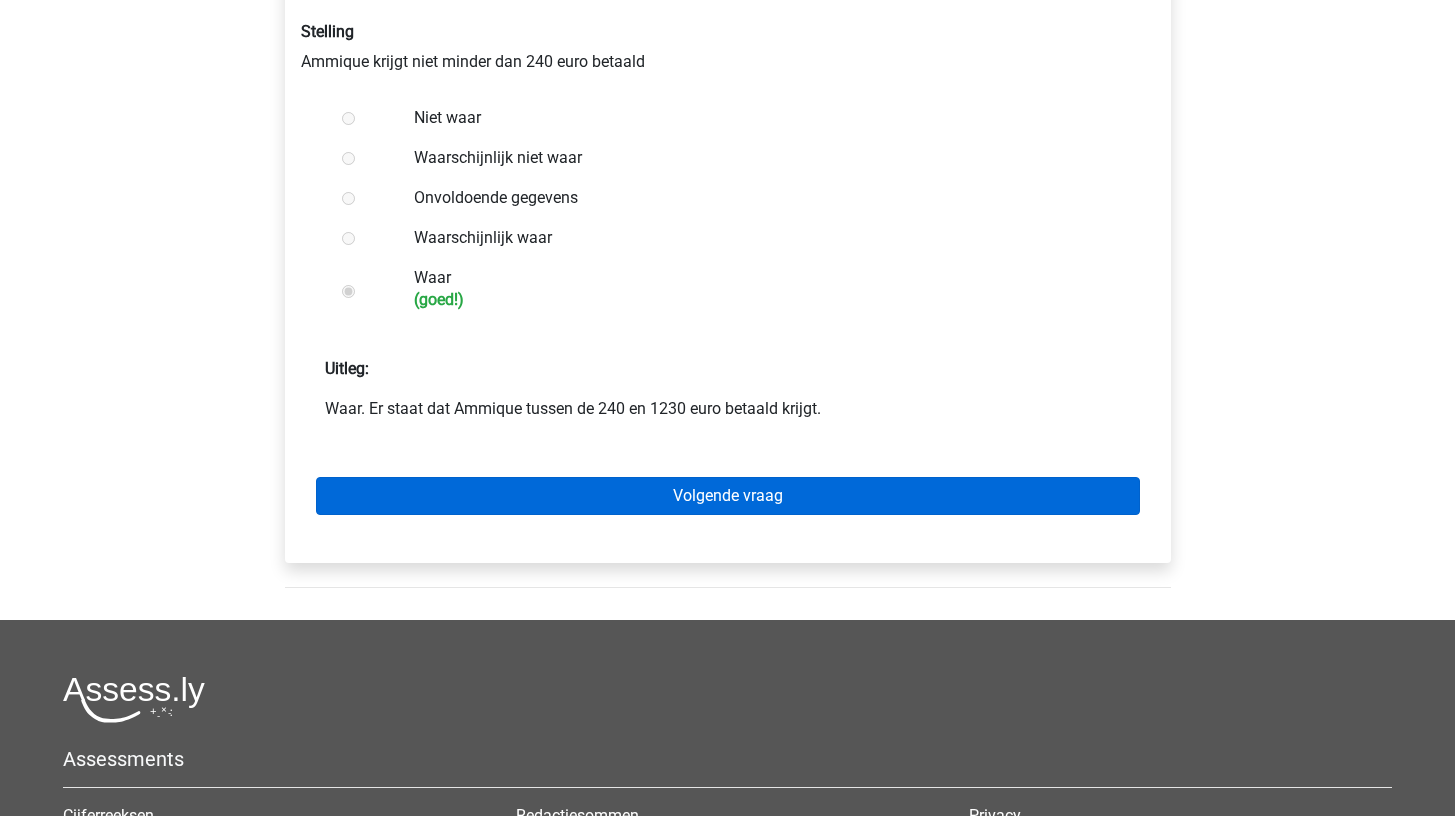 click on "Volgende vraag" at bounding box center (728, 496) 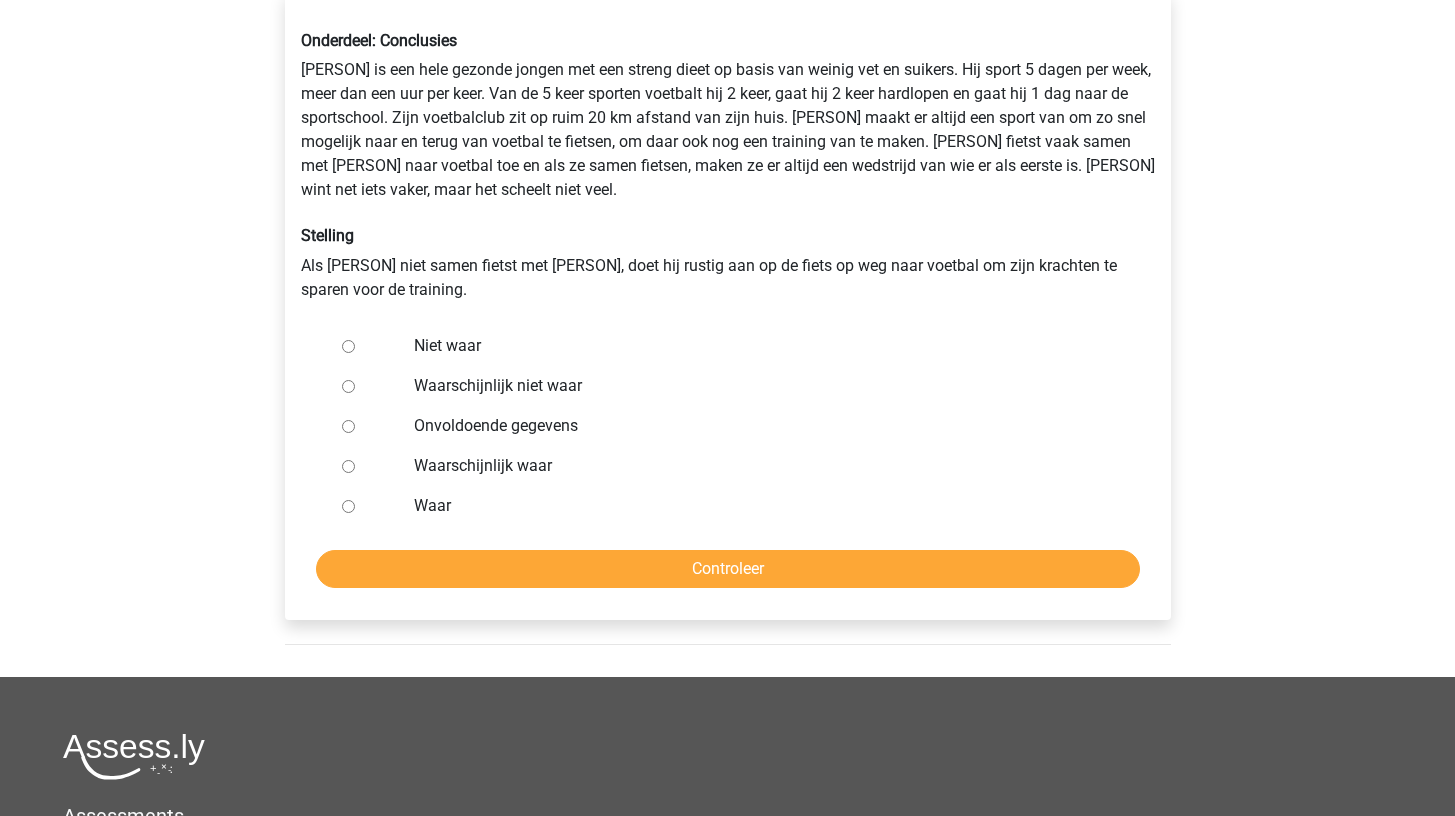 scroll, scrollTop: 366, scrollLeft: 0, axis: vertical 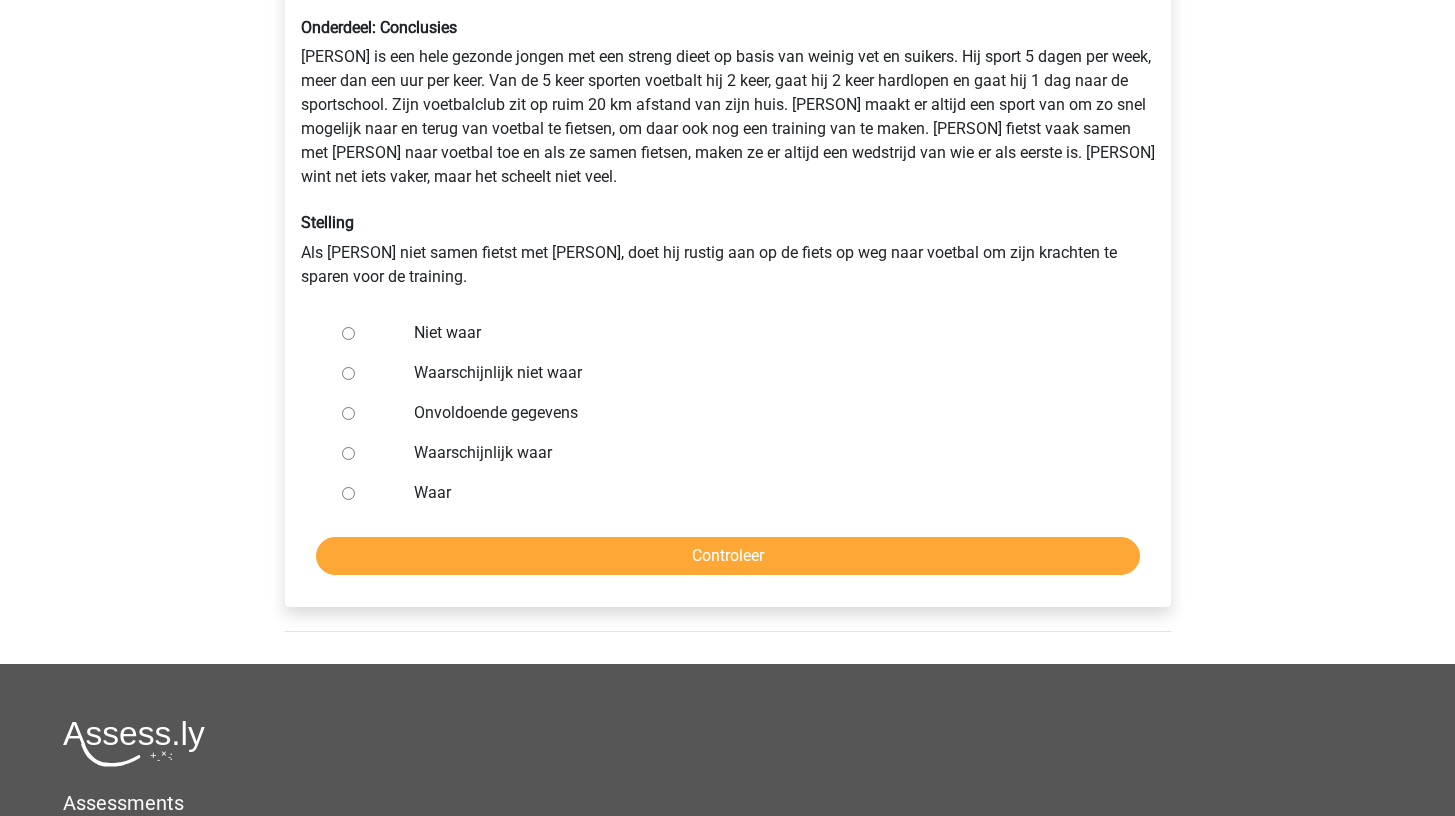 click on "Niet waar" at bounding box center [760, 333] 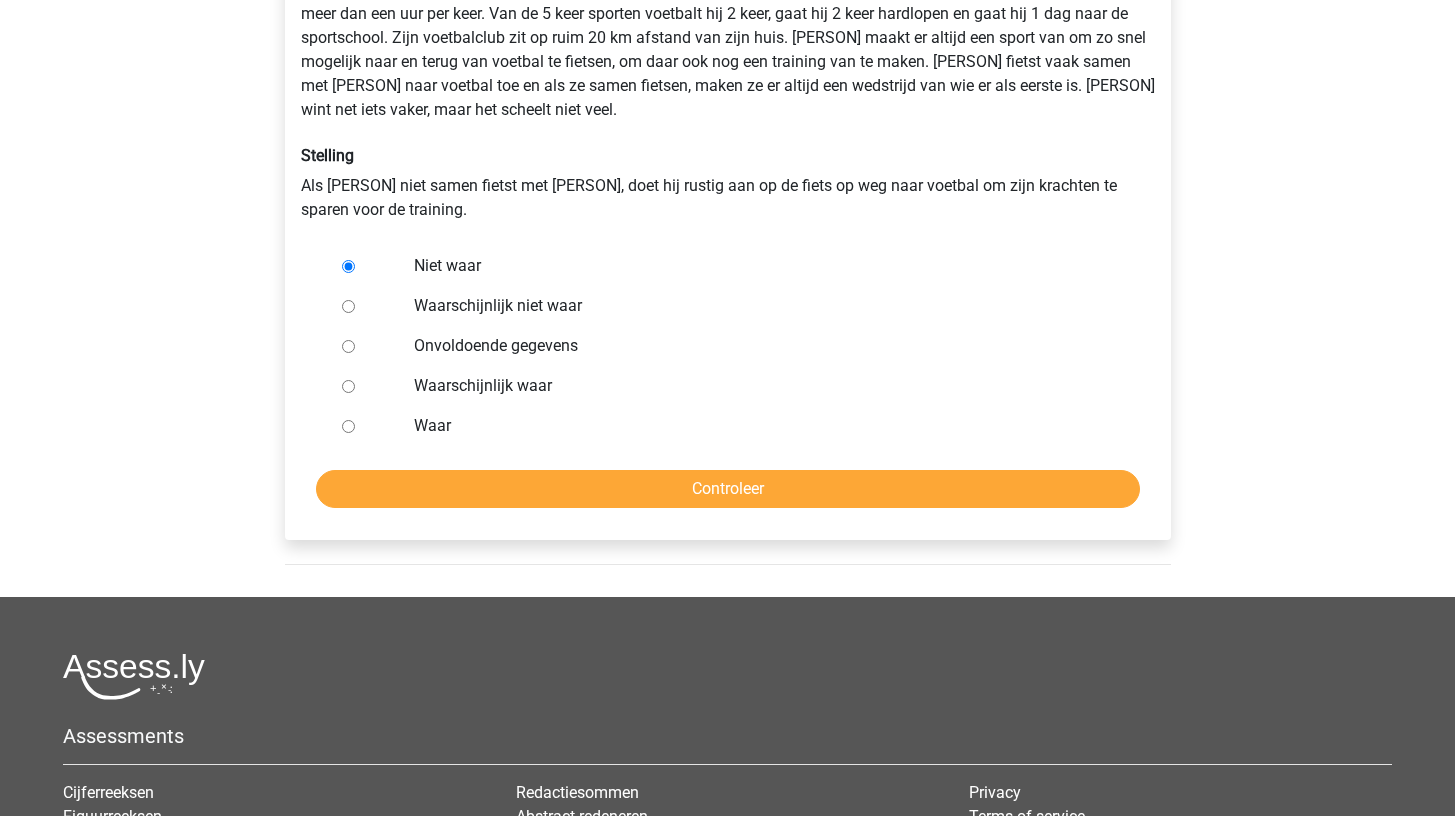 scroll, scrollTop: 434, scrollLeft: 0, axis: vertical 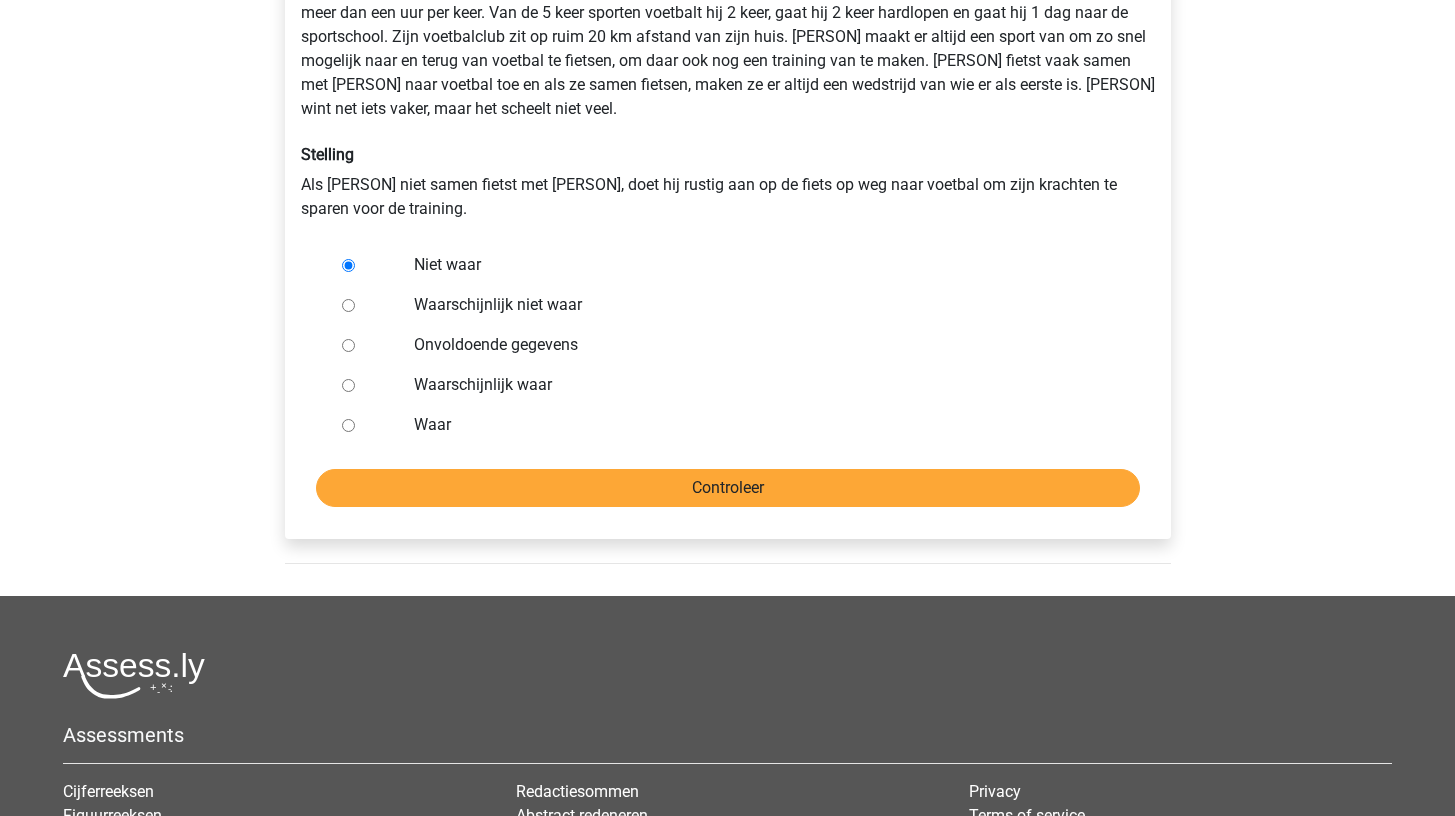 click on "Controleer" at bounding box center (728, 488) 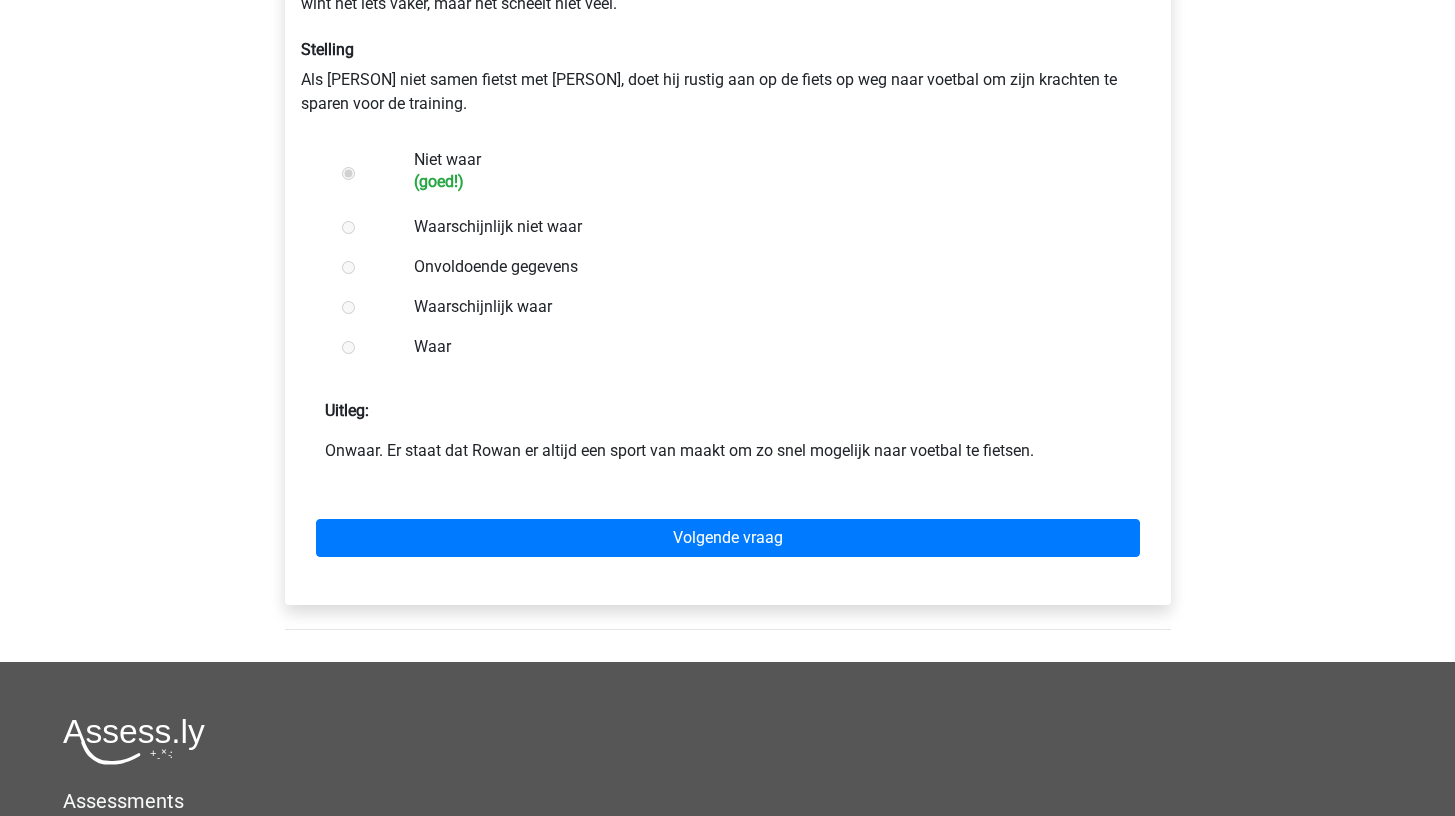 scroll, scrollTop: 549, scrollLeft: 0, axis: vertical 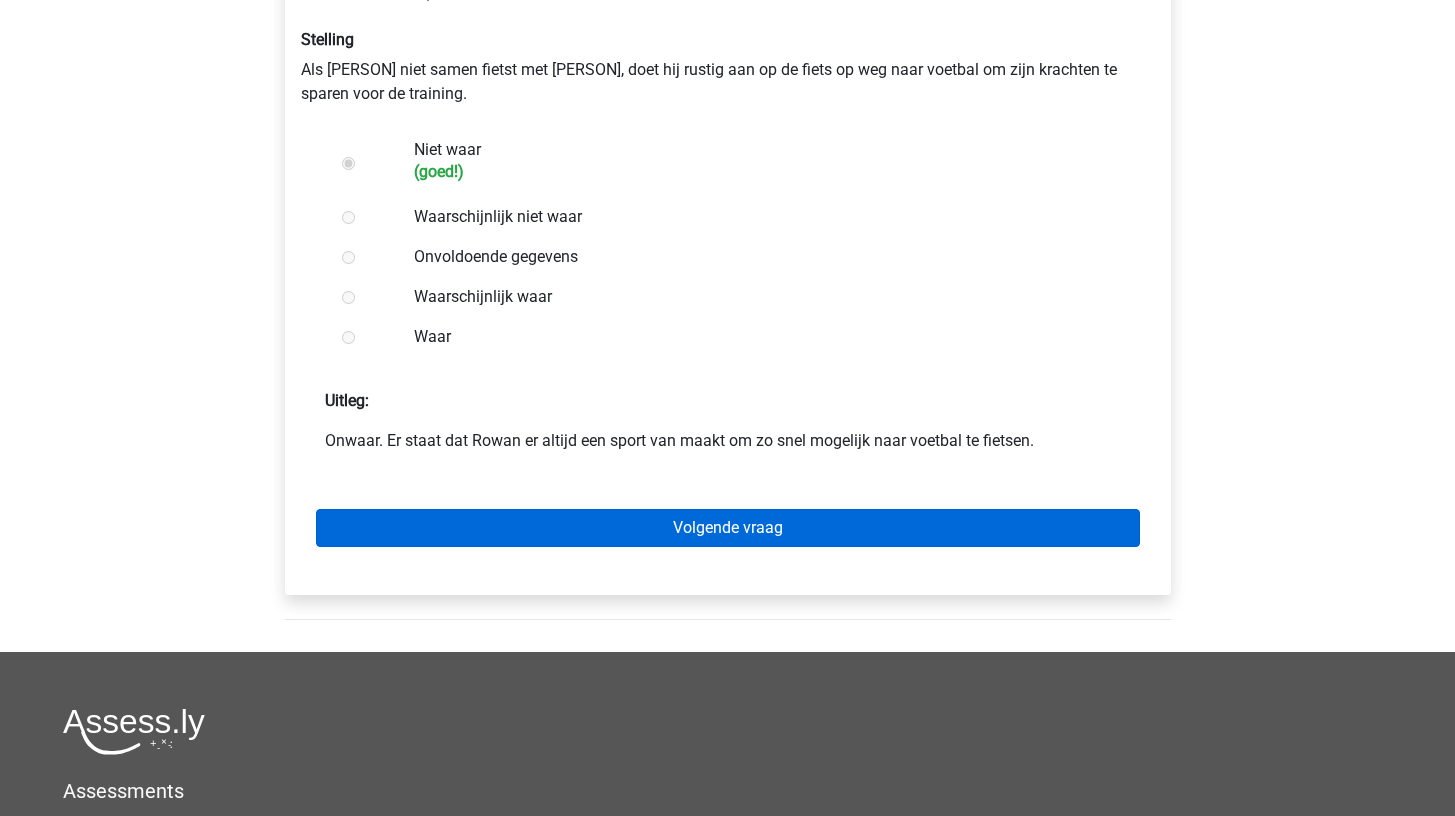 click on "Volgende vraag" at bounding box center (728, 528) 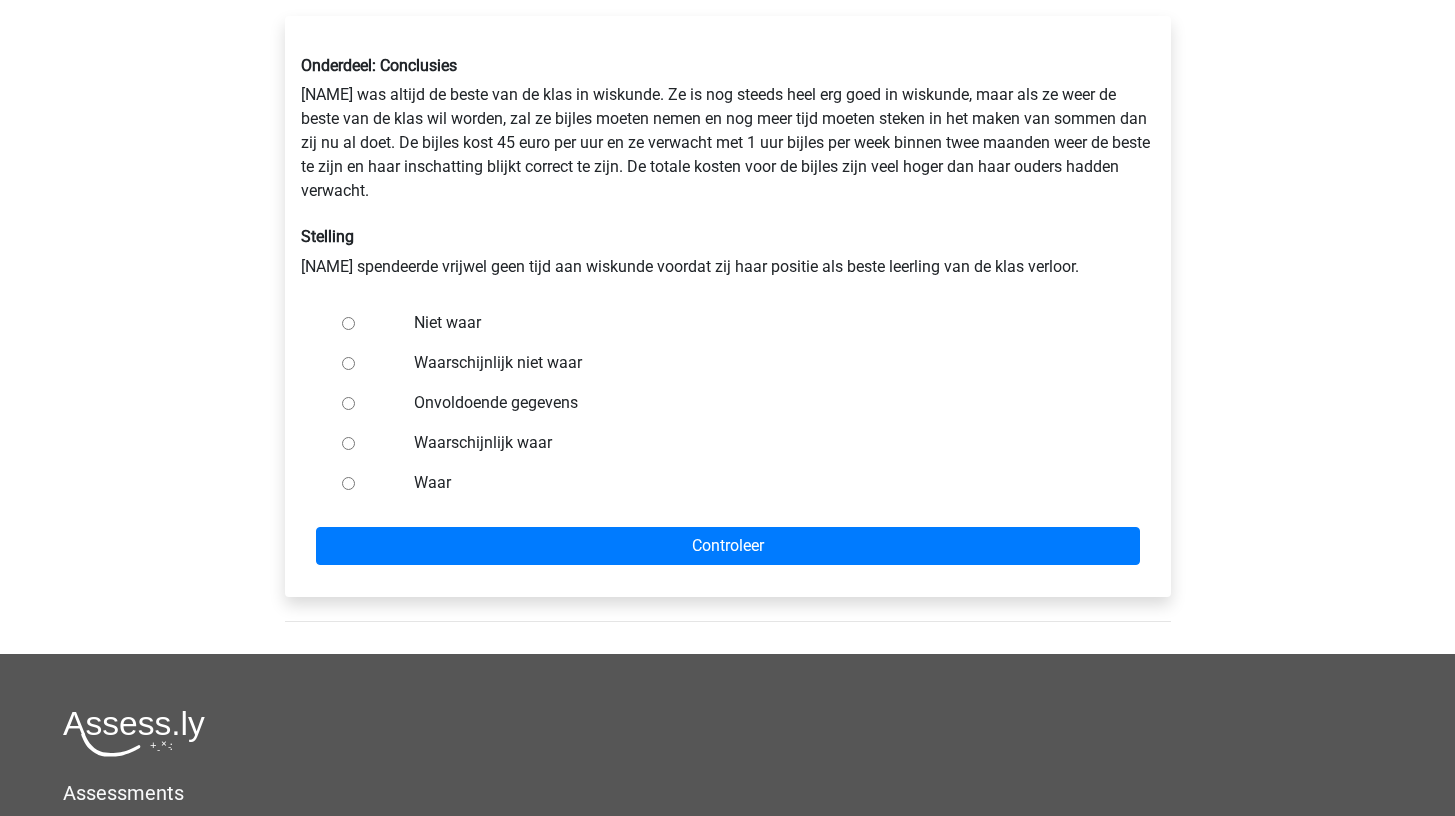 scroll, scrollTop: 331, scrollLeft: 0, axis: vertical 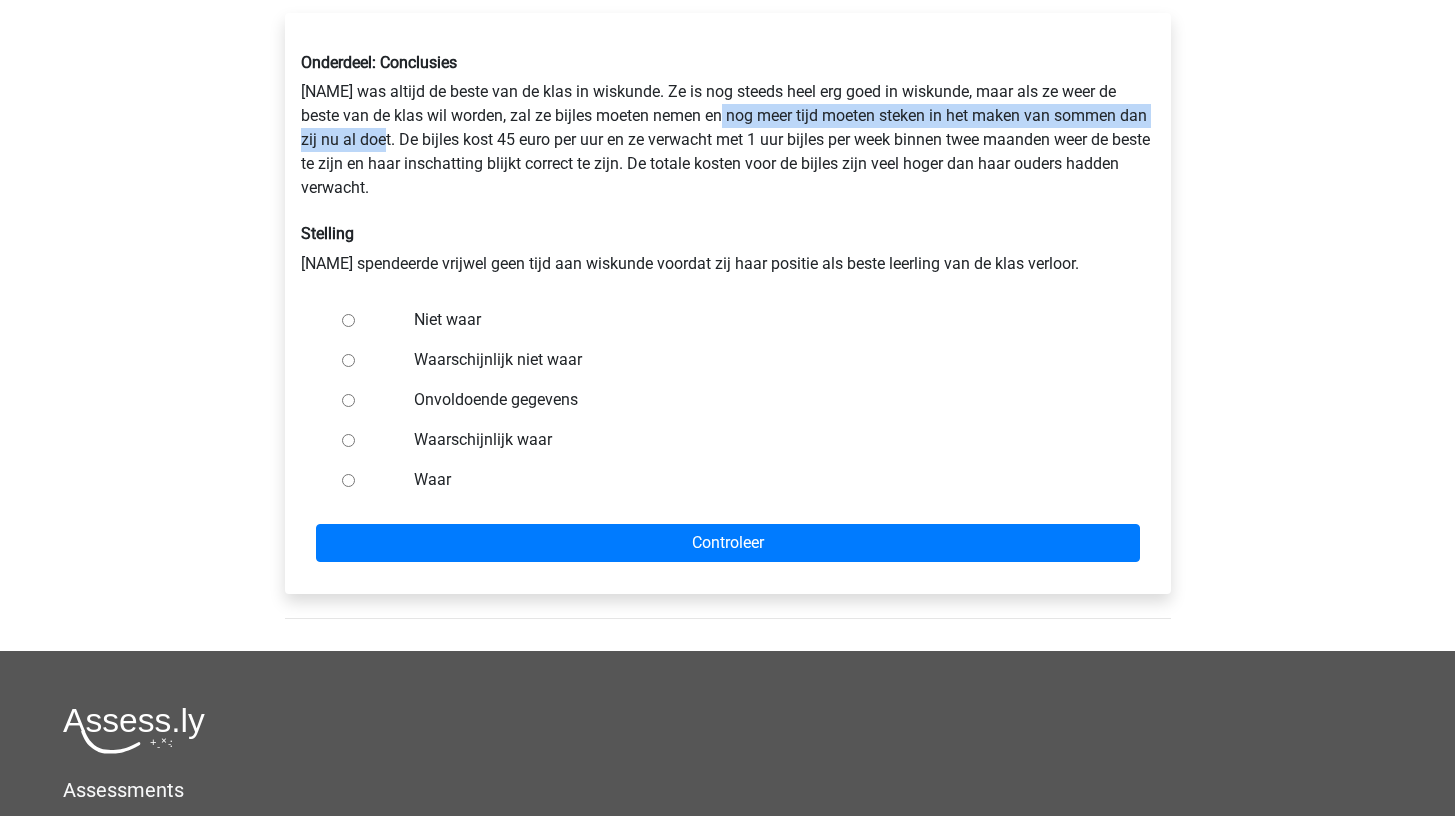 drag, startPoint x: 690, startPoint y: 115, endPoint x: 350, endPoint y: 138, distance: 340.77704 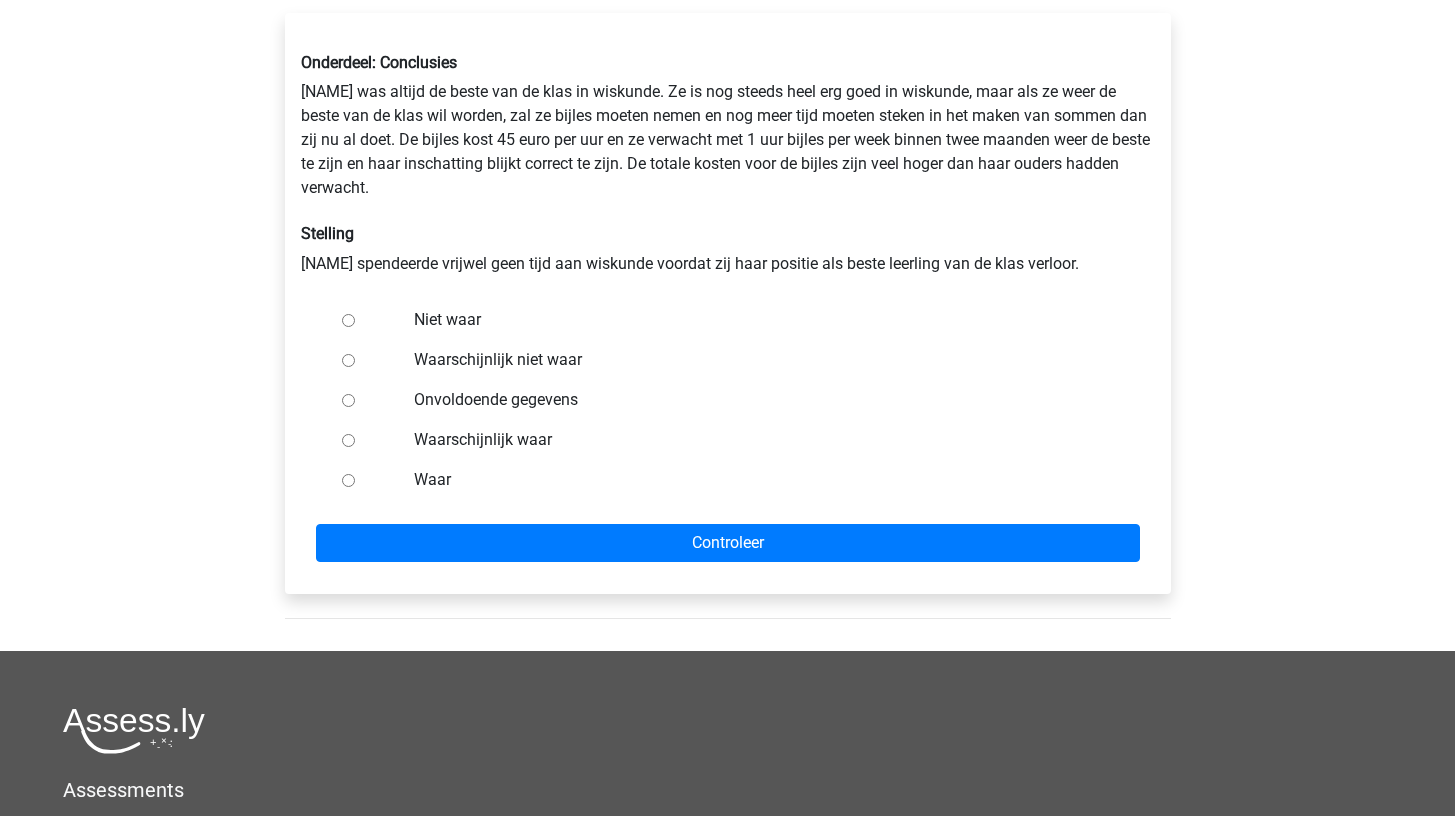 click on "Waarschijnlijk niet waar" at bounding box center (760, 360) 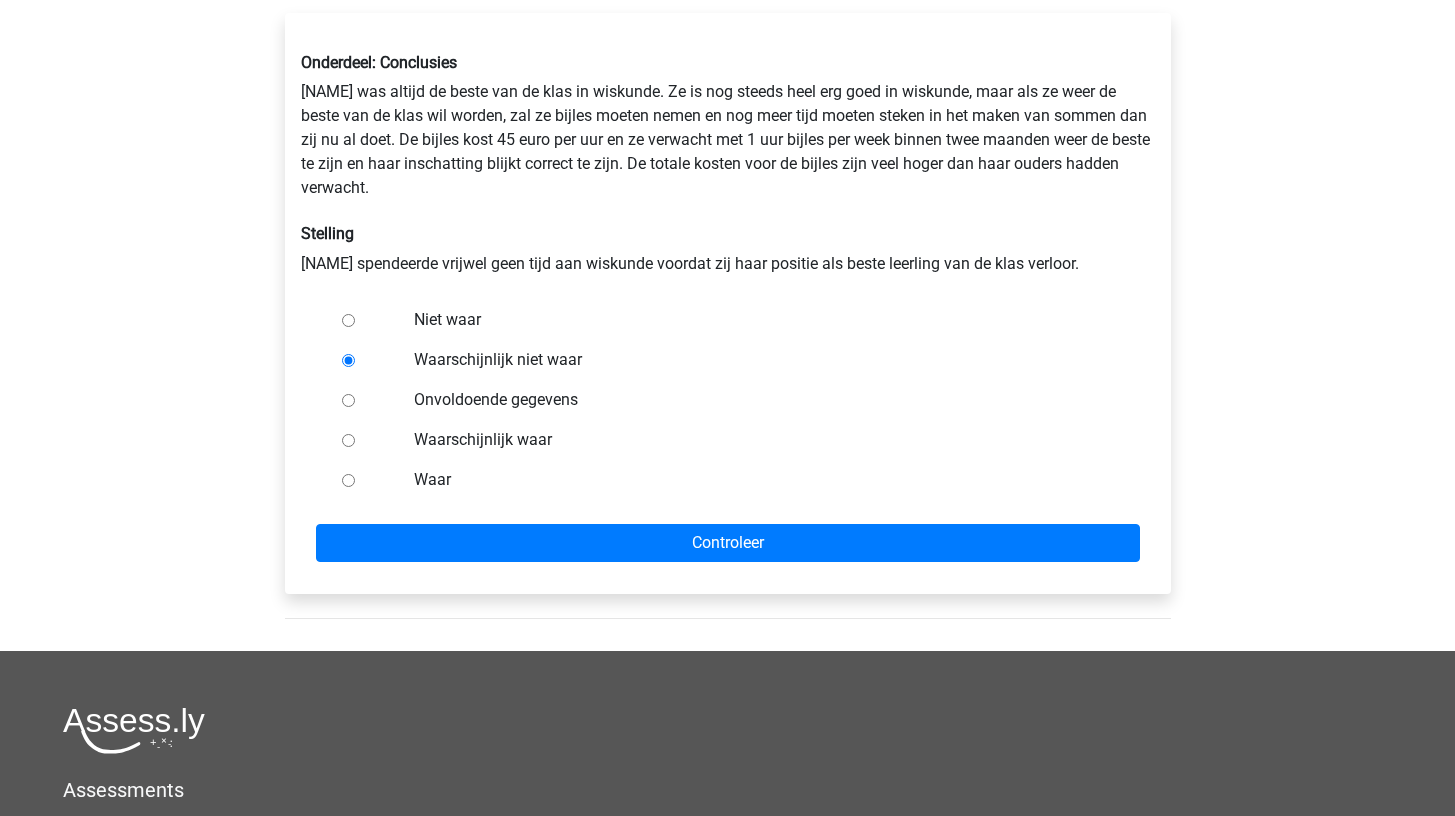 scroll, scrollTop: 346, scrollLeft: 0, axis: vertical 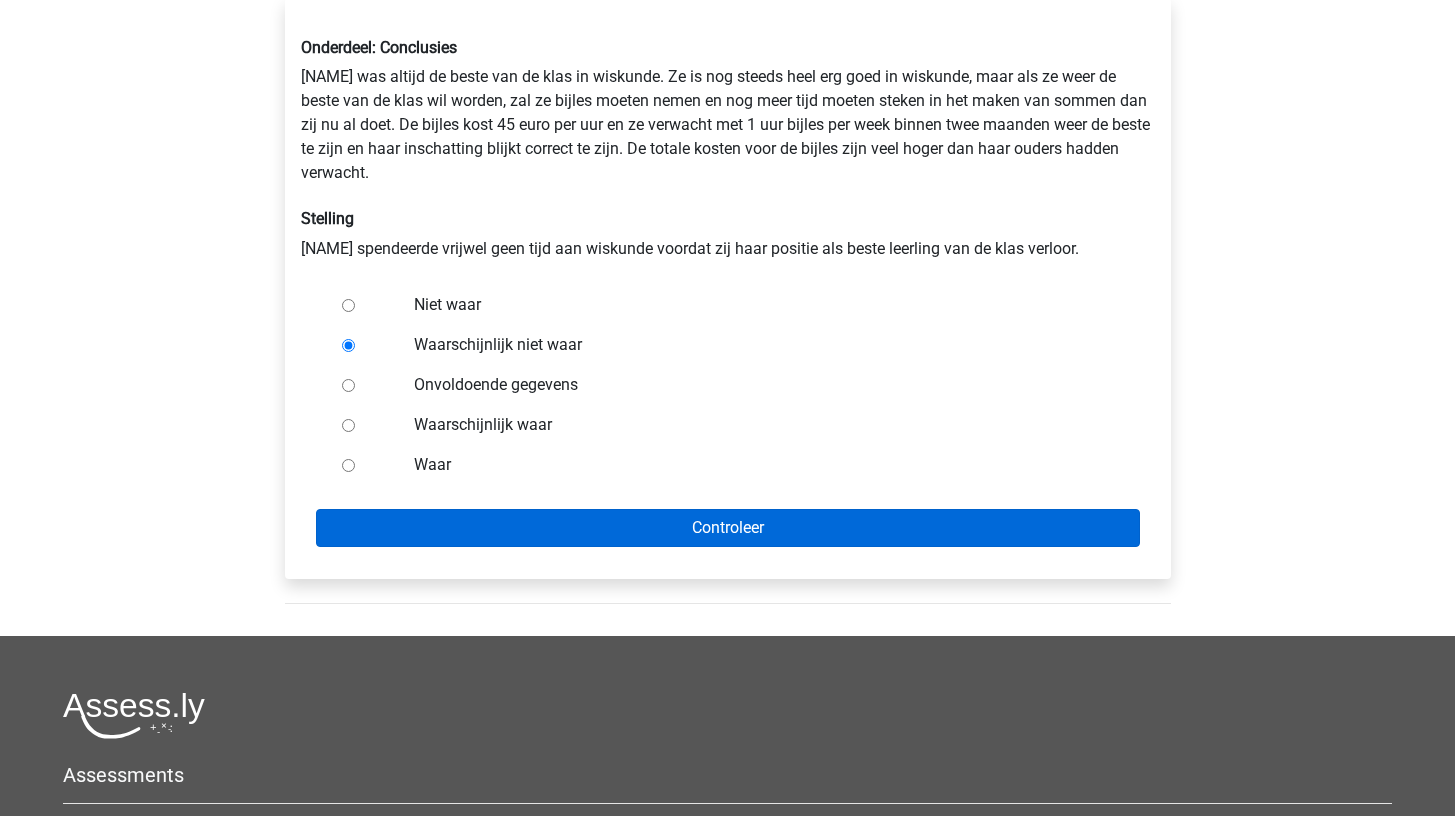 click on "Controleer" at bounding box center (728, 528) 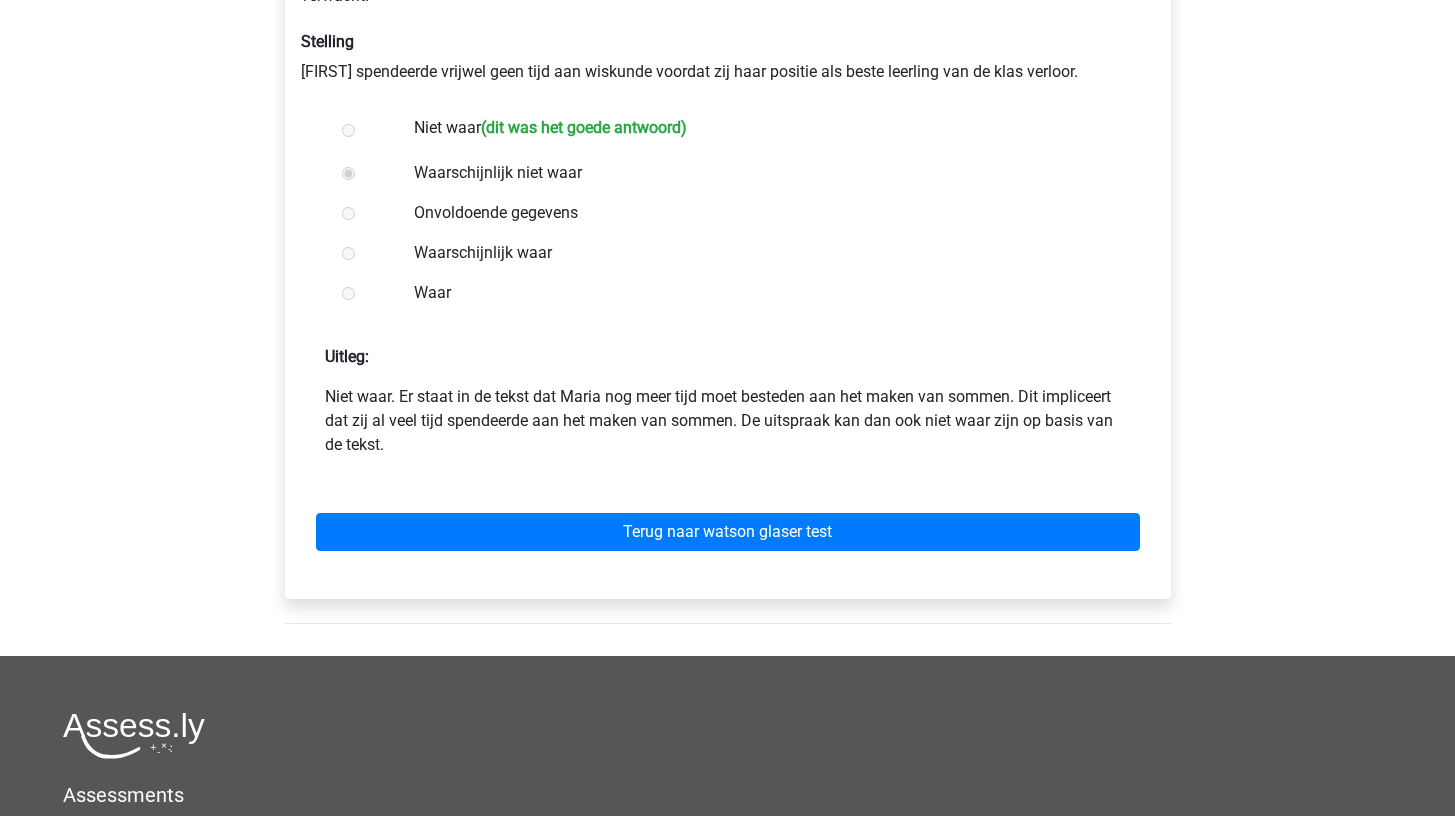 scroll, scrollTop: 541, scrollLeft: 0, axis: vertical 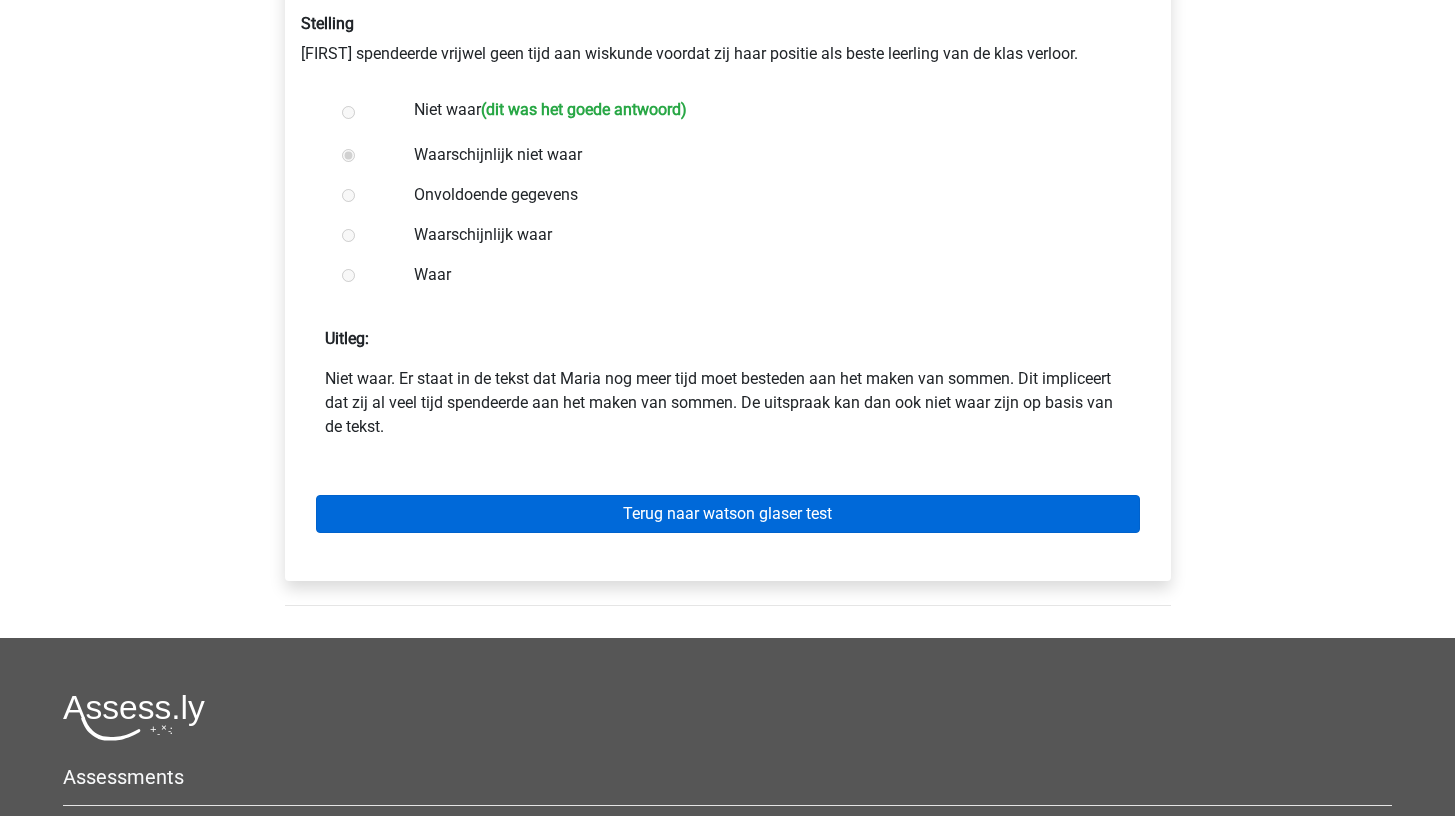 click on "Terug naar watson glaser test" at bounding box center (728, 514) 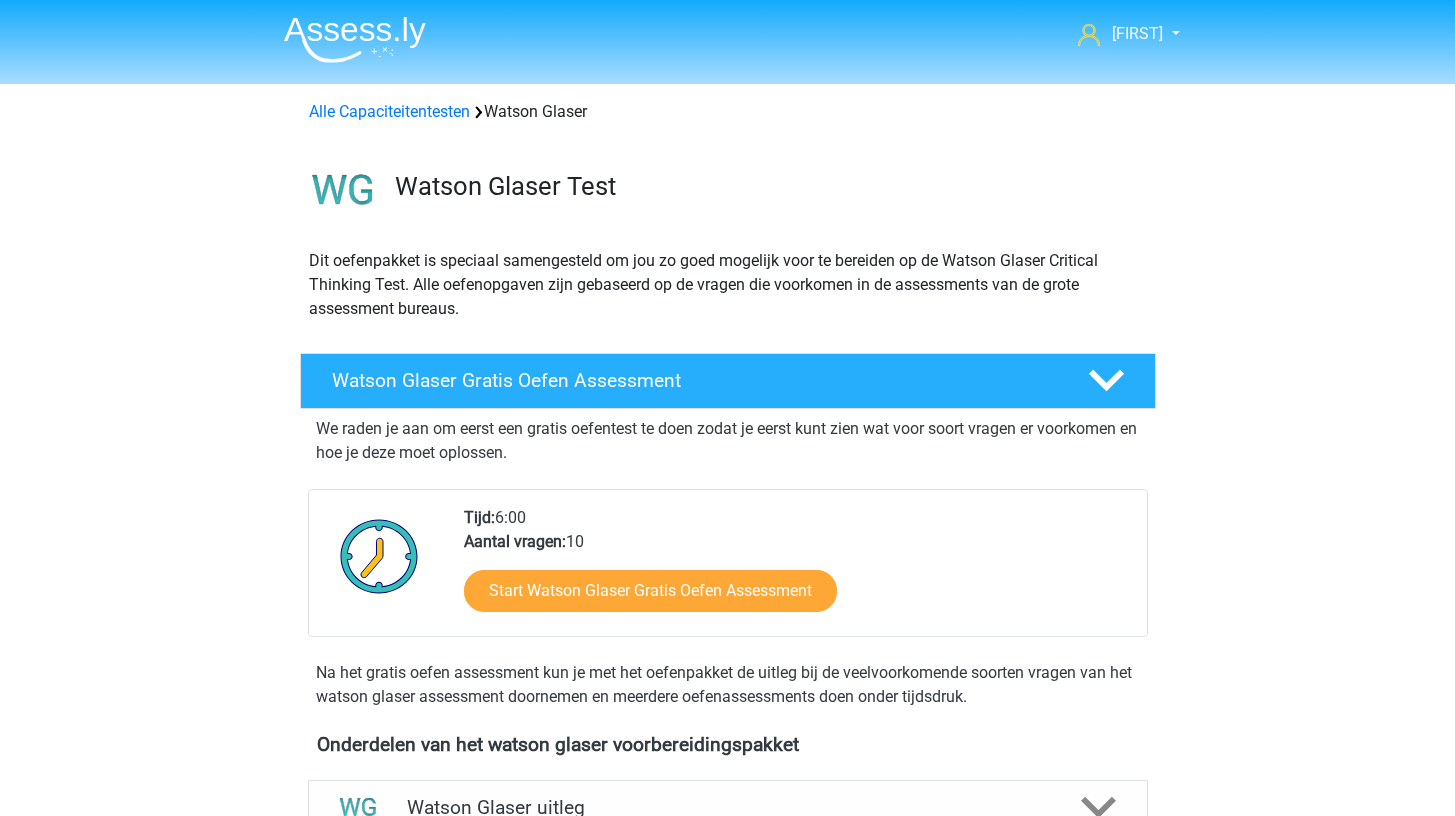 scroll, scrollTop: 0, scrollLeft: 0, axis: both 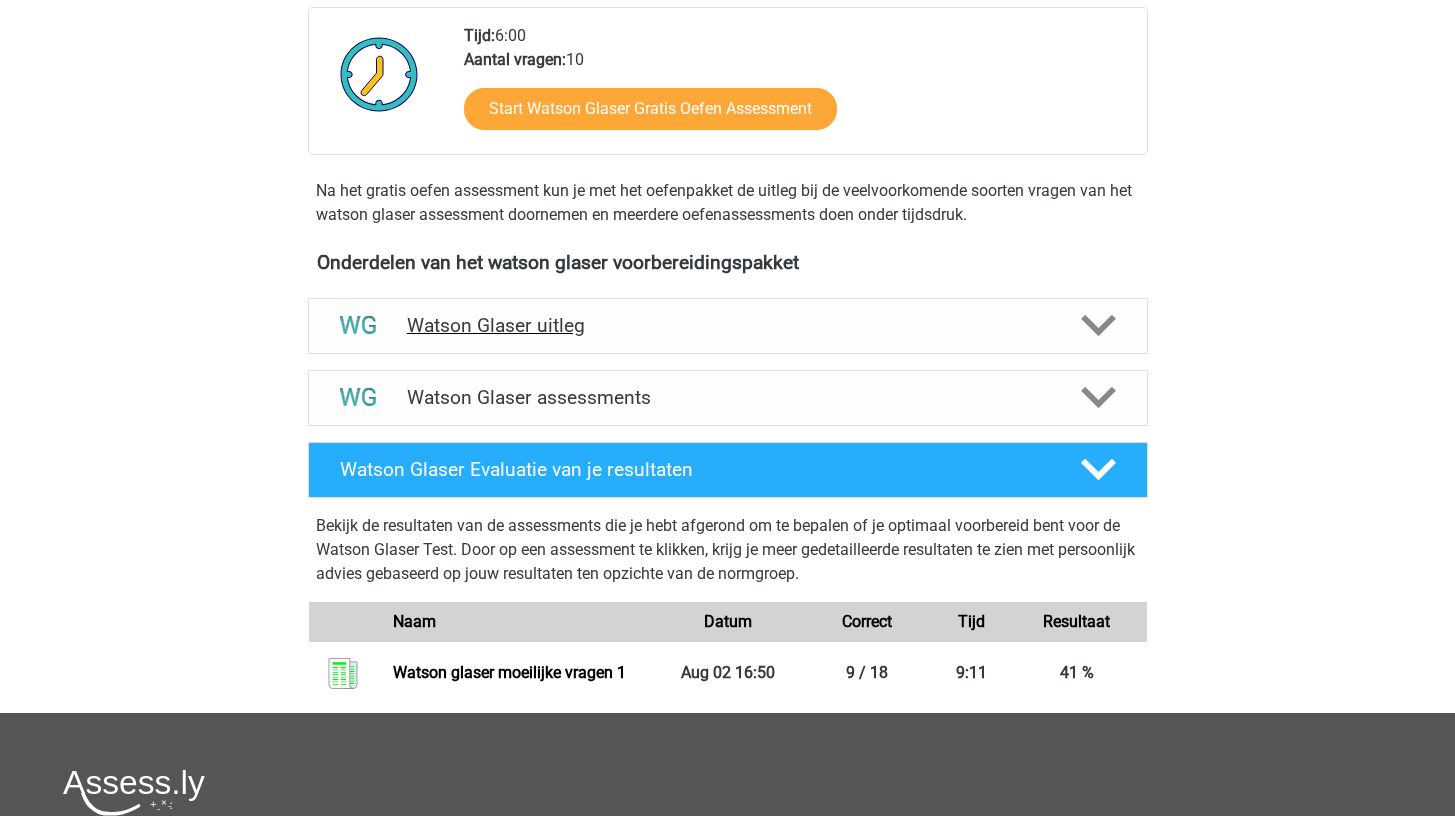 click at bounding box center (1096, 325) 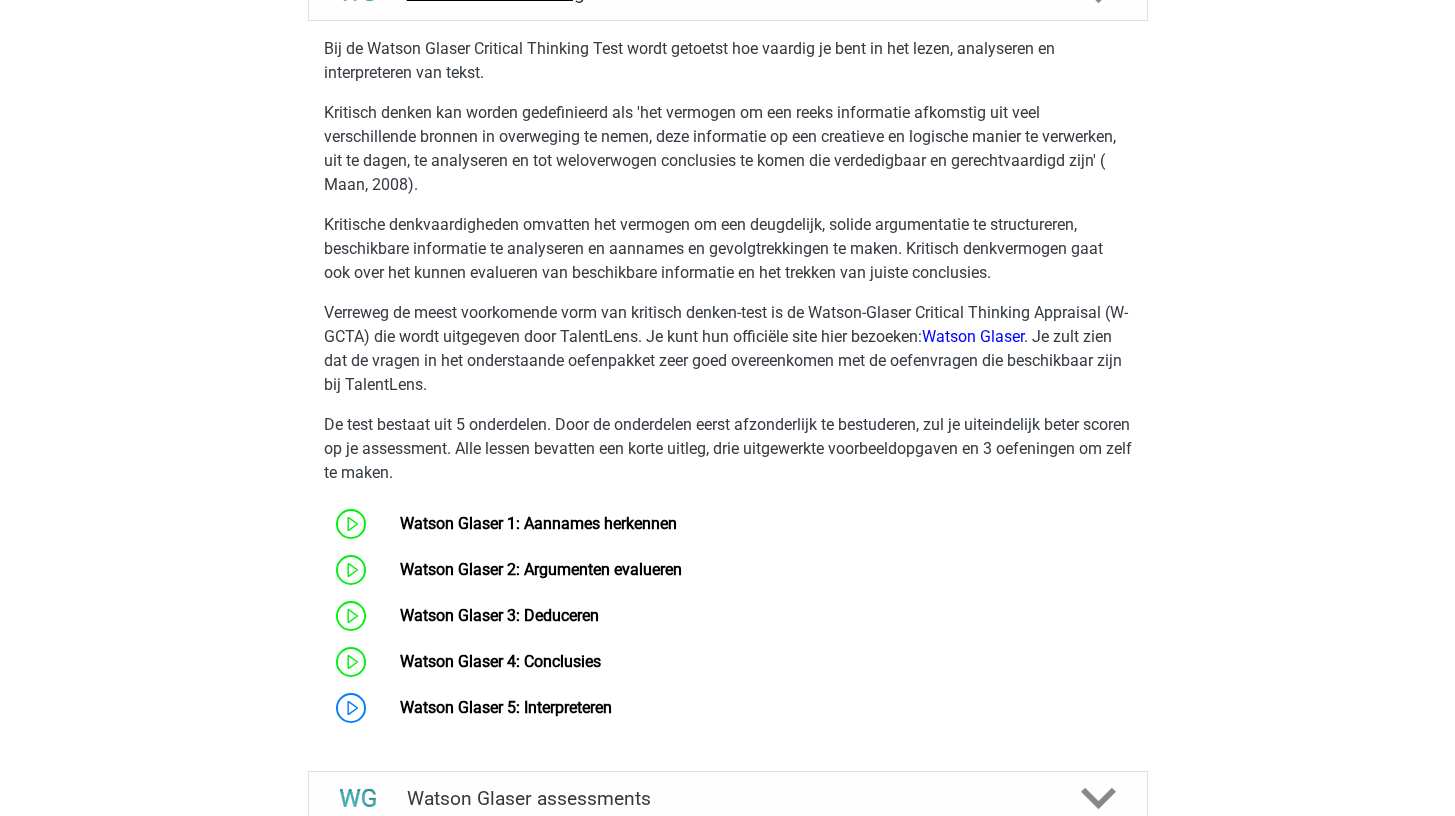 scroll, scrollTop: 1059, scrollLeft: 0, axis: vertical 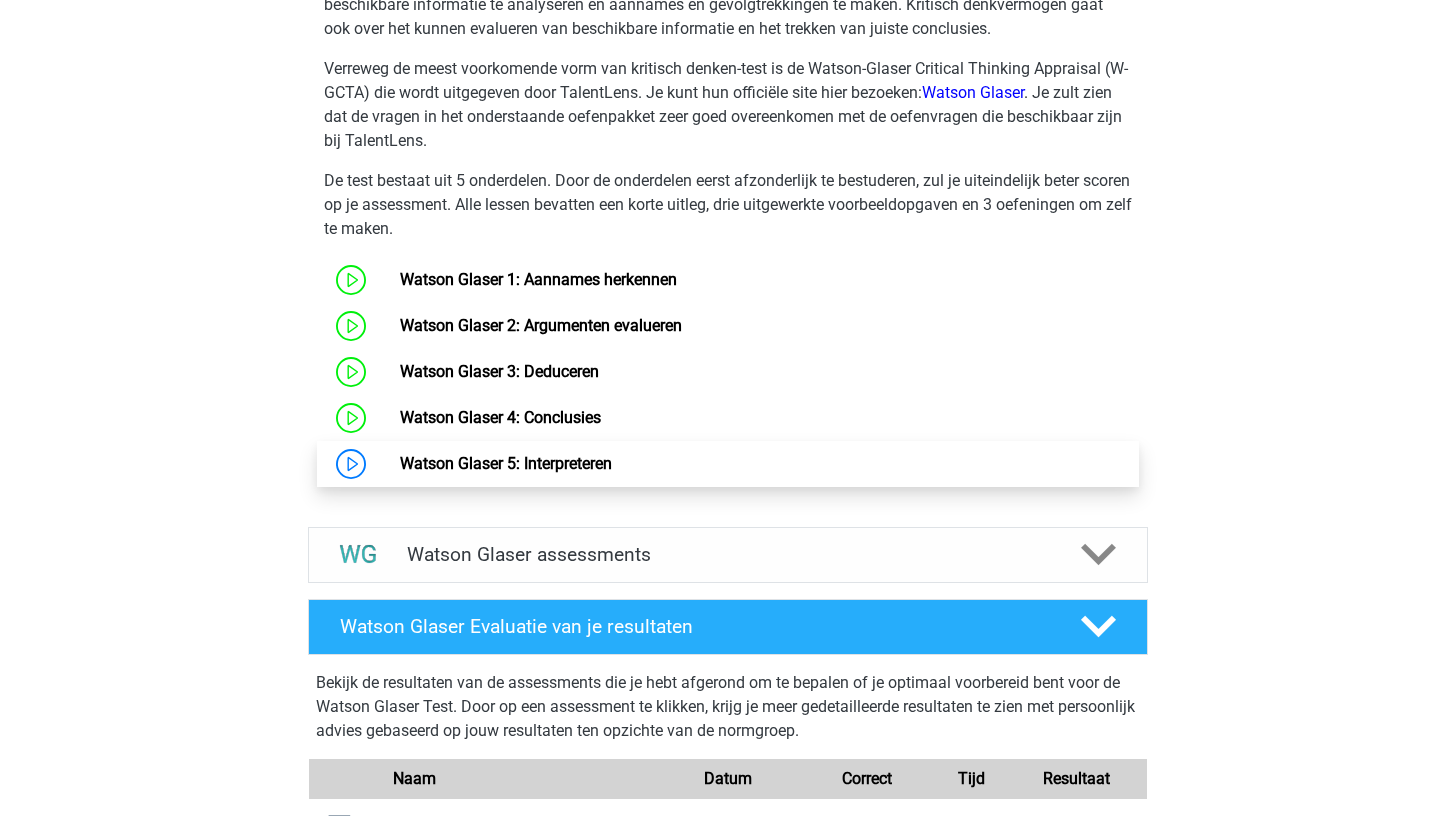 click on "Watson Glaser 5: Interpreteren" at bounding box center (506, 463) 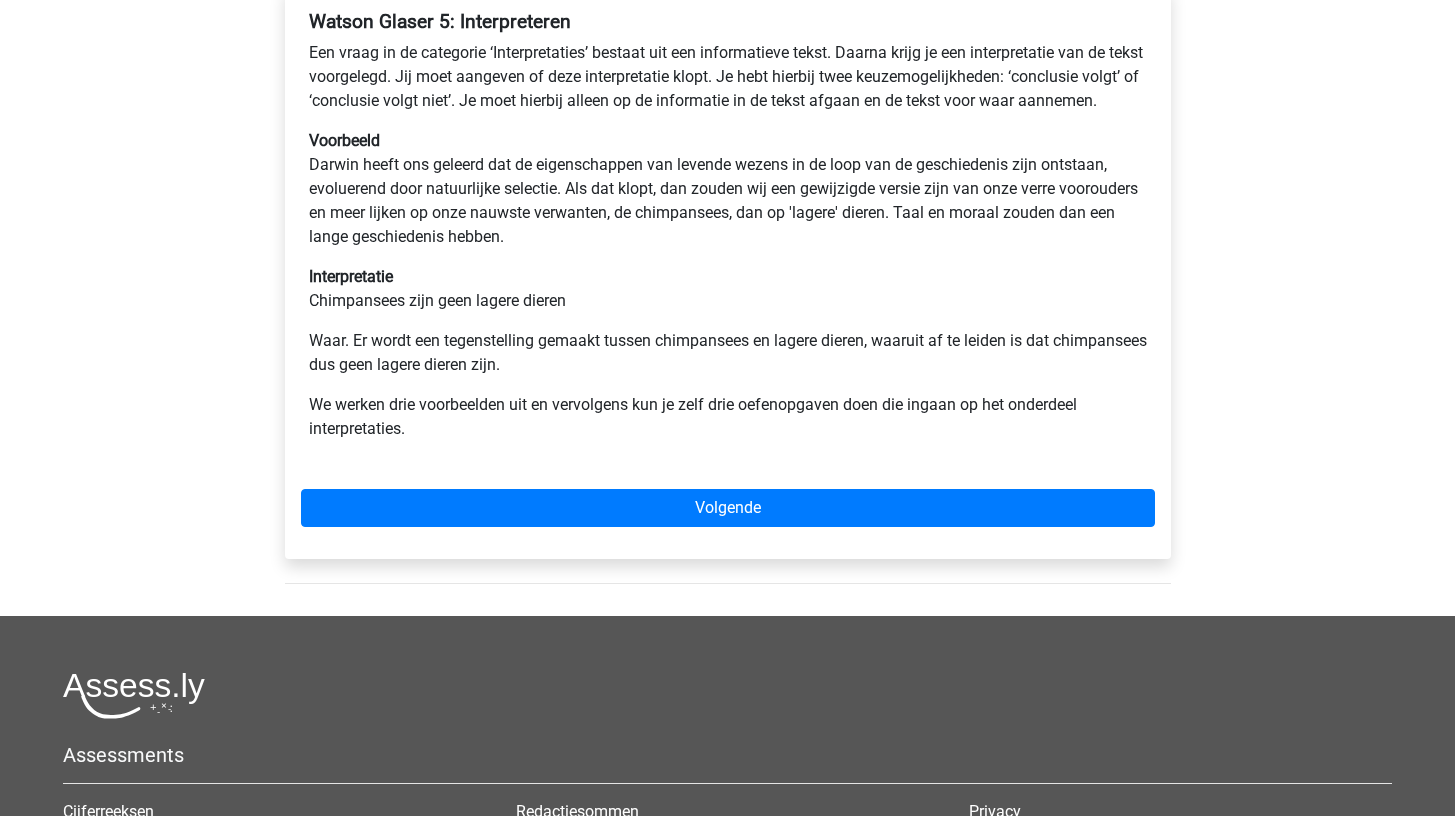 scroll, scrollTop: 358, scrollLeft: 0, axis: vertical 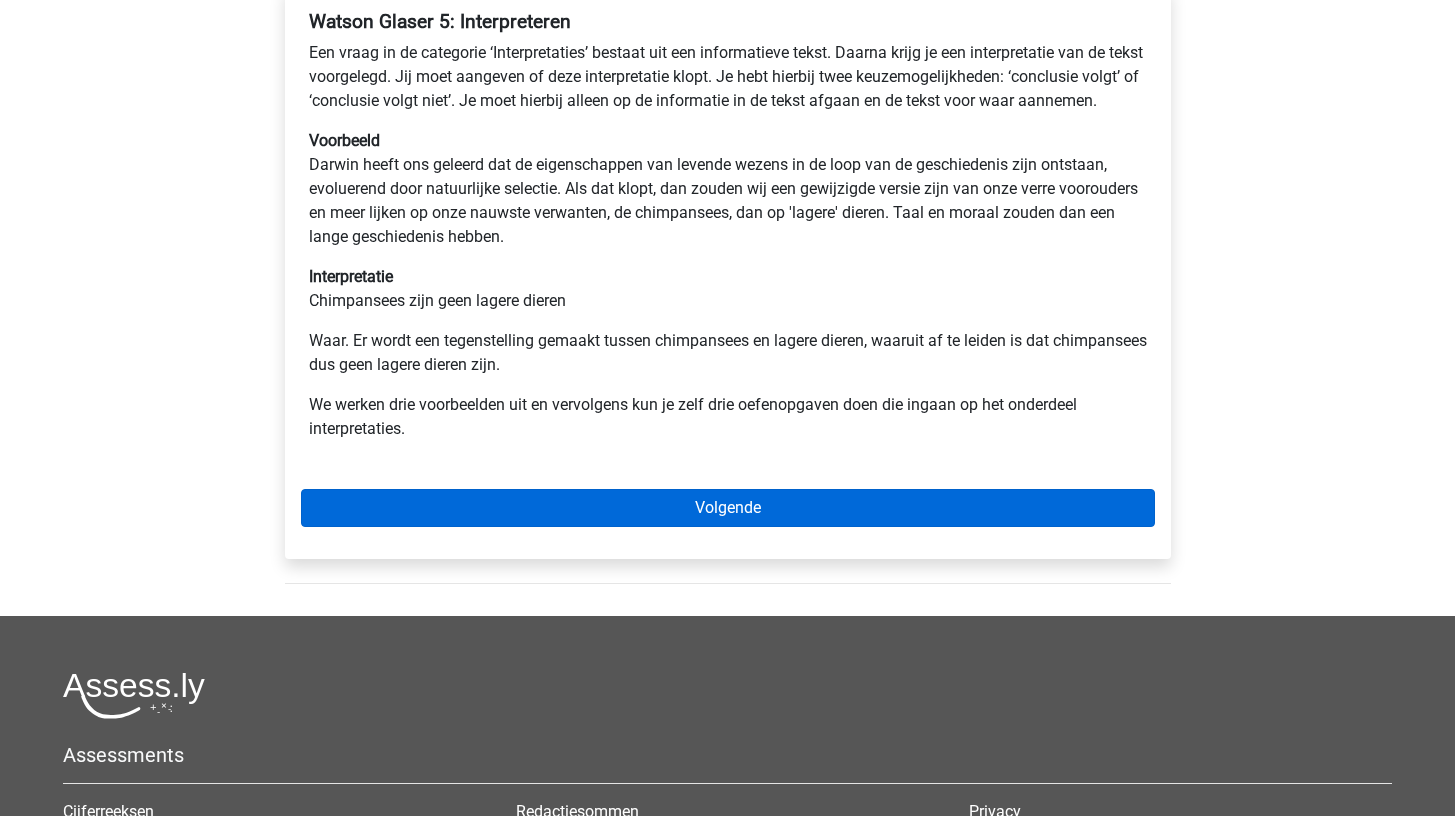 click on "Volgende" at bounding box center (728, 508) 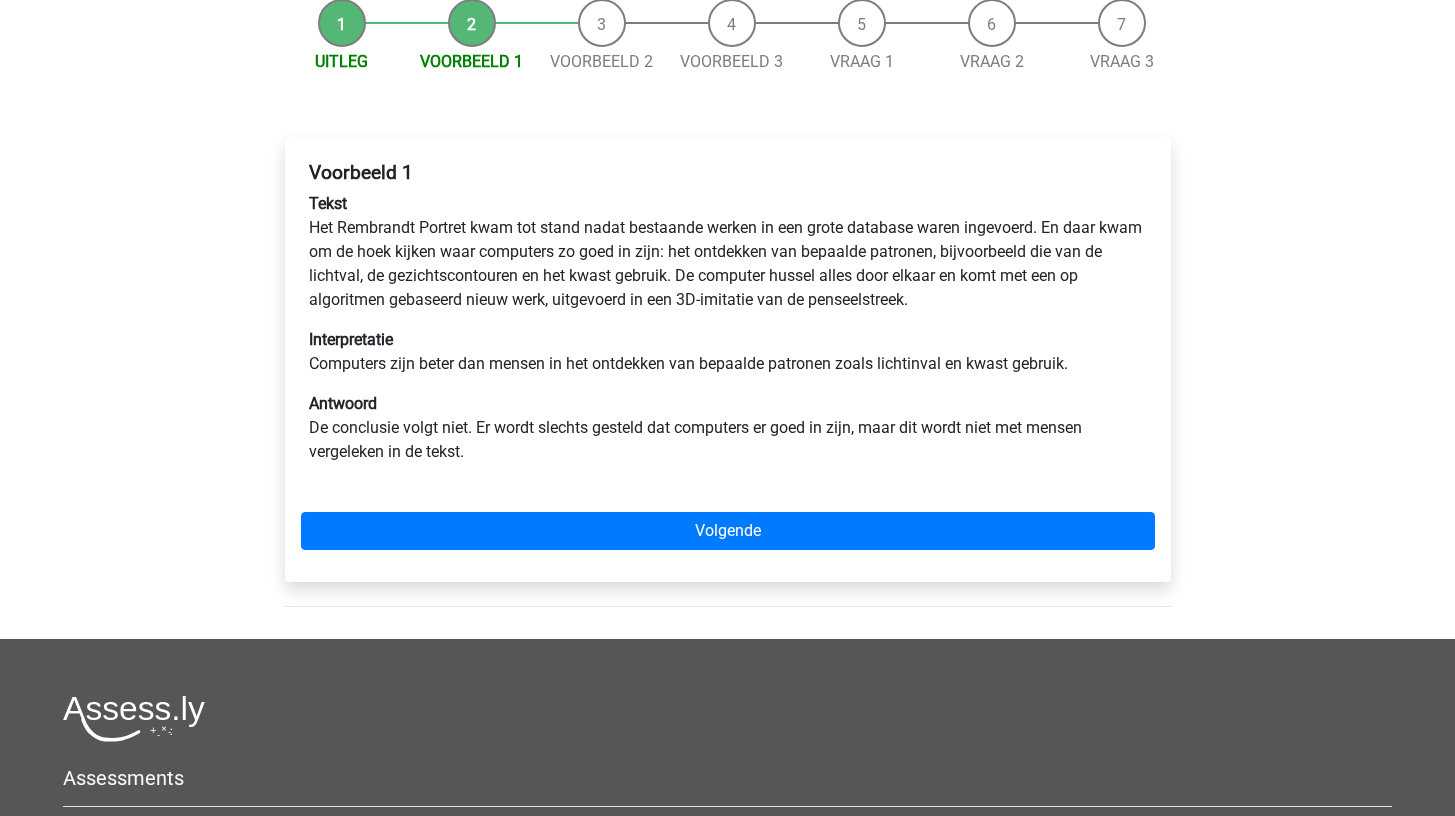 scroll, scrollTop: 210, scrollLeft: 0, axis: vertical 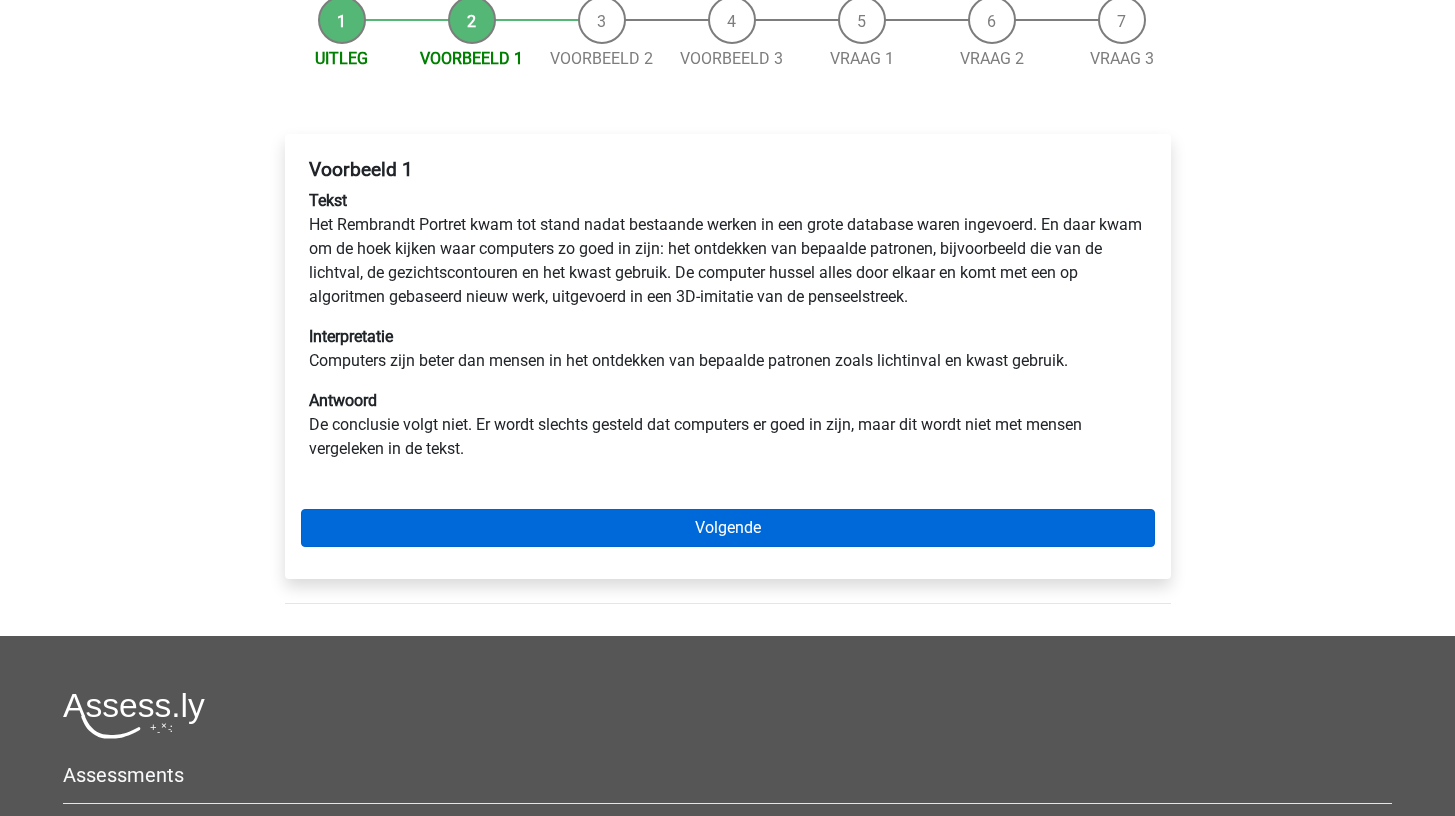 click on "Volgende" at bounding box center [728, 528] 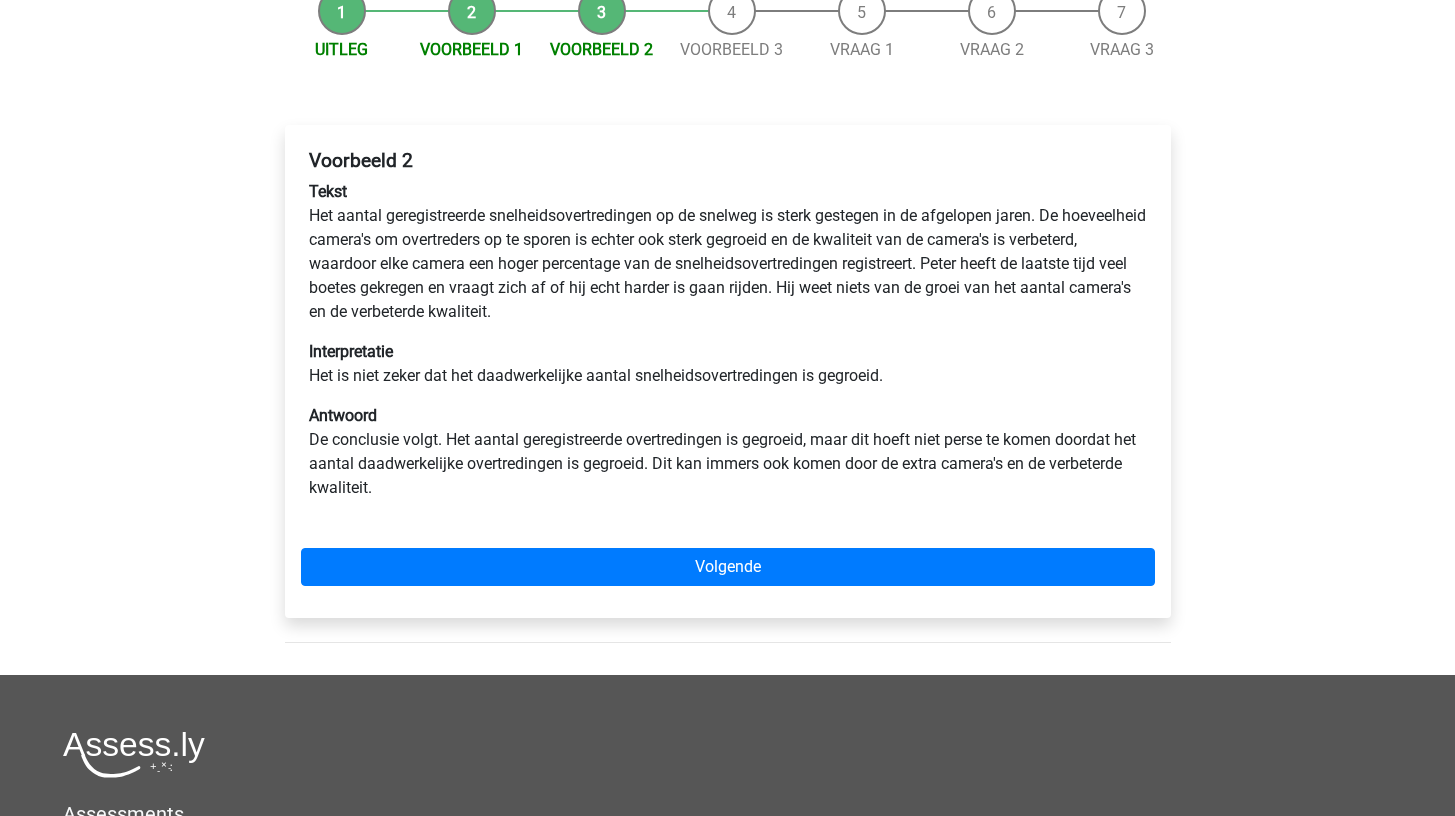scroll, scrollTop: 251, scrollLeft: 0, axis: vertical 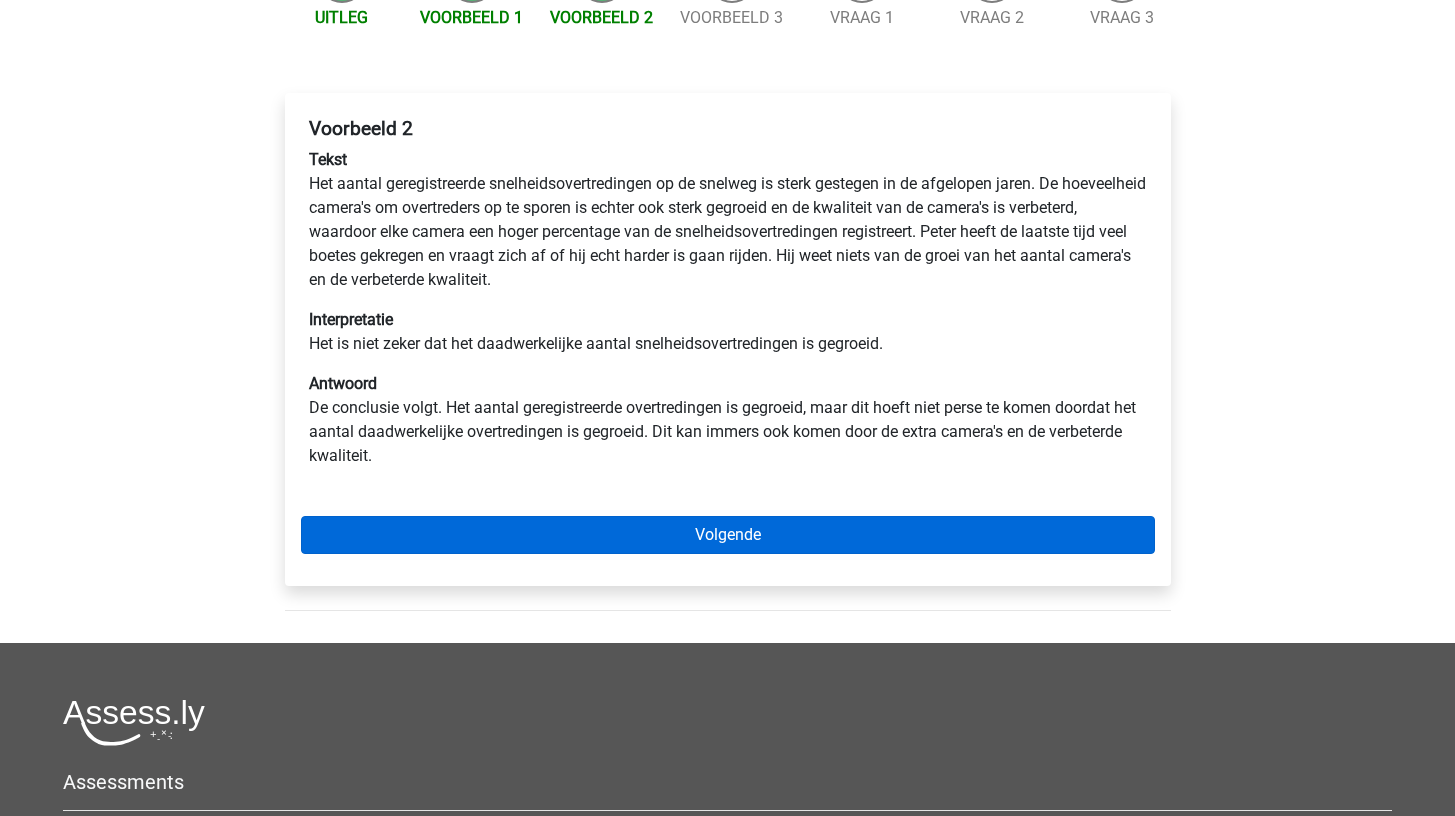 click on "Volgende" at bounding box center (728, 535) 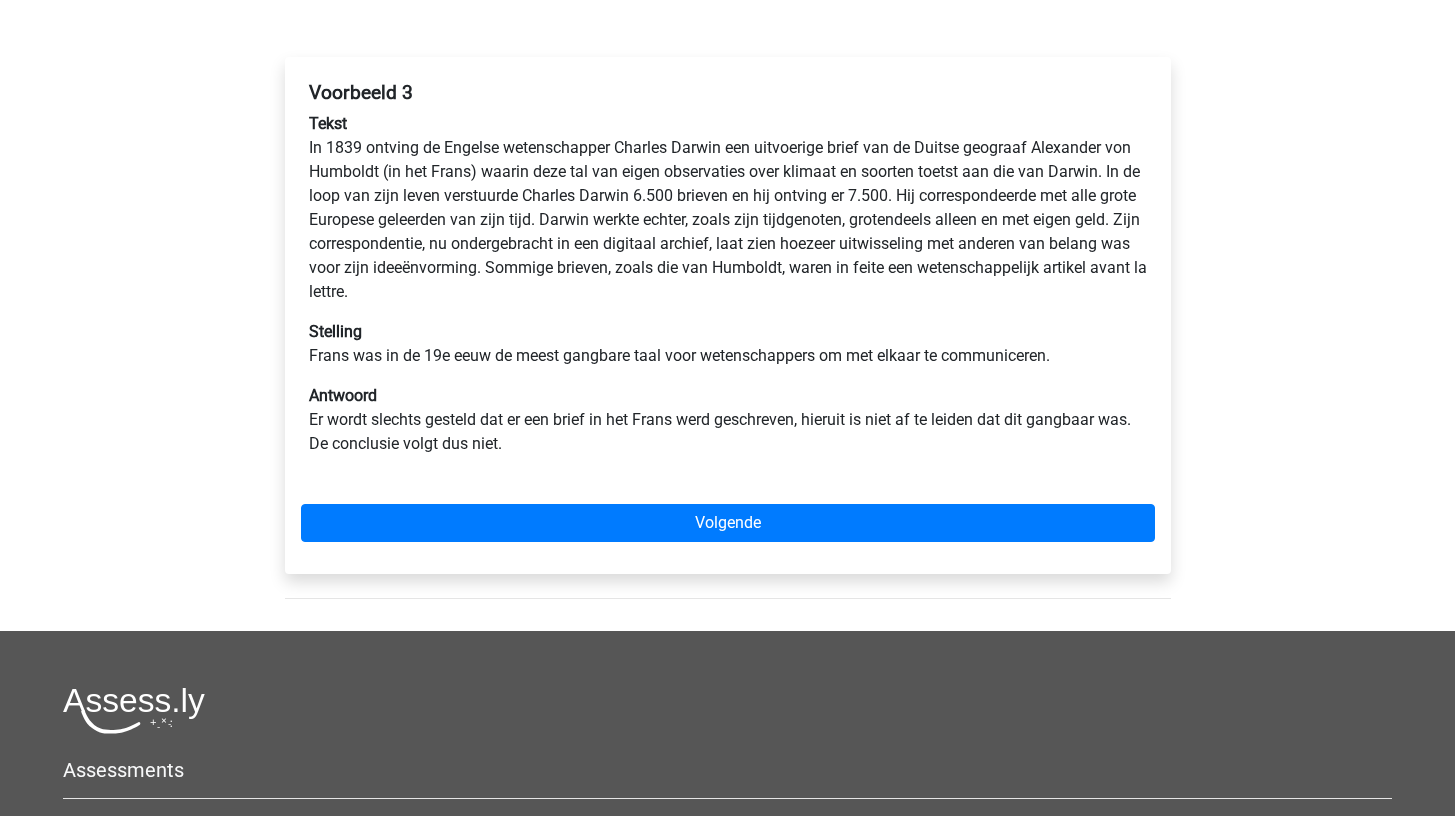 scroll, scrollTop: 287, scrollLeft: 0, axis: vertical 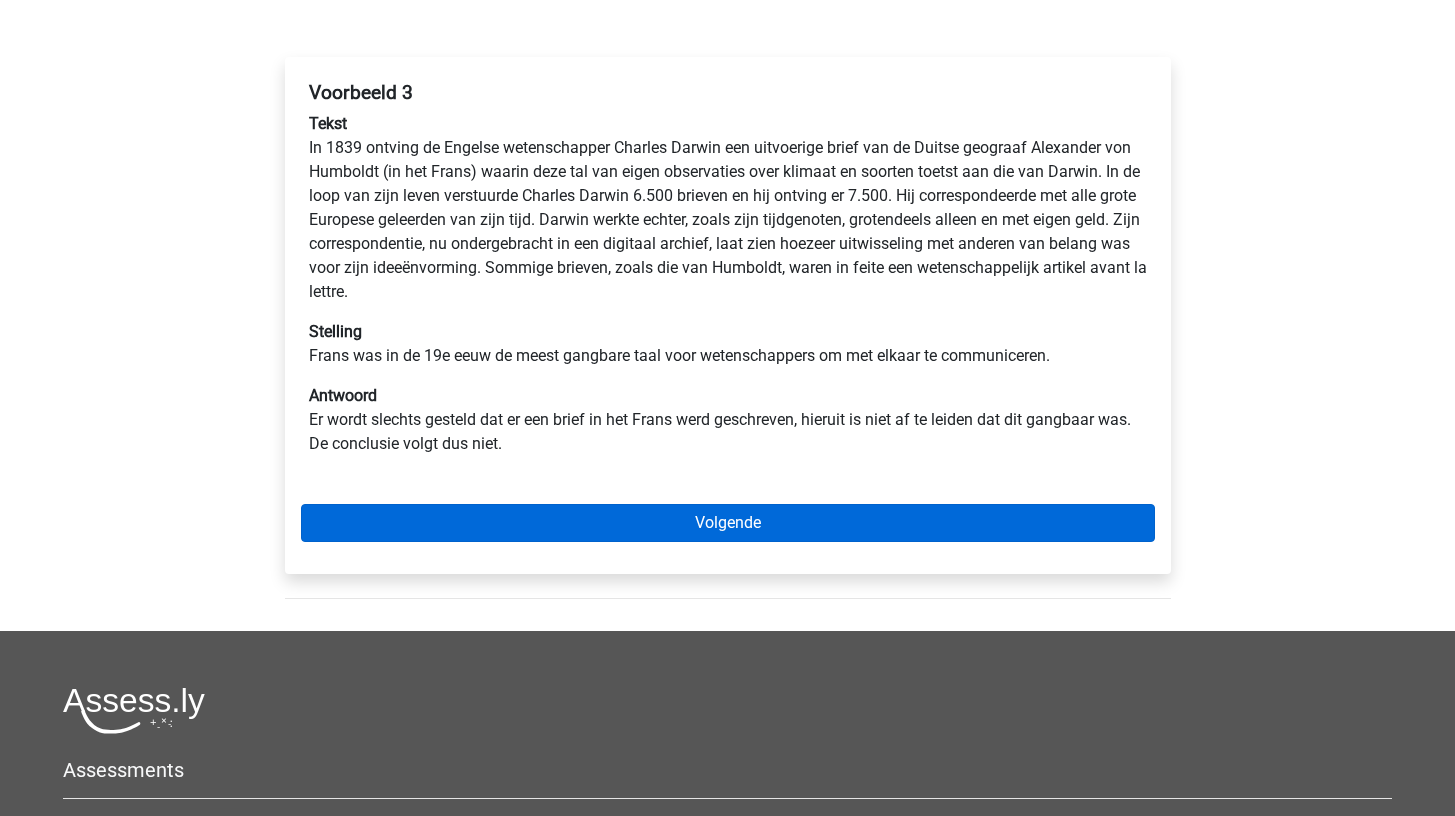 click on "Volgende" at bounding box center [728, 523] 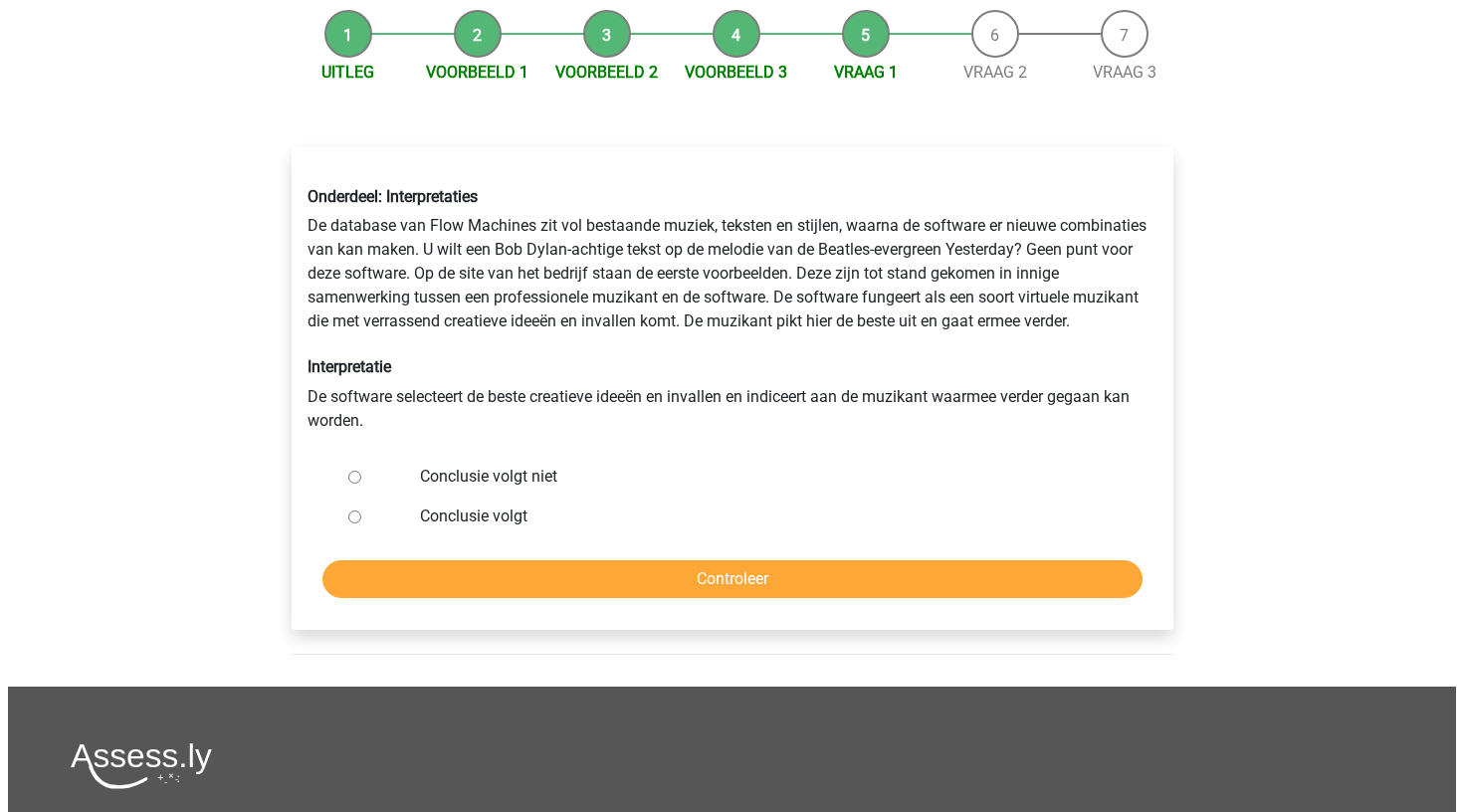 scroll, scrollTop: 195, scrollLeft: 0, axis: vertical 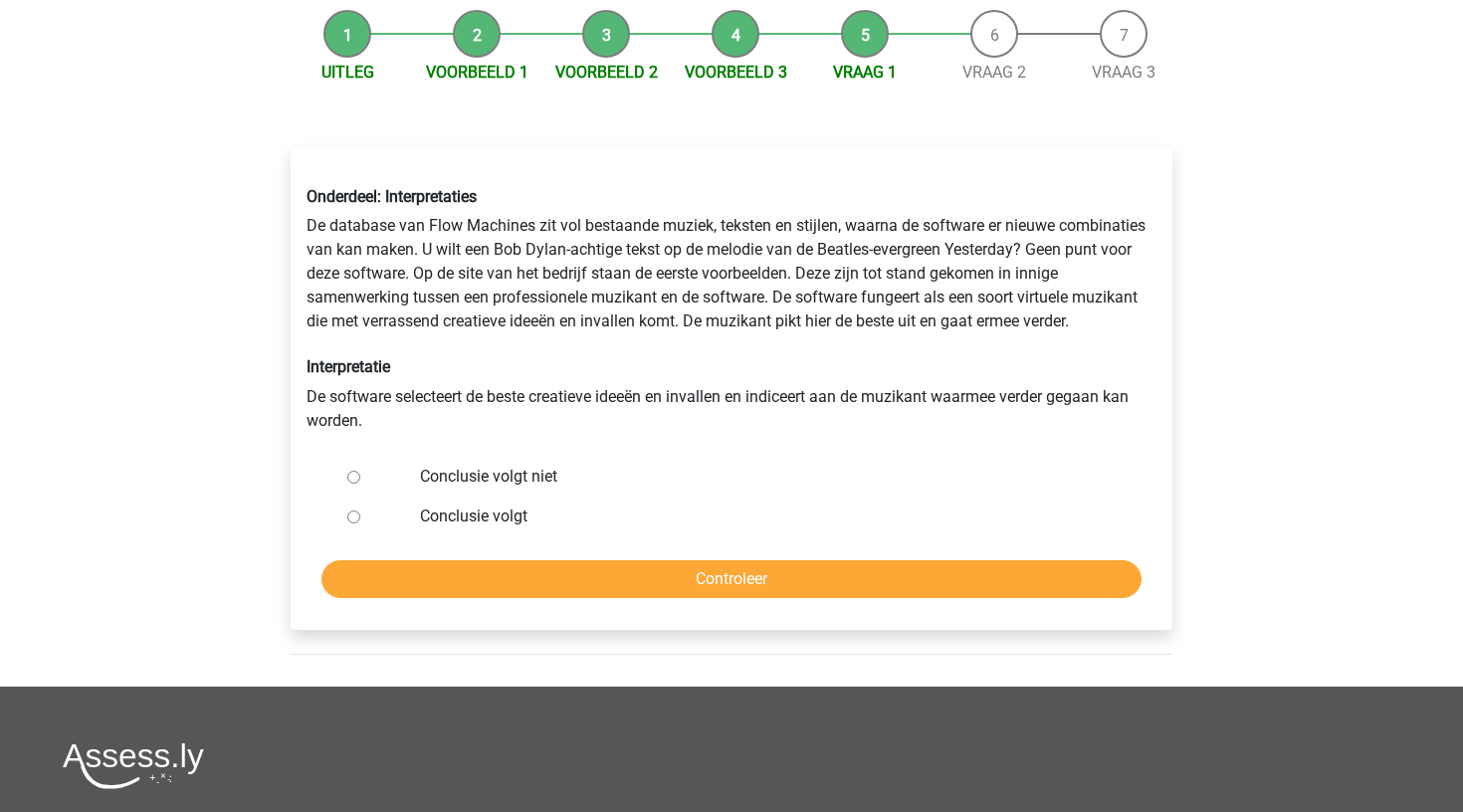click on "Conclusie volgt niet" at bounding box center [764, 477] 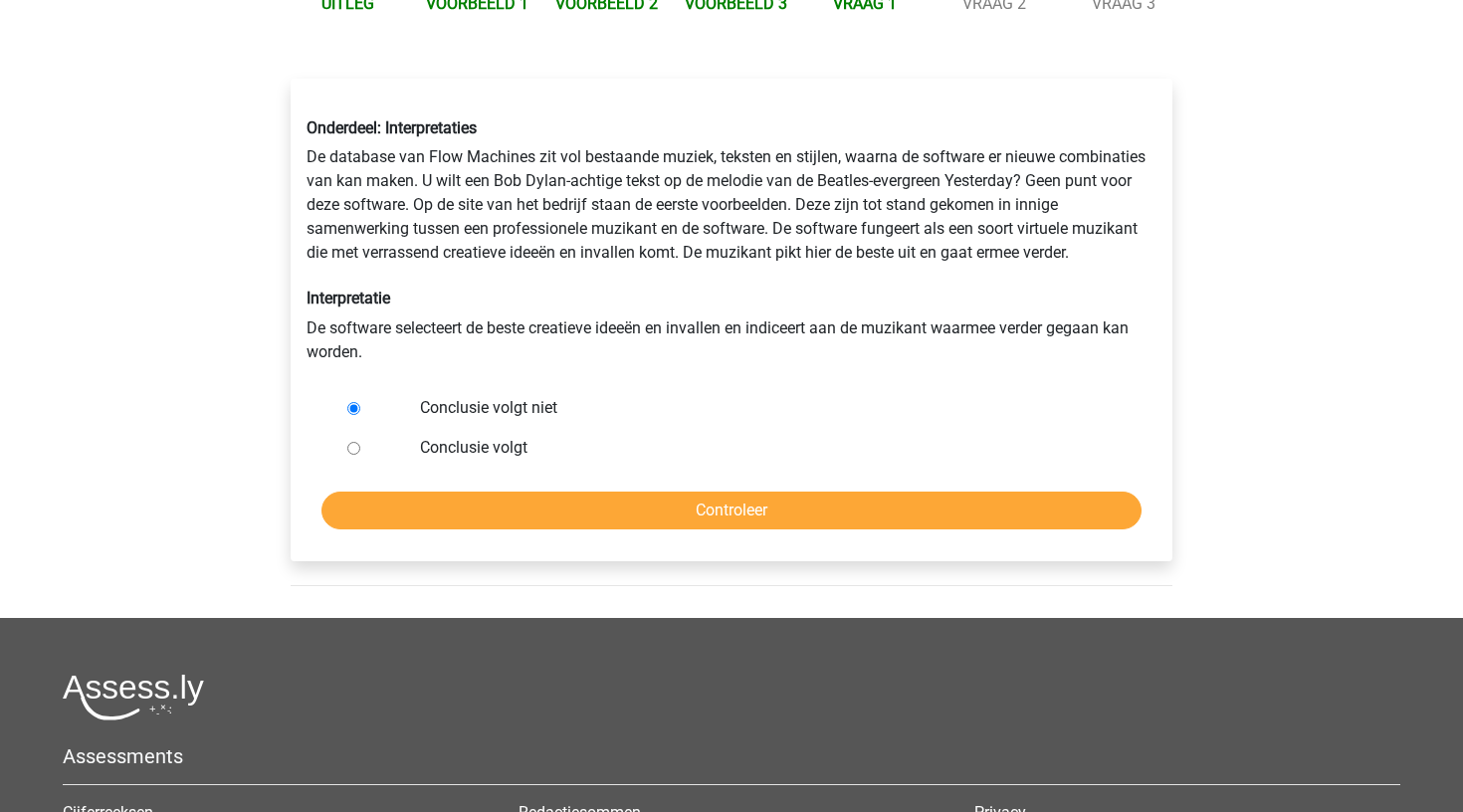 scroll, scrollTop: 278, scrollLeft: 0, axis: vertical 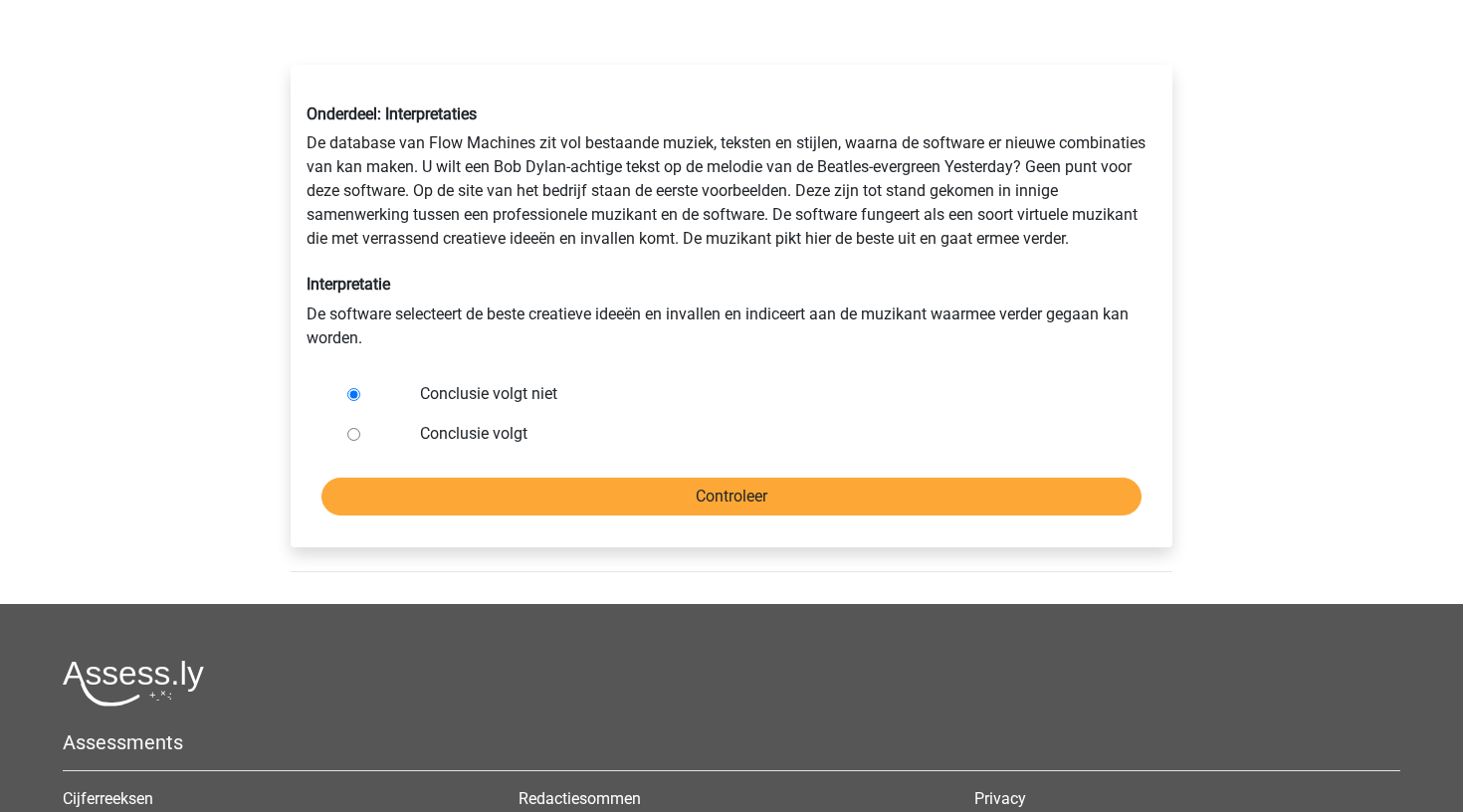 click on "Controleer" at bounding box center (732, 497) 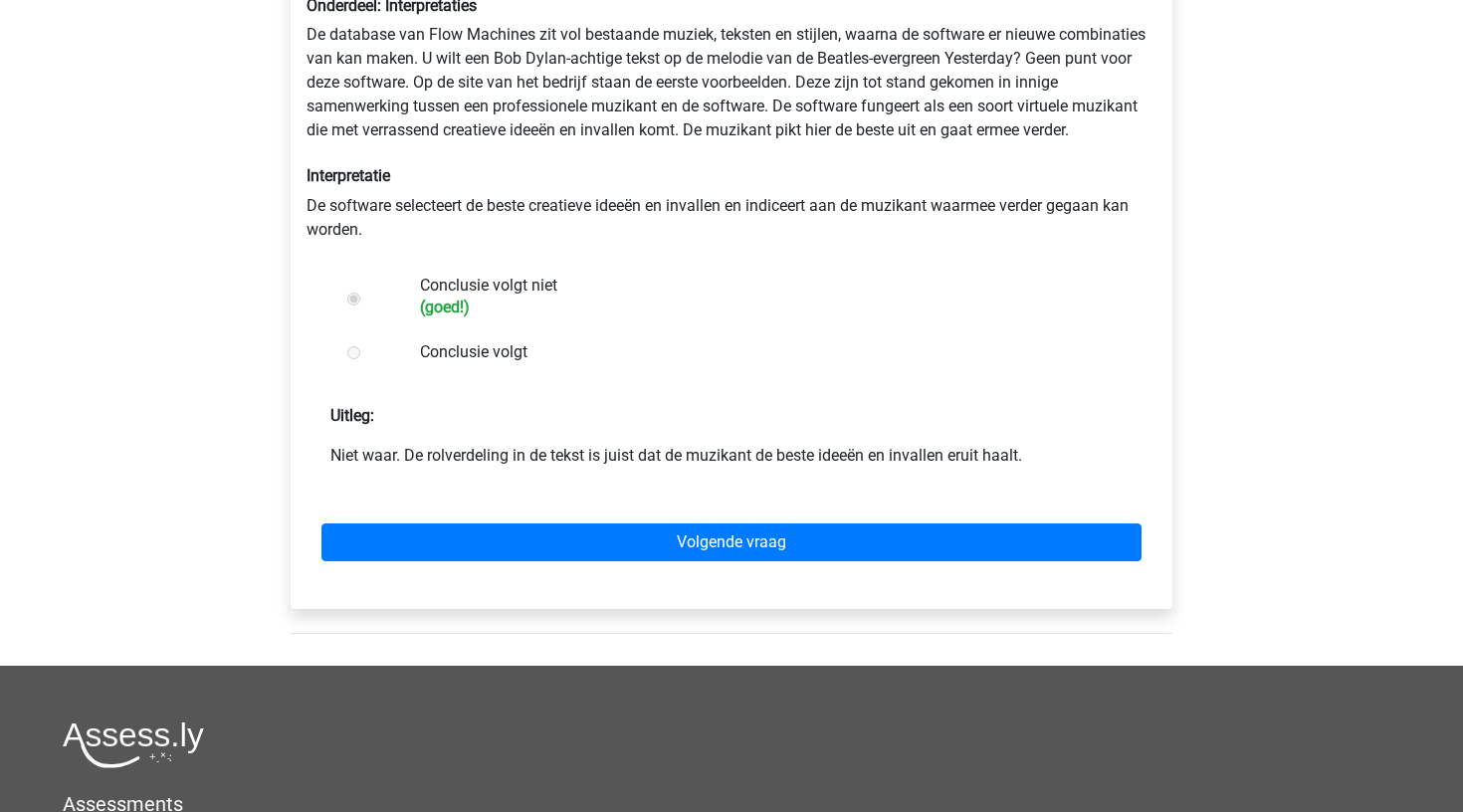 scroll, scrollTop: 387, scrollLeft: 0, axis: vertical 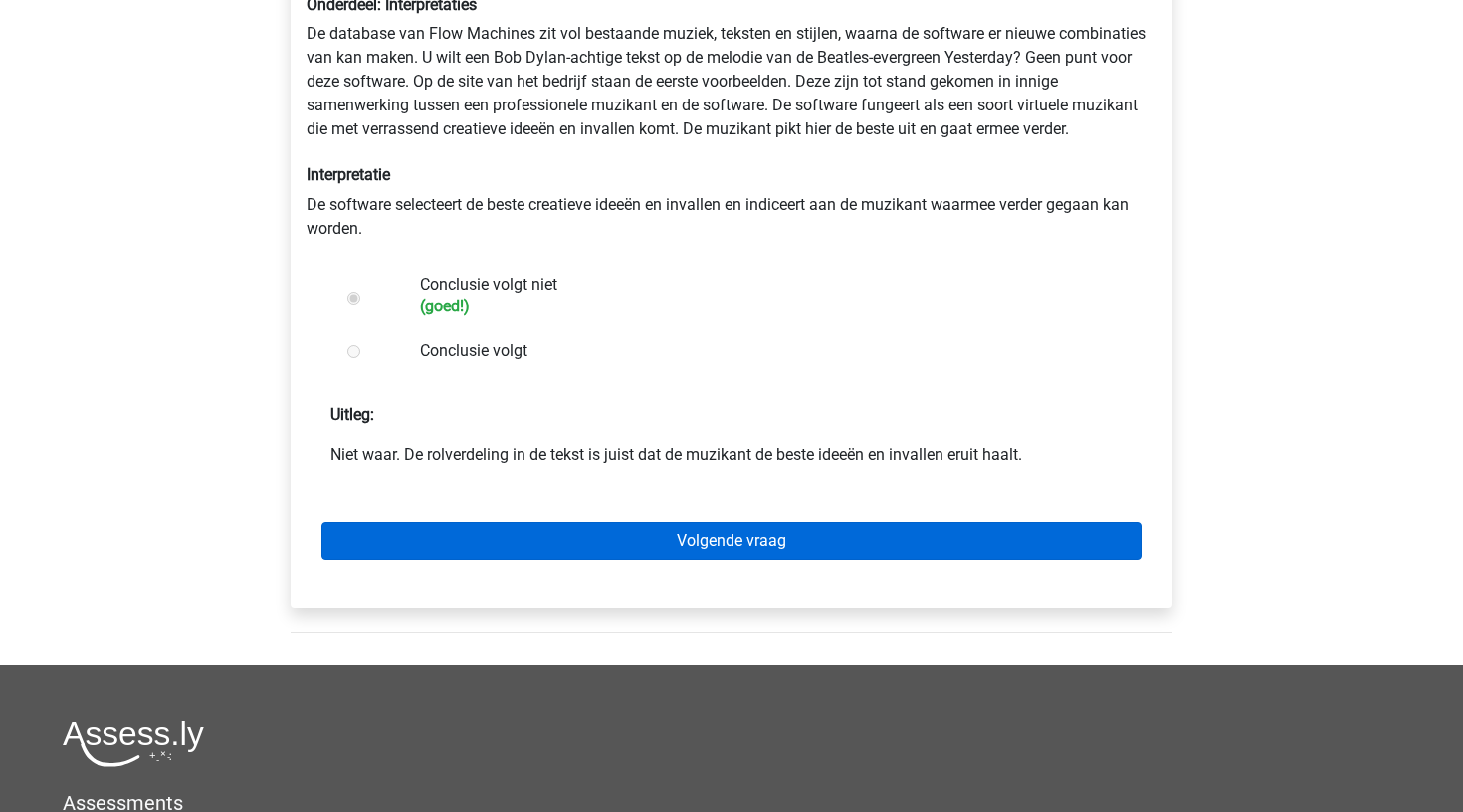 click on "Volgende vraag" at bounding box center (732, 541) 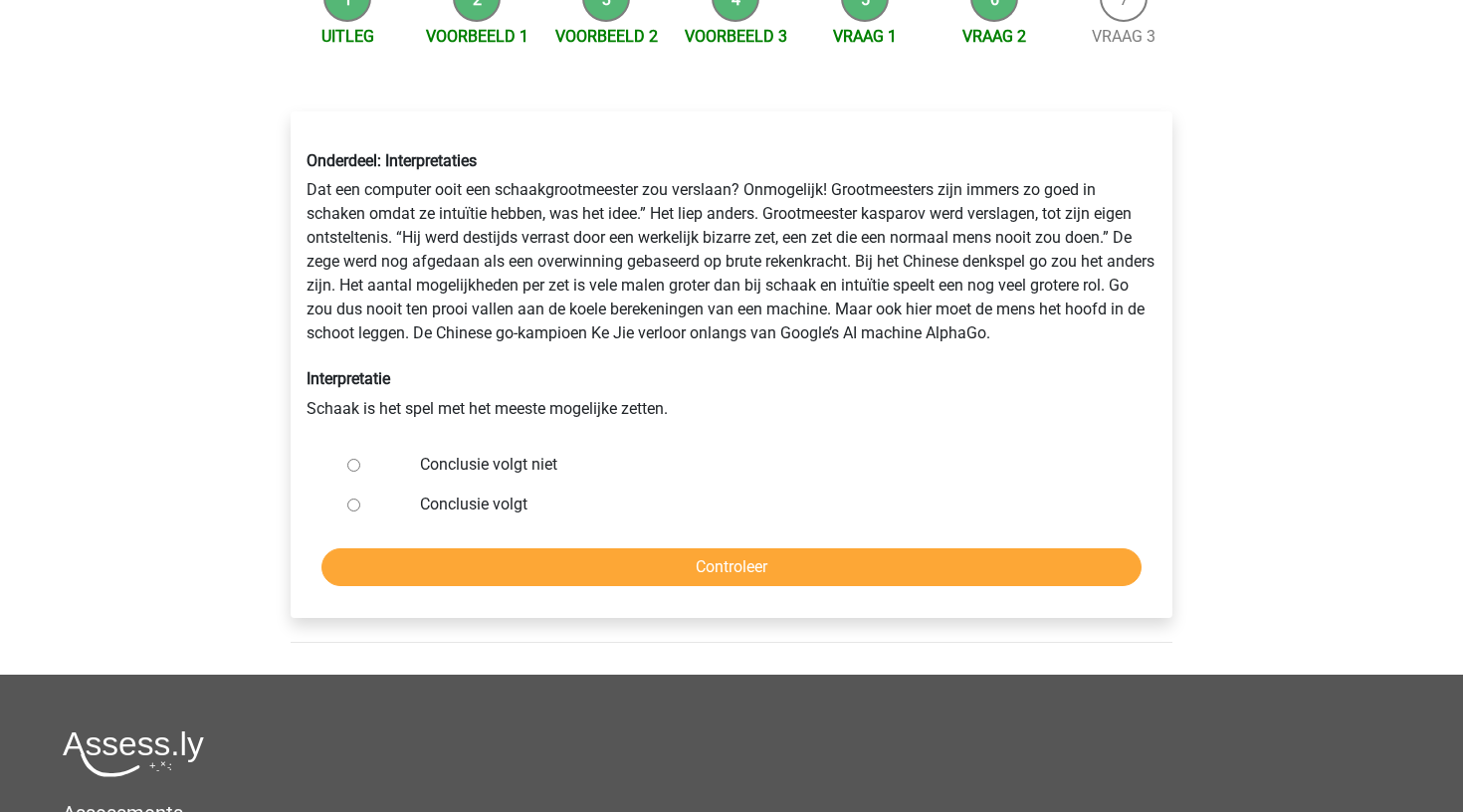 scroll, scrollTop: 233, scrollLeft: 0, axis: vertical 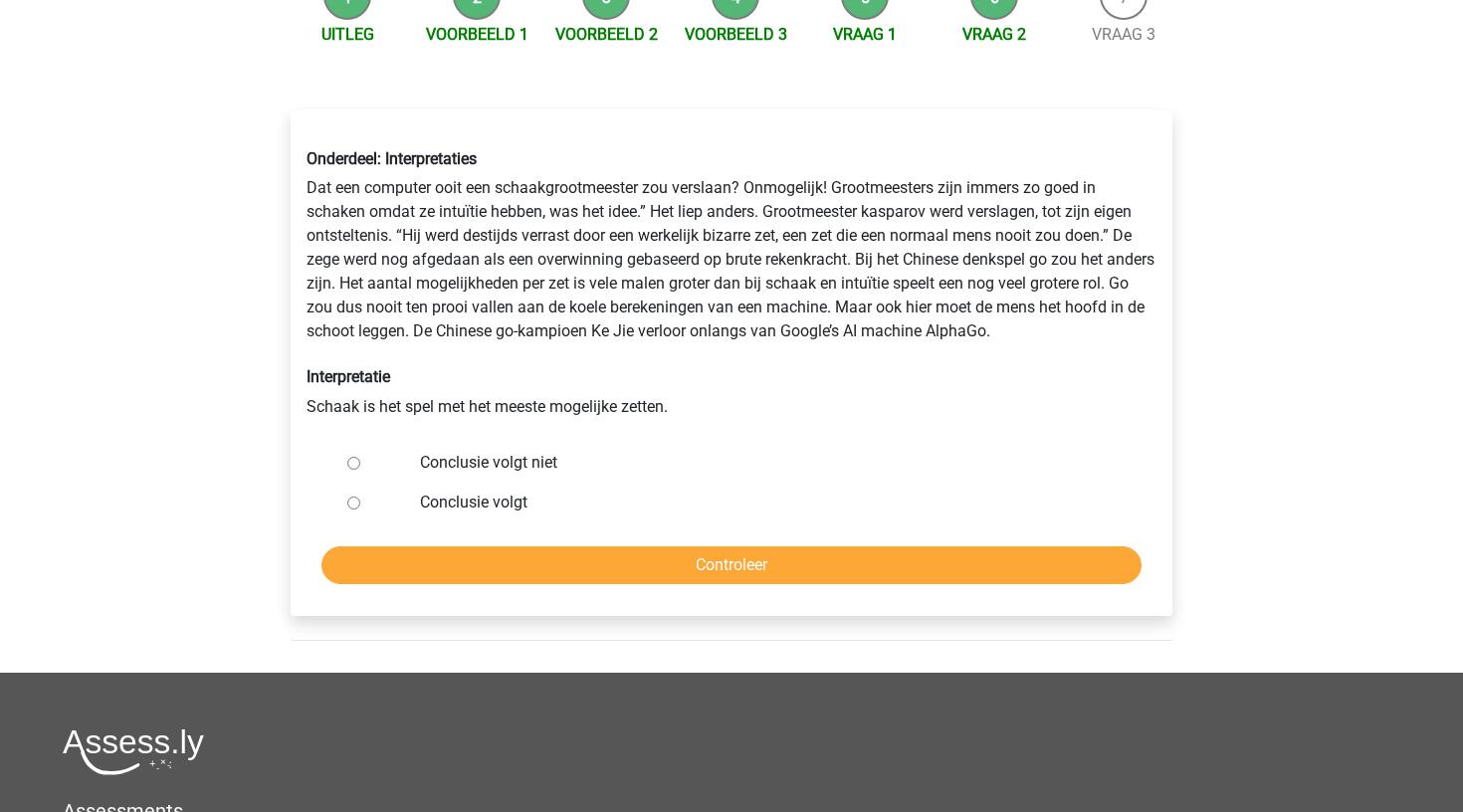 click on "Conclusie volgt niet" at bounding box center (764, 463) 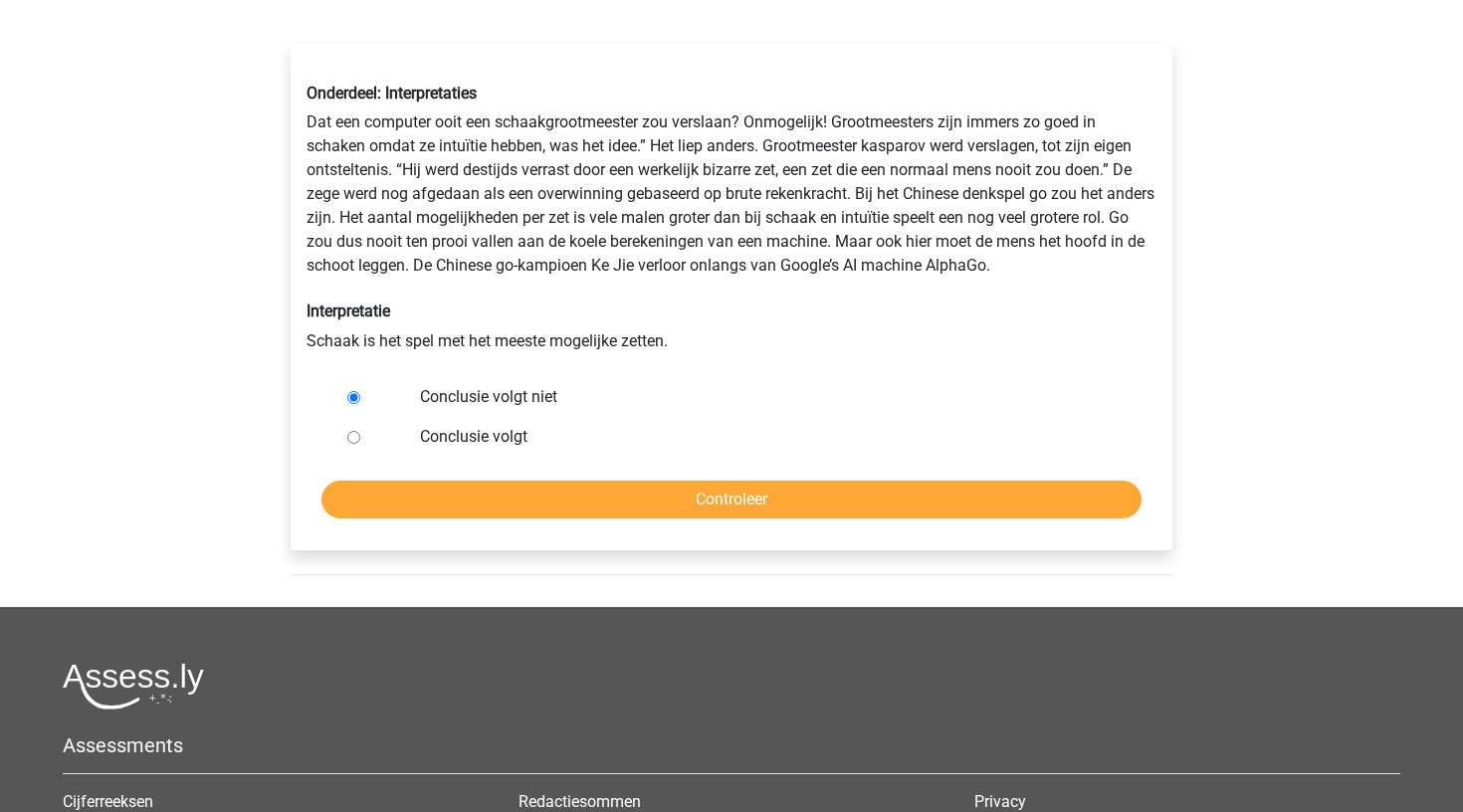 scroll, scrollTop: 304, scrollLeft: 0, axis: vertical 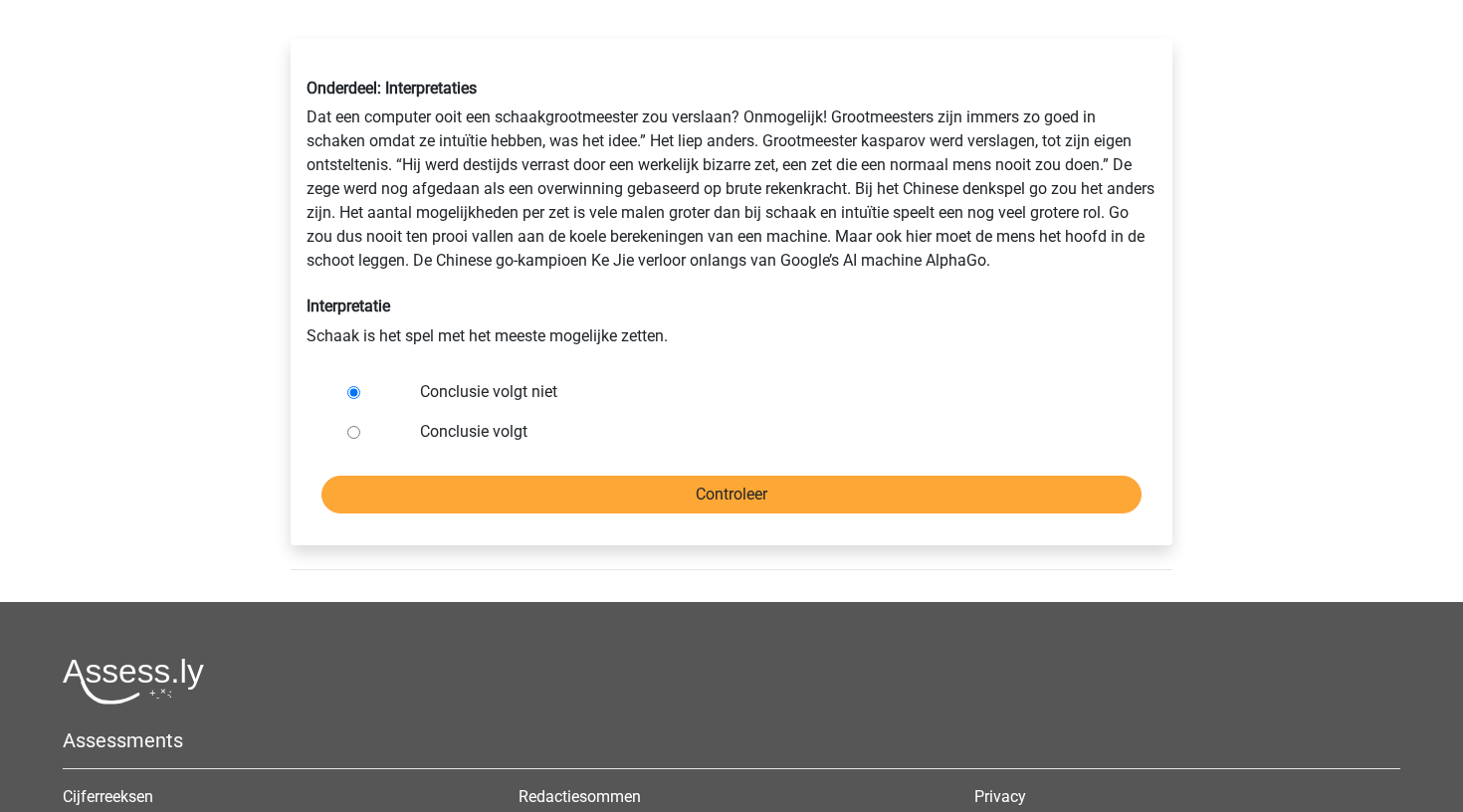 click on "Controleer" at bounding box center (732, 495) 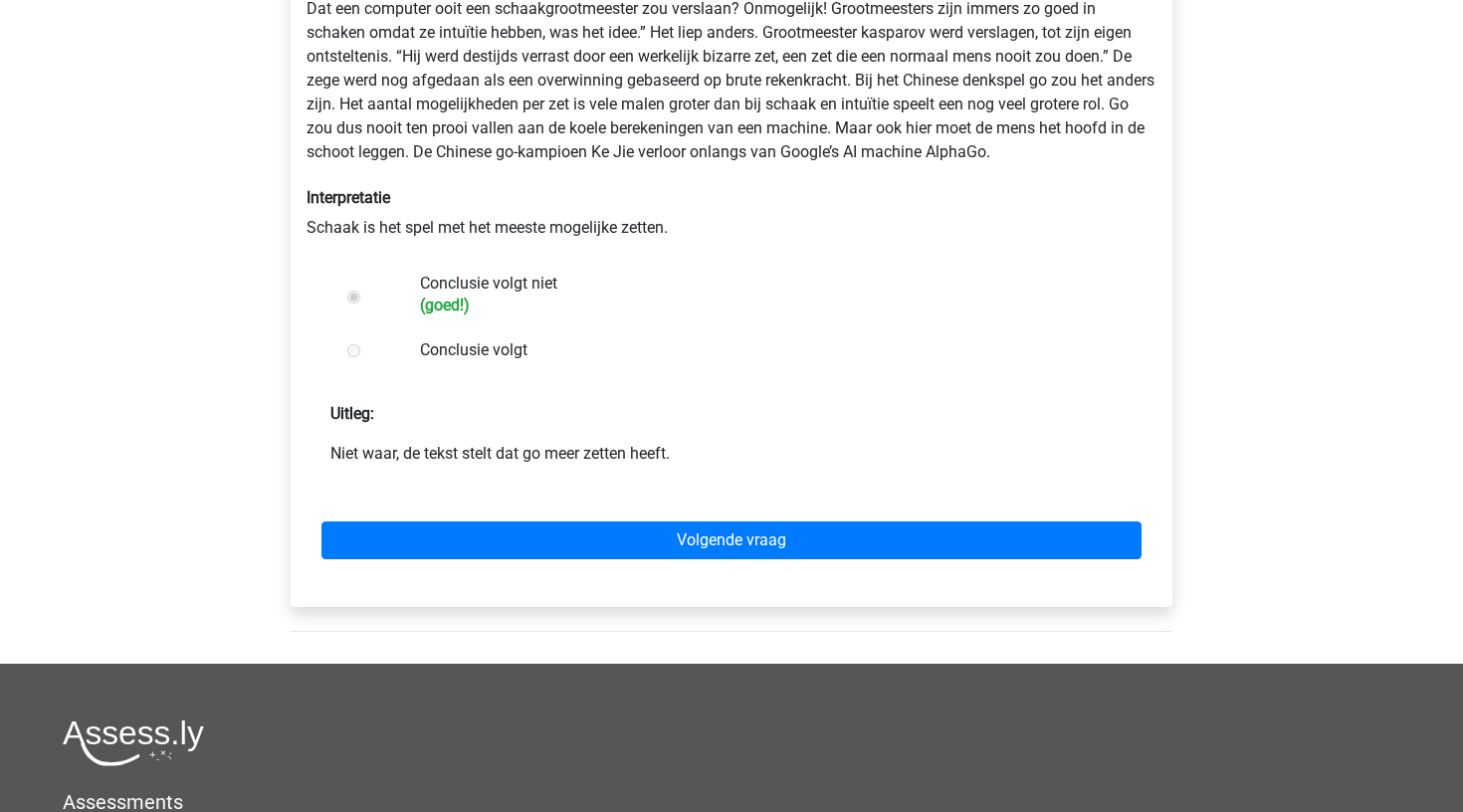 scroll, scrollTop: 416, scrollLeft: 0, axis: vertical 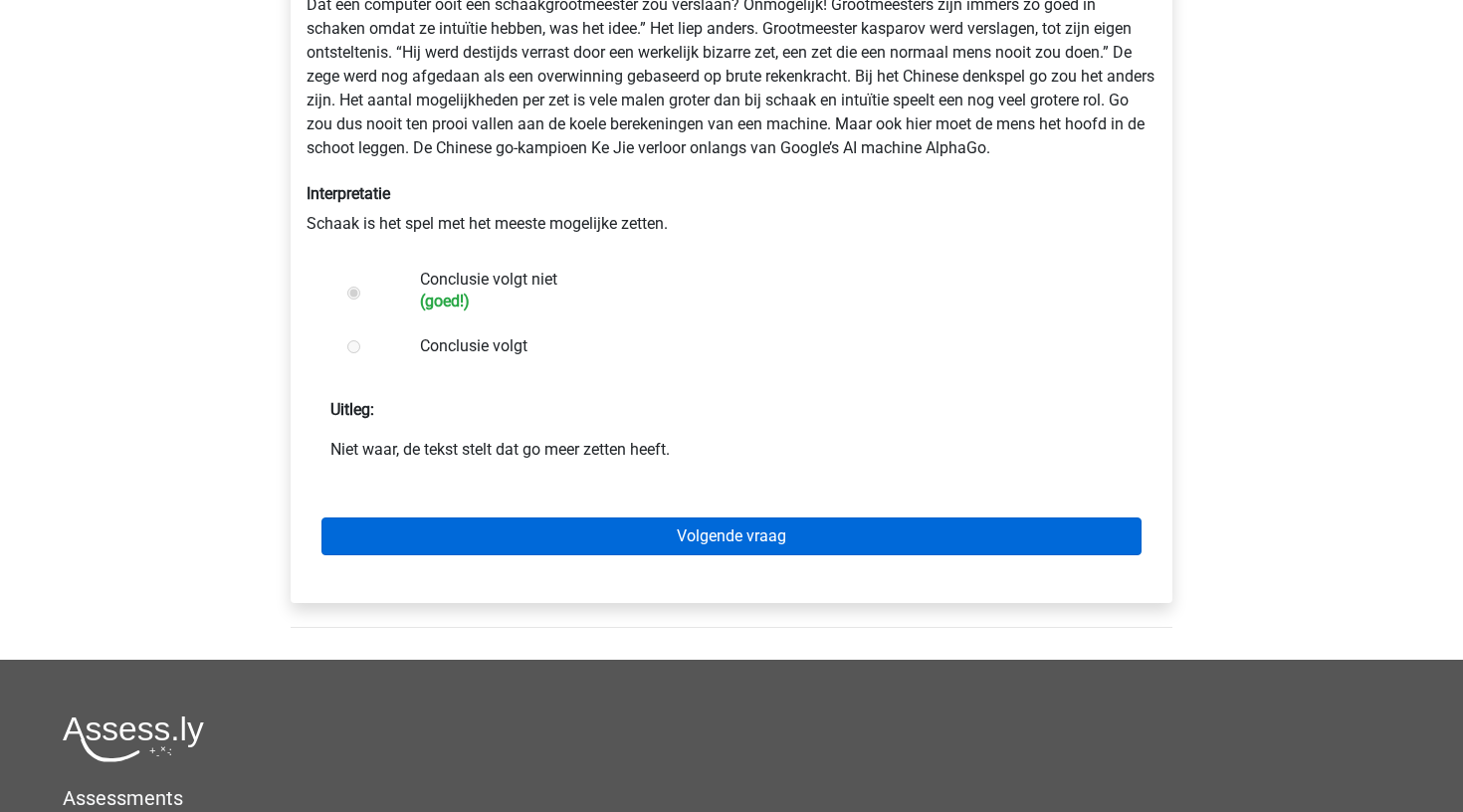 click on "Volgende vraag" at bounding box center [732, 536] 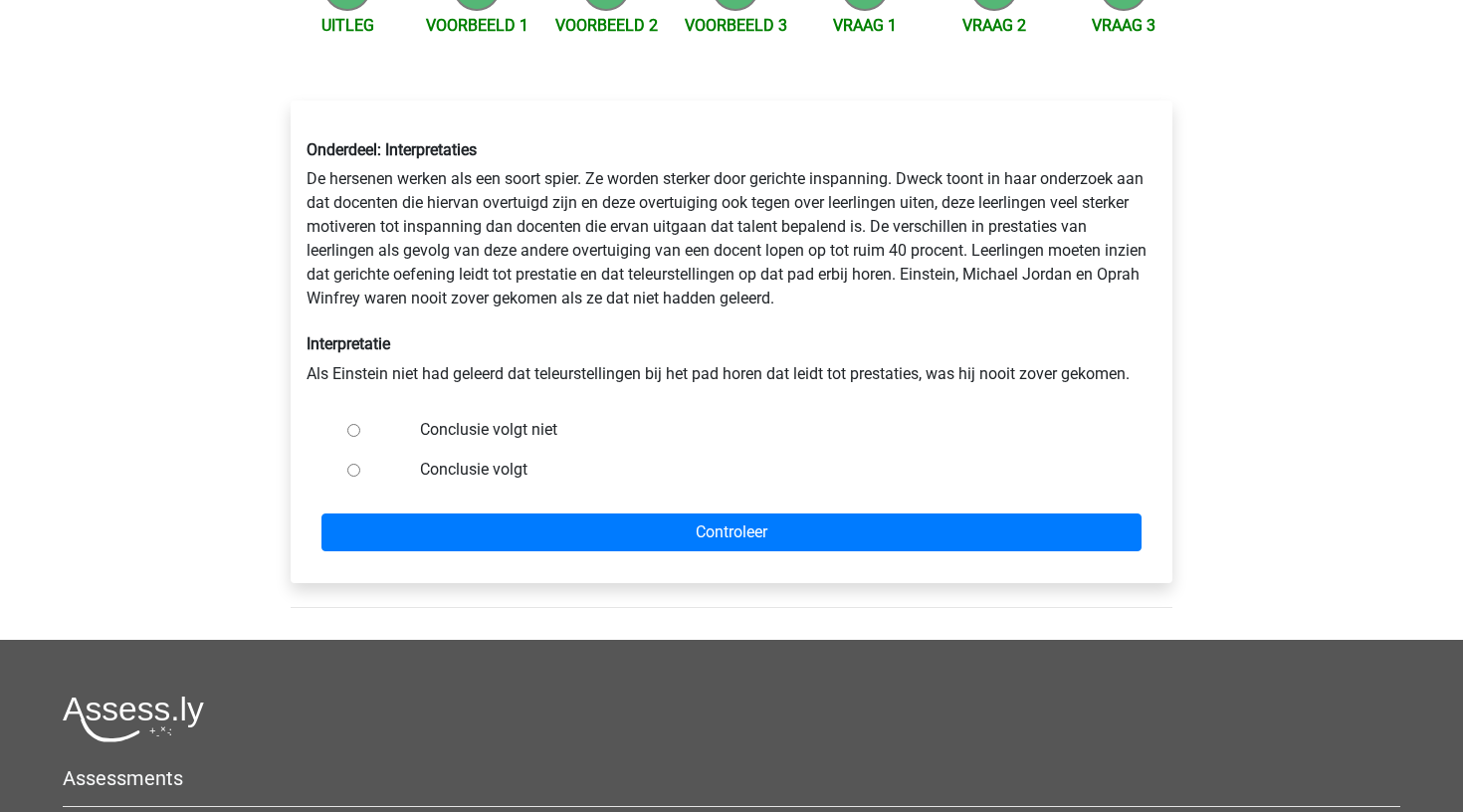 scroll, scrollTop: 253, scrollLeft: 0, axis: vertical 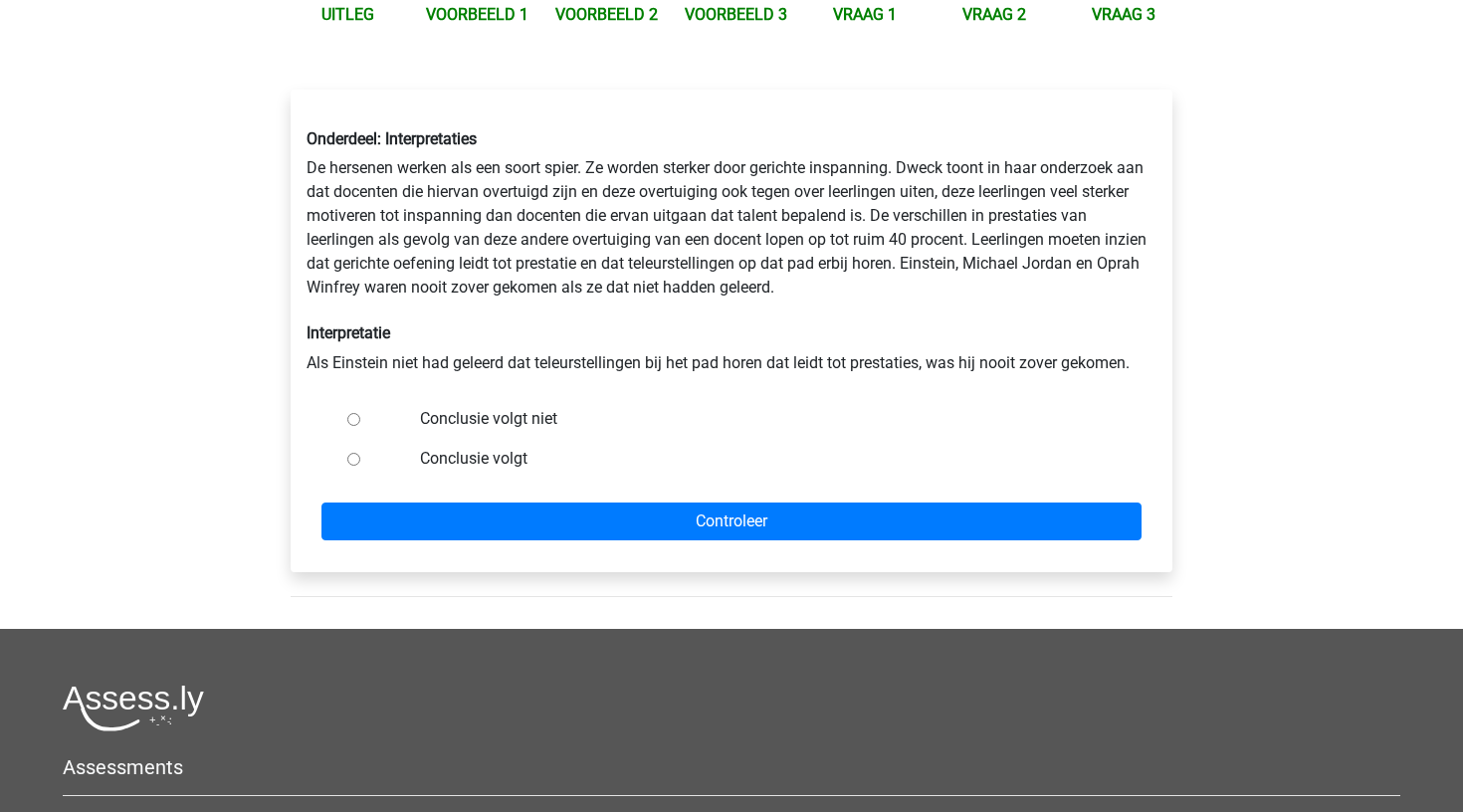 click on "Conclusie volgt niet" at bounding box center [764, 419] 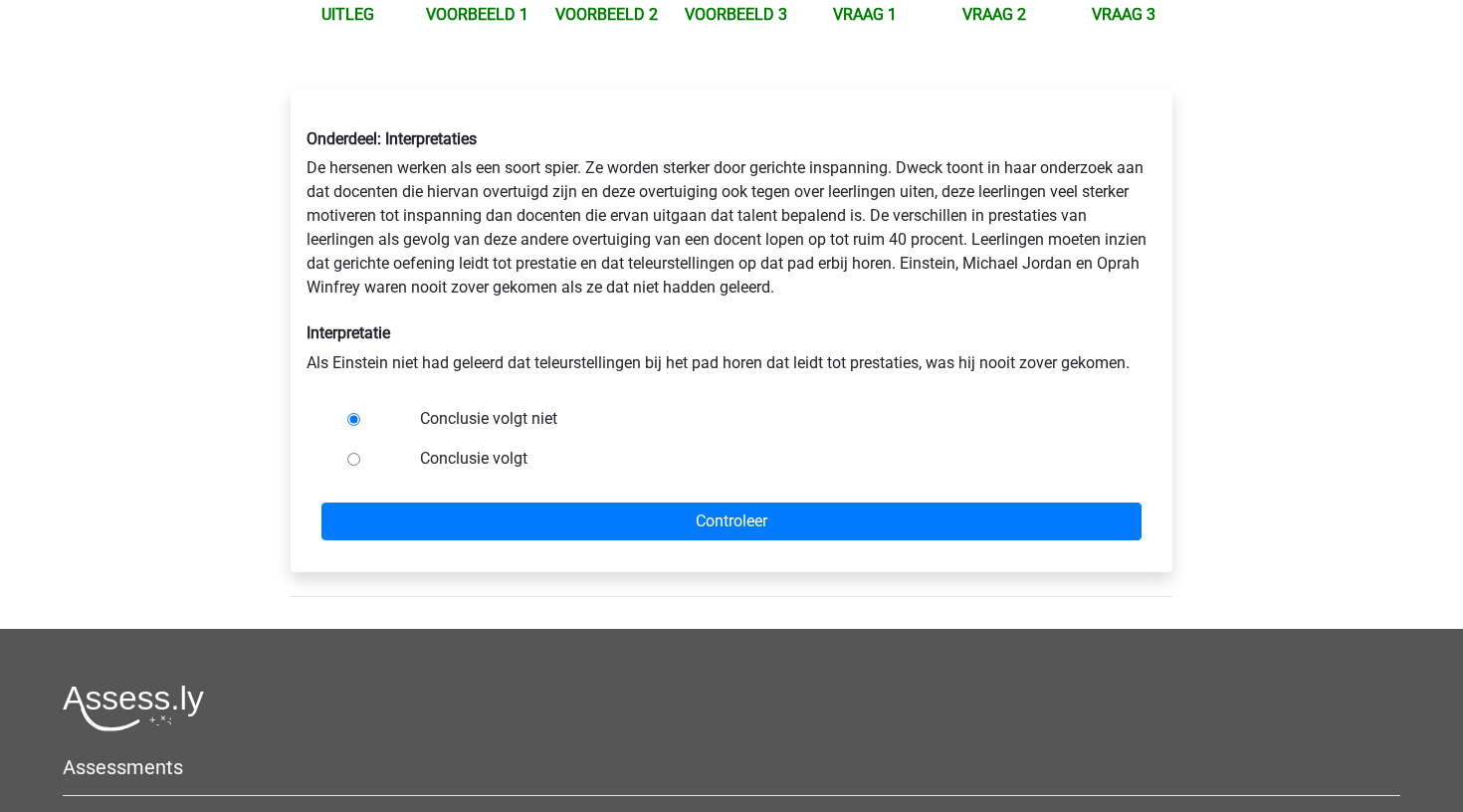 click on "Conclusie volgt" at bounding box center (764, 459) 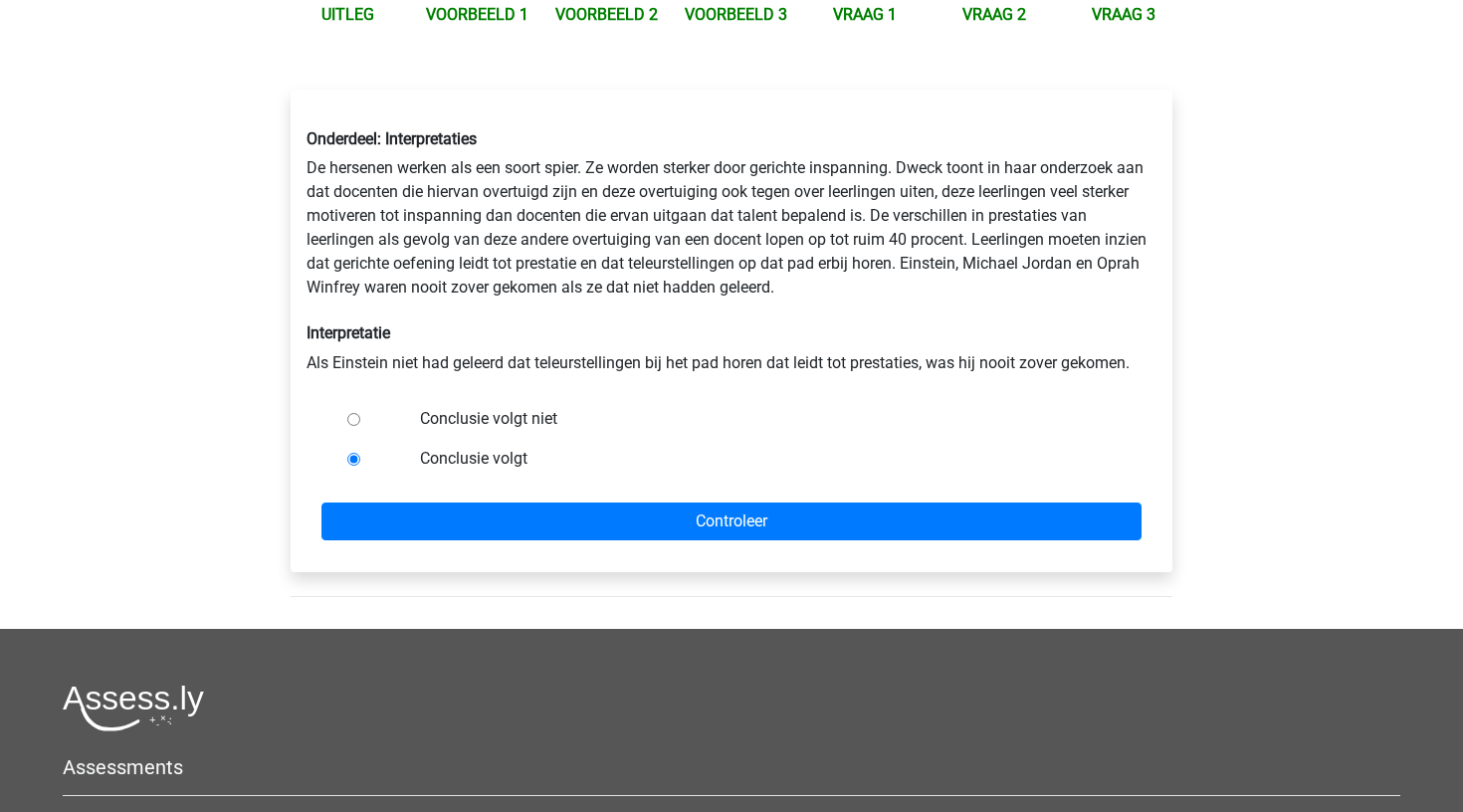 click on "Conclusie volgt niet" at bounding box center [764, 419] 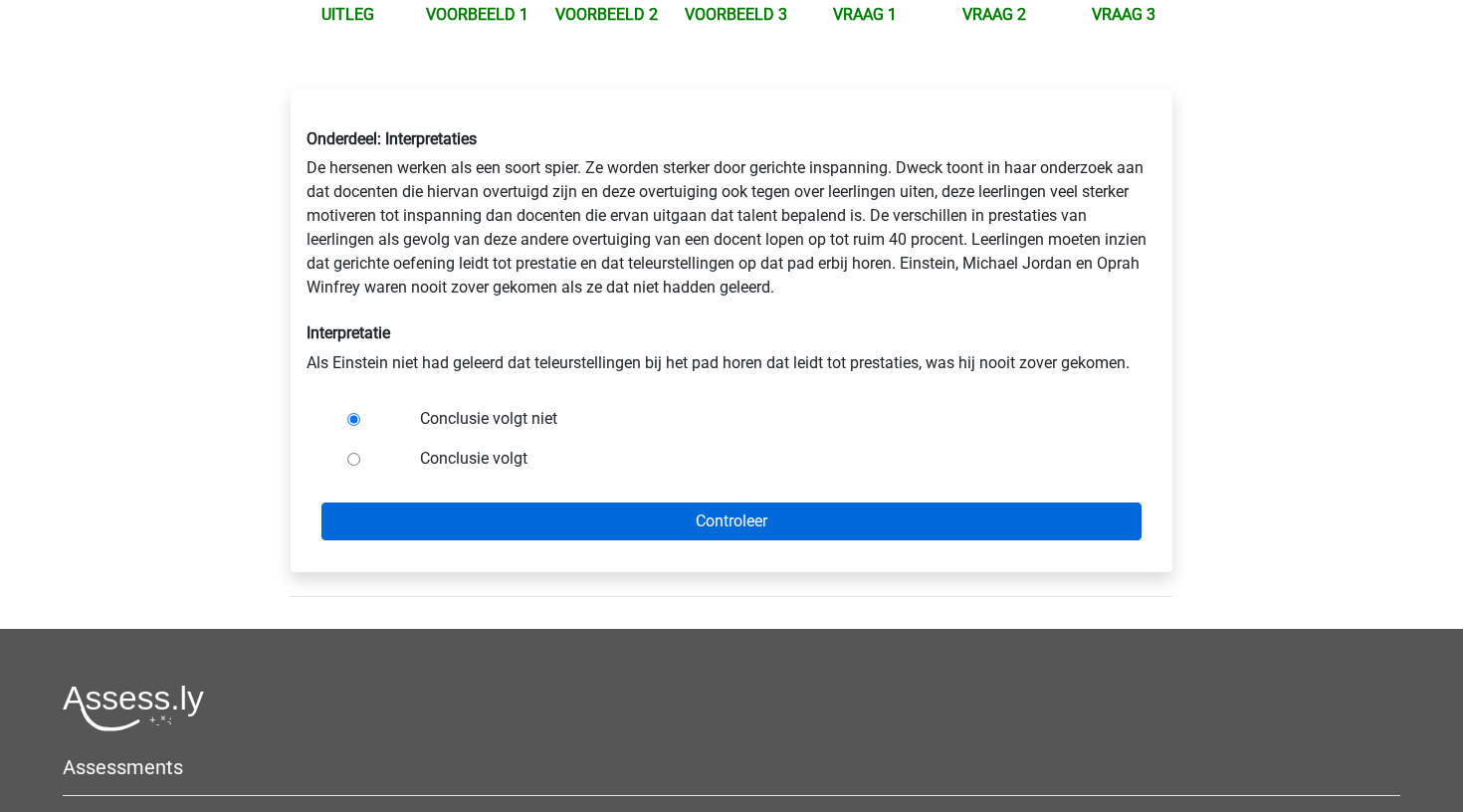 click on "Controleer" at bounding box center (732, 521) 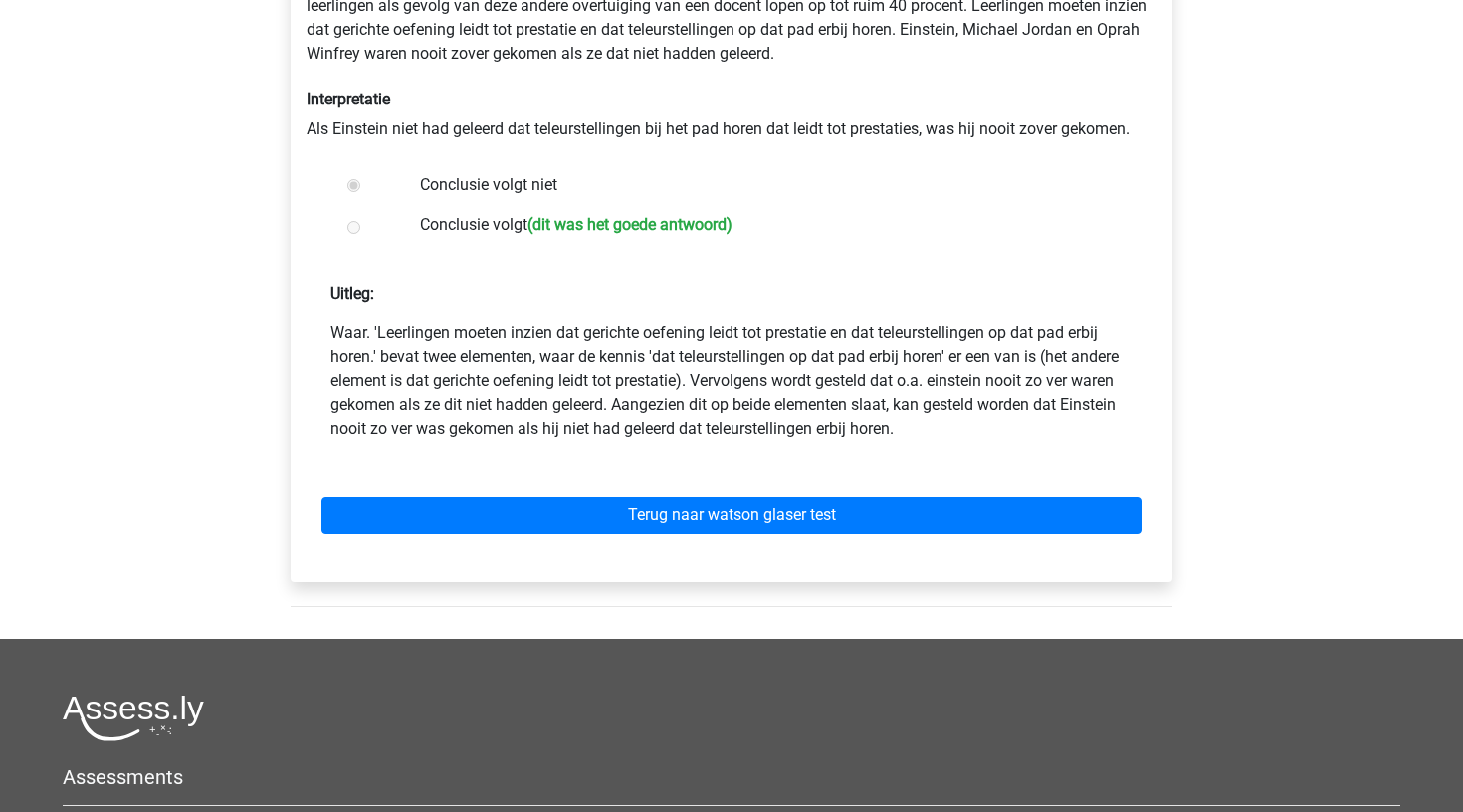 scroll, scrollTop: 502, scrollLeft: 0, axis: vertical 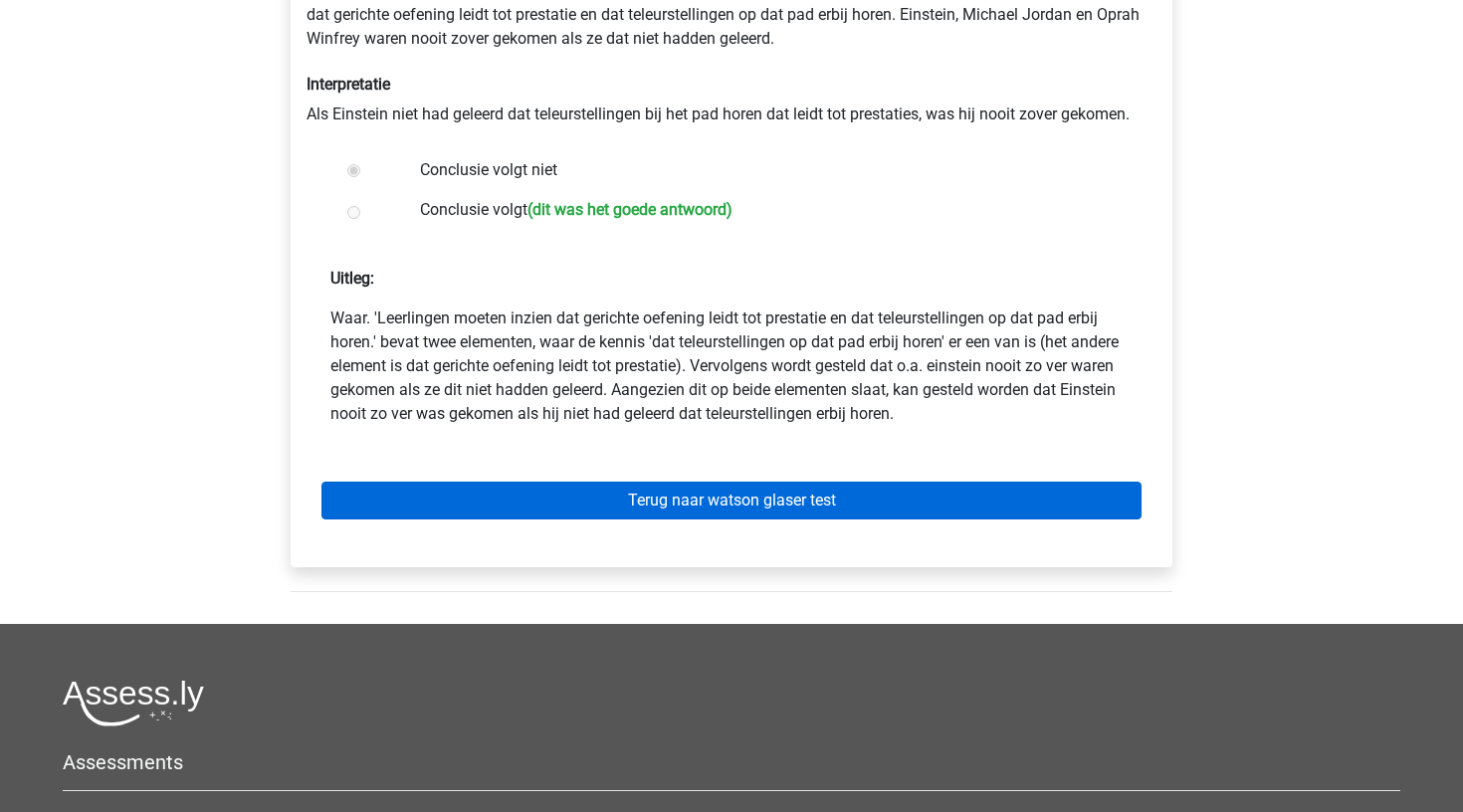 click on "Terug naar watson glaser test" at bounding box center [732, 501] 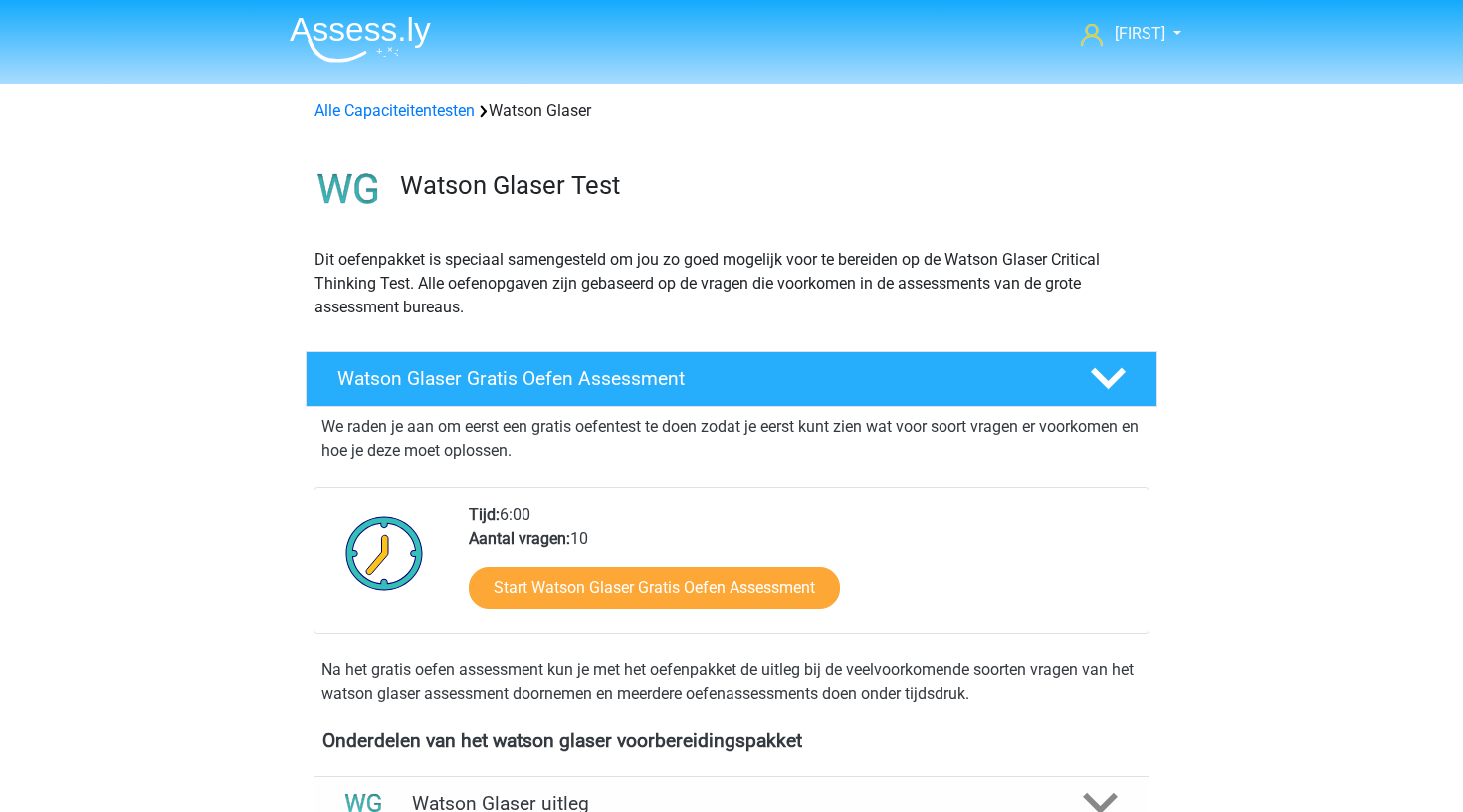 scroll, scrollTop: 0, scrollLeft: 0, axis: both 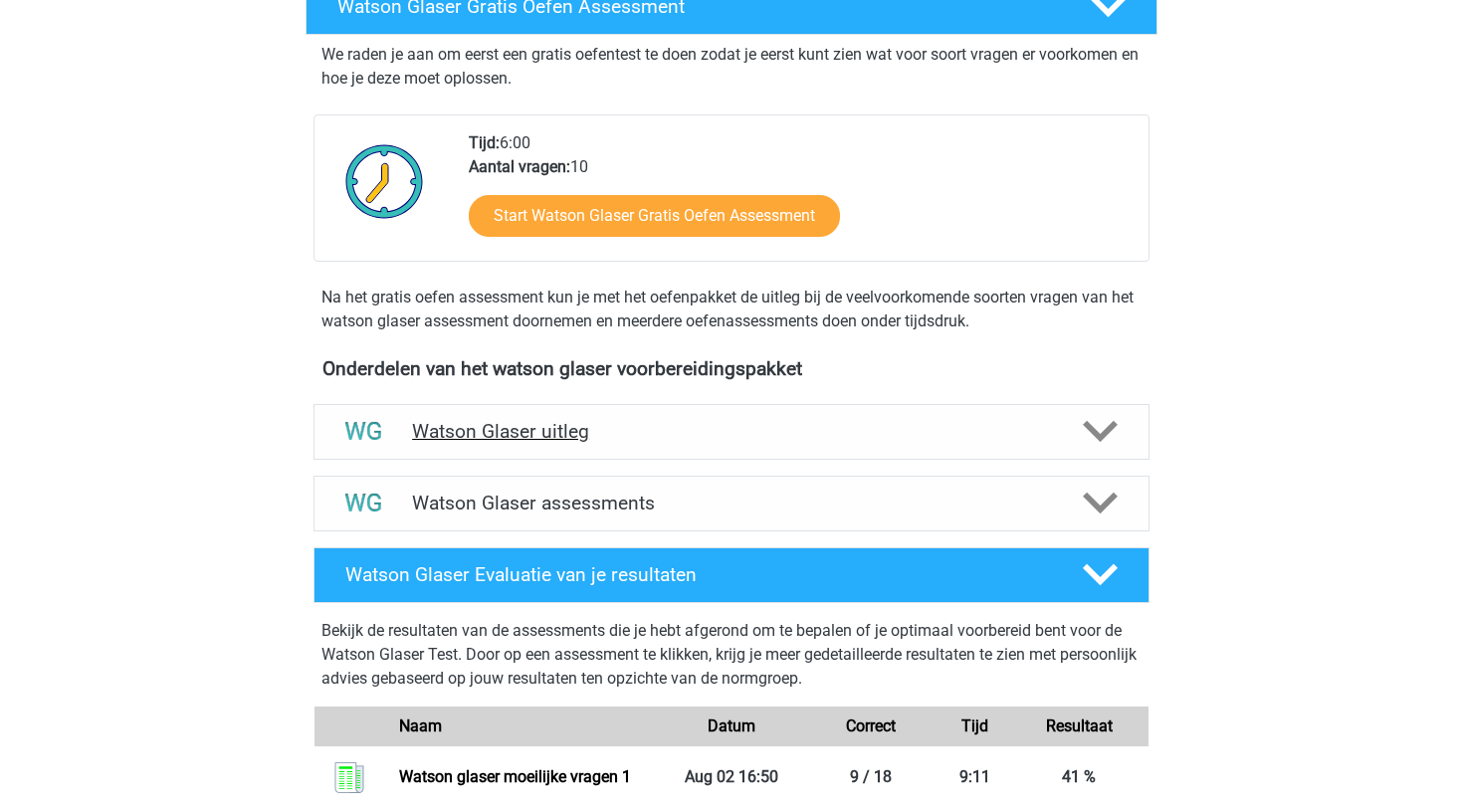 click on "Watson Glaser uitleg" at bounding box center [732, 431] 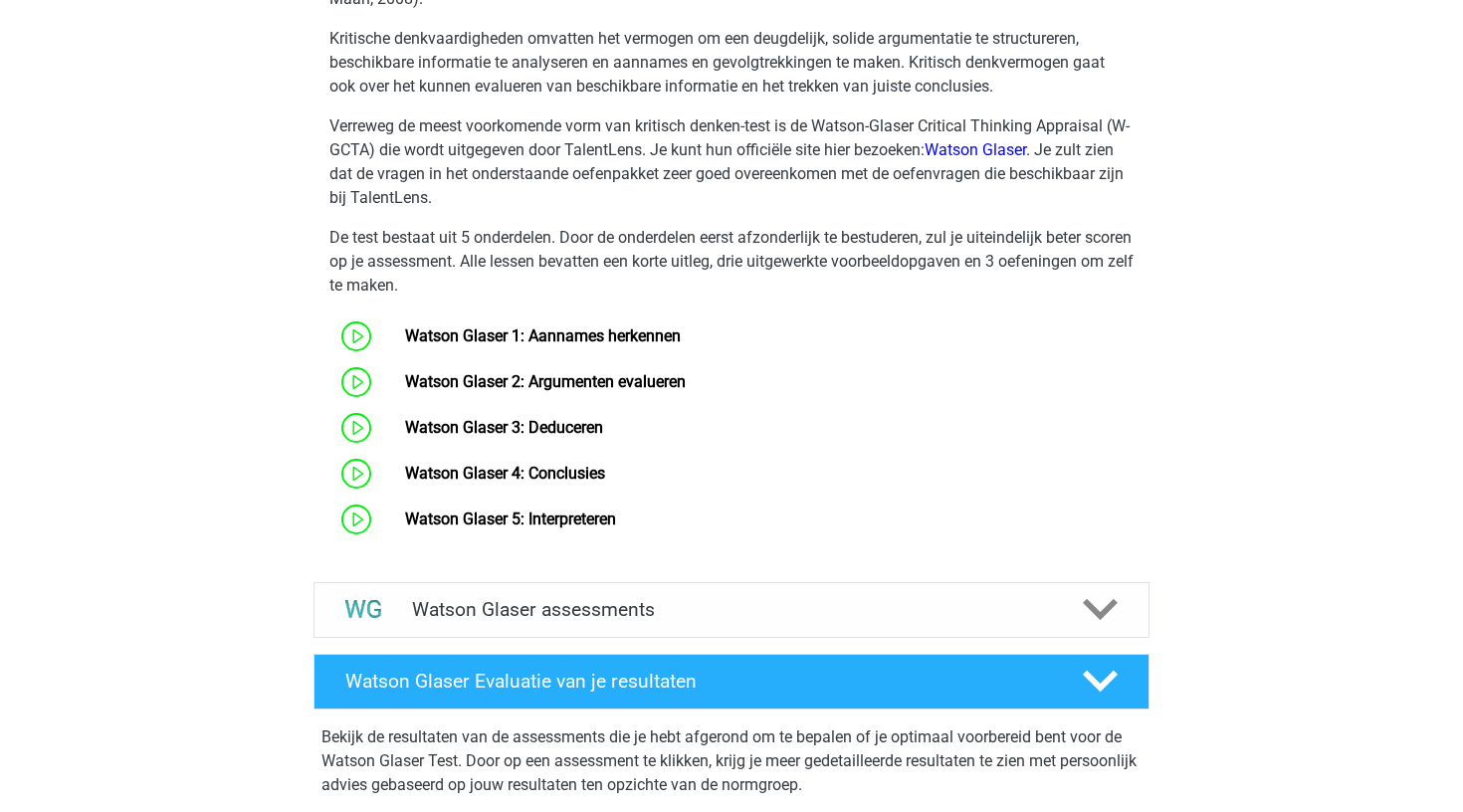 scroll, scrollTop: 1215, scrollLeft: 0, axis: vertical 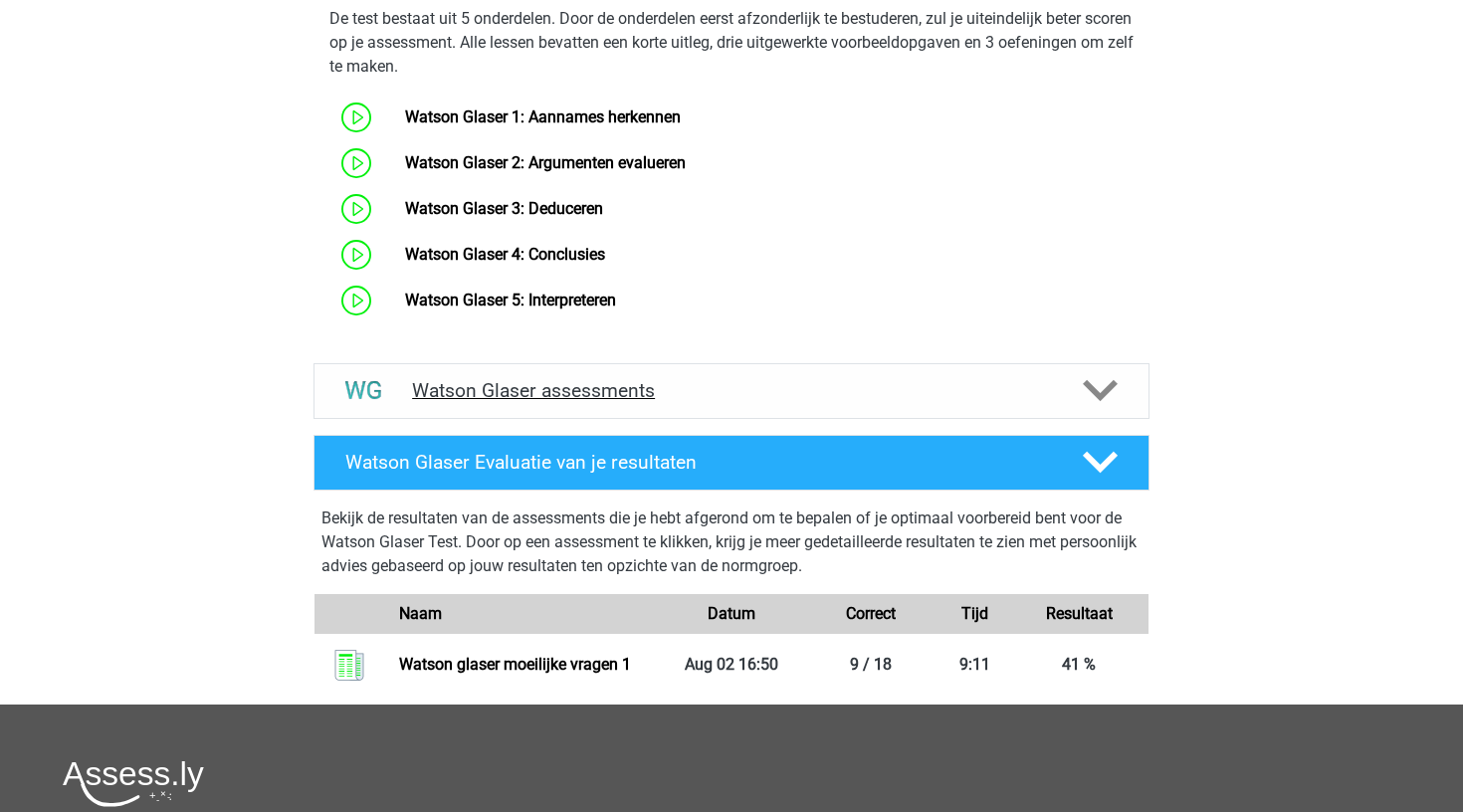 click on "Watson Glaser assessments" at bounding box center [732, 390] 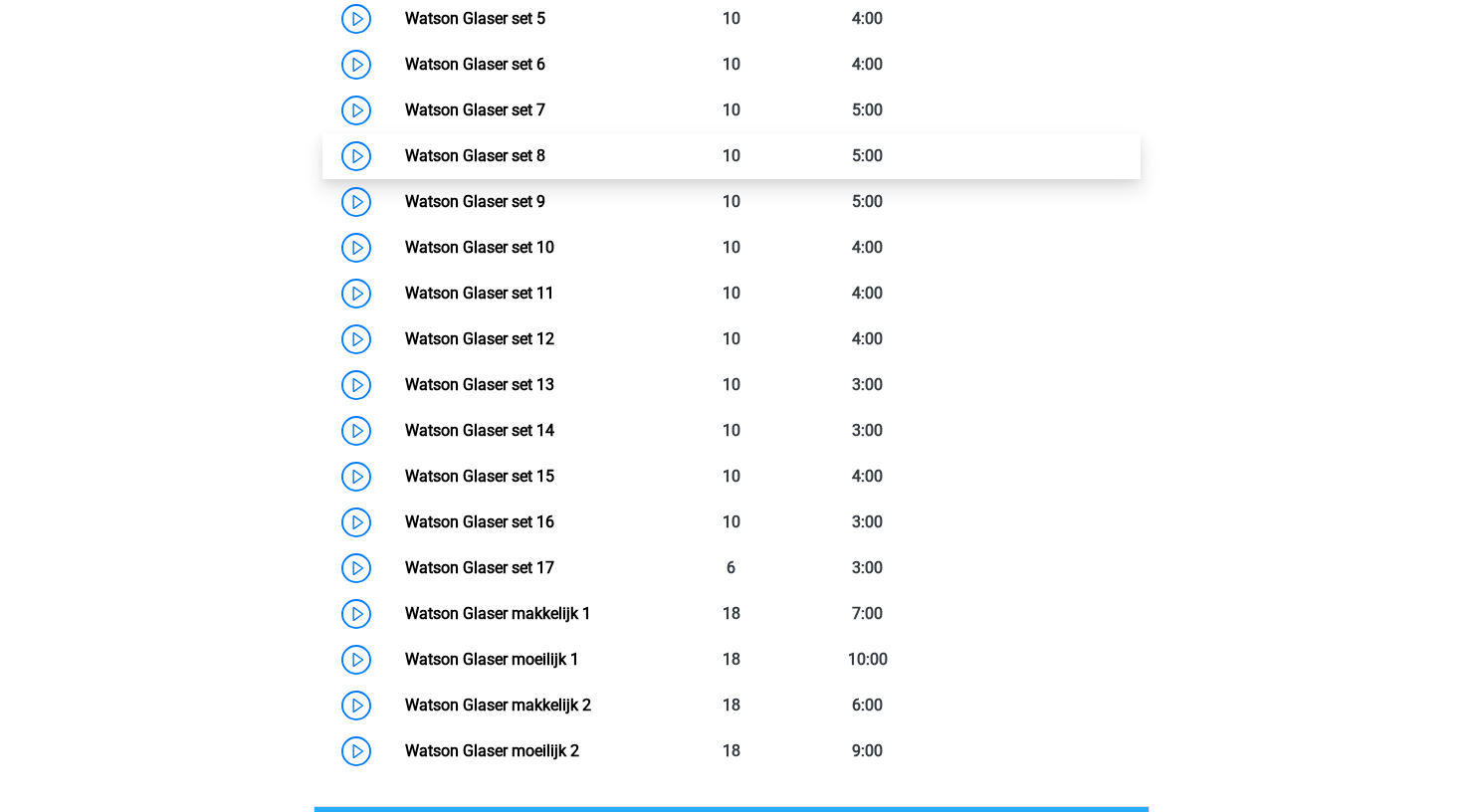 scroll, scrollTop: 1986, scrollLeft: 0, axis: vertical 